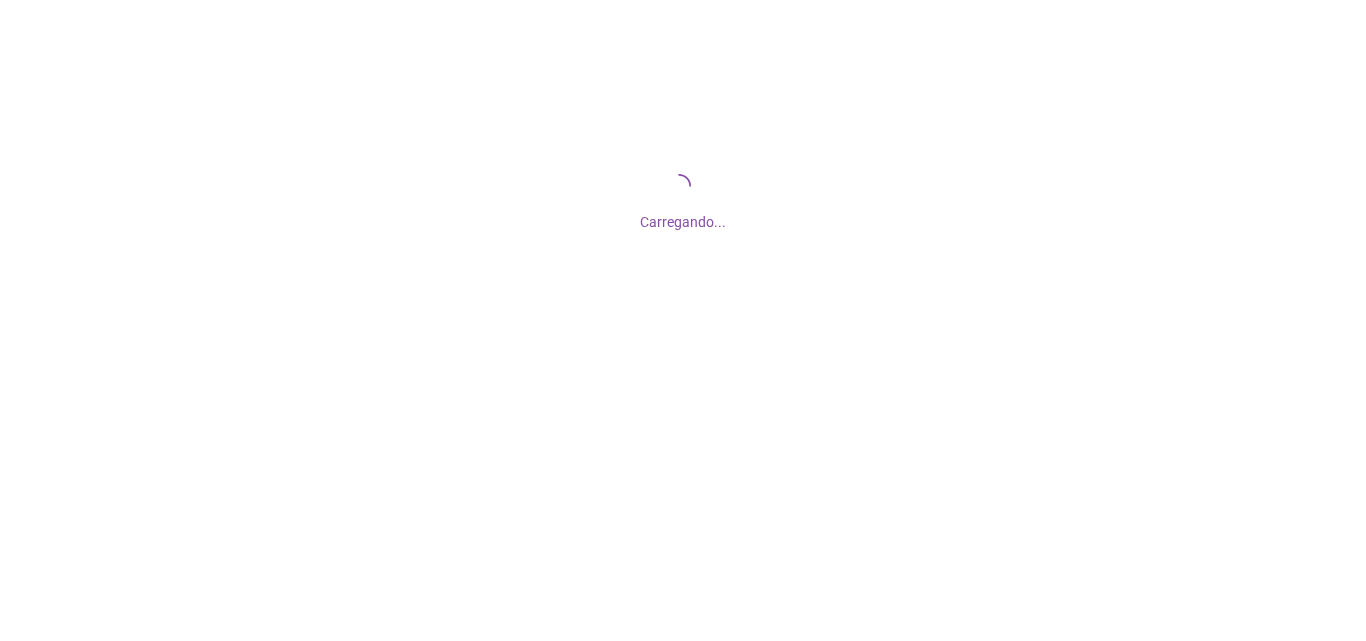 scroll, scrollTop: 0, scrollLeft: 0, axis: both 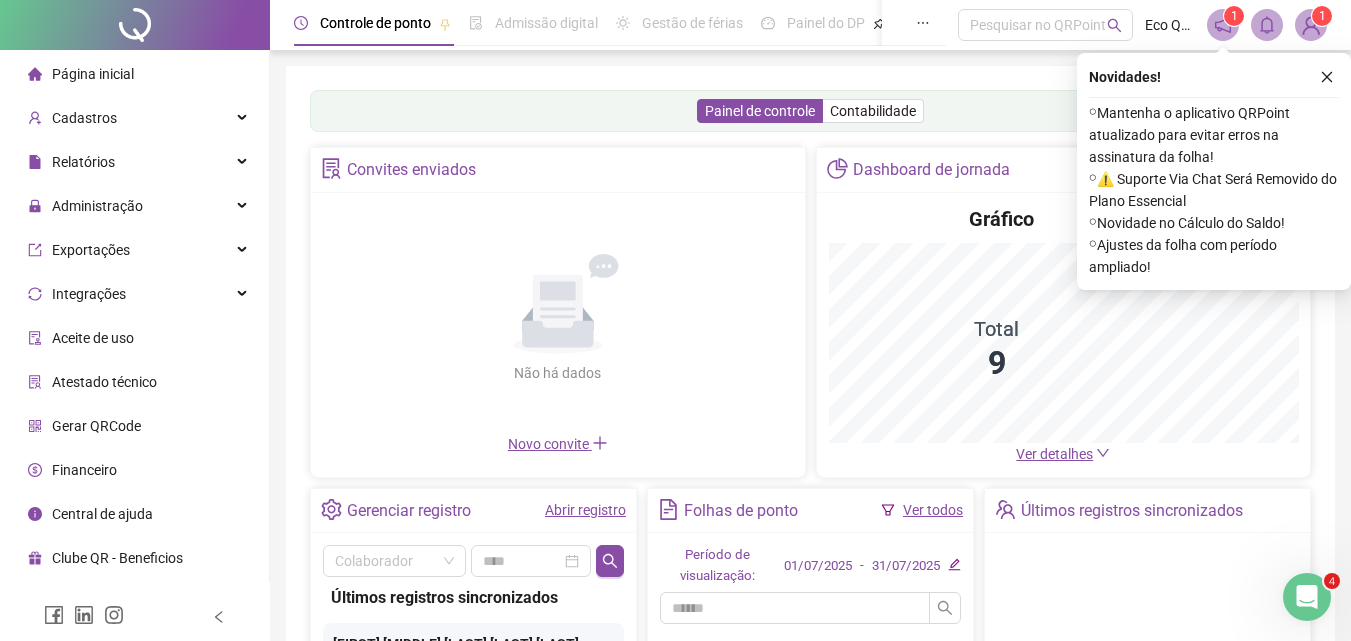 click on "Controle de ponto Admissão digital Gestão de férias Painel do DP Folha de pagamento   Pesquisar no QRPoint Eco Quimica 1 1" at bounding box center (810, 25) 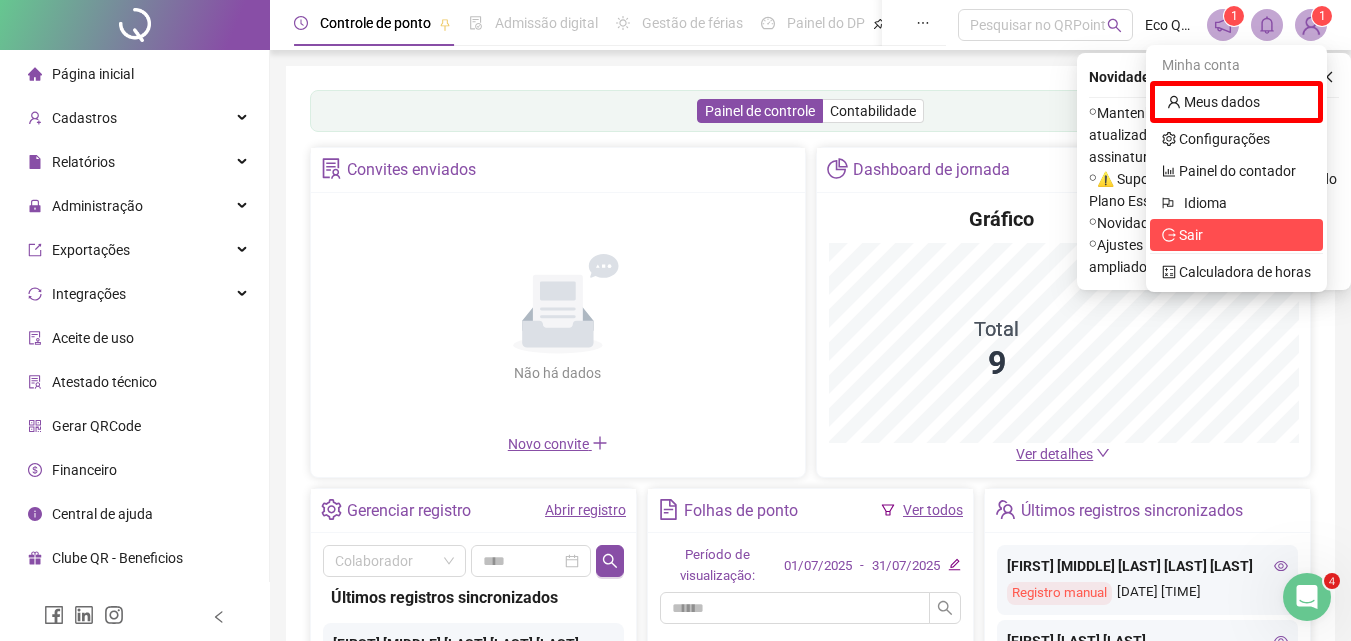 click on "Sair" at bounding box center (1236, 235) 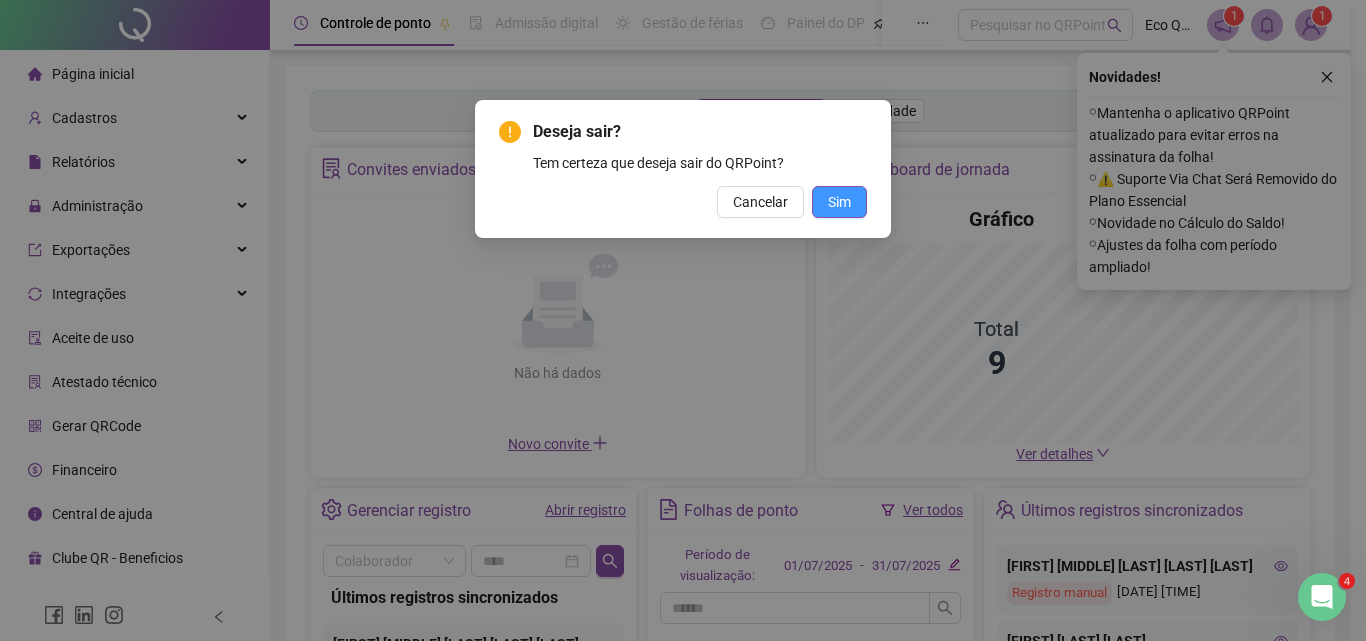 click on "Sim" at bounding box center (839, 202) 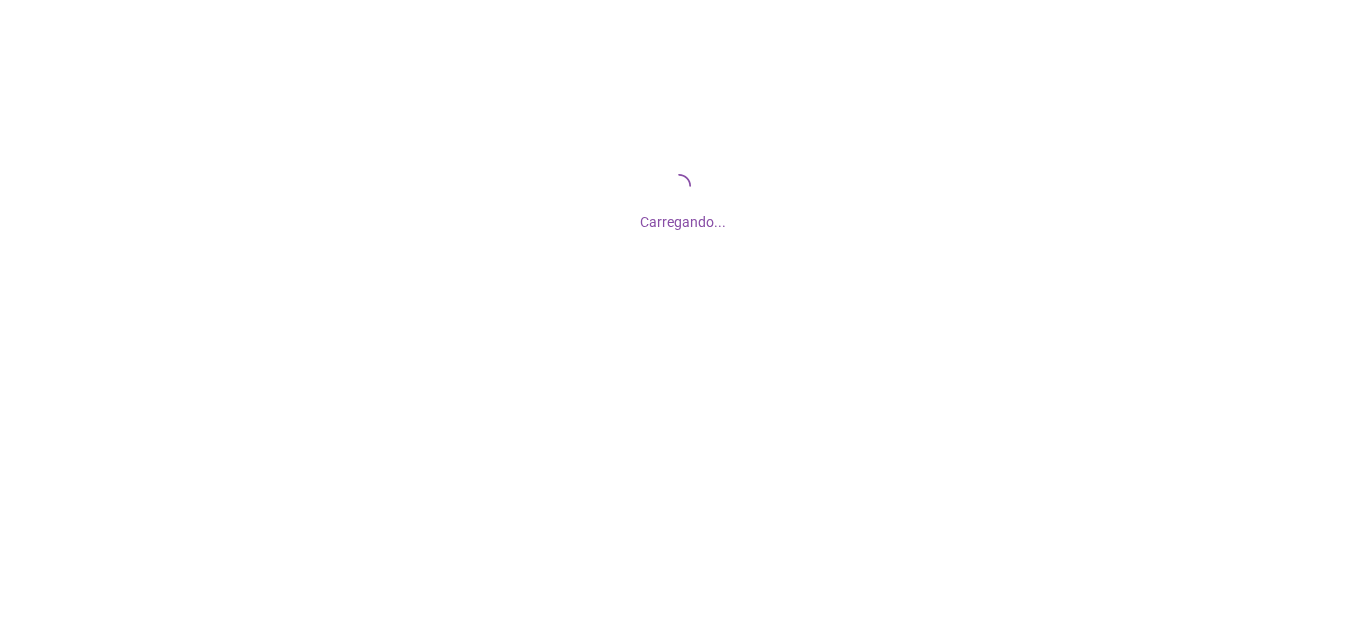 scroll, scrollTop: 0, scrollLeft: 0, axis: both 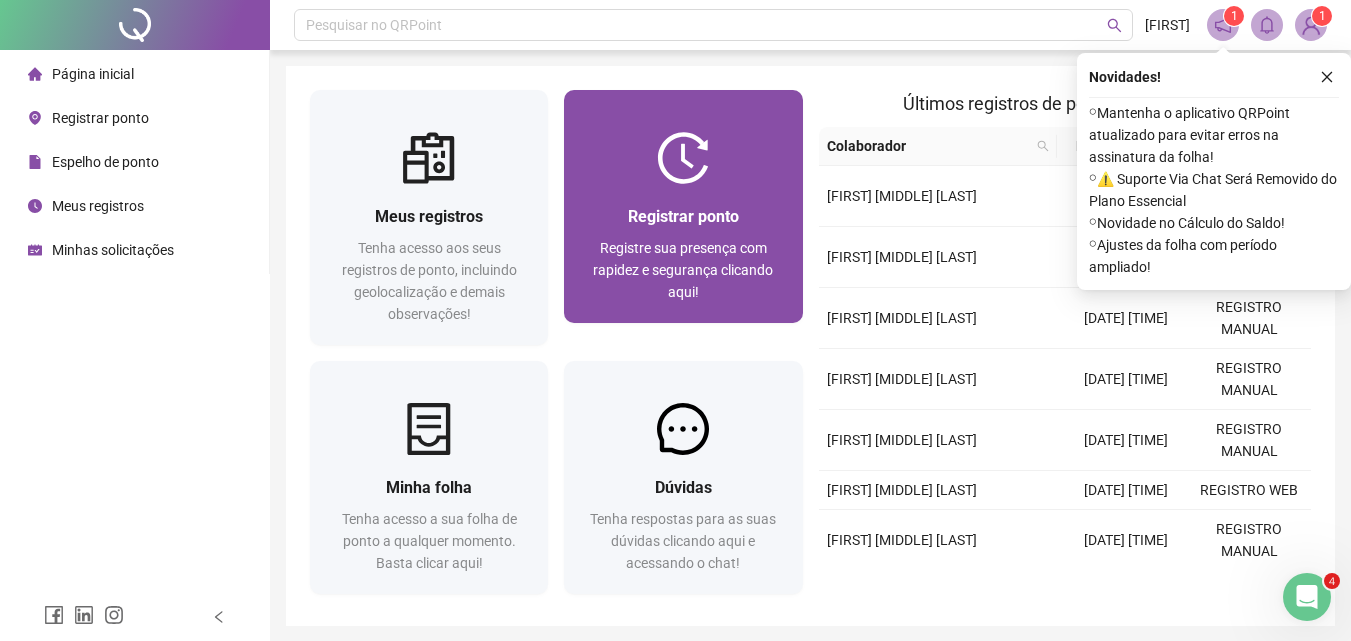 click on "Registrar ponto Registre sua presença com rapidez e segurança clicando aqui!" at bounding box center (683, 253) 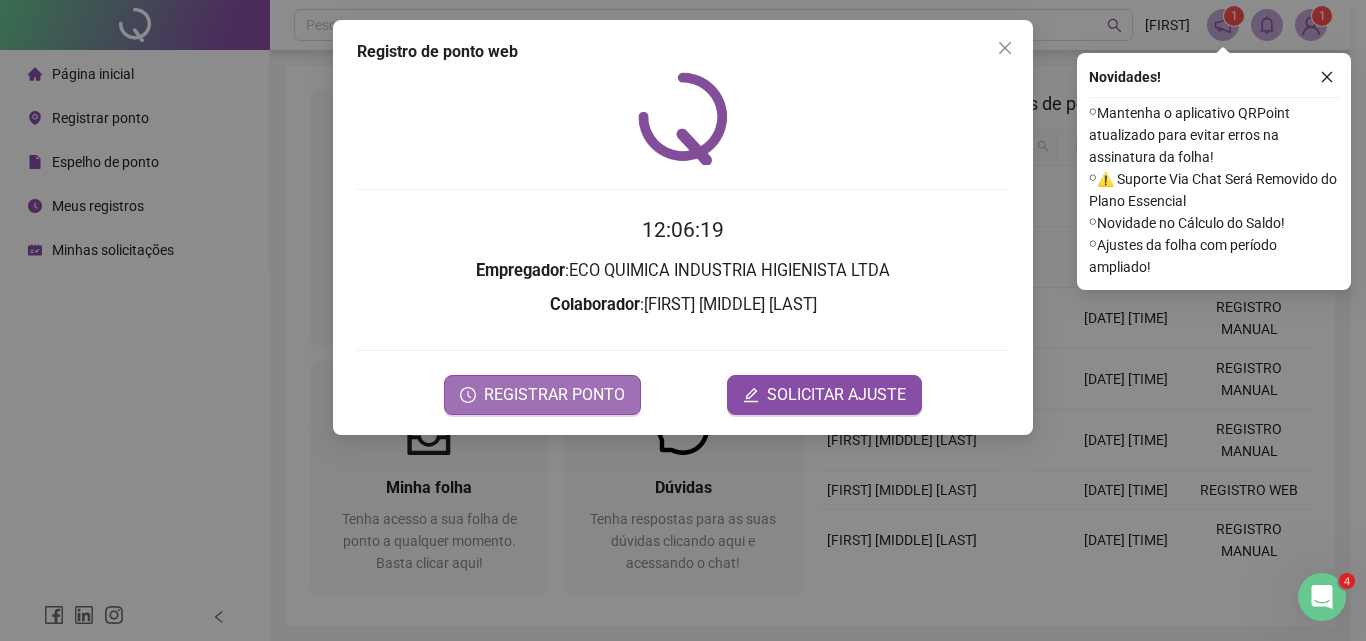 click on "REGISTRAR PONTO" at bounding box center (554, 395) 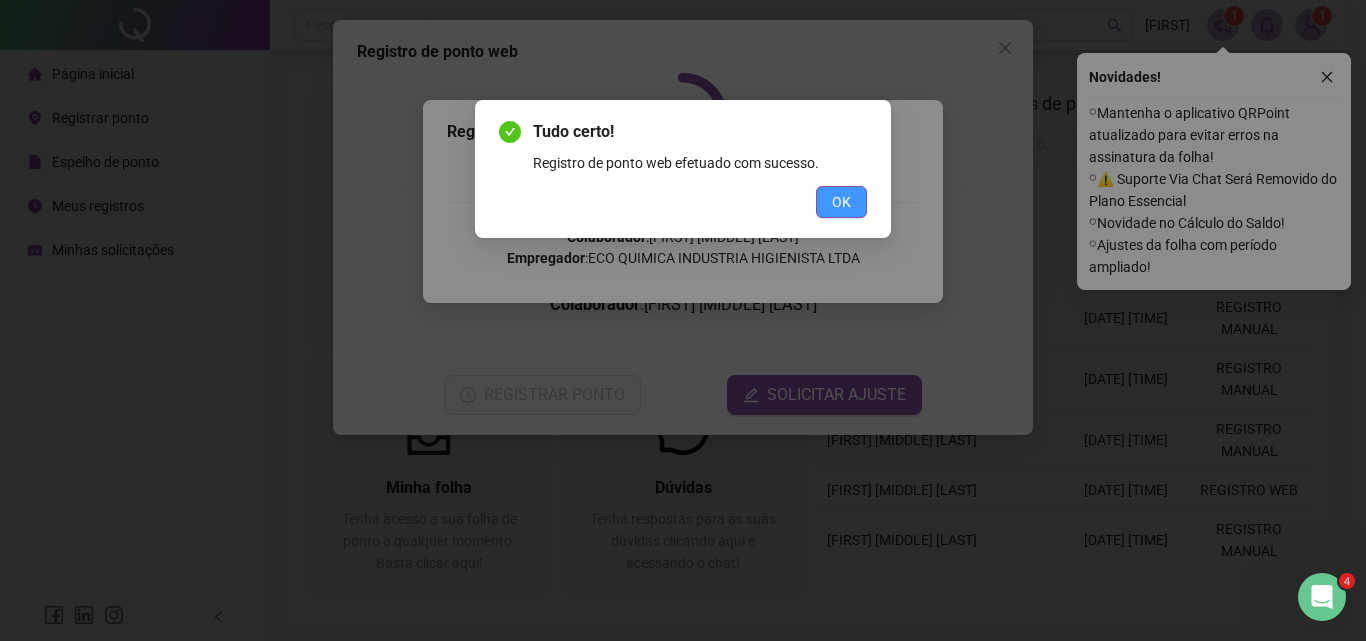 click on "OK" at bounding box center [841, 202] 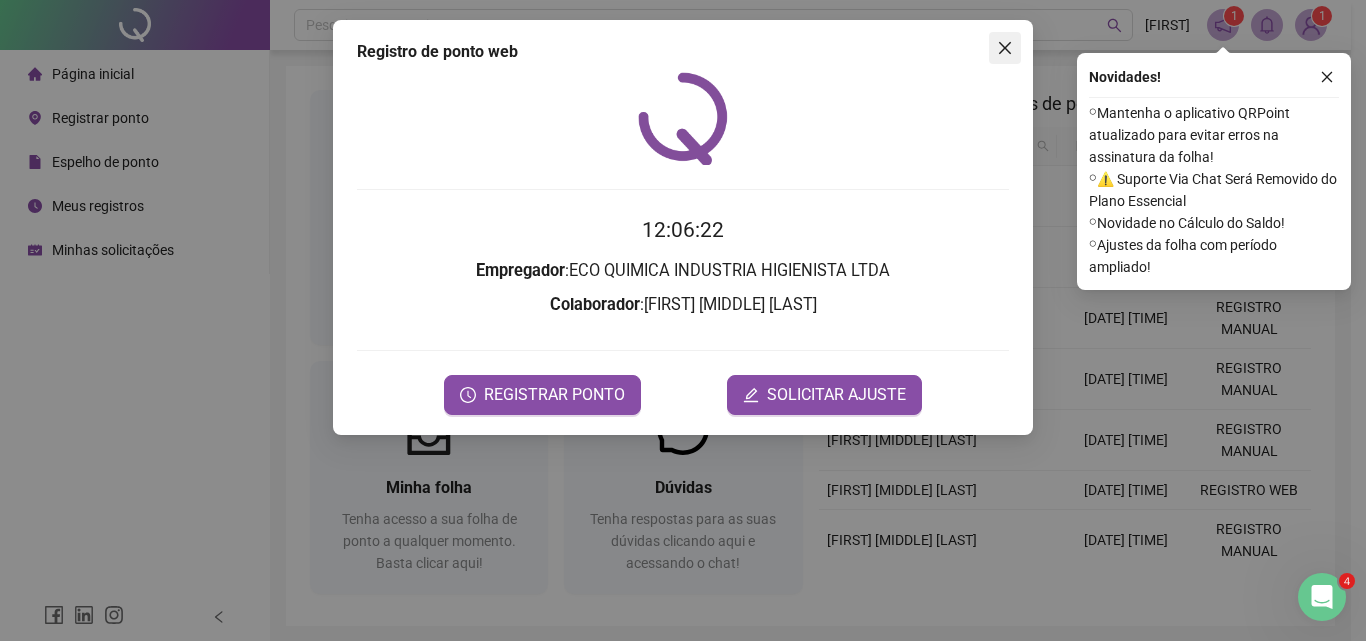 click 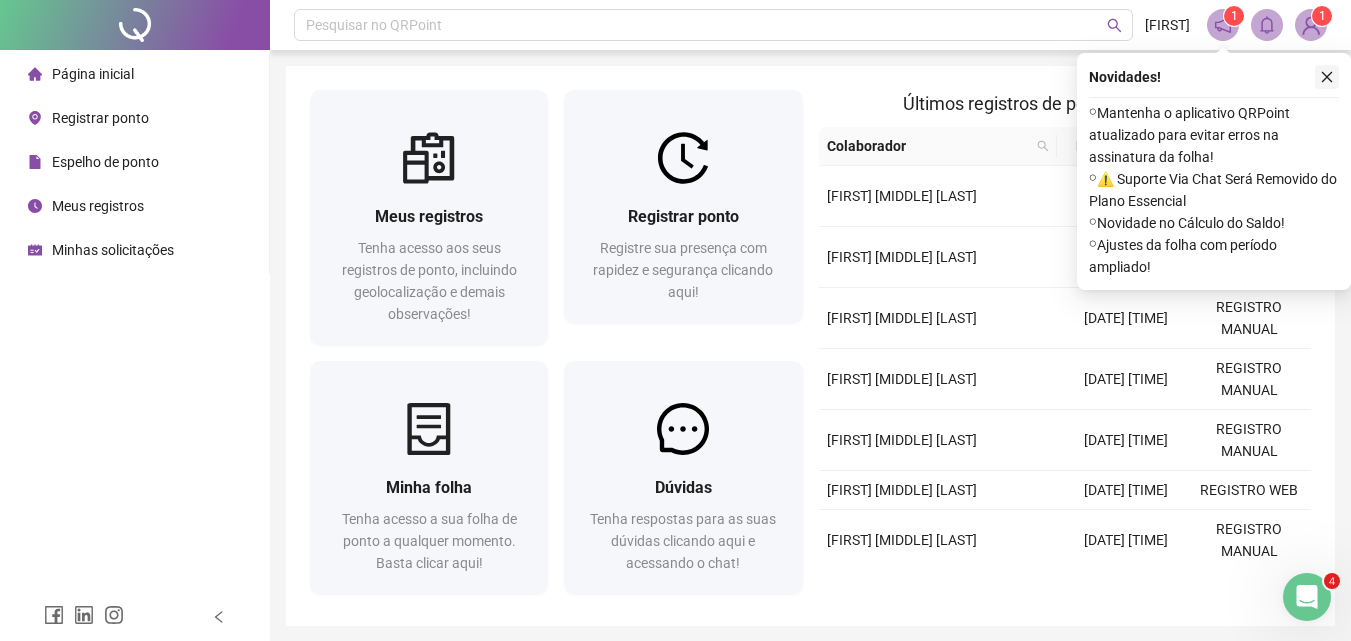 click at bounding box center [1327, 77] 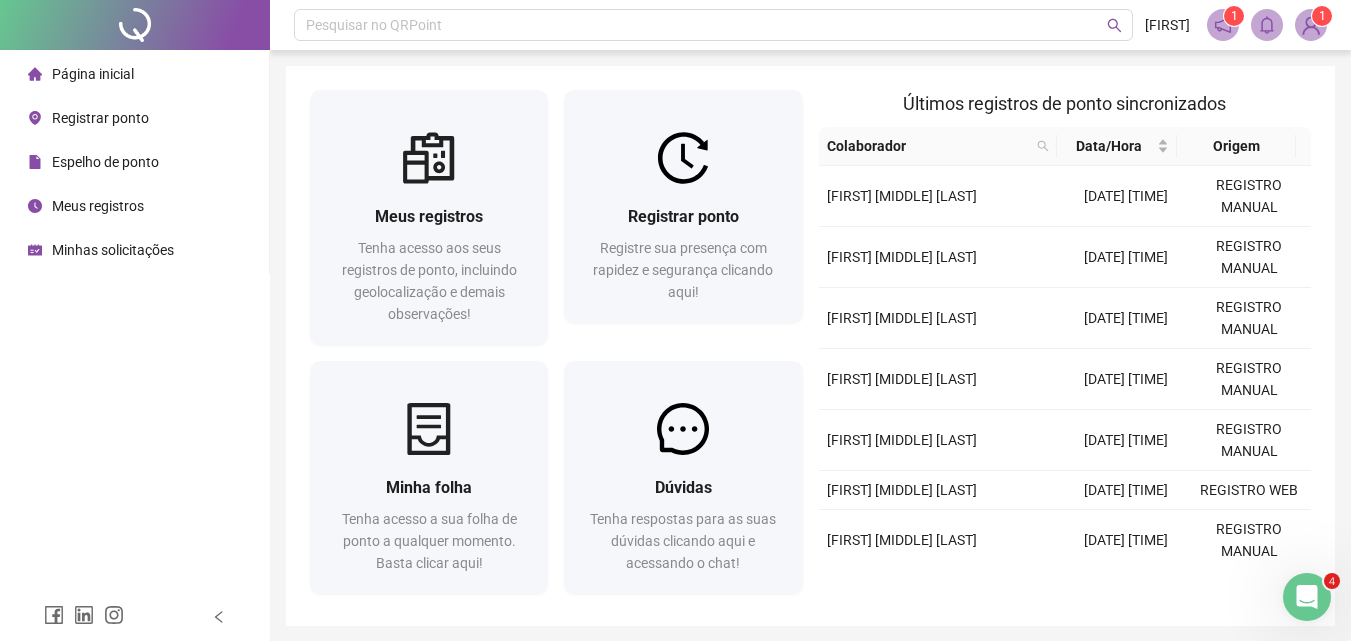 click on "1" at bounding box center (1322, 16) 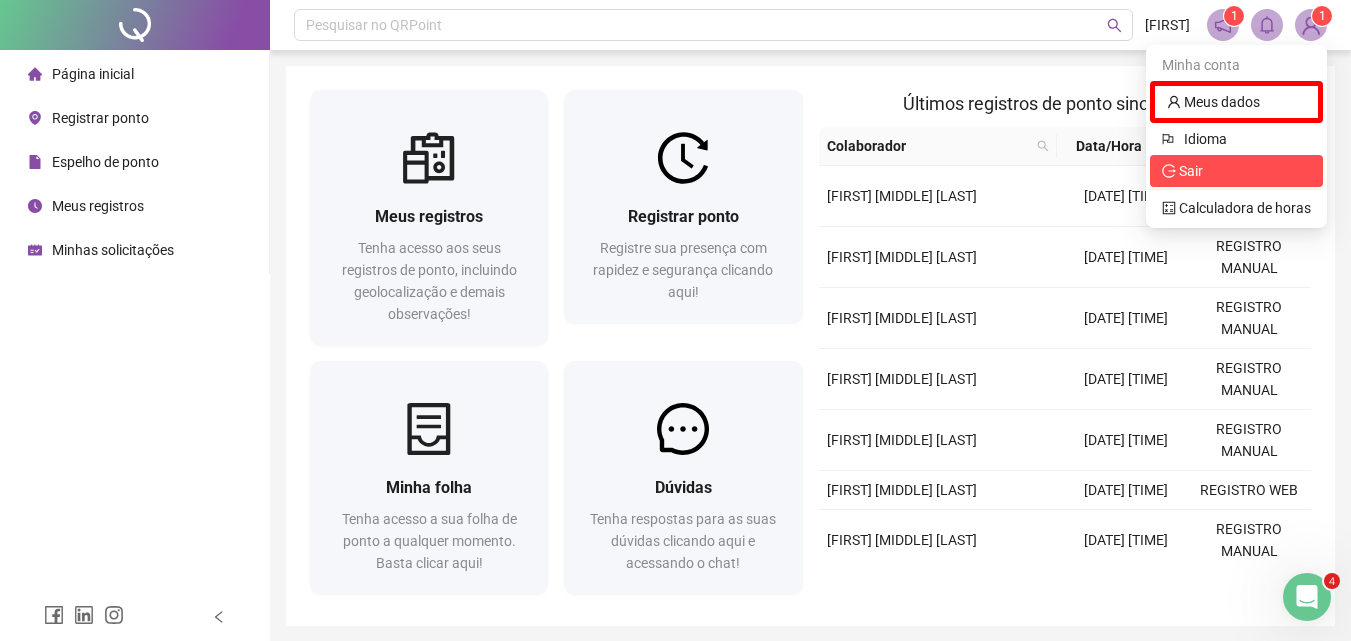 click on "Sair" at bounding box center [1236, 171] 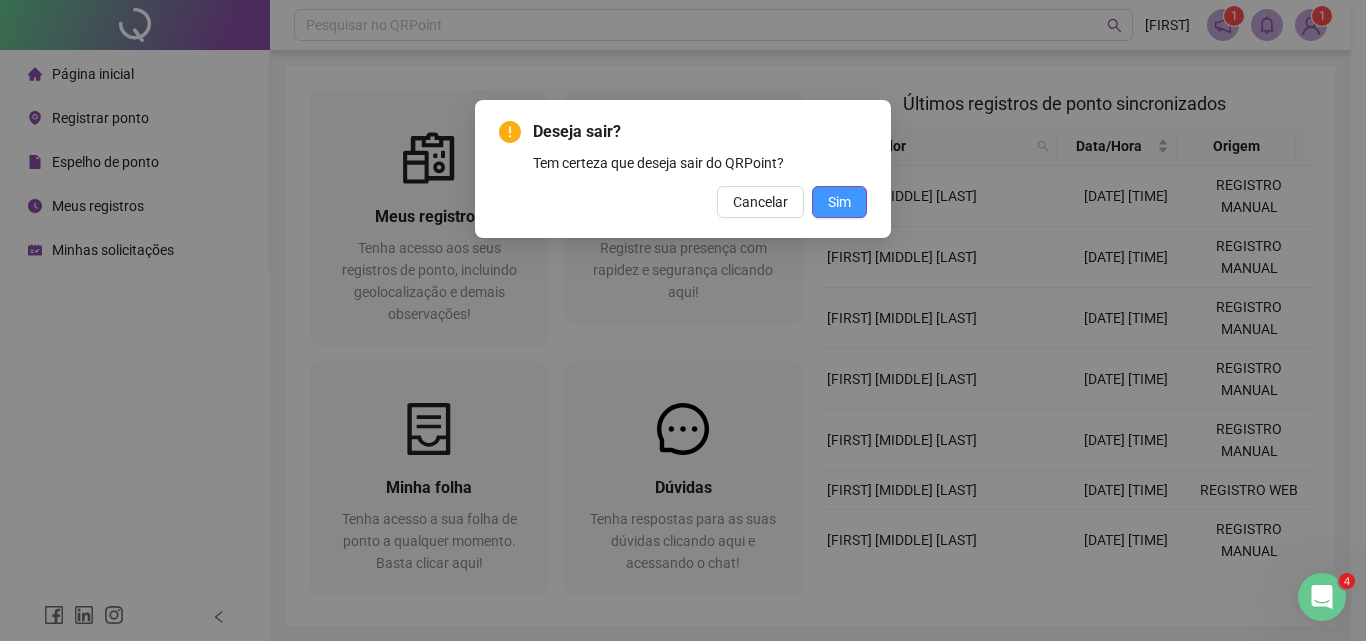 click on "Sim" at bounding box center (839, 202) 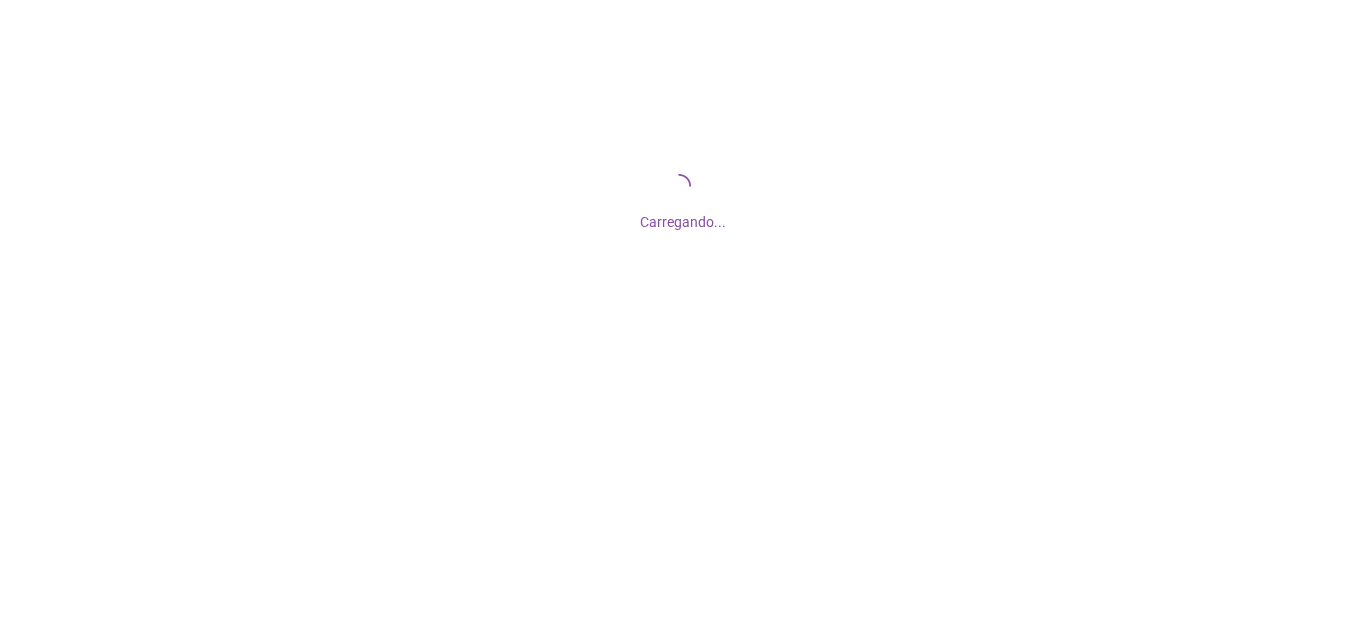 scroll, scrollTop: 0, scrollLeft: 0, axis: both 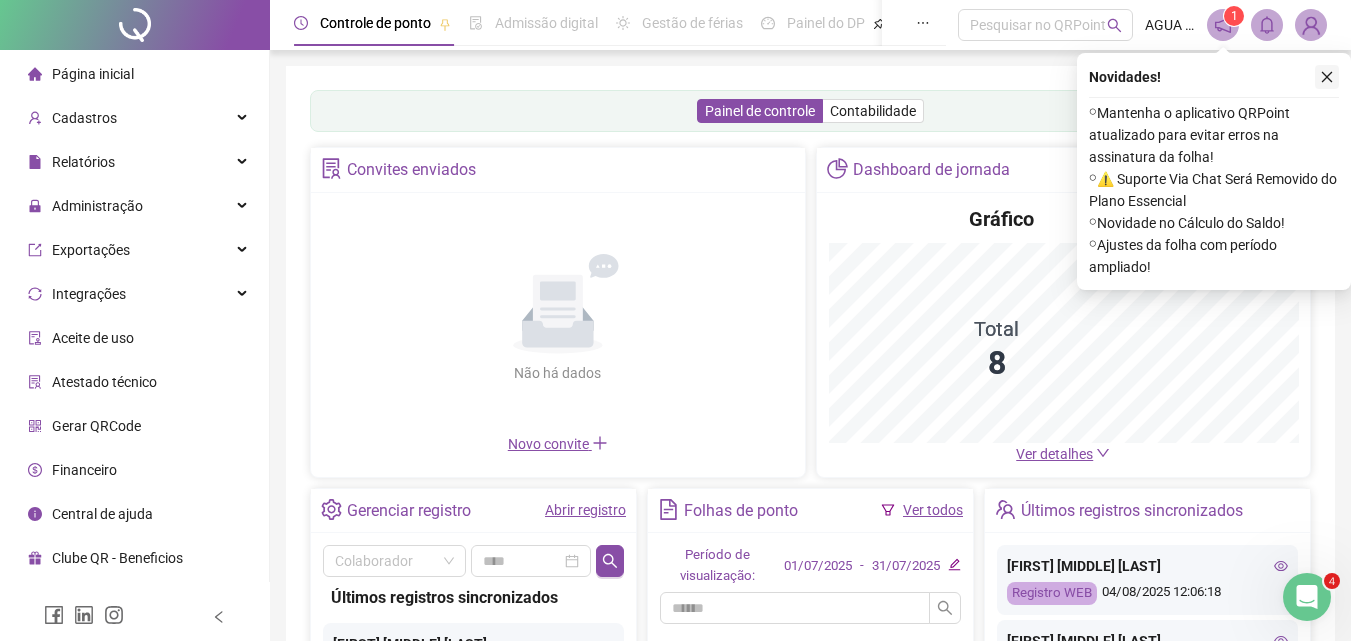 click at bounding box center (1327, 77) 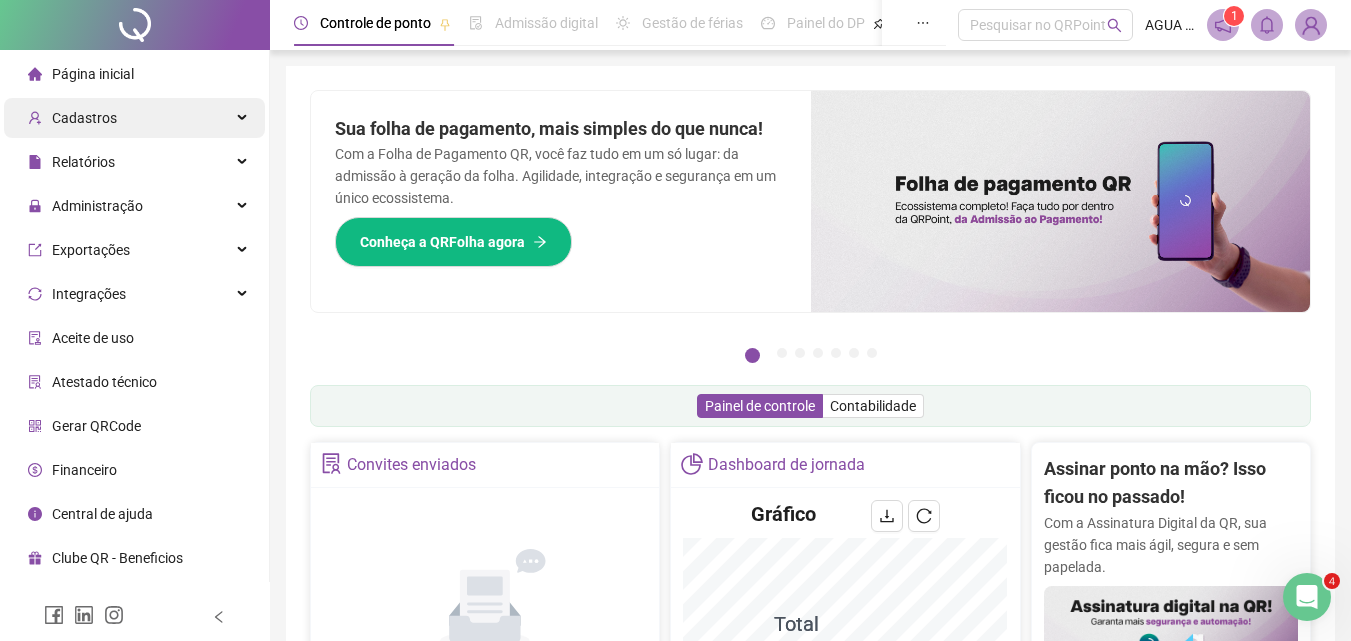 click on "Cadastros" at bounding box center (134, 118) 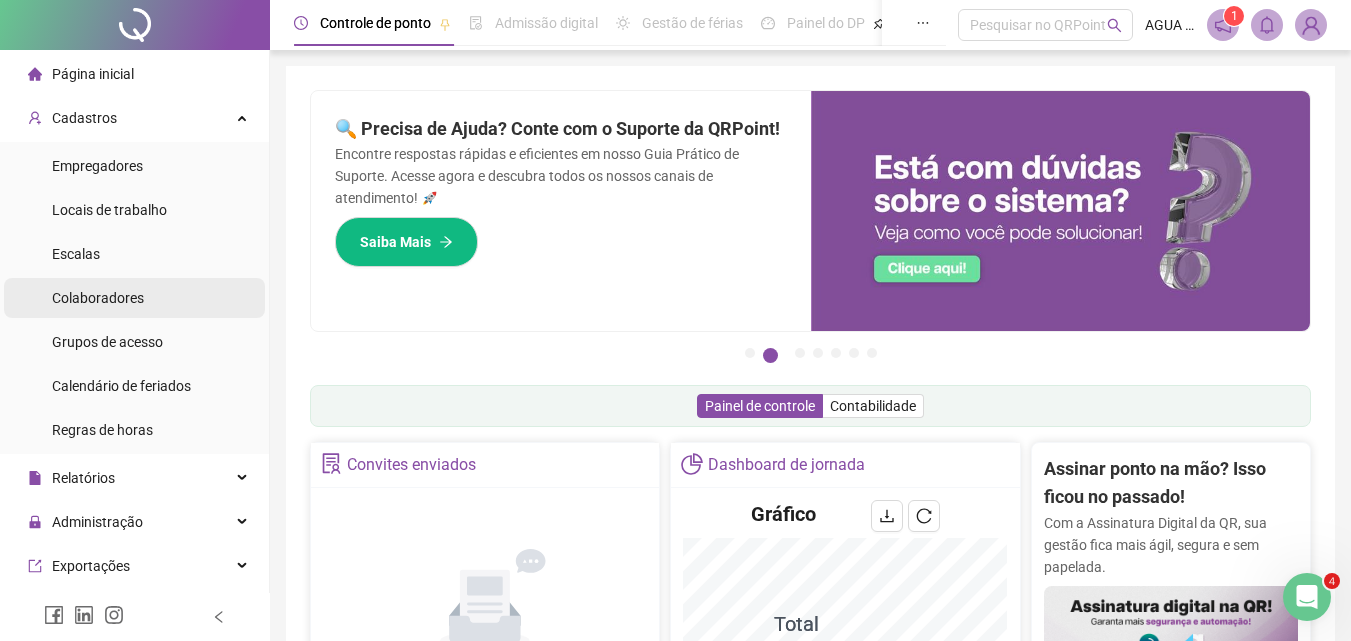 click on "Colaboradores" at bounding box center [134, 298] 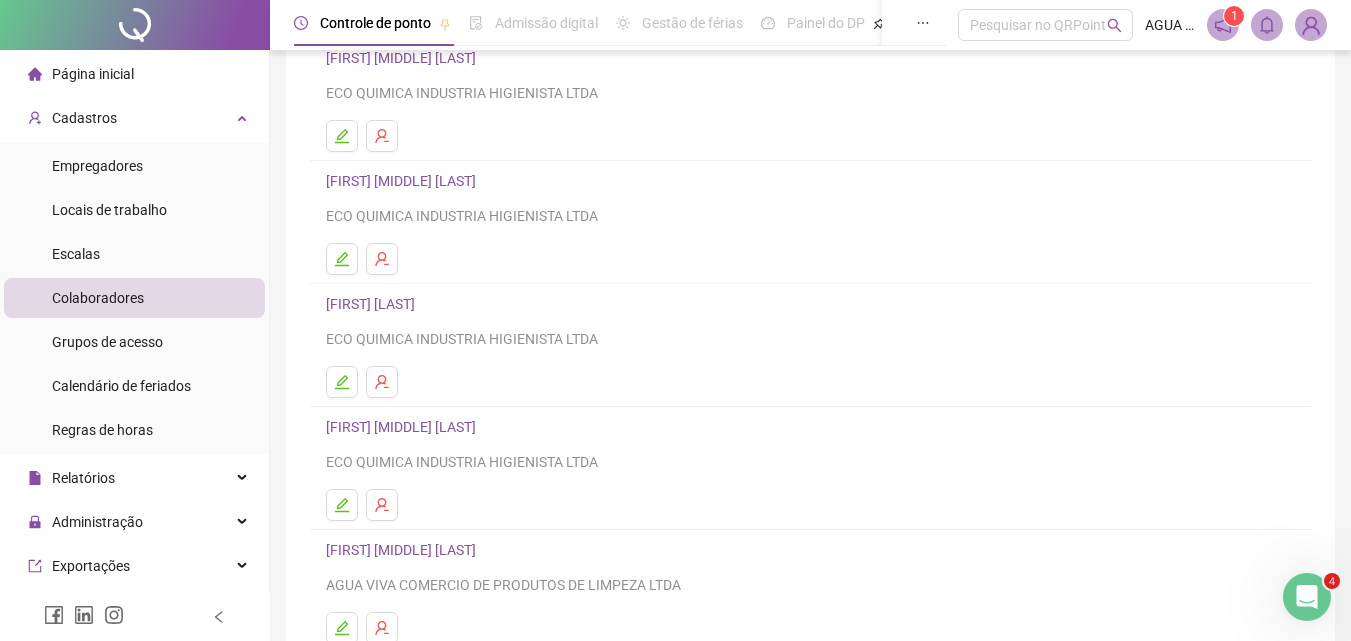 scroll, scrollTop: 326, scrollLeft: 0, axis: vertical 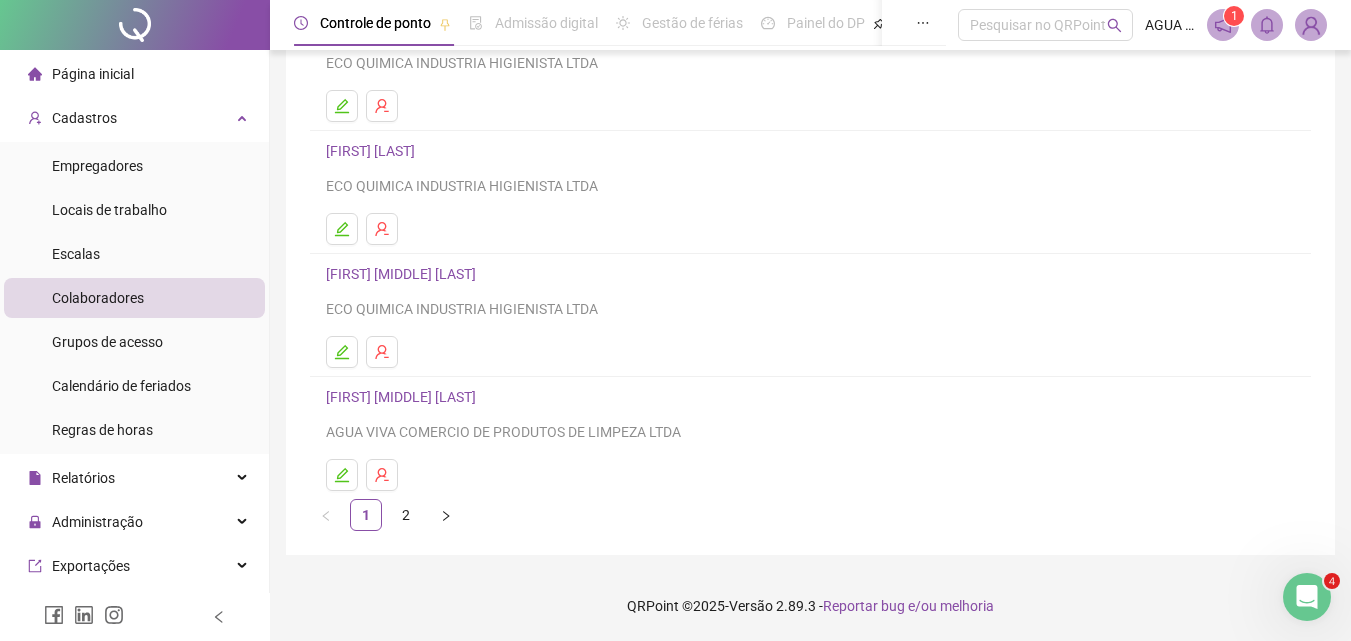 click on "MARGARETE PEREIRA DA SILVA RAMOS" at bounding box center [404, 397] 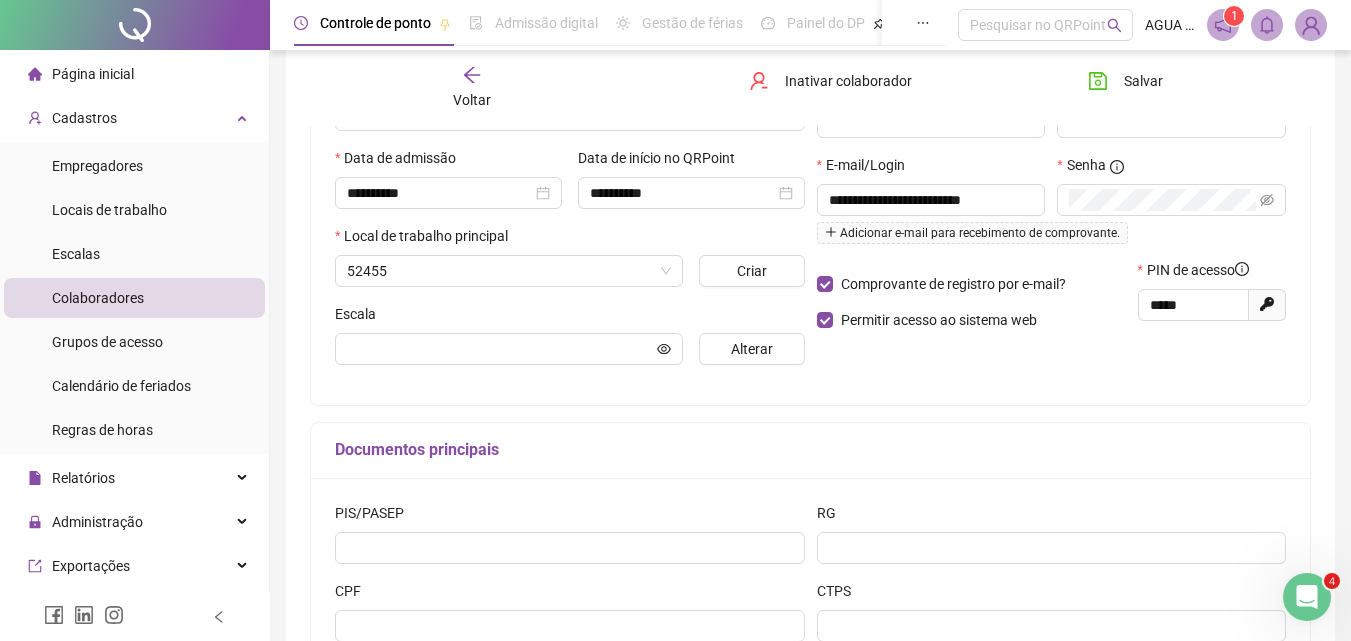 type on "**********" 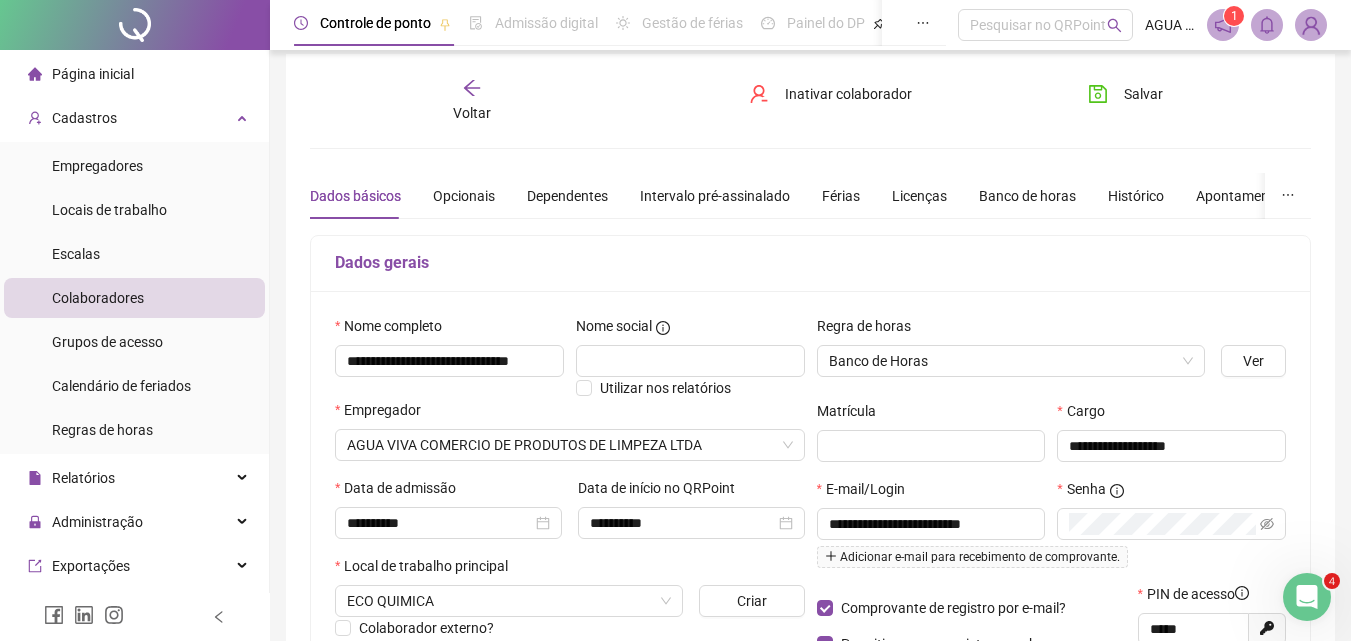 scroll, scrollTop: 0, scrollLeft: 0, axis: both 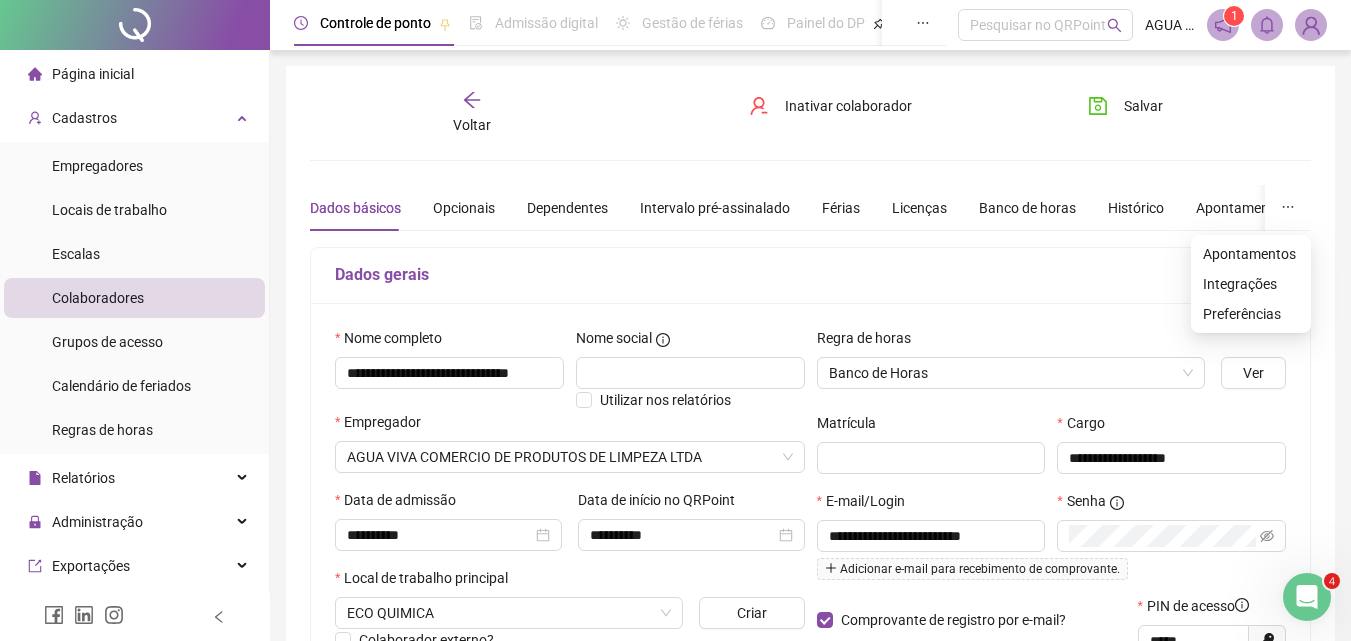 click 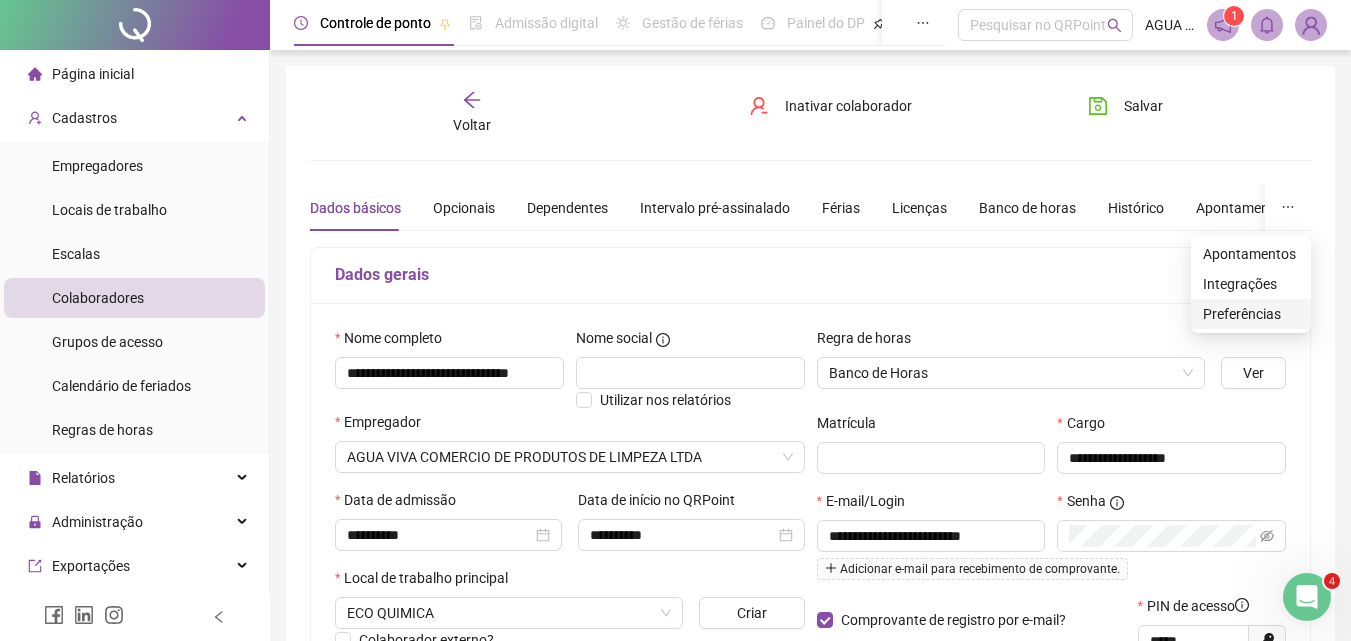 click on "Preferências" at bounding box center [1251, 314] 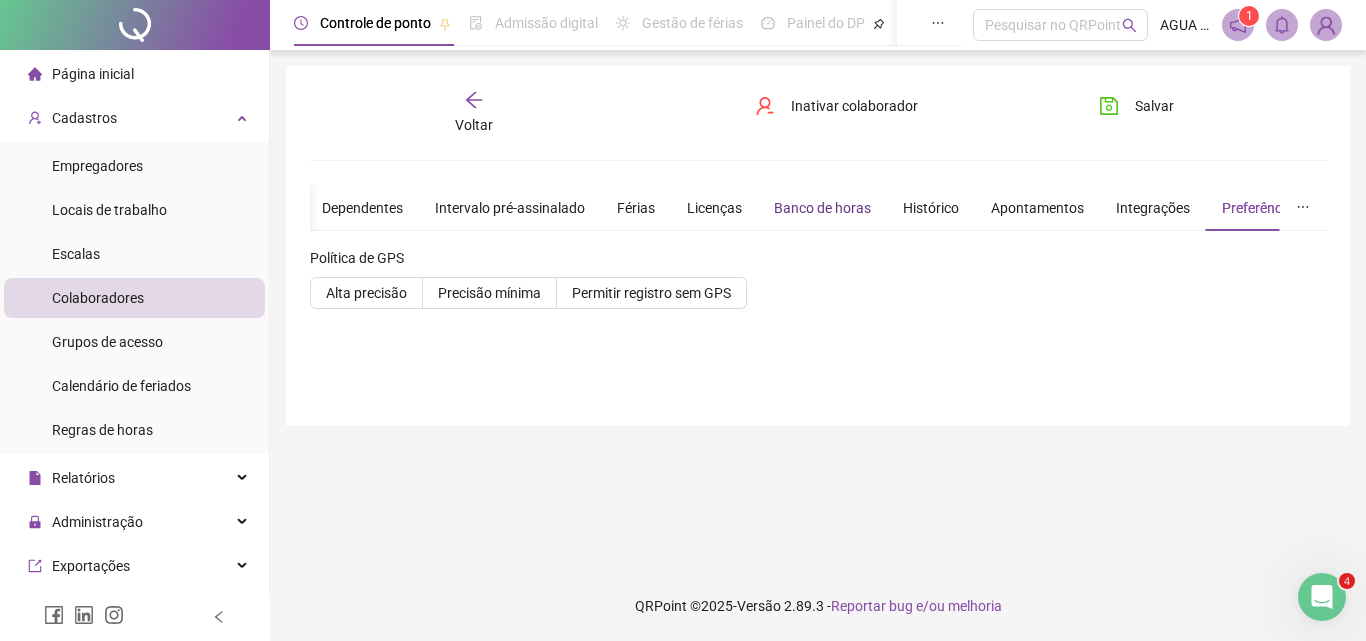 click on "Banco de horas" at bounding box center [822, 208] 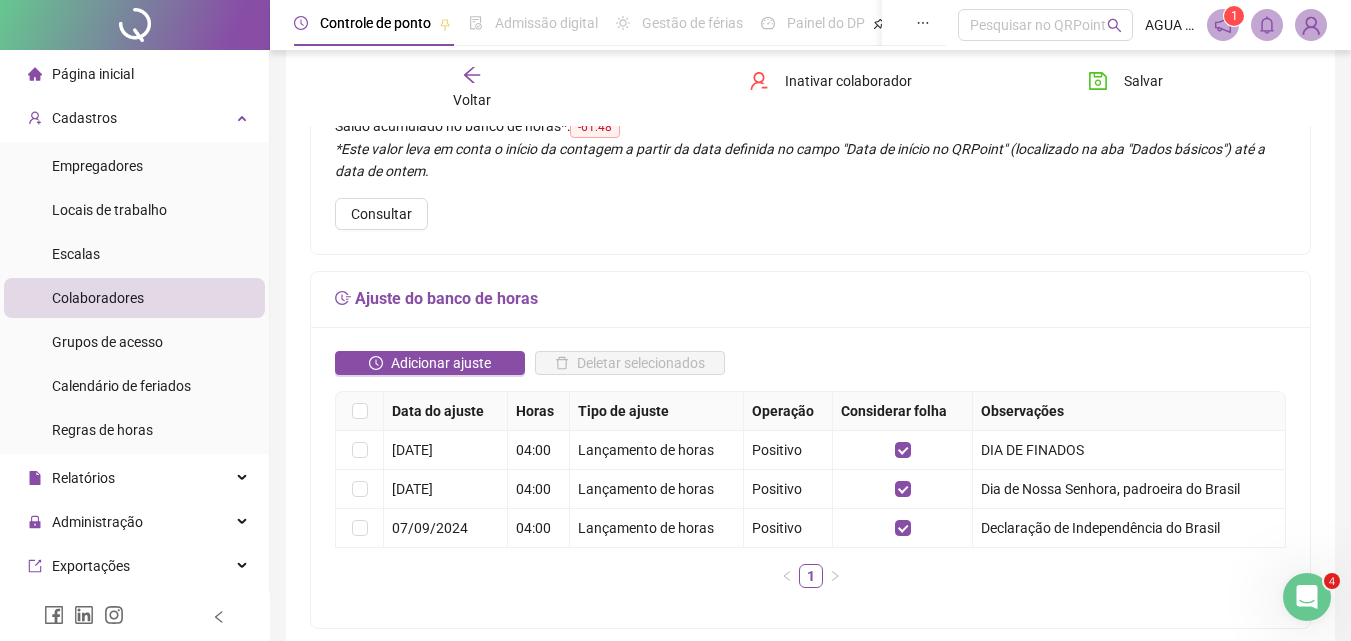 scroll, scrollTop: 300, scrollLeft: 0, axis: vertical 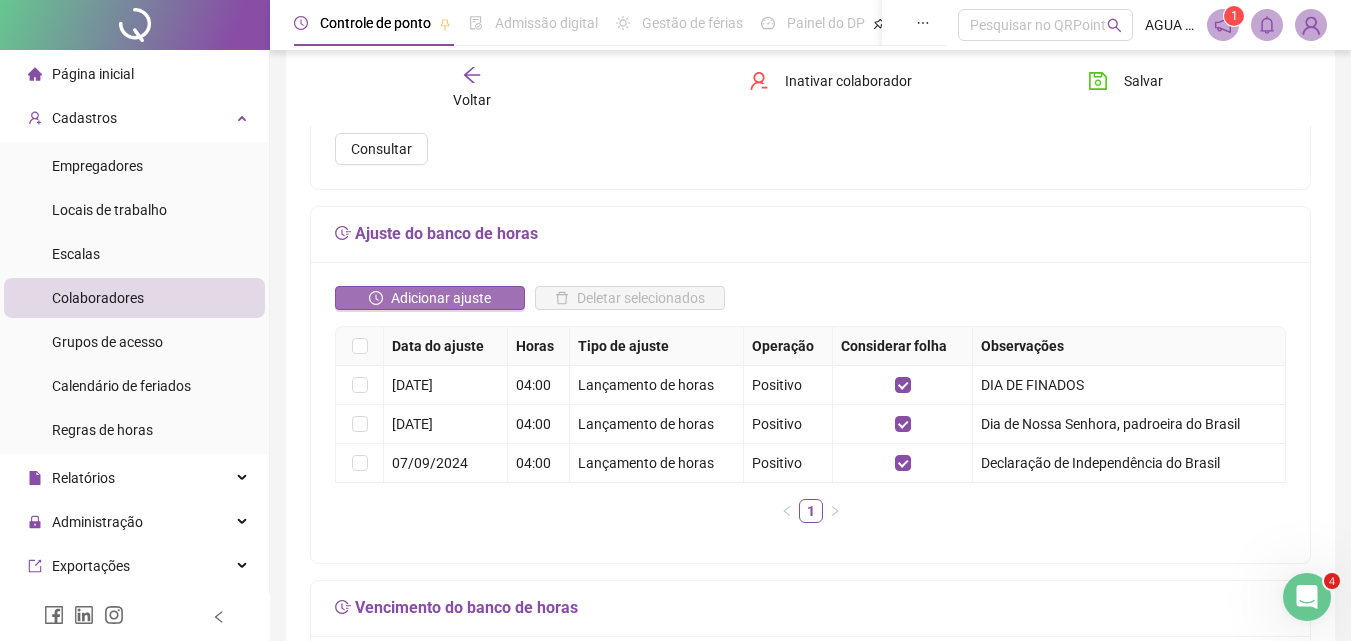 click on "Adicionar ajuste" at bounding box center (441, 298) 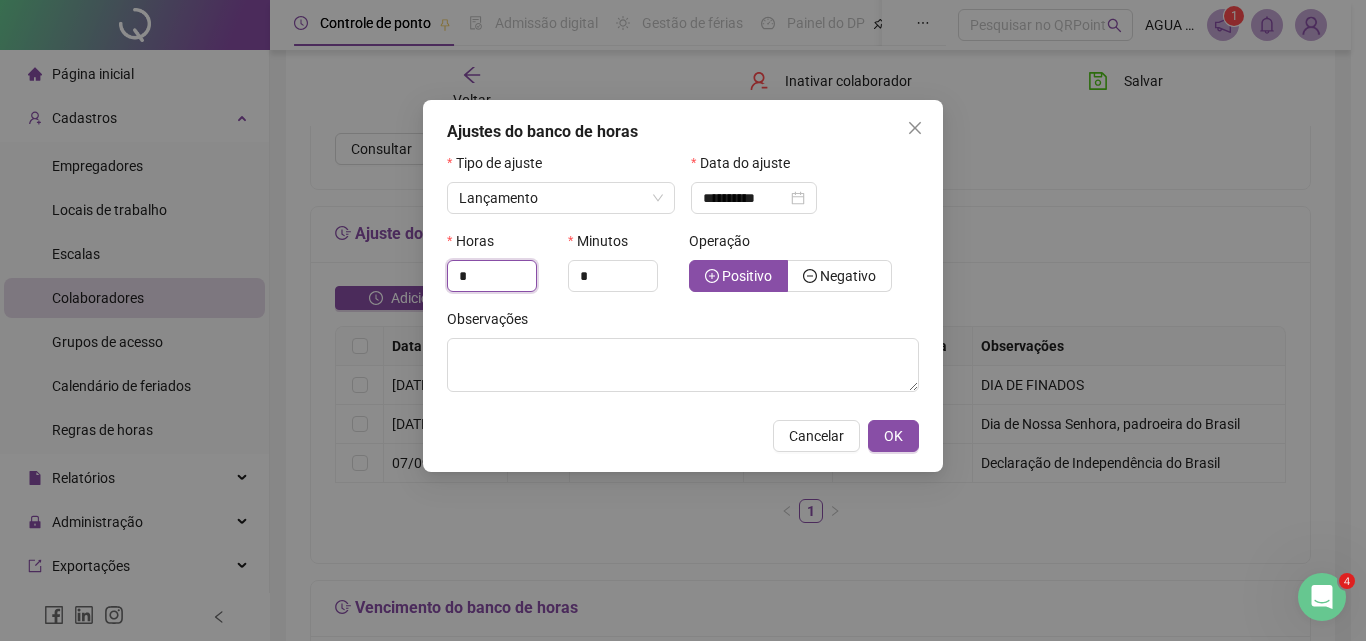 drag, startPoint x: 491, startPoint y: 274, endPoint x: 405, endPoint y: 289, distance: 87.29834 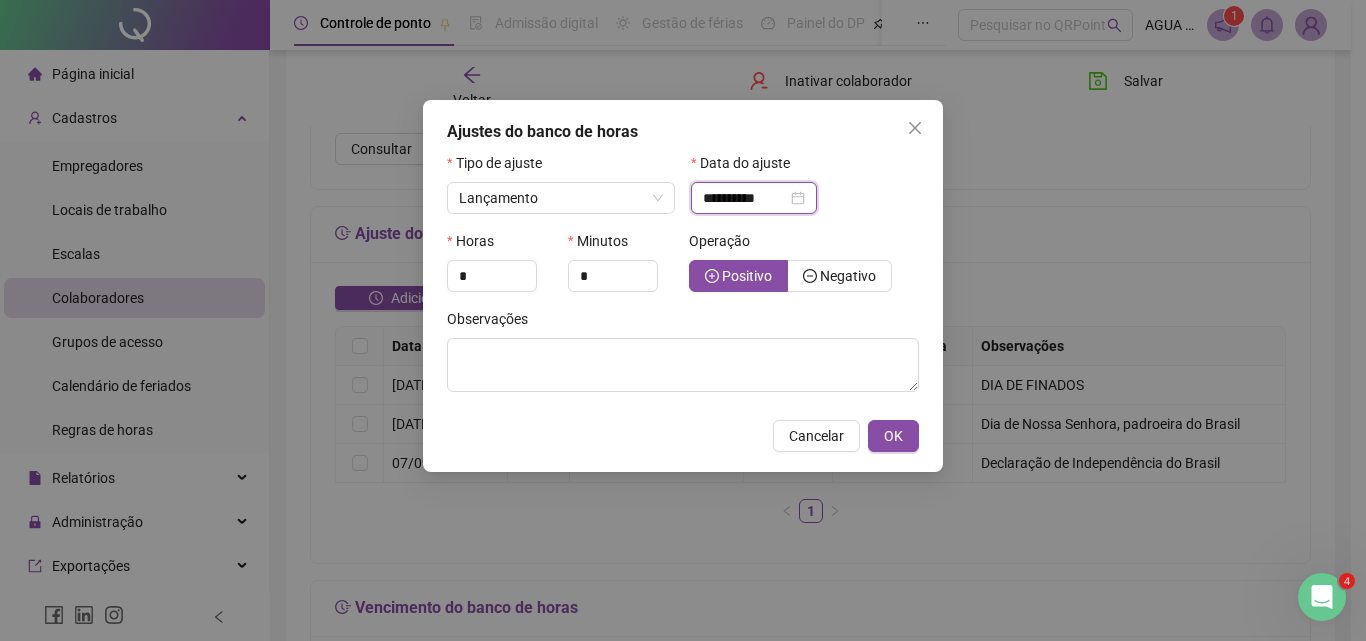 click on "**********" at bounding box center (745, 198) 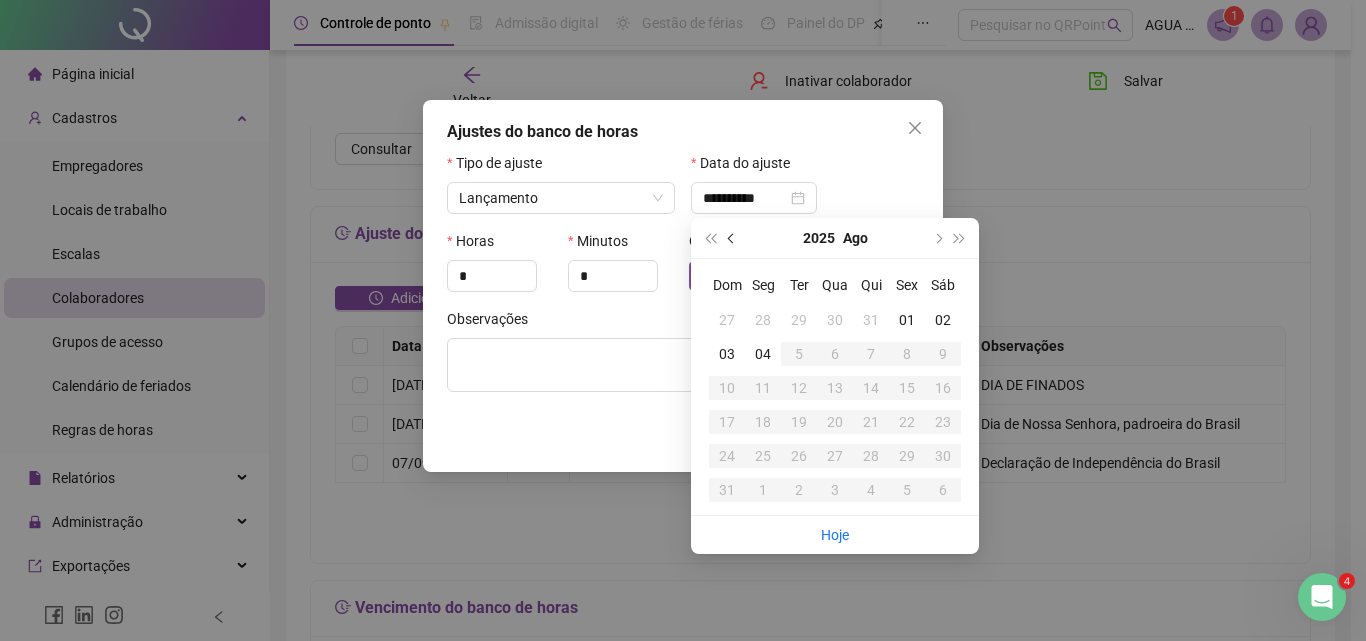 click at bounding box center [733, 238] 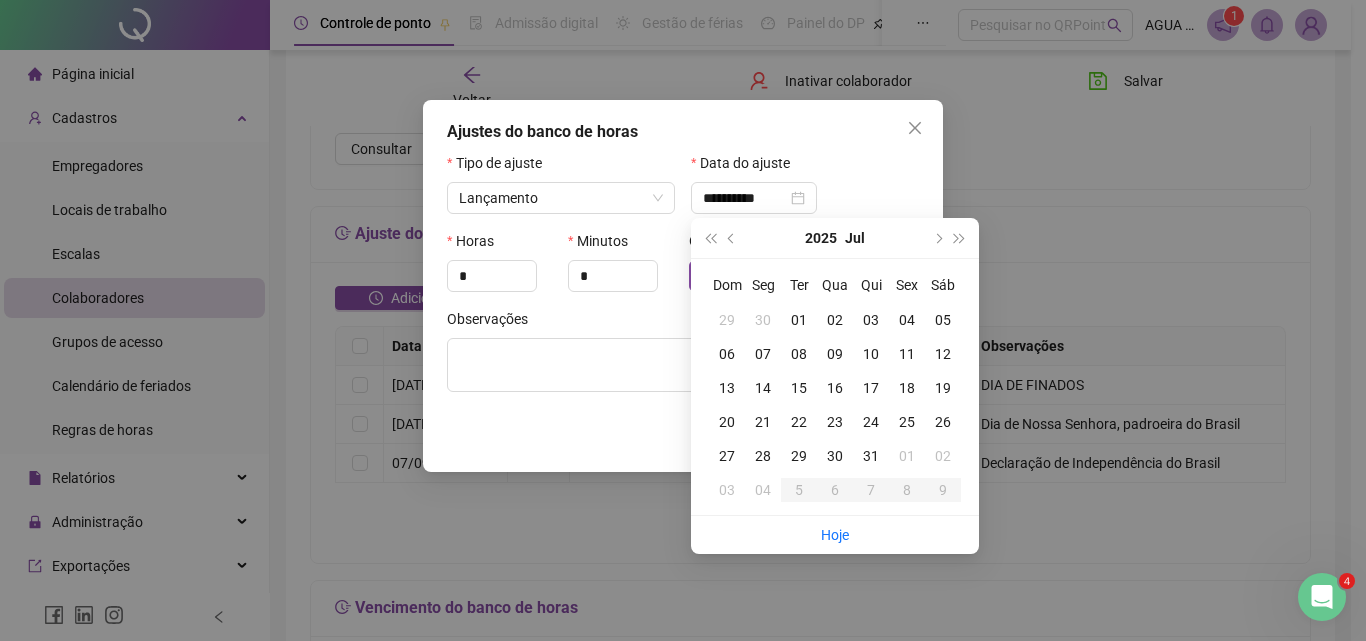 type on "**********" 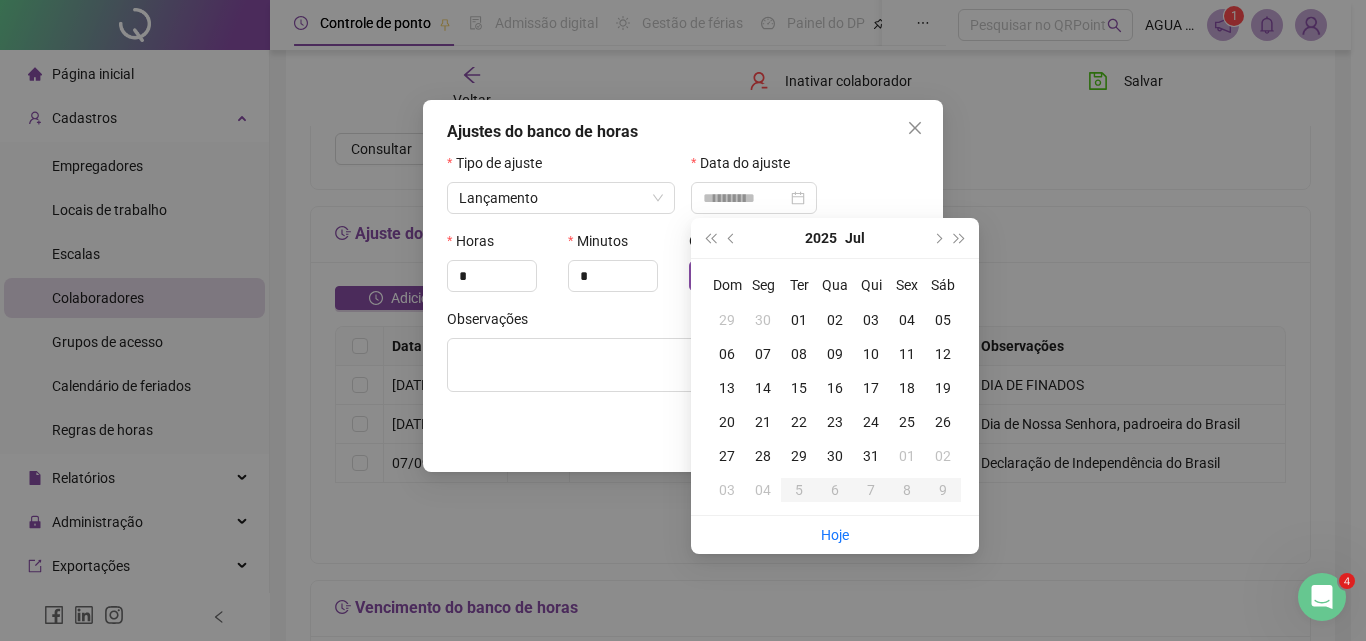 drag, startPoint x: 870, startPoint y: 466, endPoint x: 877, endPoint y: 453, distance: 14.764823 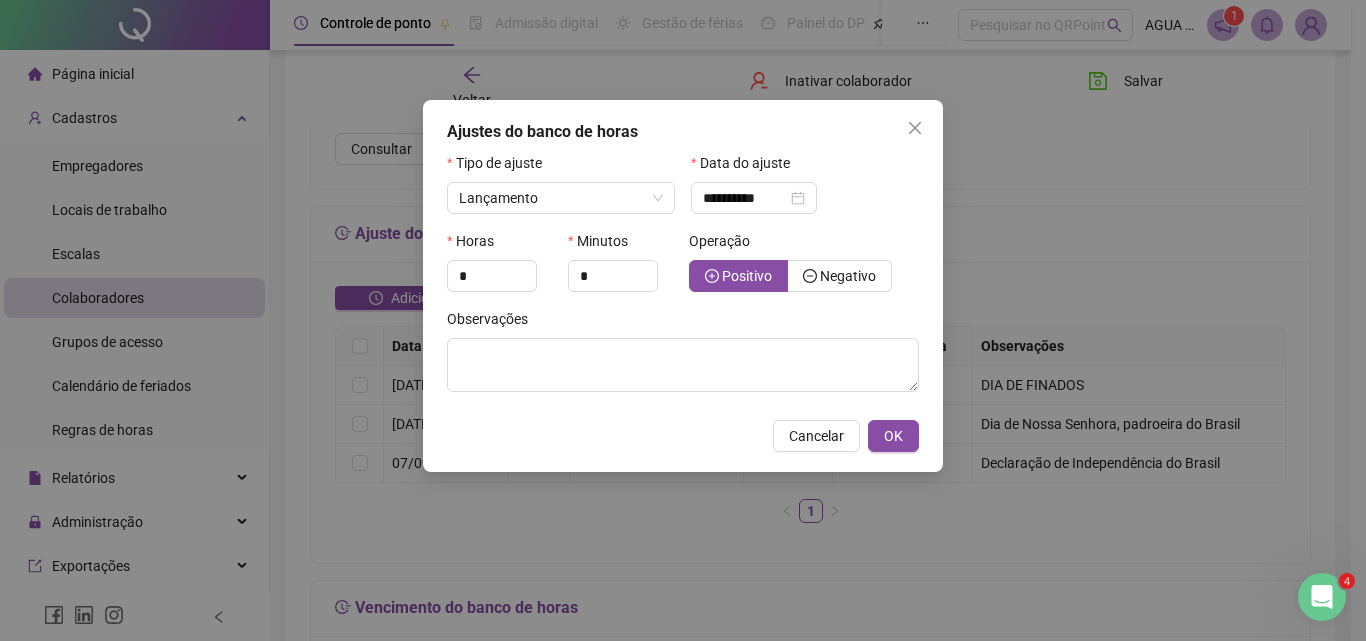 click on "**********" at bounding box center [683, 286] 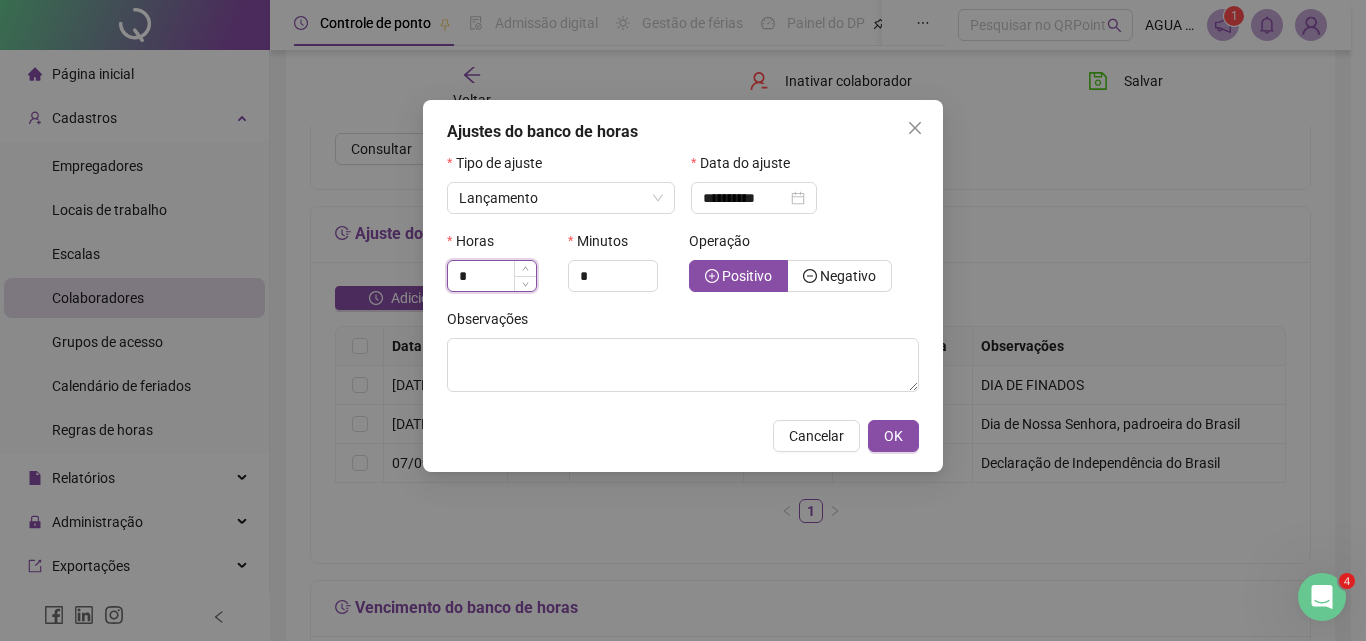 click on "*" at bounding box center [492, 276] 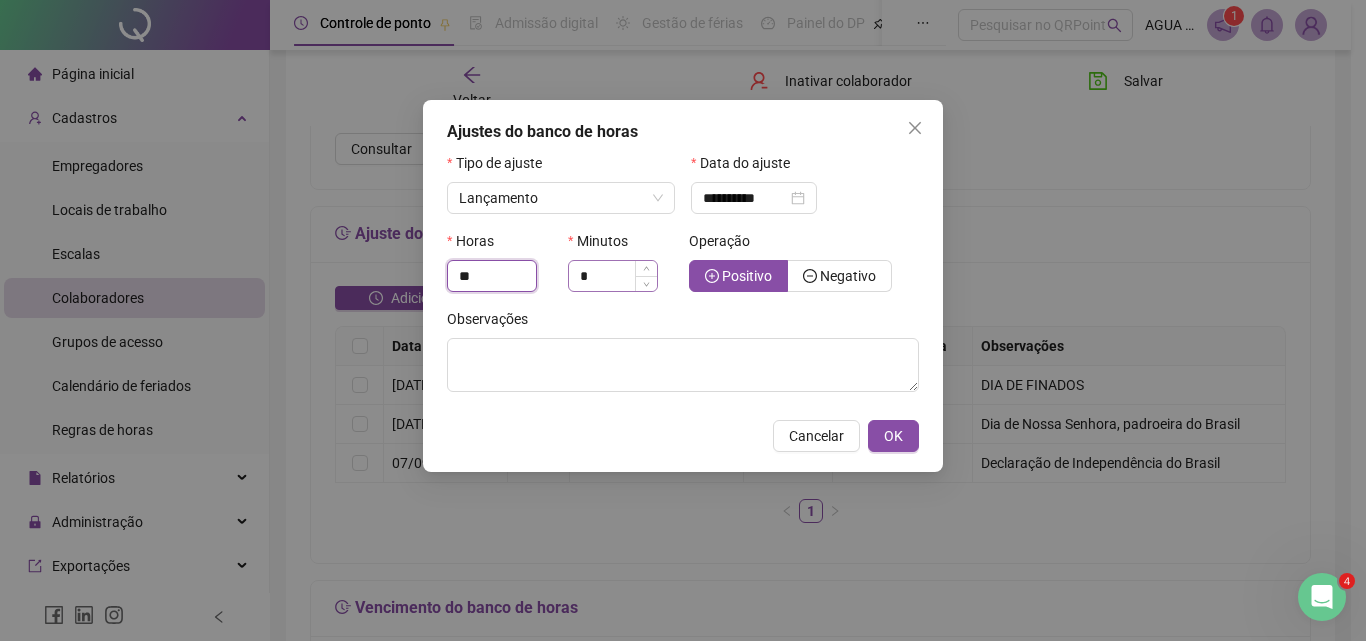 type on "**" 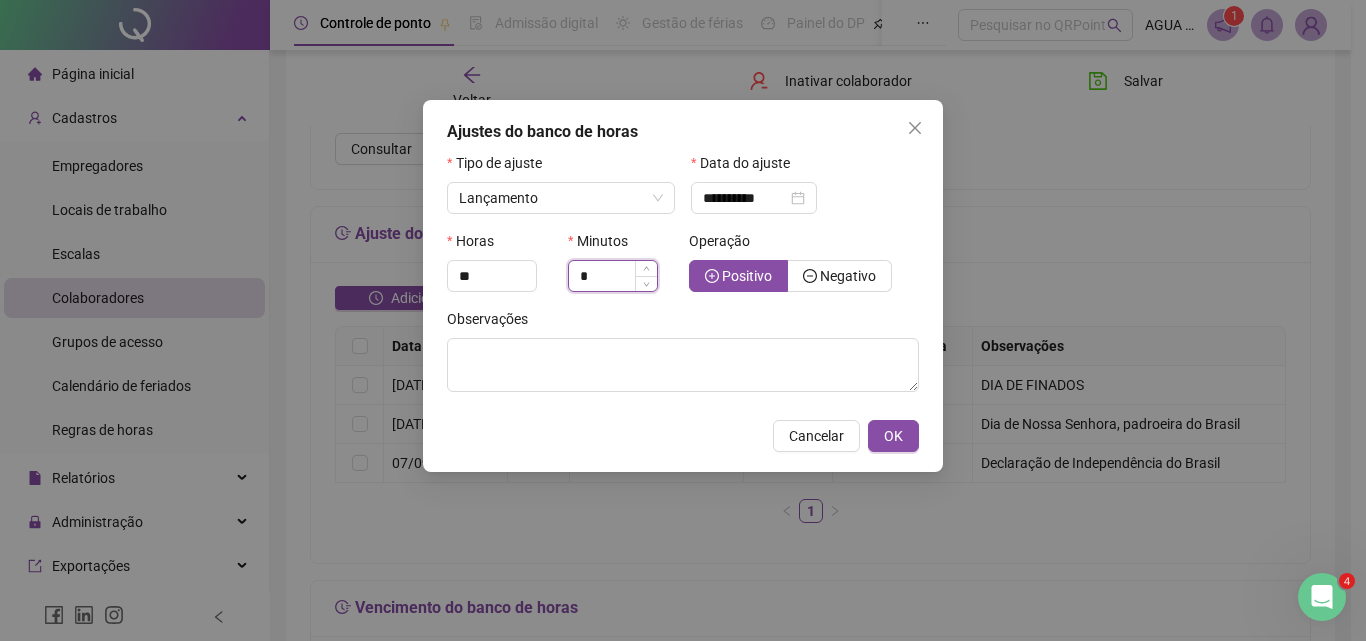 type on "*" 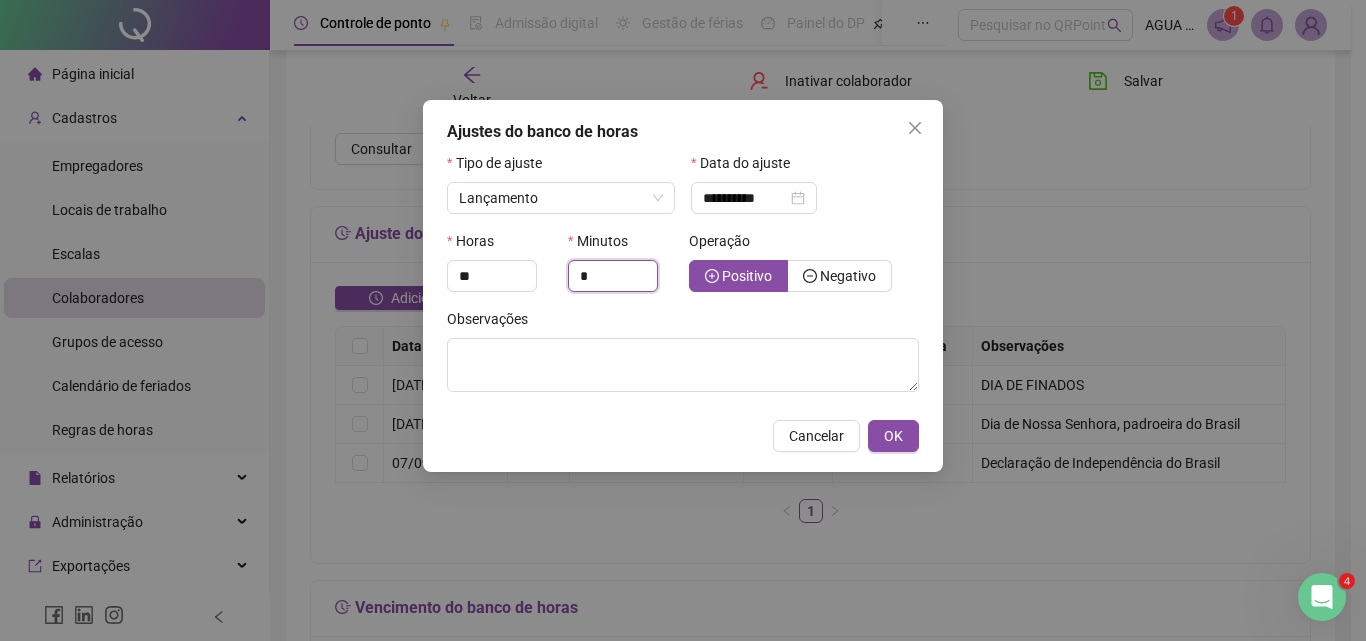 drag, startPoint x: 632, startPoint y: 267, endPoint x: 527, endPoint y: 297, distance: 109.201645 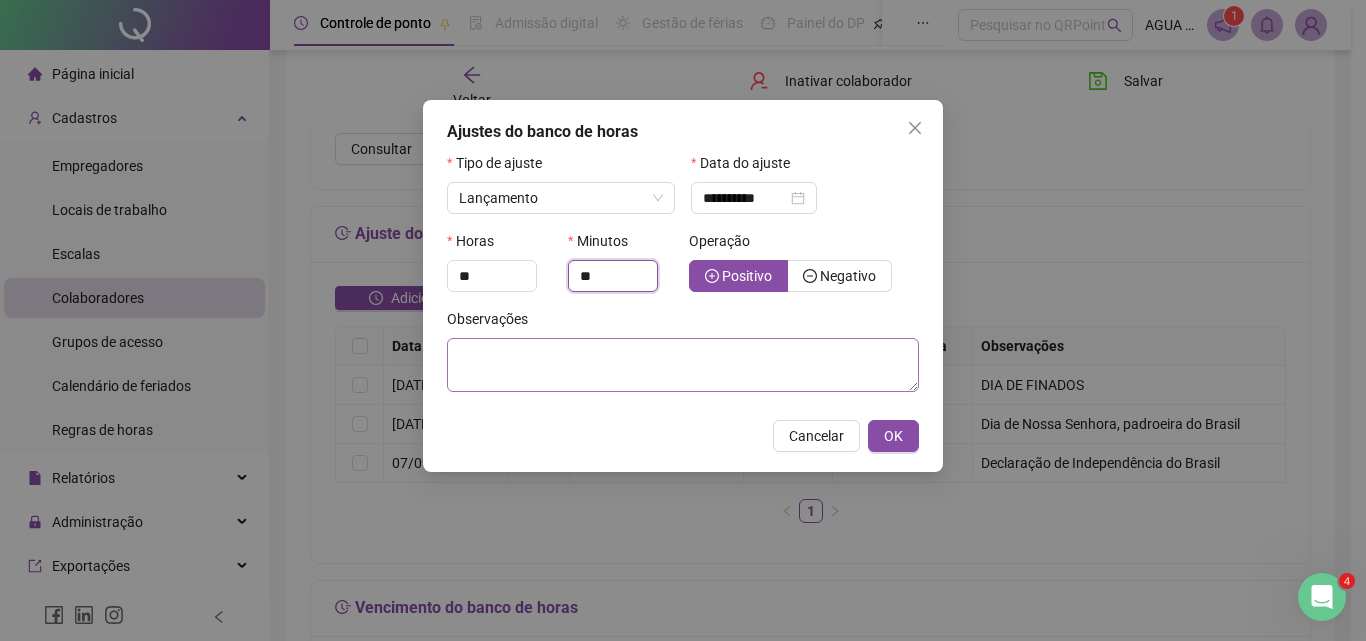 type on "**" 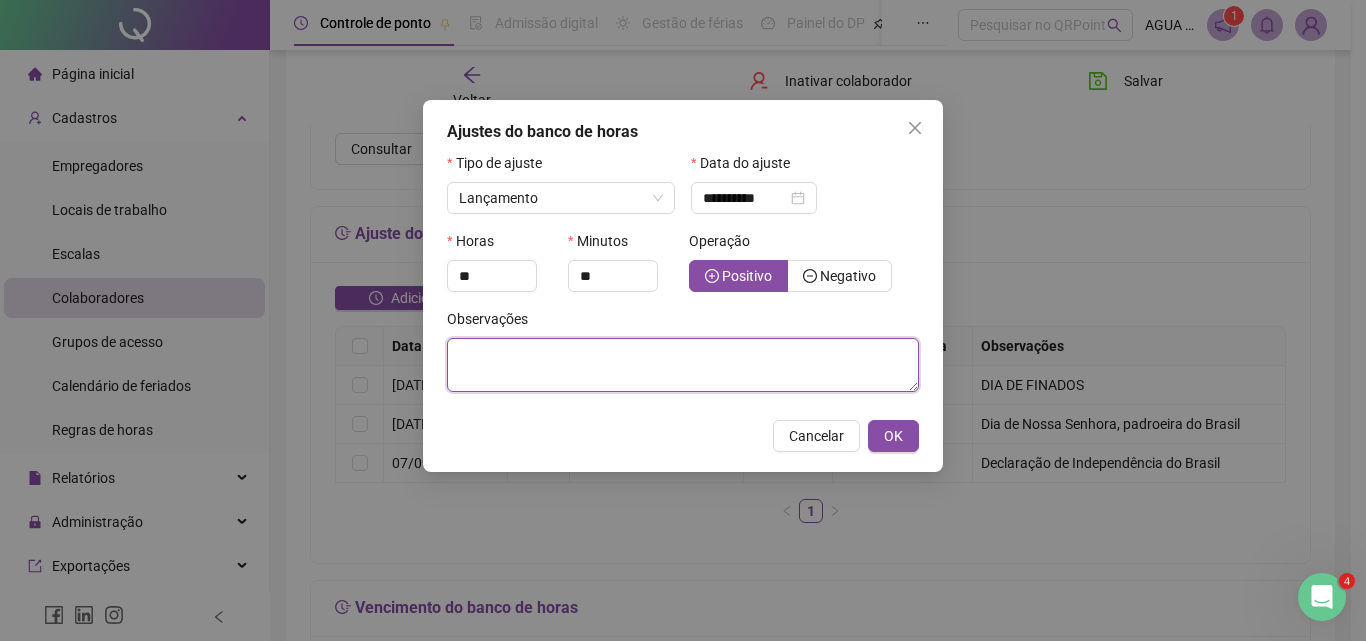 click at bounding box center (683, 365) 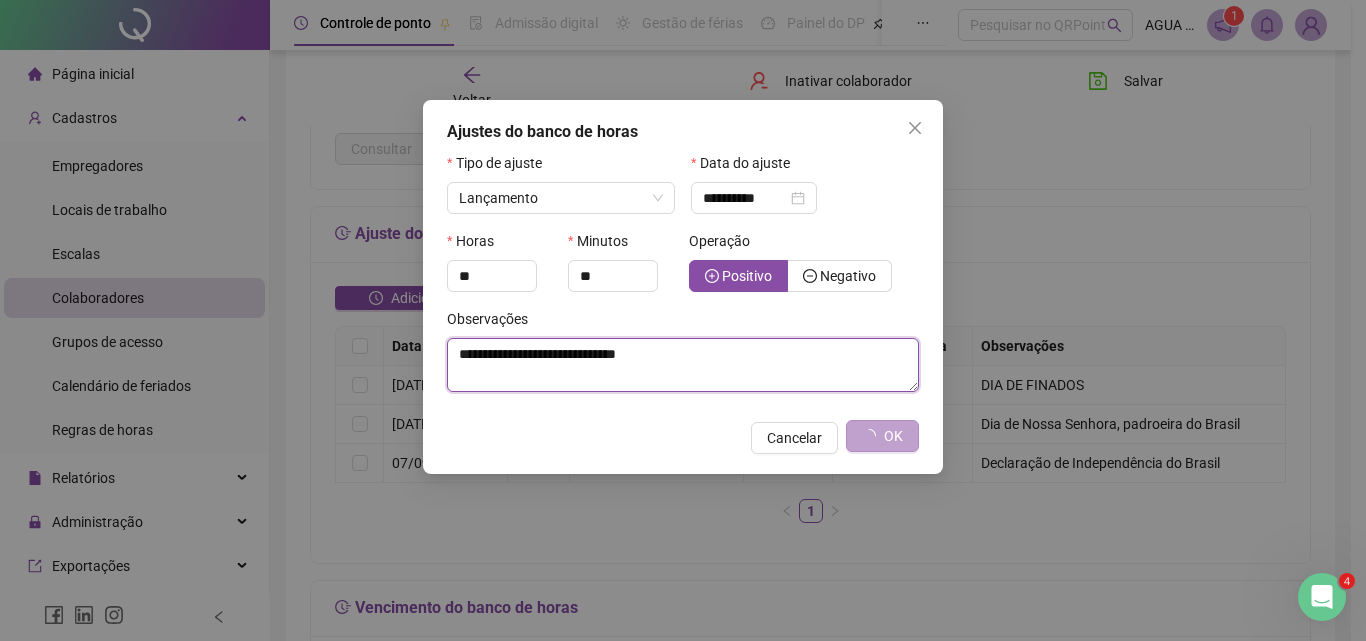 type on "**********" 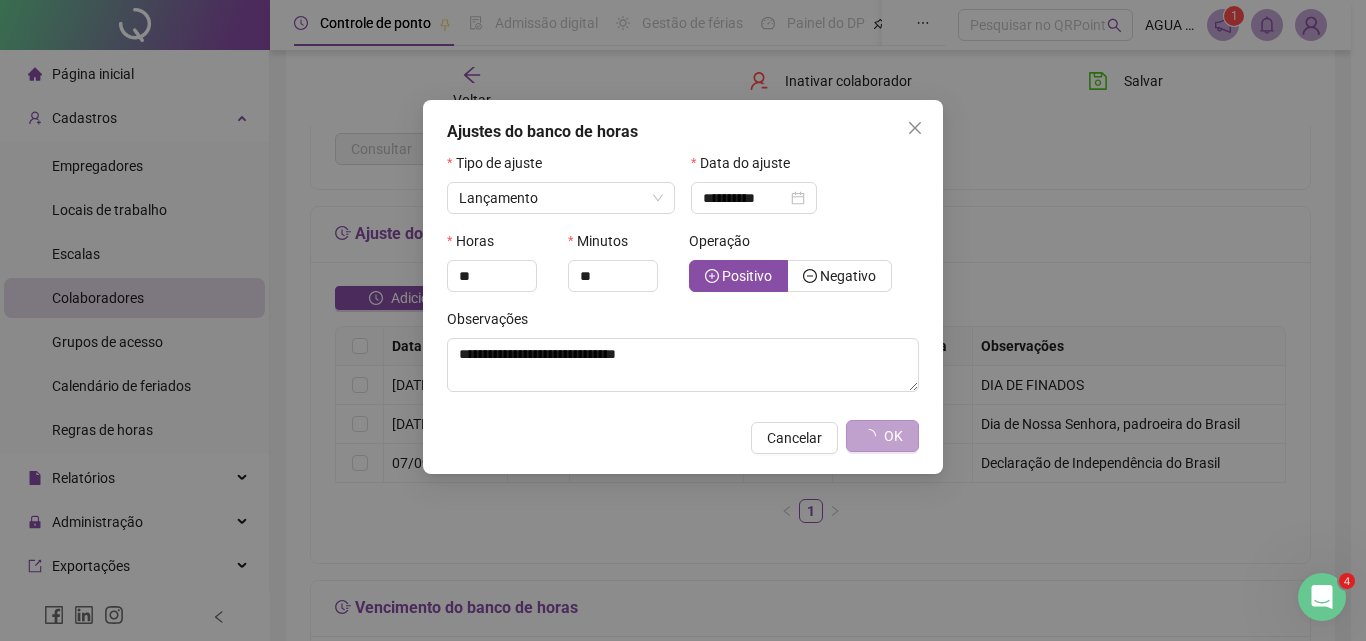 click on "OK" at bounding box center [893, 436] 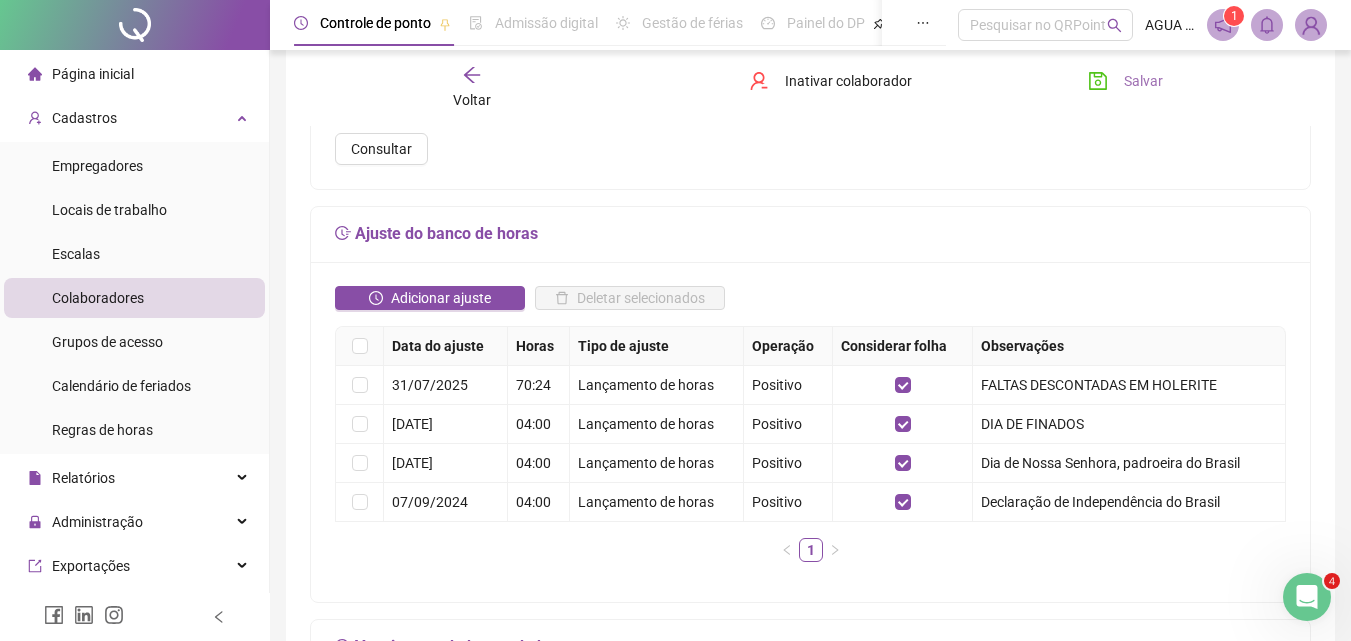 click 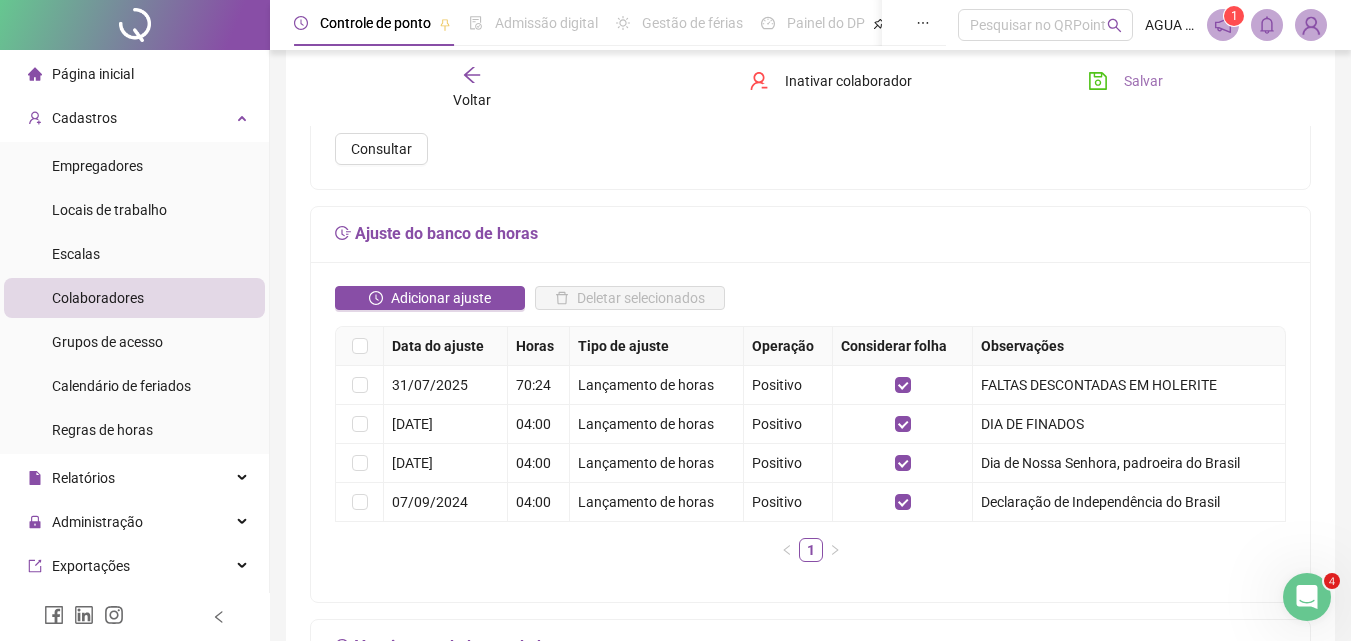 click on "Salvar" at bounding box center [1125, 81] 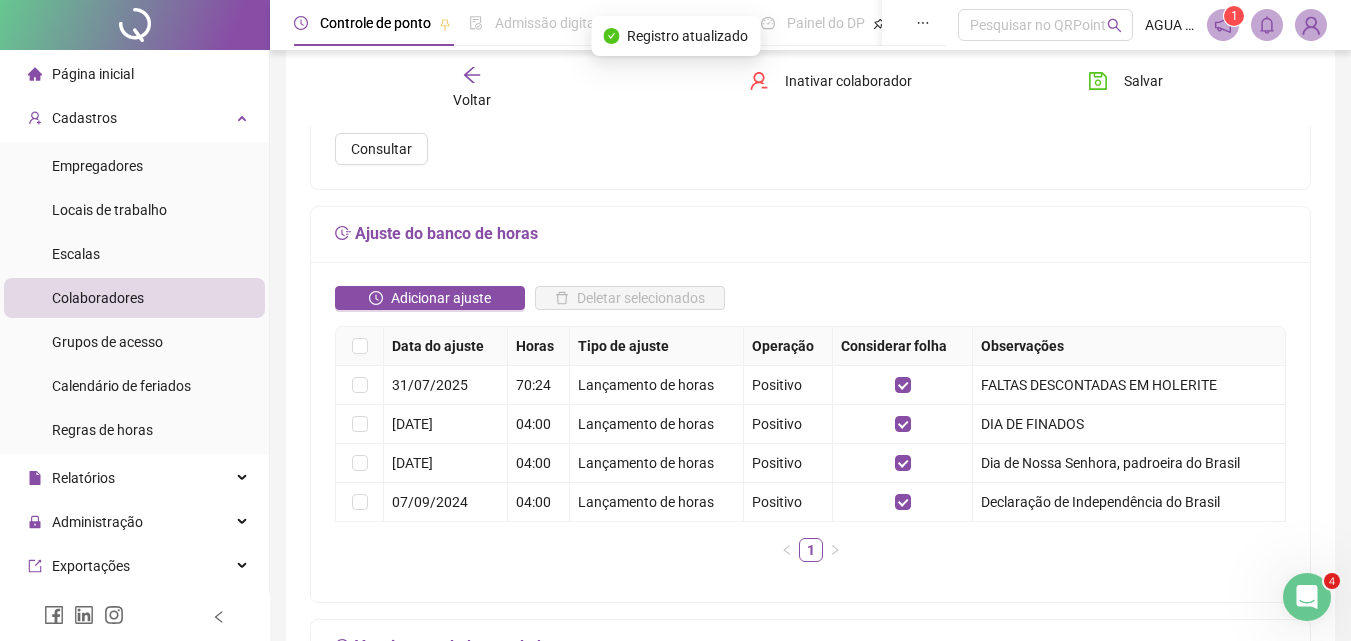 click 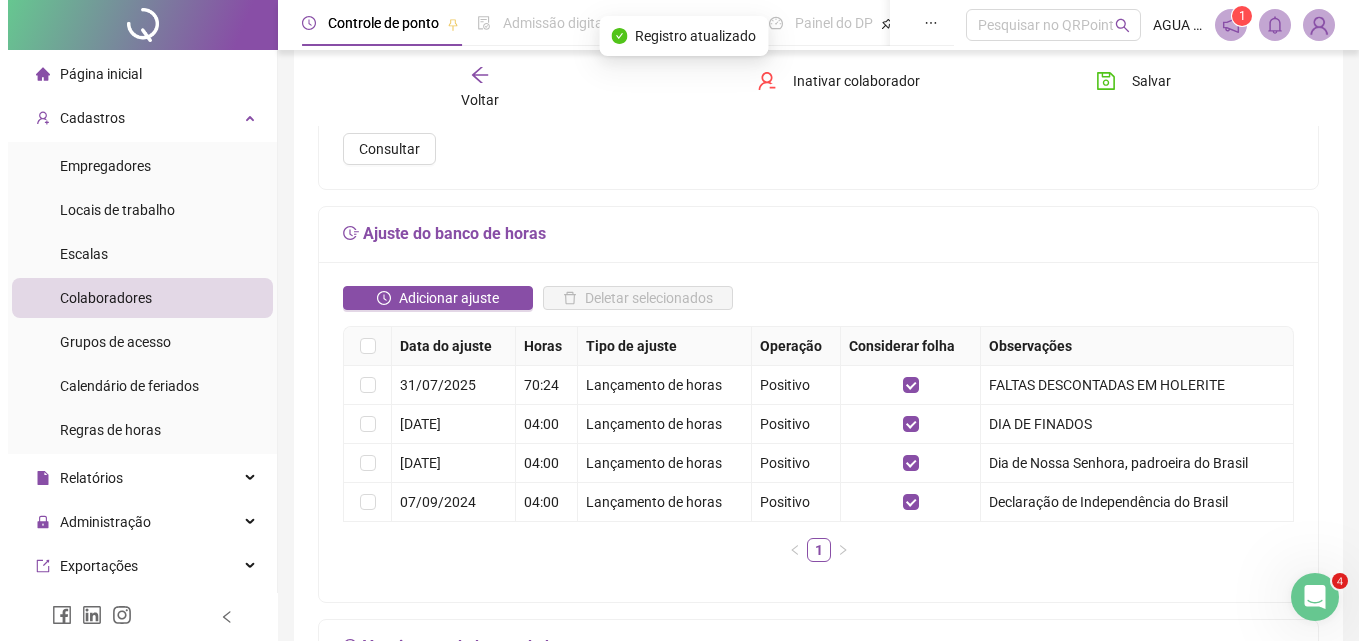 scroll, scrollTop: 0, scrollLeft: 0, axis: both 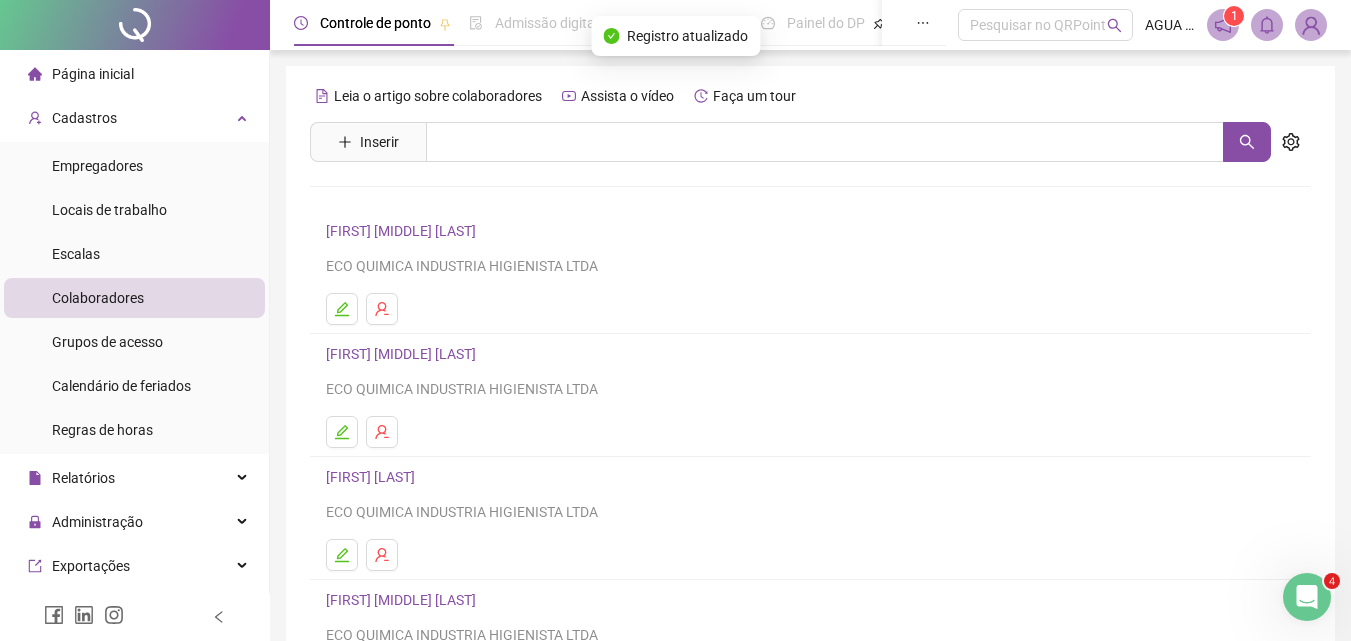 click at bounding box center (1311, 25) 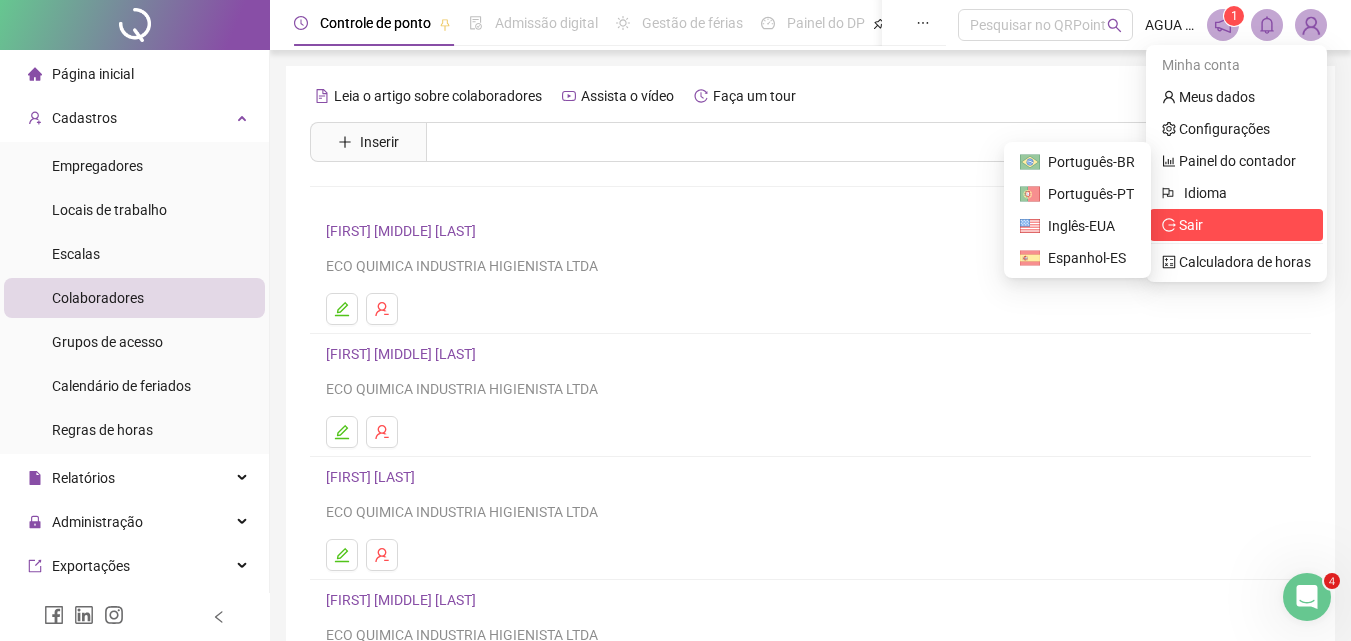 click 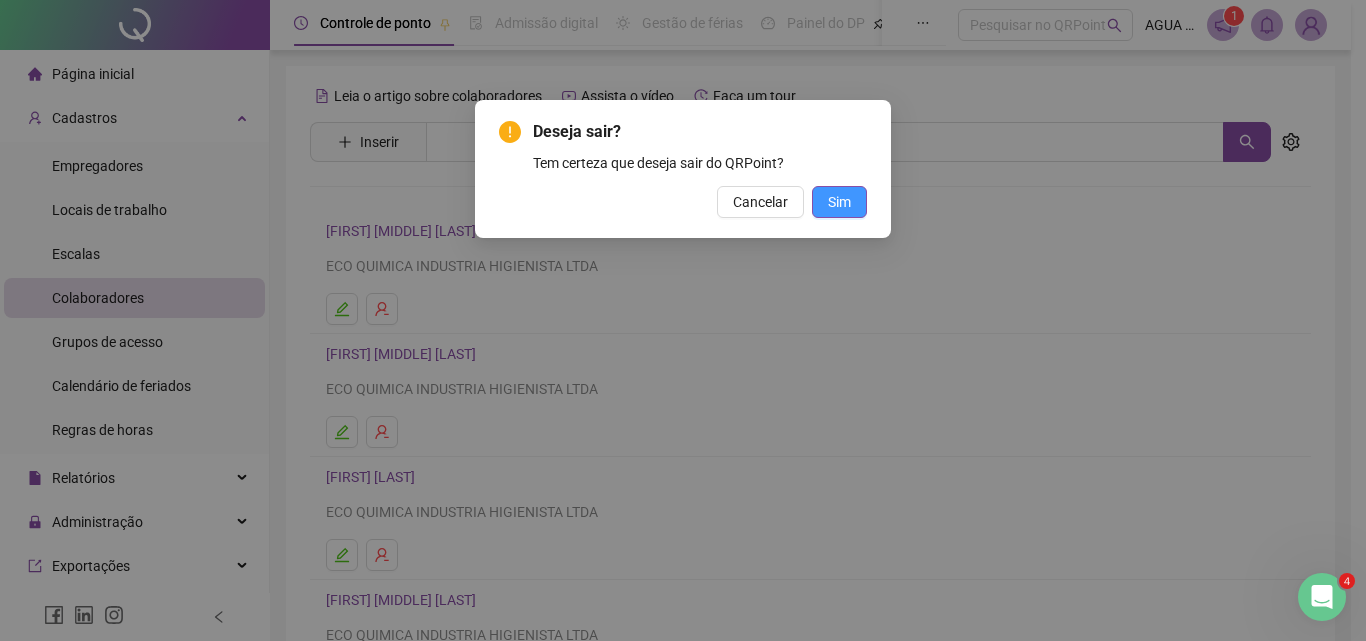 click on "Sim" at bounding box center [839, 202] 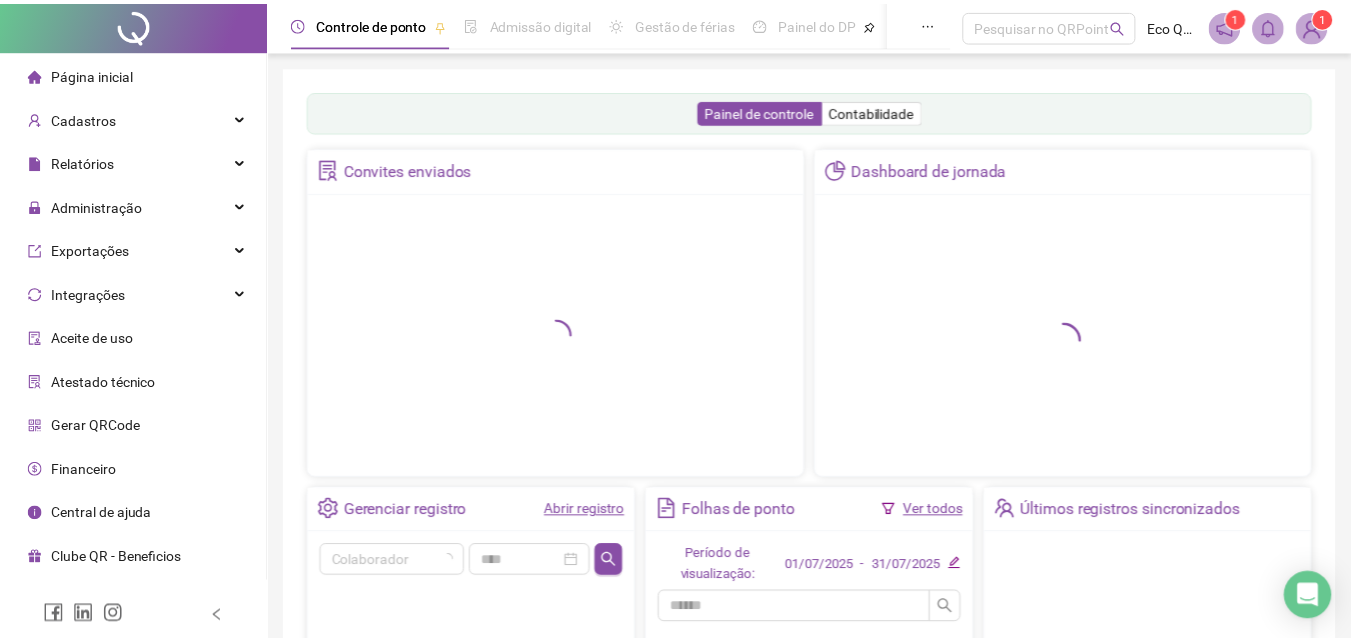 scroll, scrollTop: 0, scrollLeft: 0, axis: both 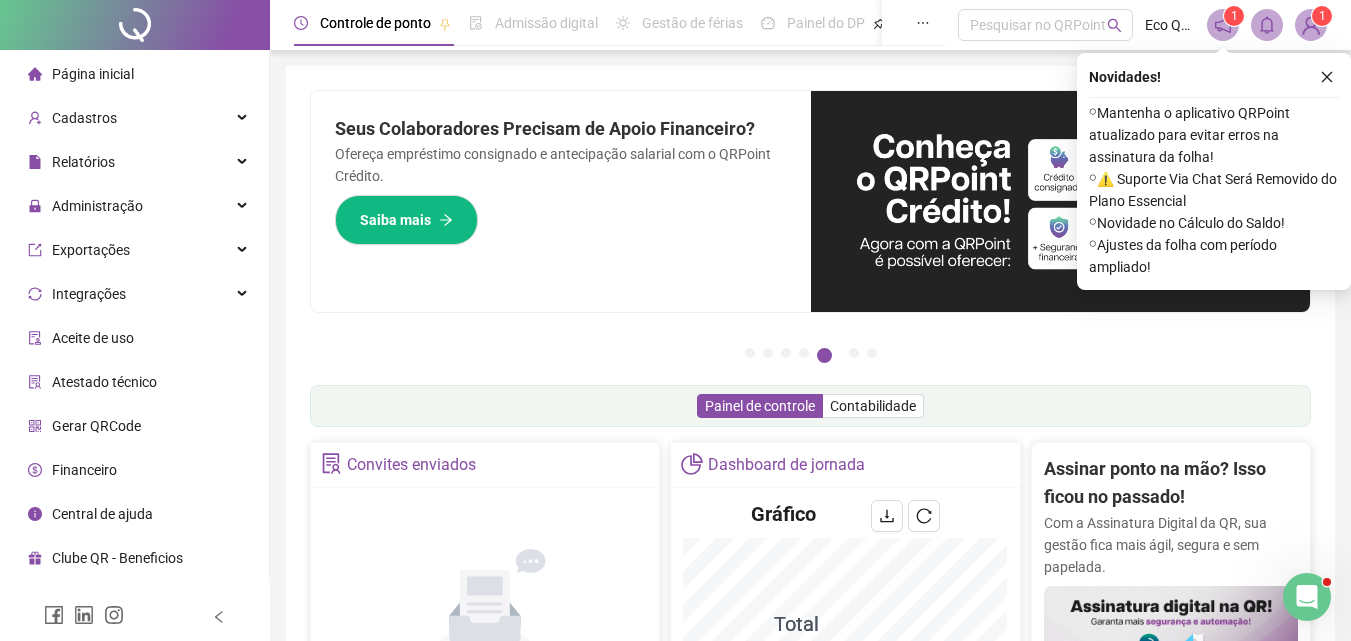 drag, startPoint x: 1326, startPoint y: 81, endPoint x: 1101, endPoint y: 112, distance: 227.12552 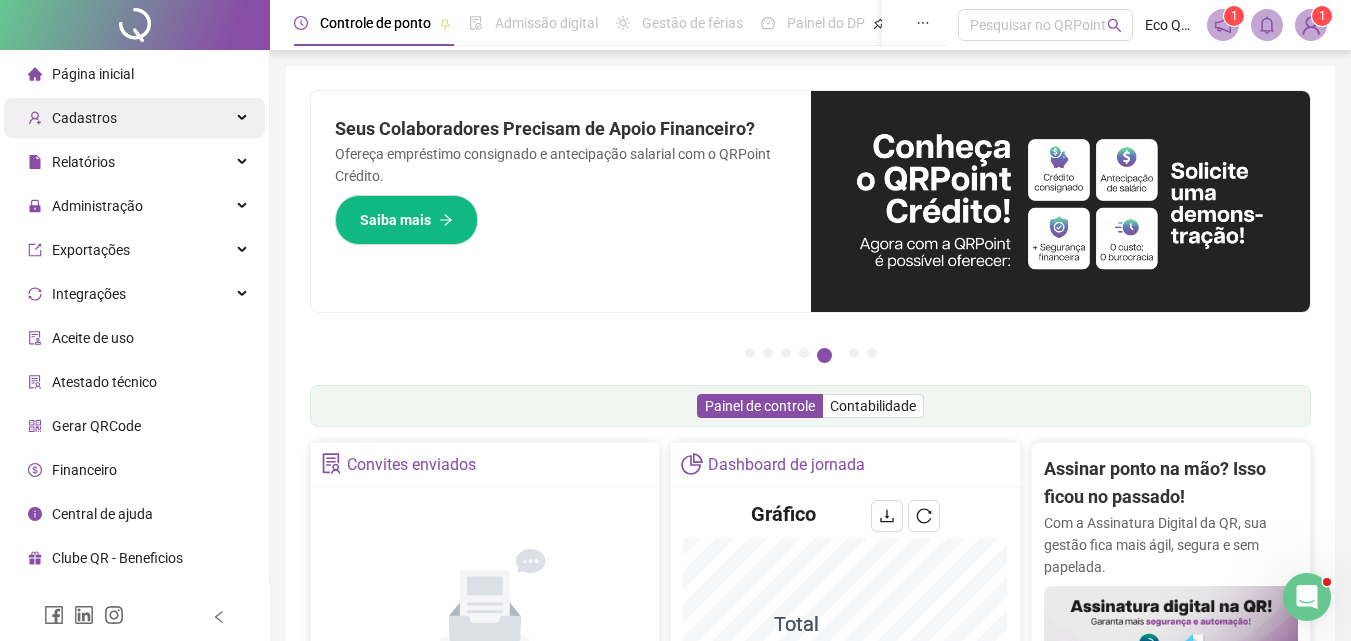 click on "Cadastros" at bounding box center [134, 118] 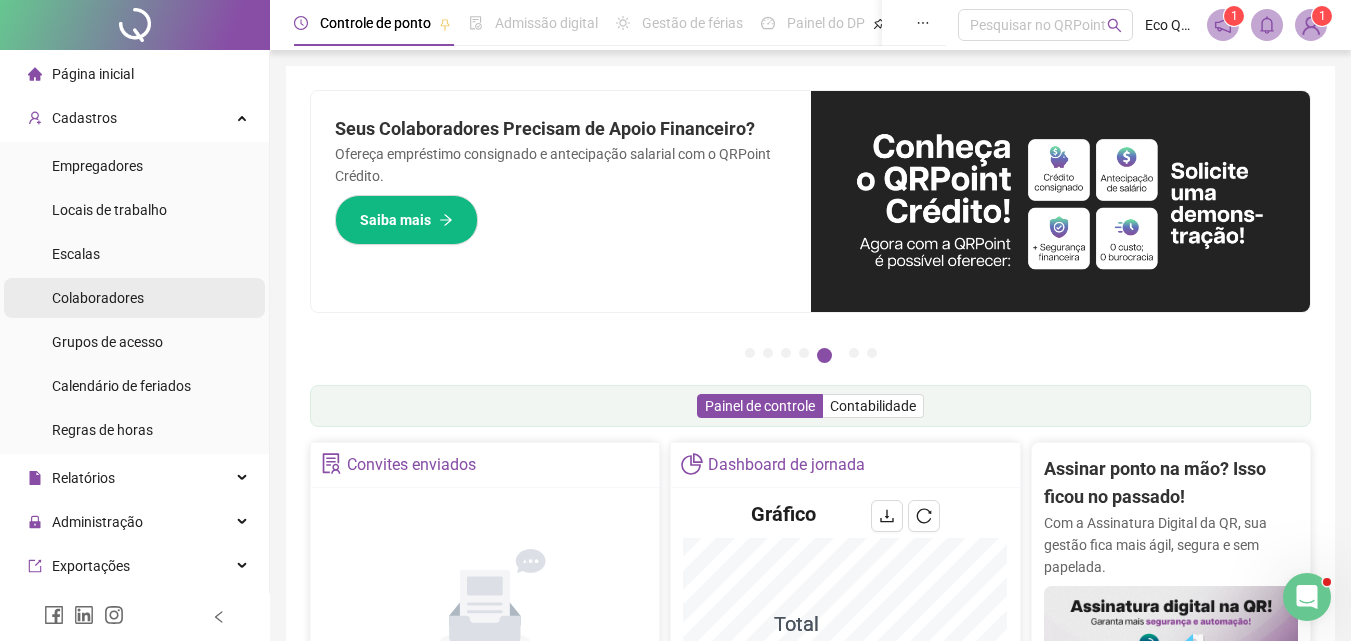 click on "Colaboradores" at bounding box center (134, 298) 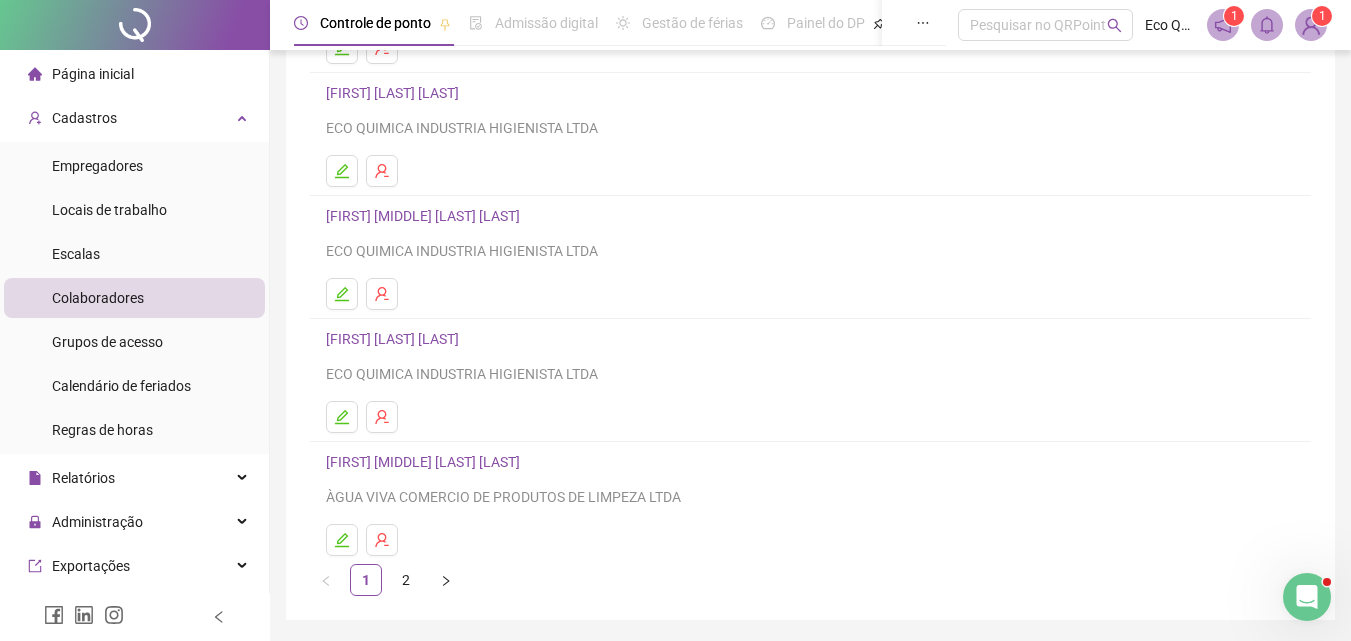 scroll, scrollTop: 226, scrollLeft: 0, axis: vertical 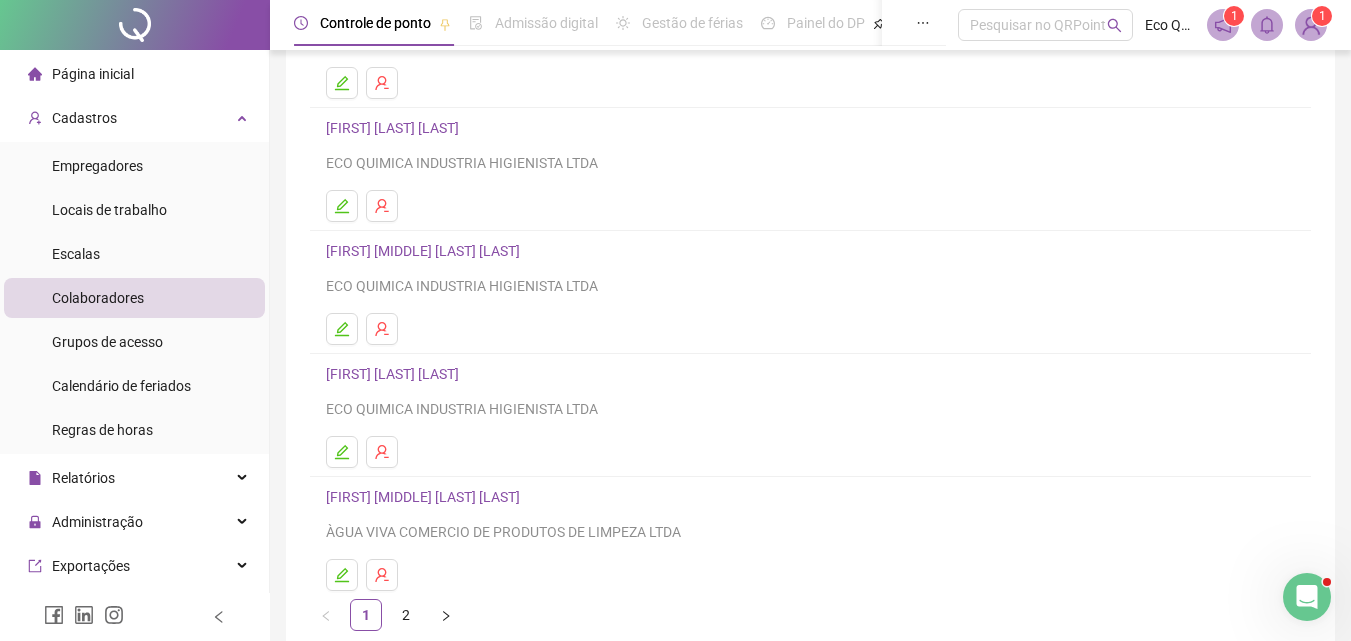 click on "MARIA DO BOM SUCESSO GADELHA DA SILVA" at bounding box center (426, 497) 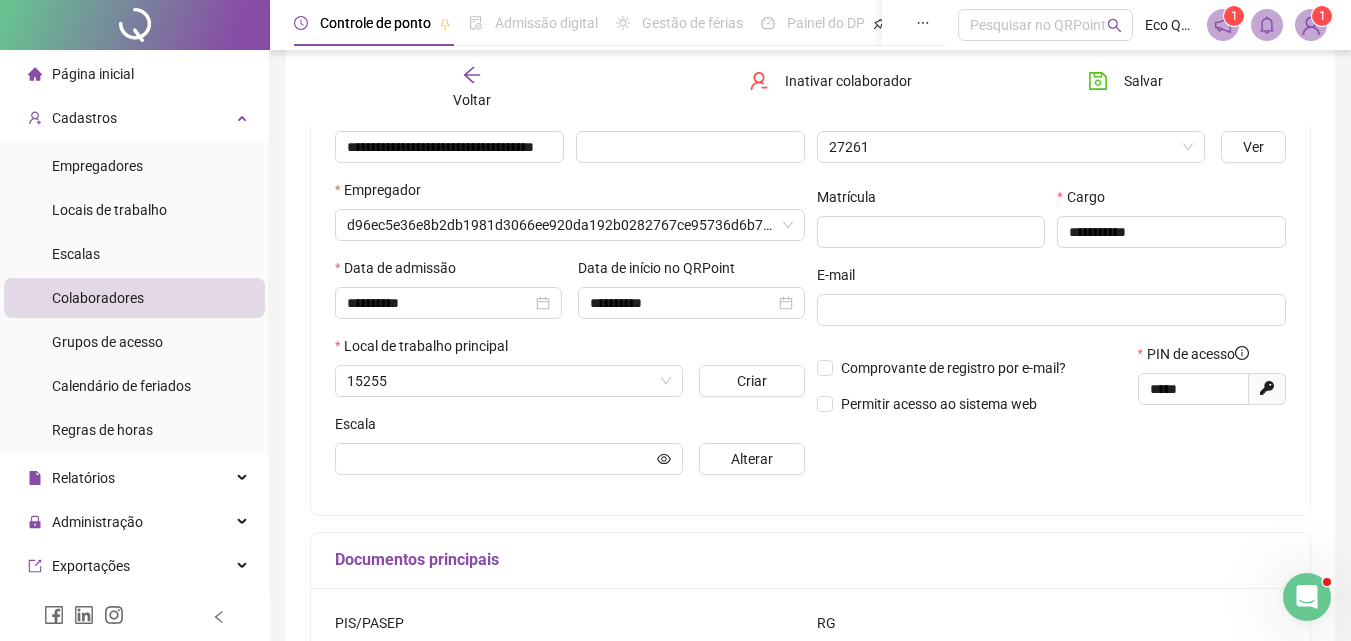 scroll, scrollTop: 236, scrollLeft: 0, axis: vertical 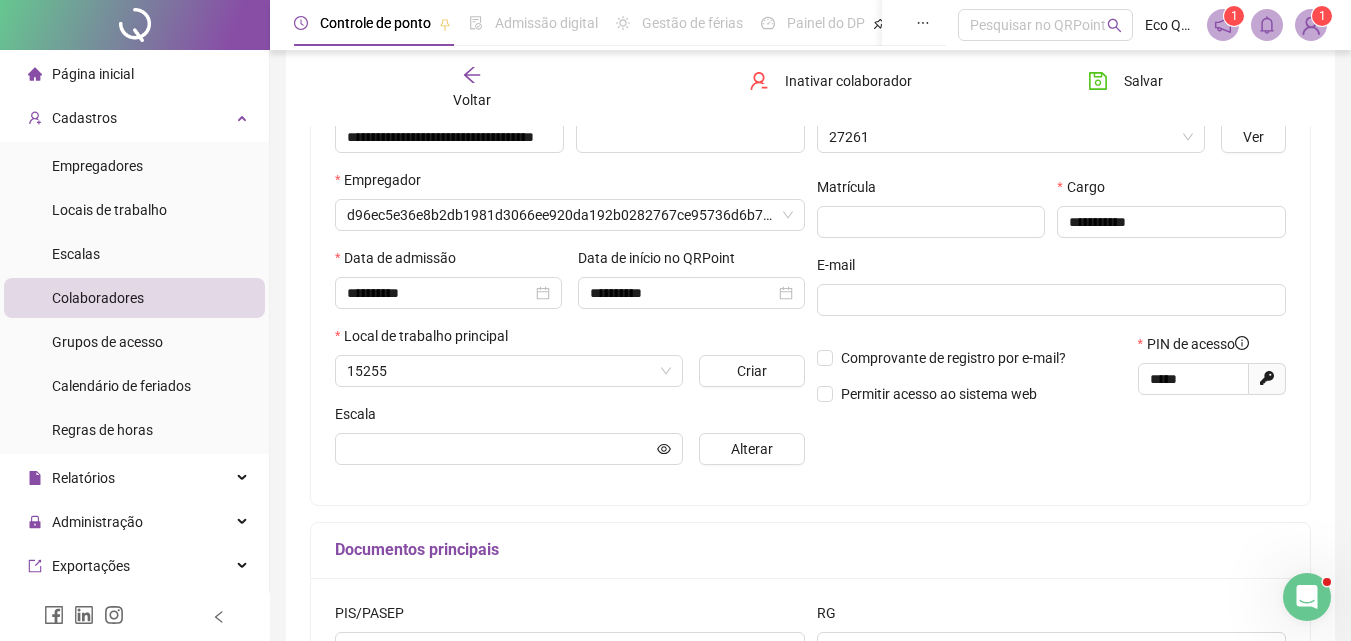 type on "**********" 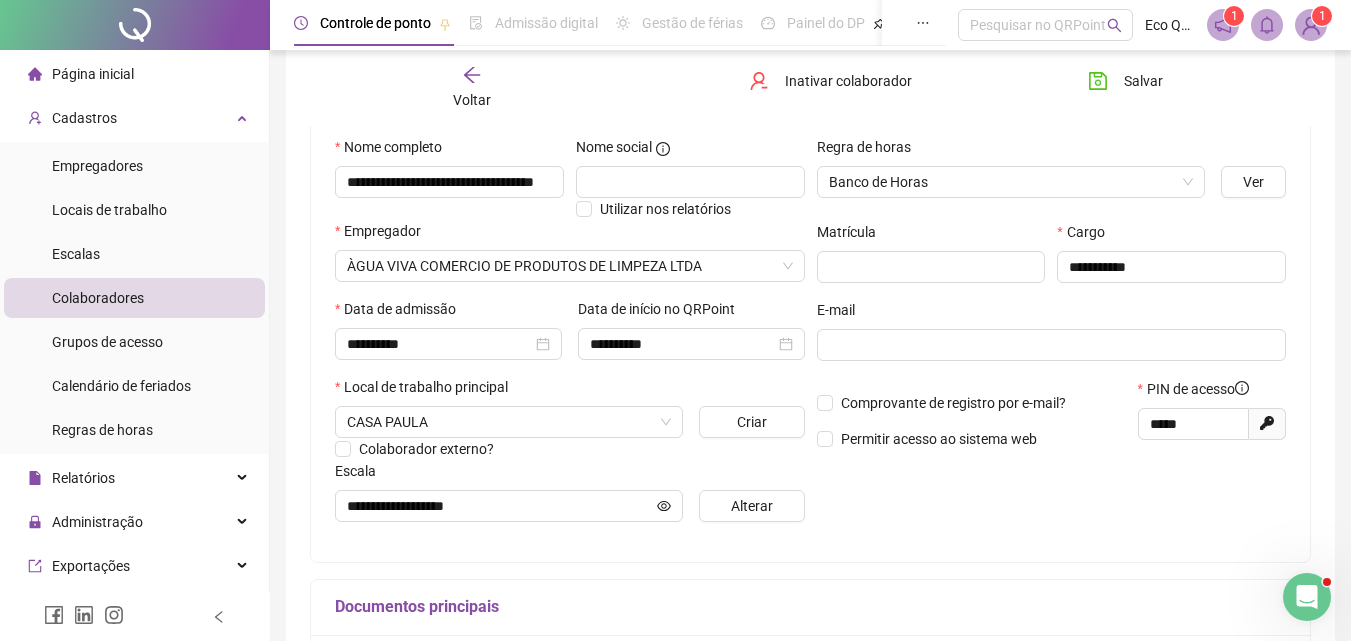 scroll, scrollTop: 0, scrollLeft: 0, axis: both 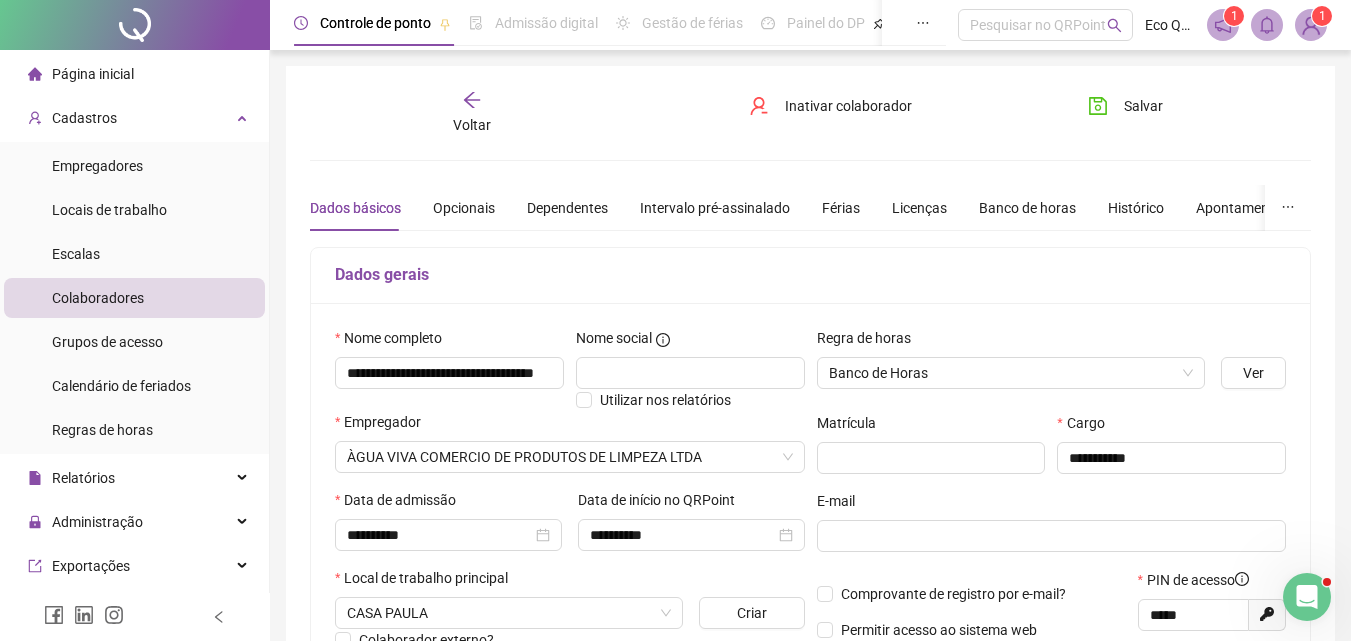 click at bounding box center [1288, 208] 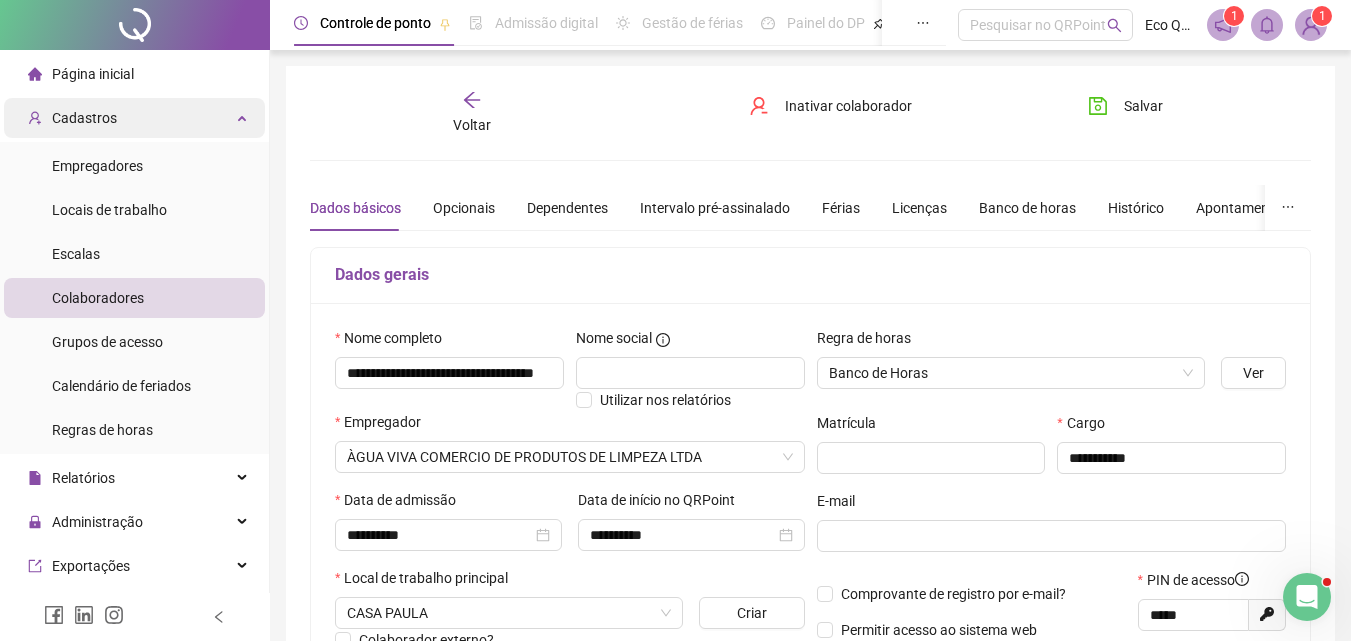 click on "Cadastros" at bounding box center [134, 118] 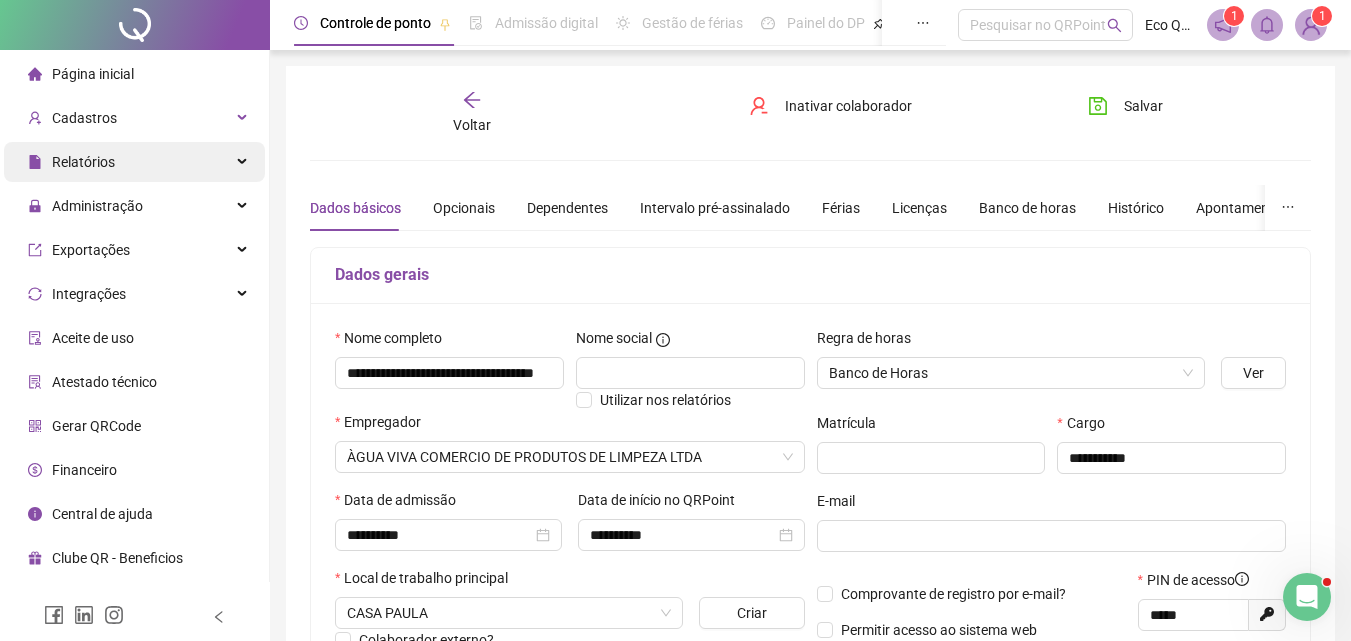 click on "Relatórios" at bounding box center (134, 162) 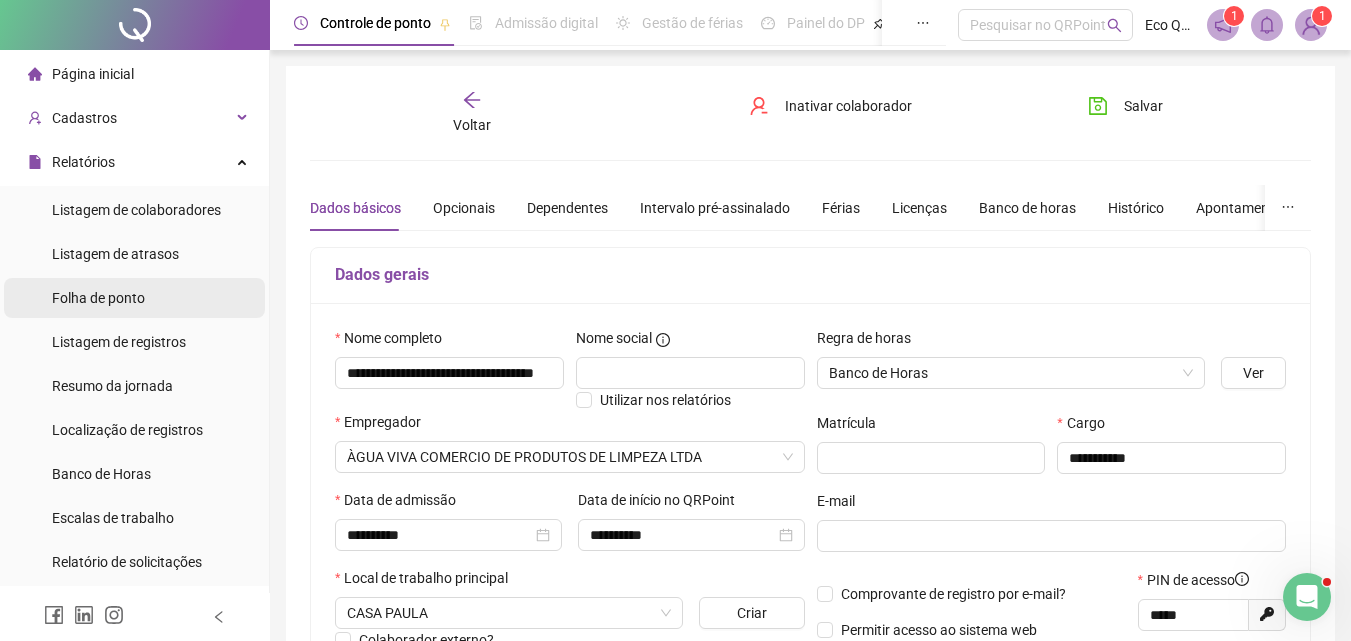 click on "Folha de ponto" at bounding box center (98, 298) 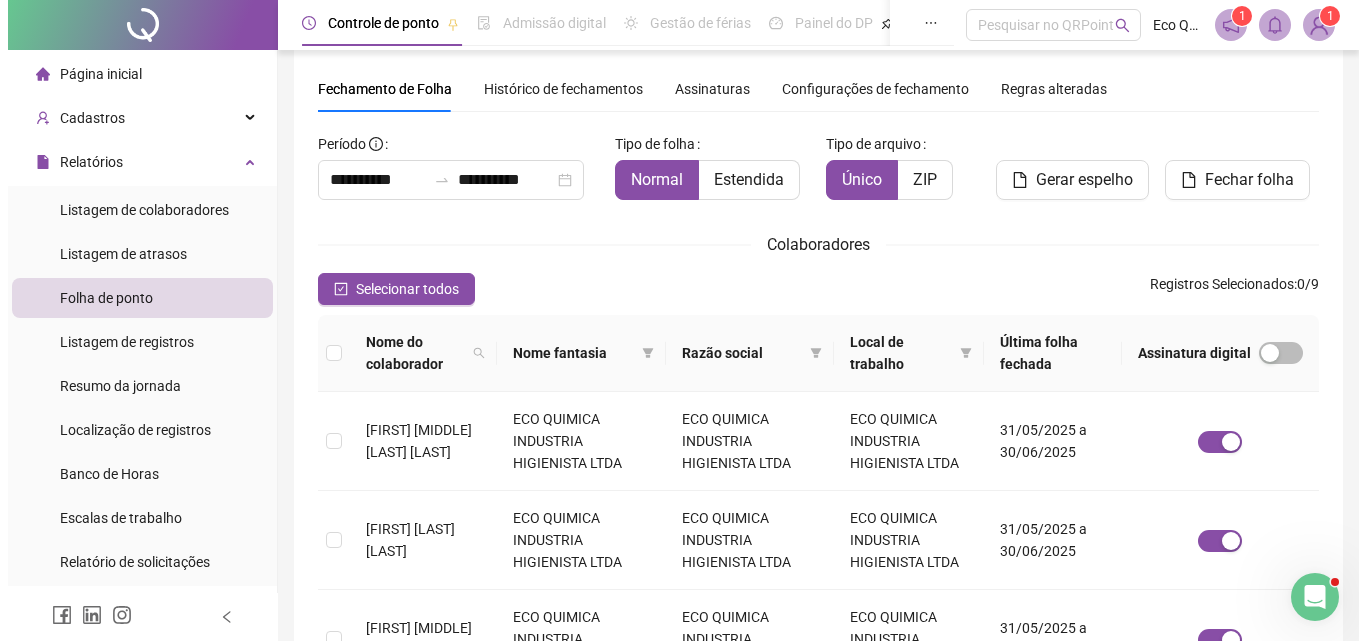 scroll, scrollTop: 0, scrollLeft: 0, axis: both 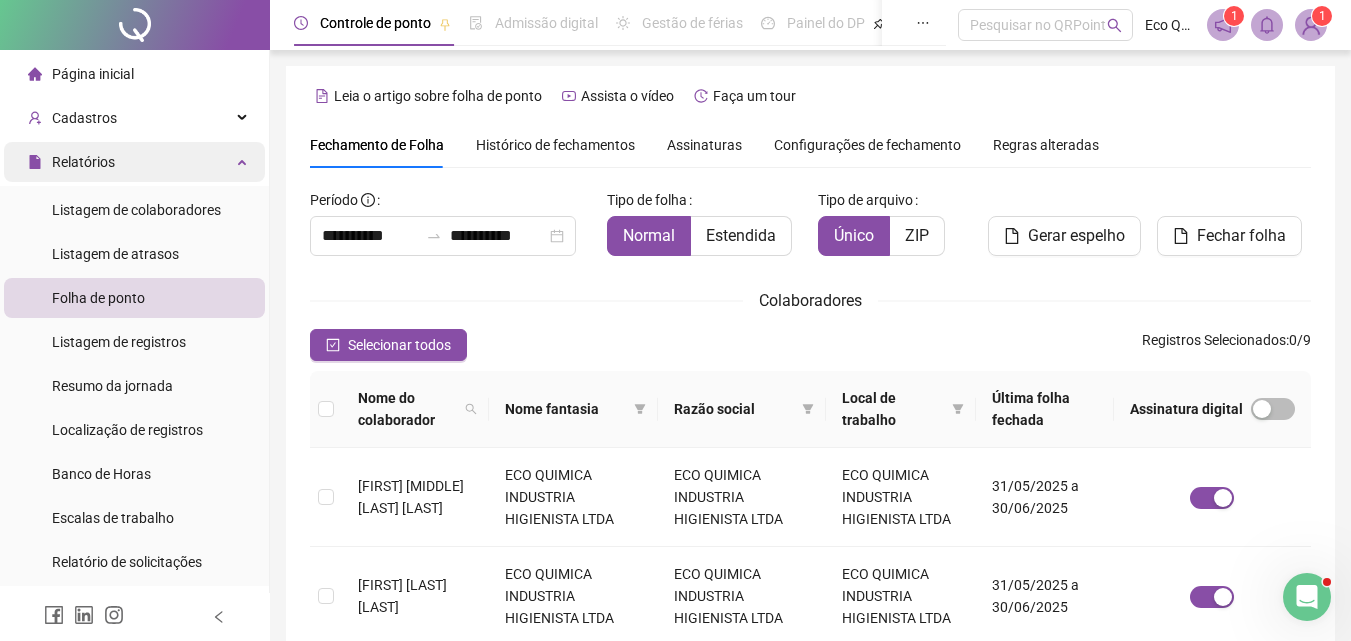 click on "Relatórios" at bounding box center (134, 162) 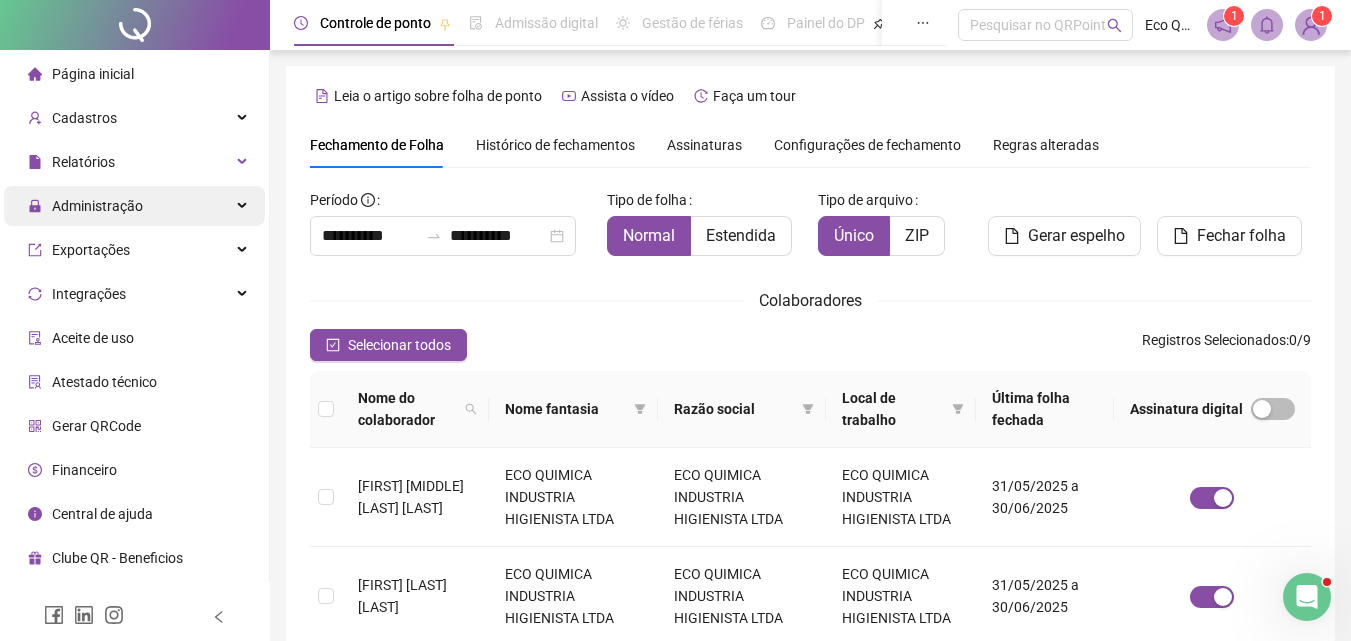 click on "Administração" at bounding box center [134, 206] 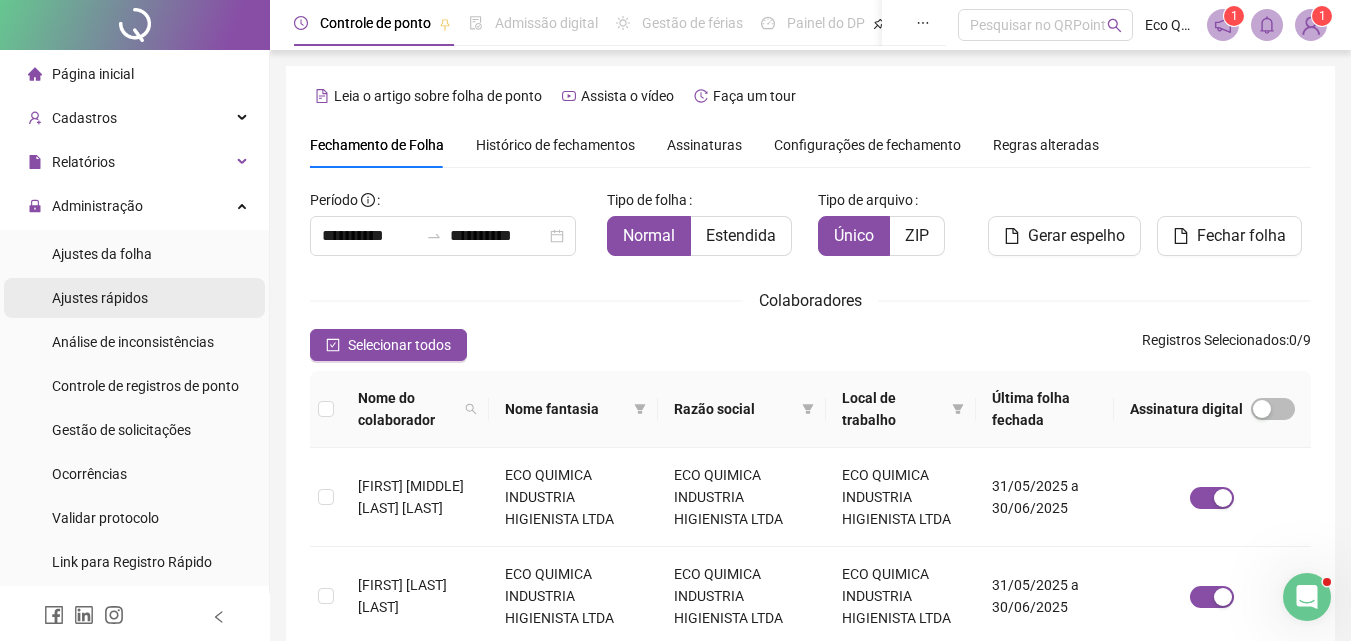 click on "Ajustes rápidos" at bounding box center [134, 298] 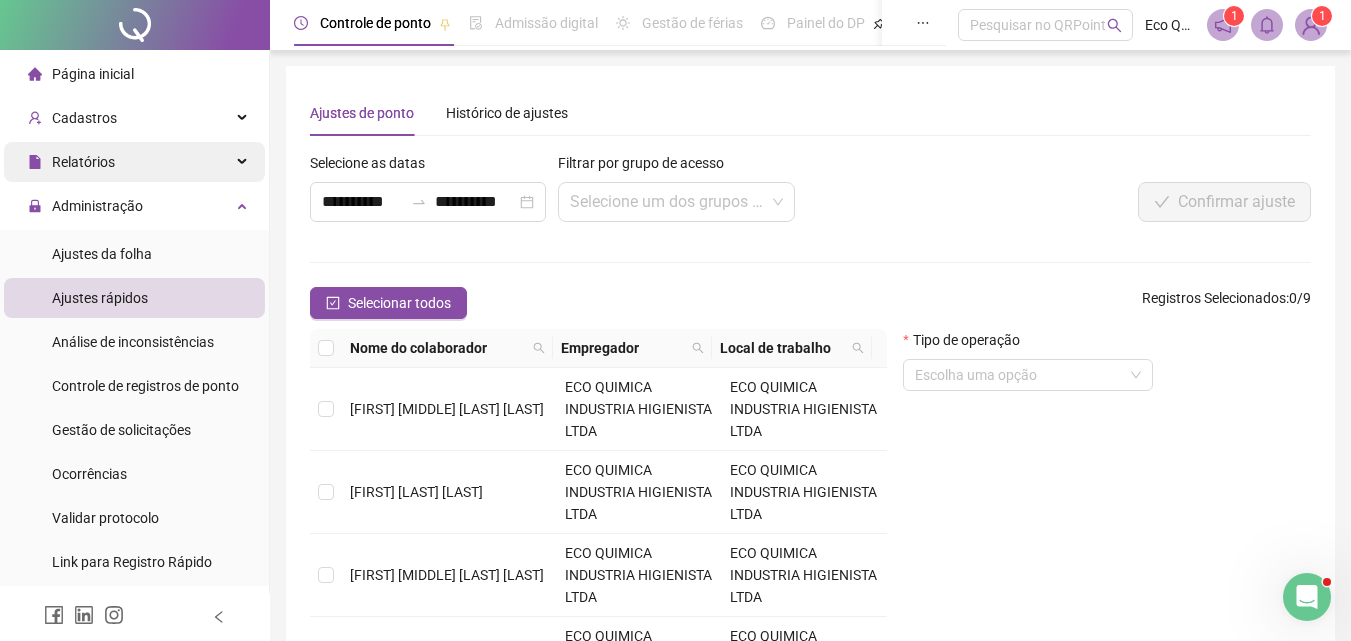 drag, startPoint x: 172, startPoint y: 262, endPoint x: 159, endPoint y: 148, distance: 114.73883 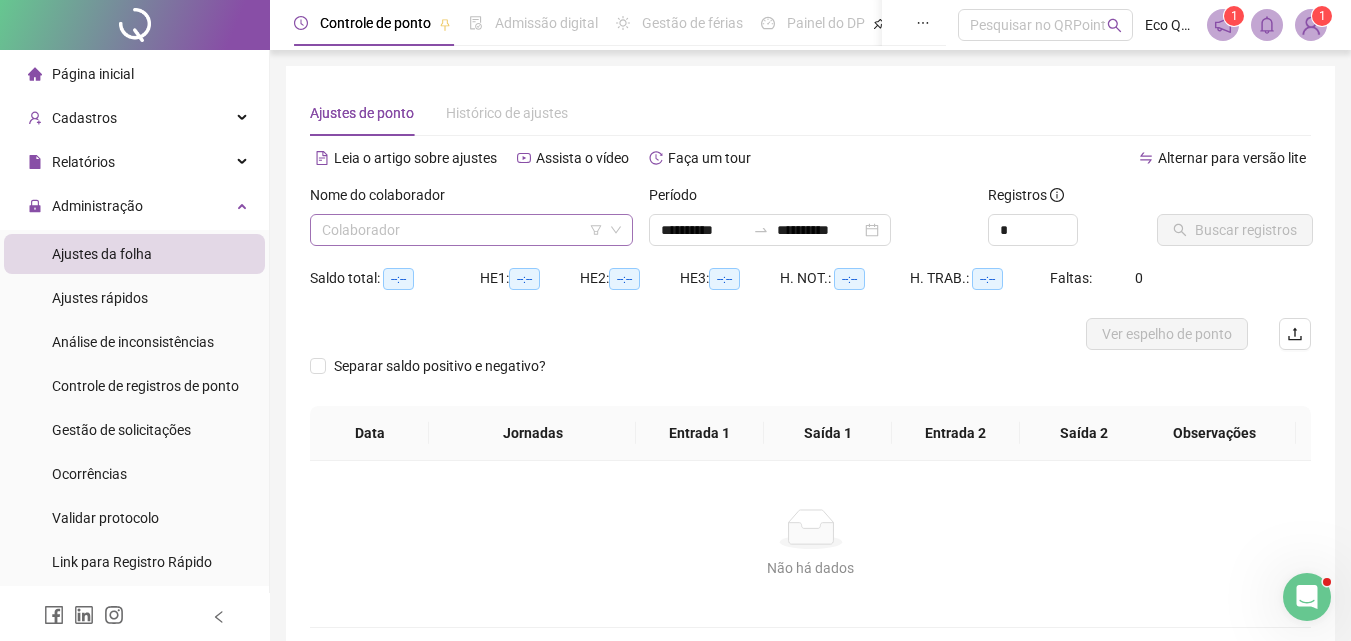 drag, startPoint x: 411, startPoint y: 191, endPoint x: 407, endPoint y: 214, distance: 23.345236 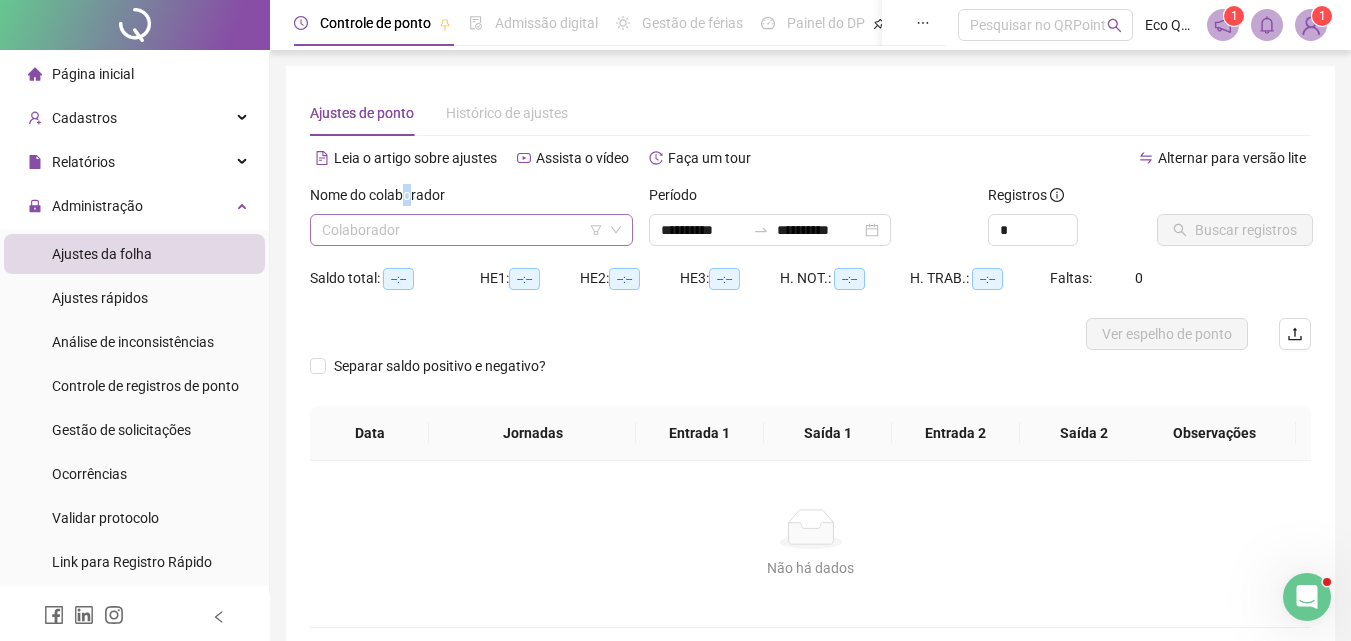 click on "Colaborador" at bounding box center (471, 230) 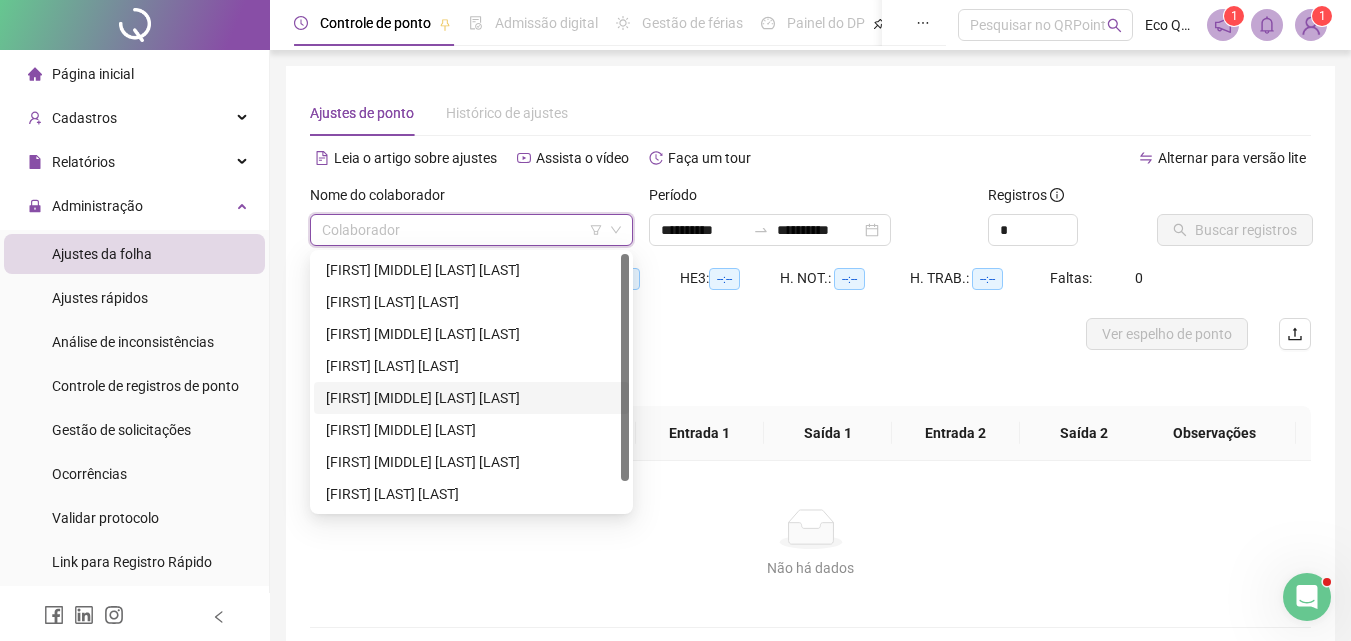 click on "MARIA DO BOM SUCESSO GADELHA DA SILVA" at bounding box center [471, 398] 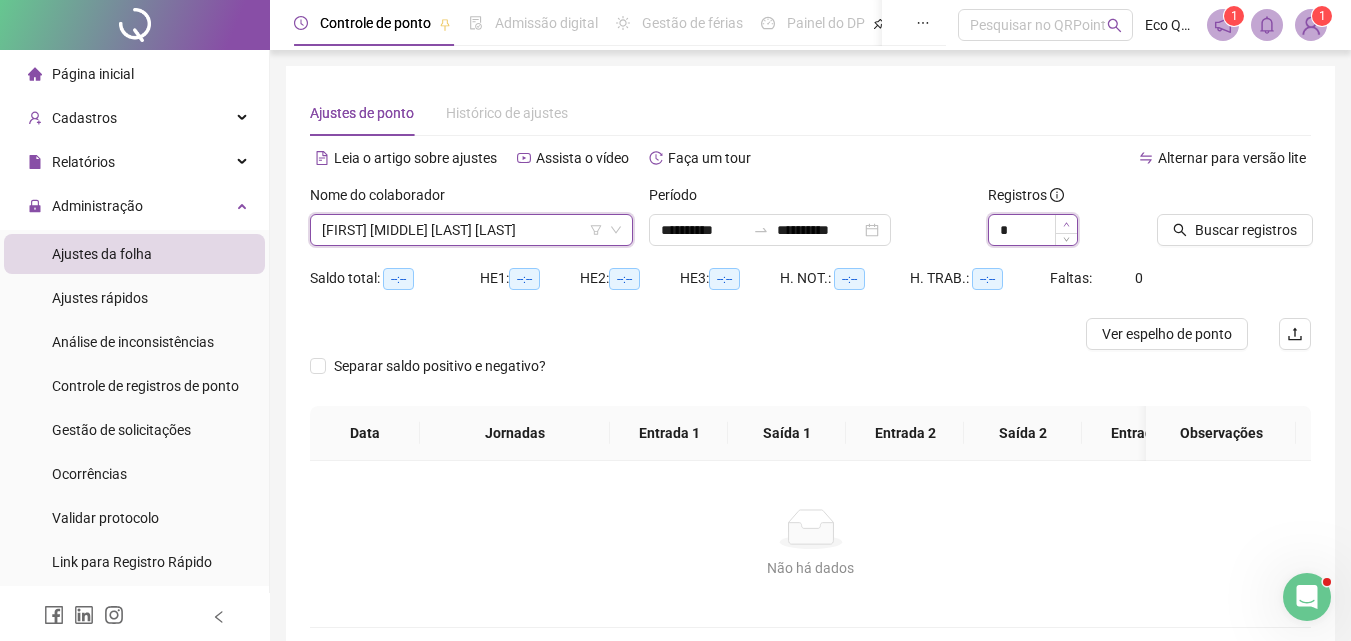 click at bounding box center [1066, 224] 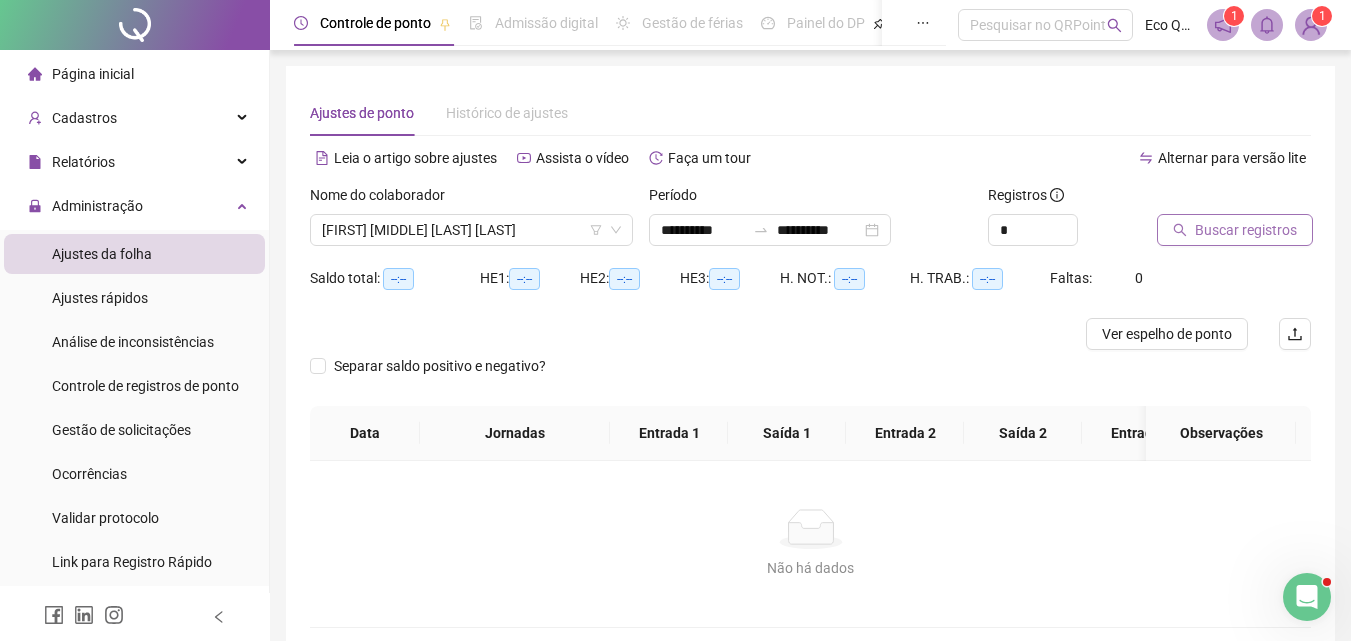 click on "Buscar registros" at bounding box center [1246, 230] 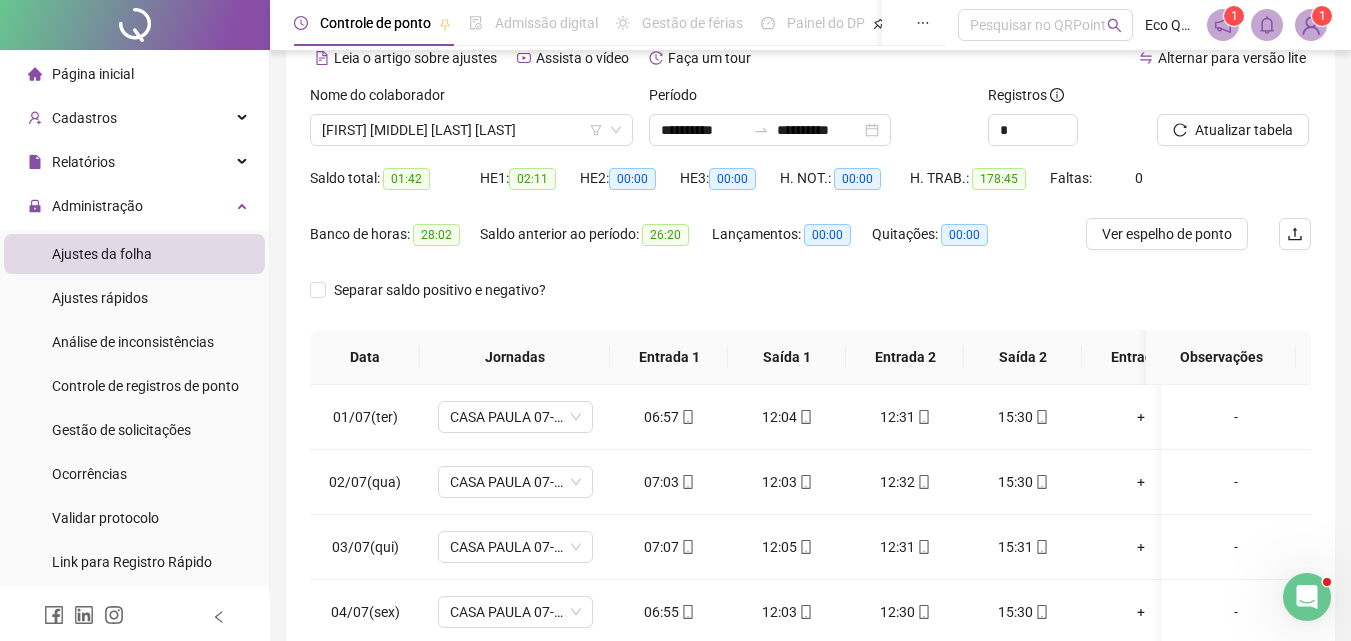 scroll, scrollTop: 200, scrollLeft: 0, axis: vertical 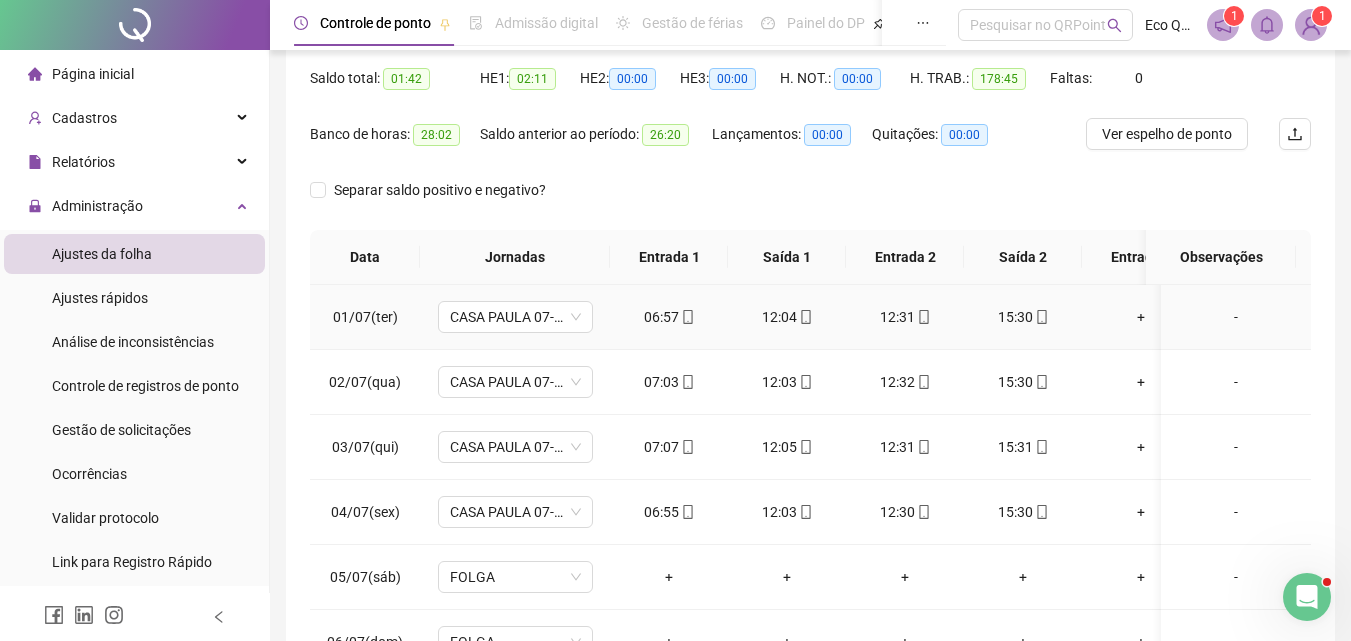 click 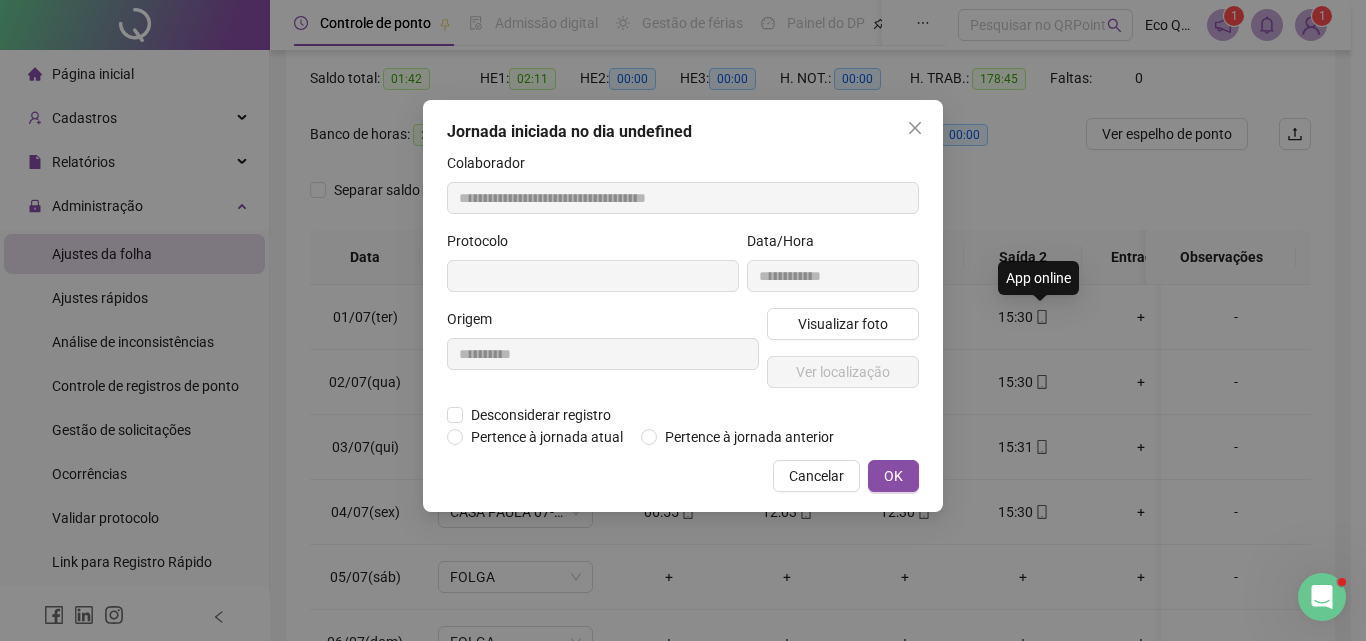 type on "**********" 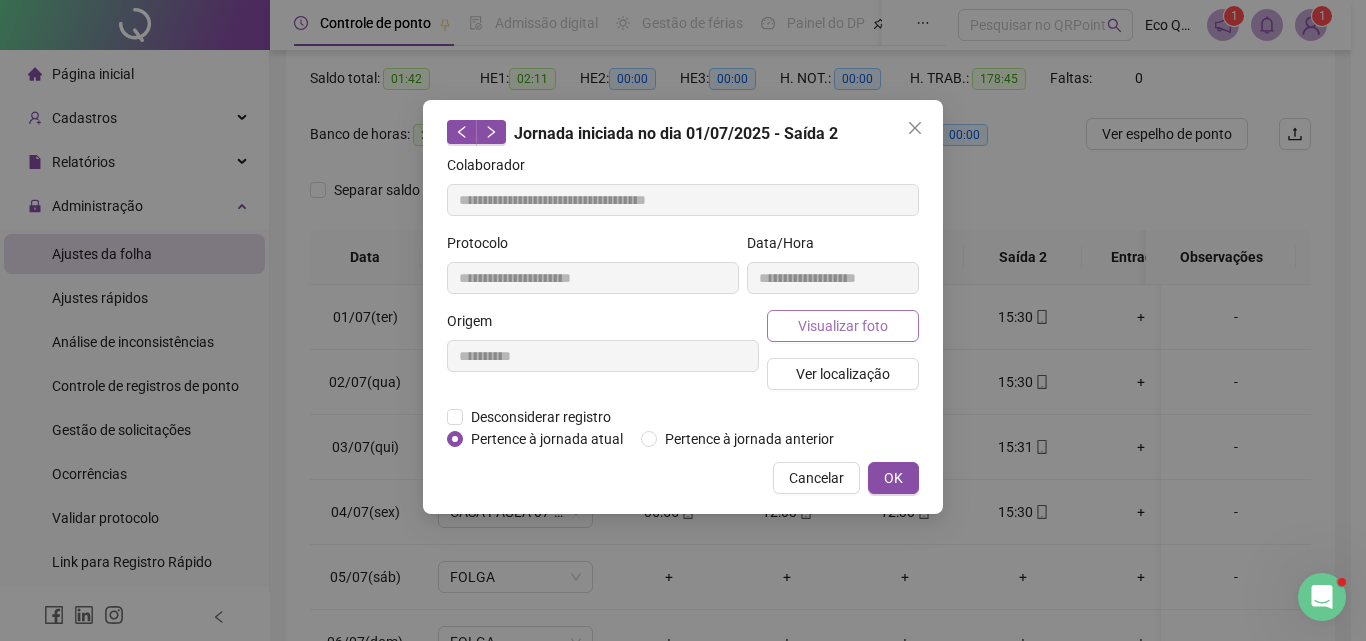 click on "Visualizar foto" at bounding box center (843, 326) 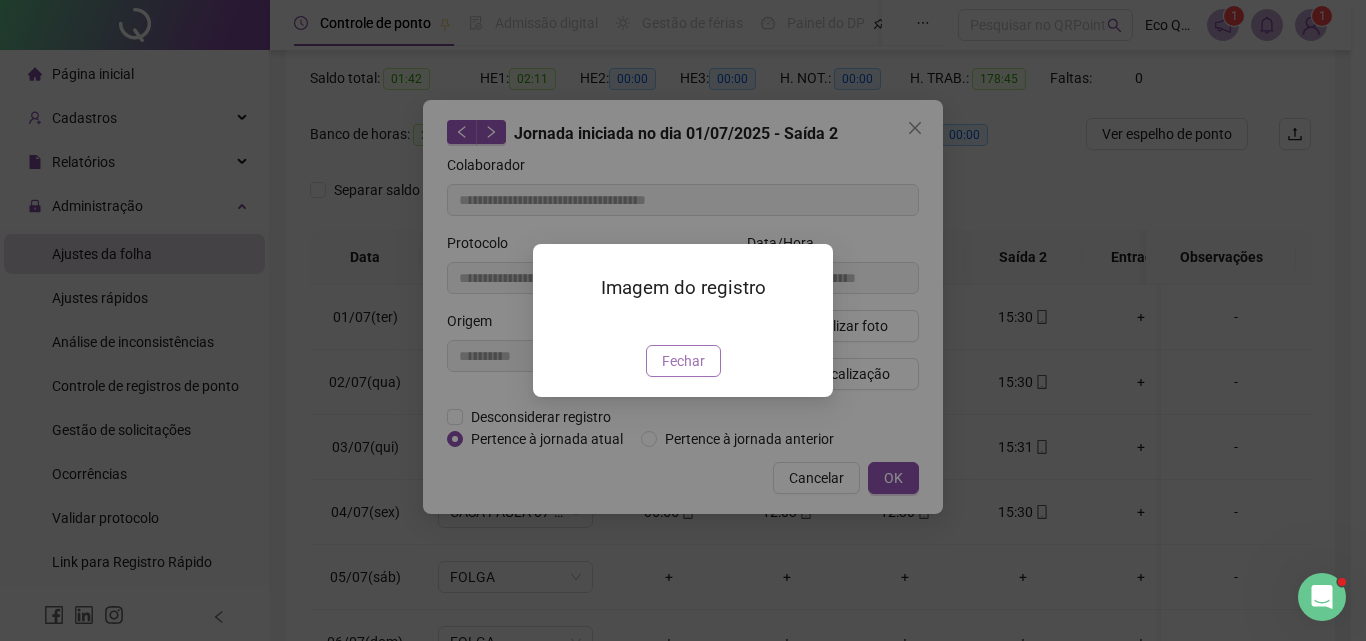 click on "Fechar" at bounding box center (683, 361) 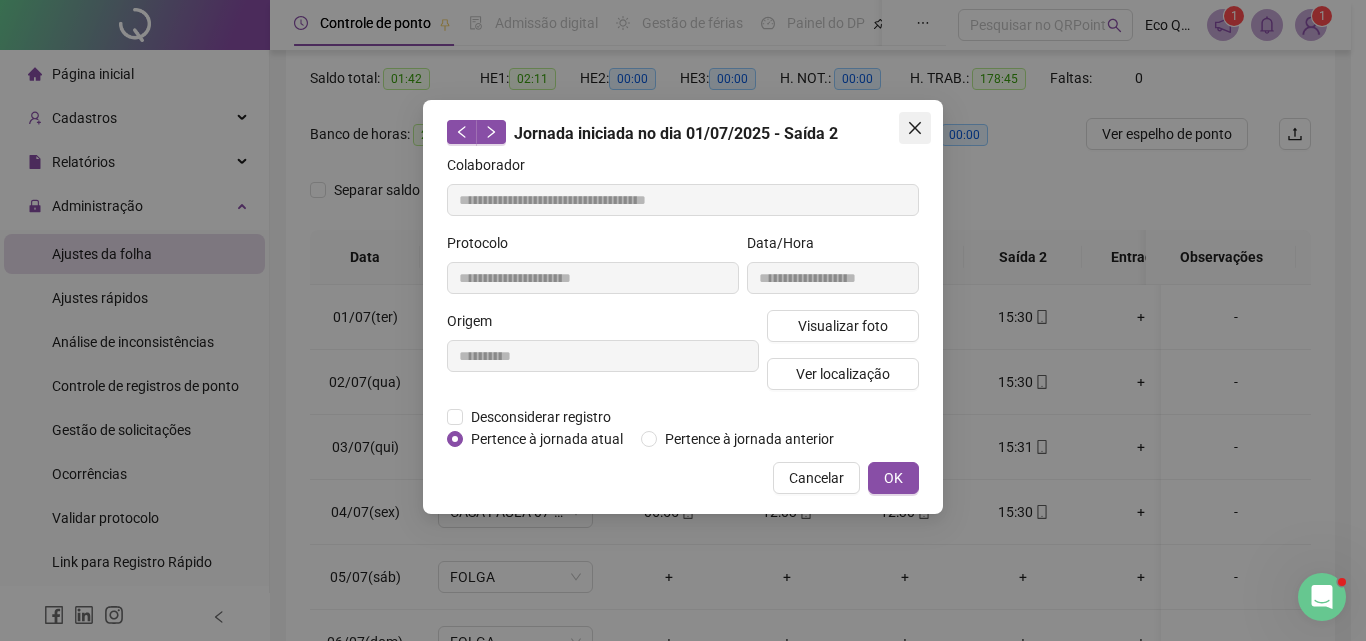 click 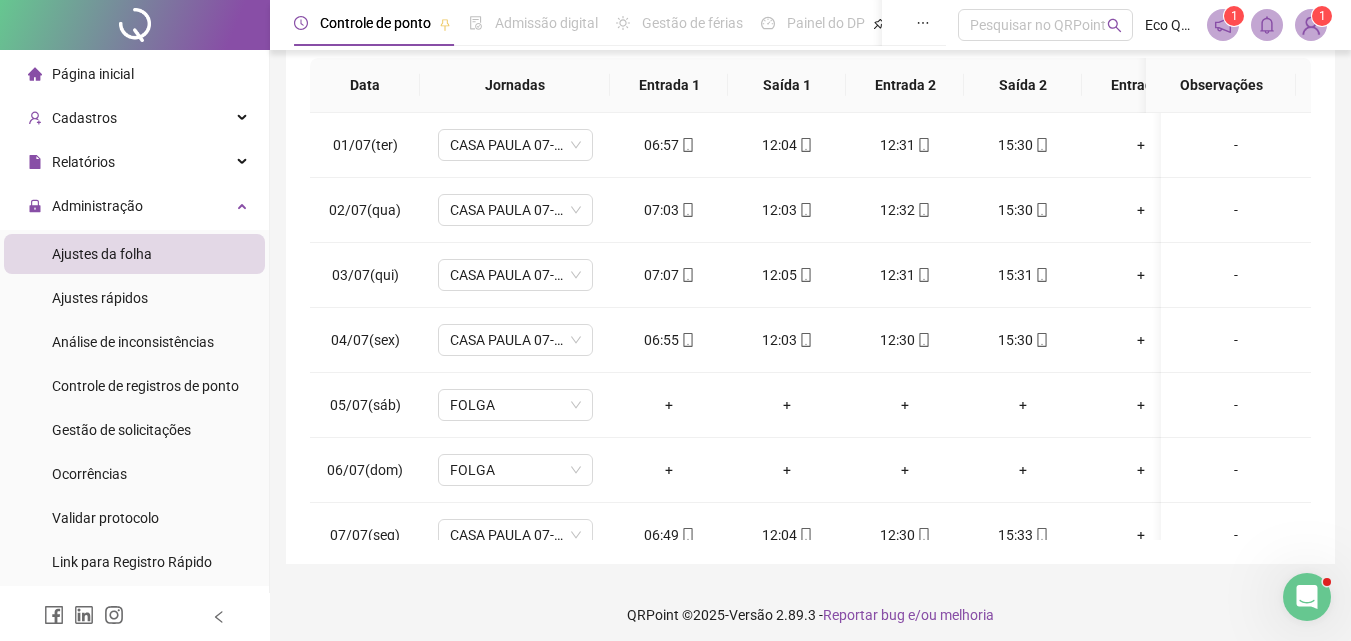 scroll, scrollTop: 381, scrollLeft: 0, axis: vertical 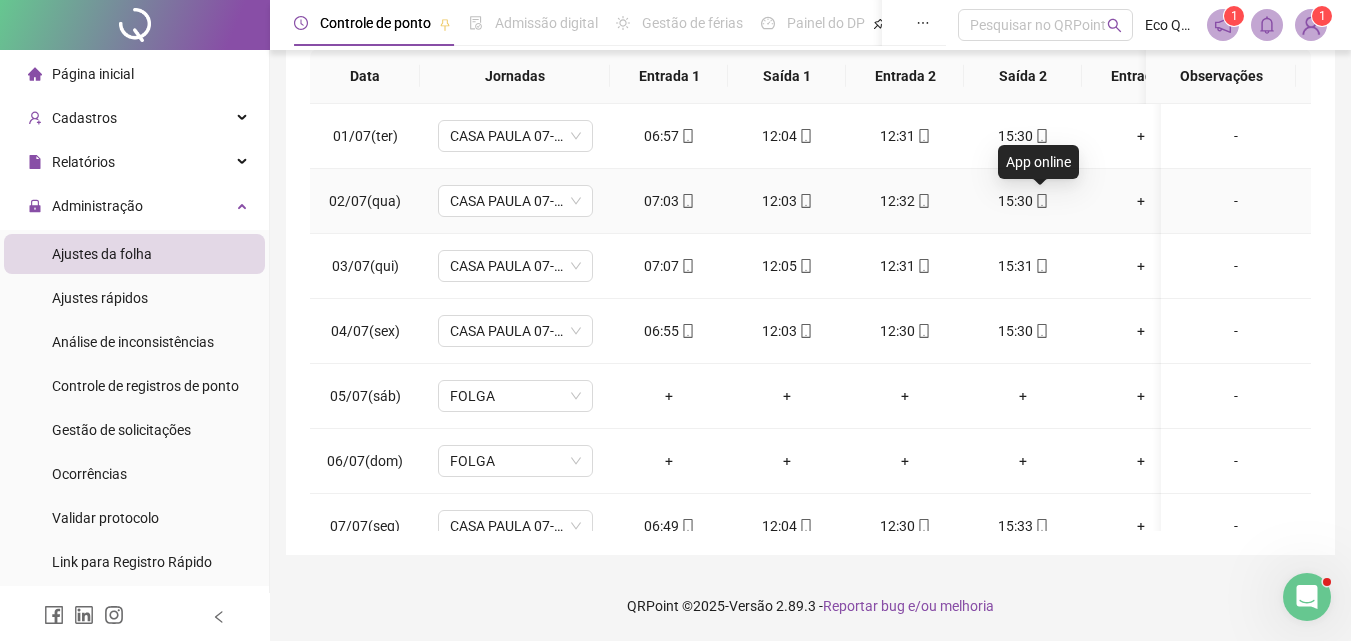 click 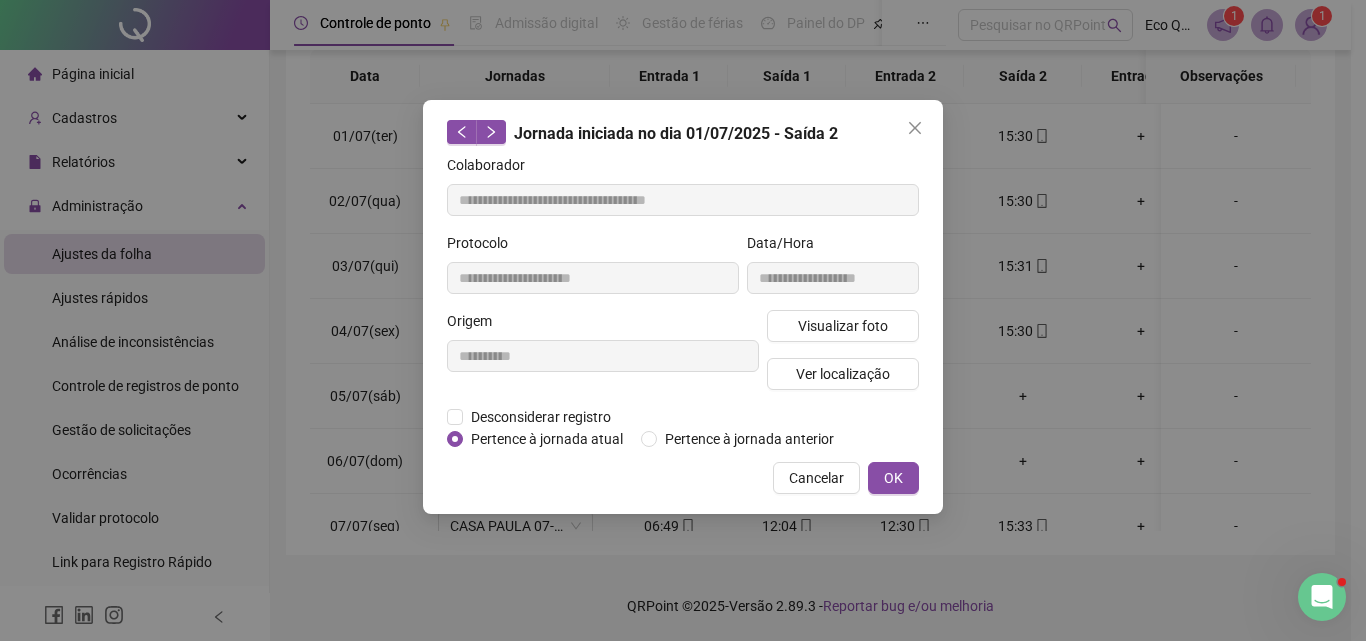 type on "**********" 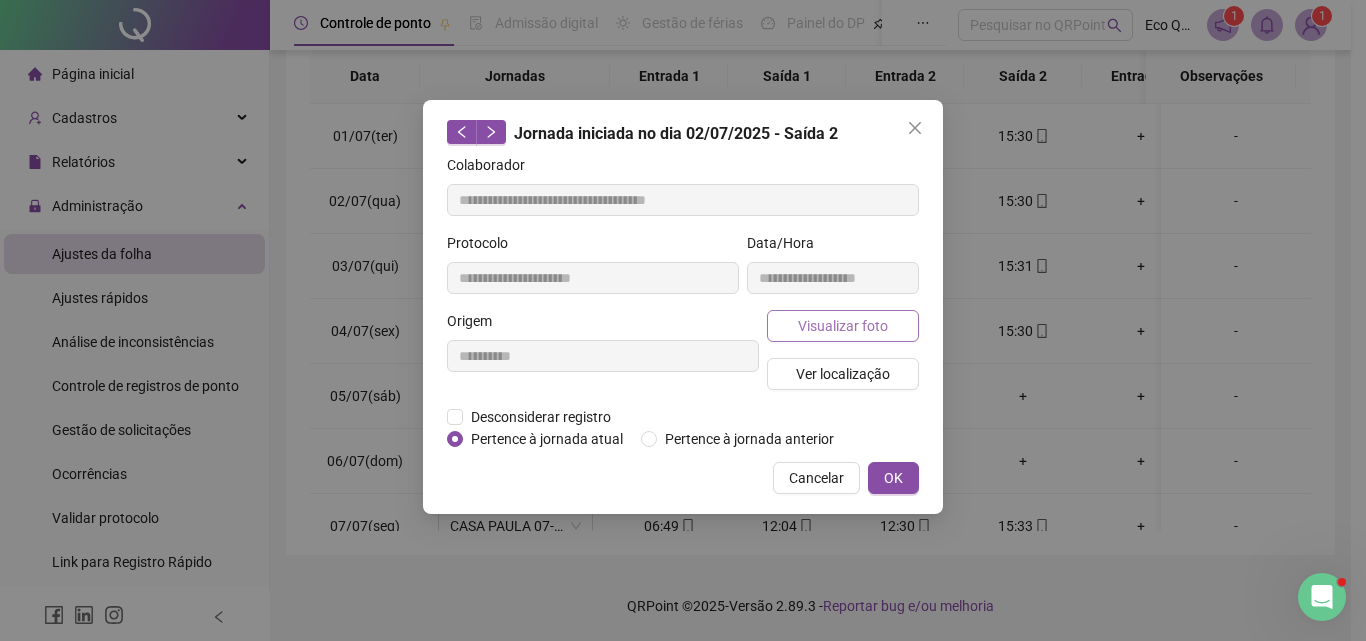 click on "Visualizar foto" at bounding box center (843, 326) 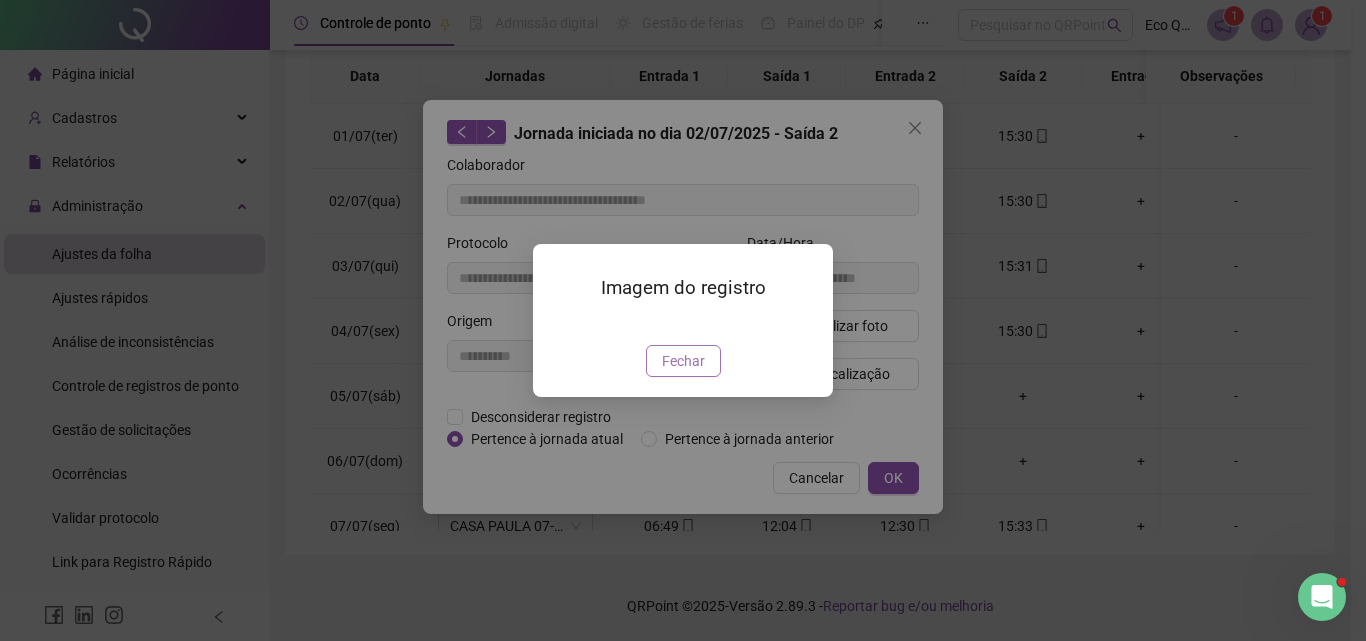 click on "Fechar" at bounding box center (683, 361) 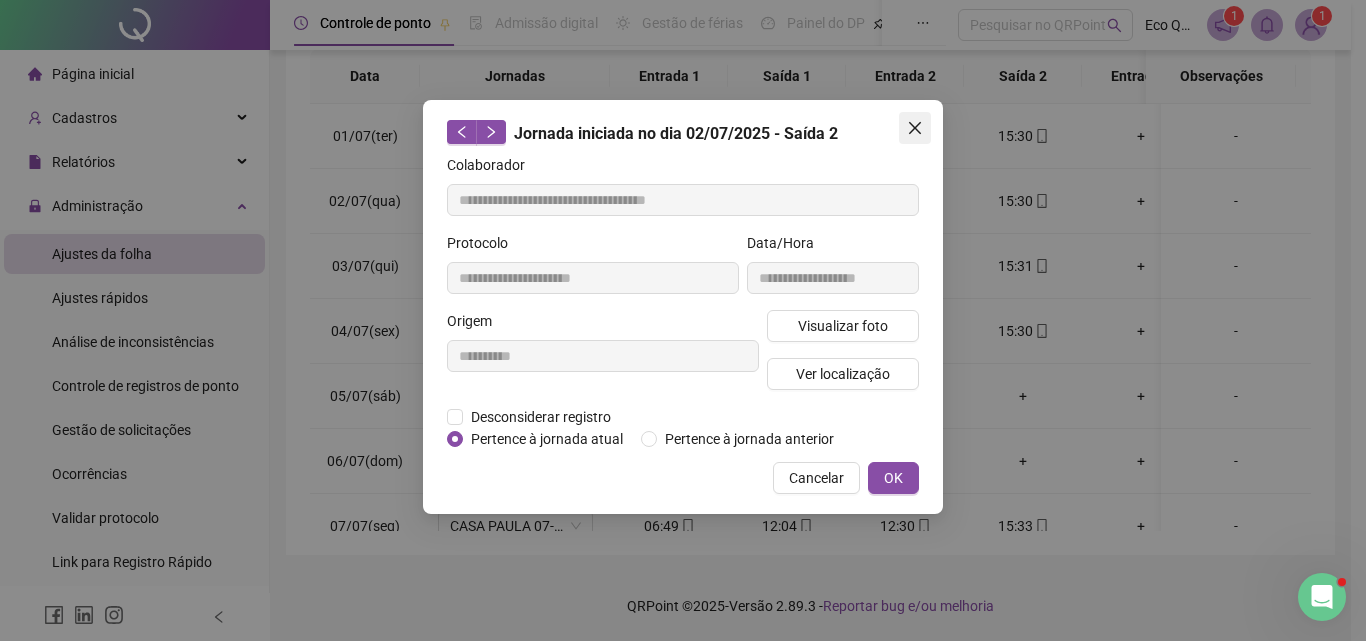 click 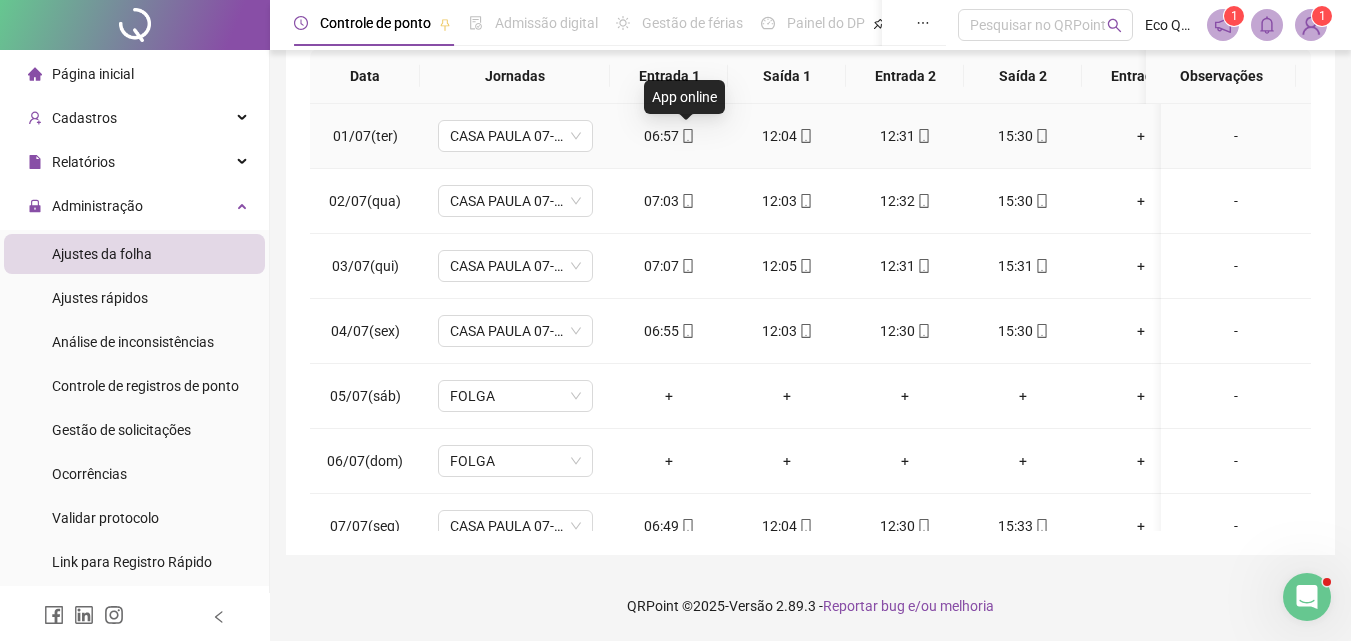 click 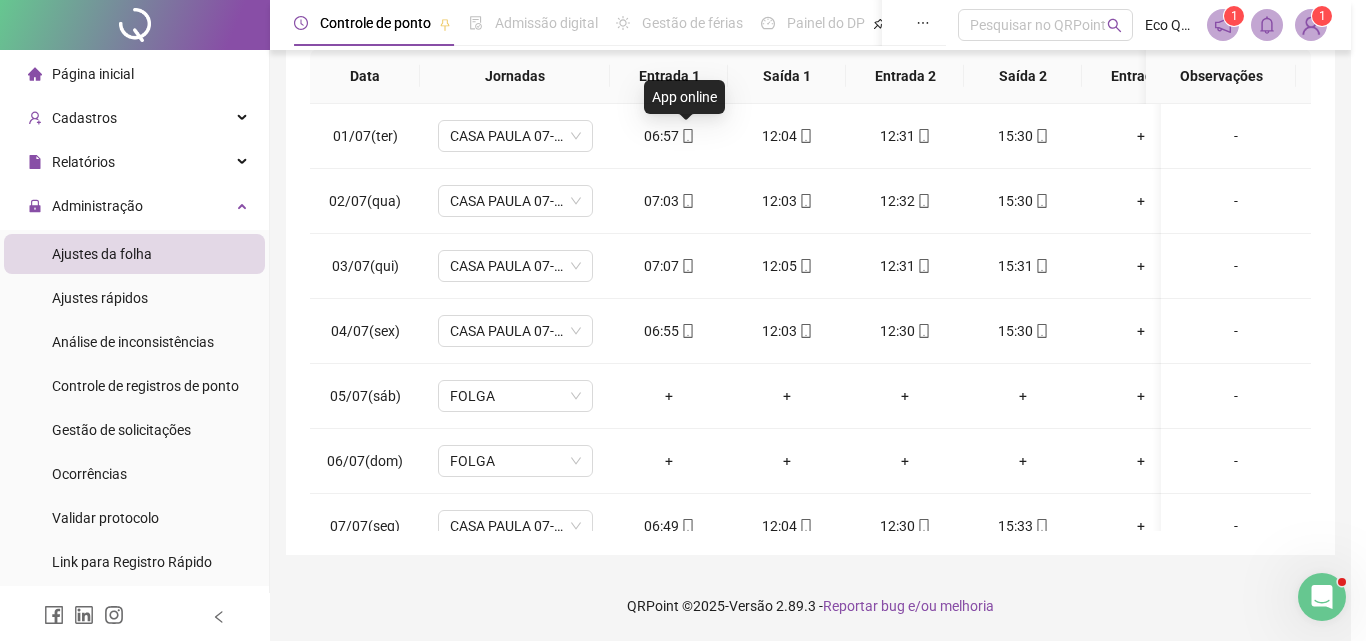 type on "**********" 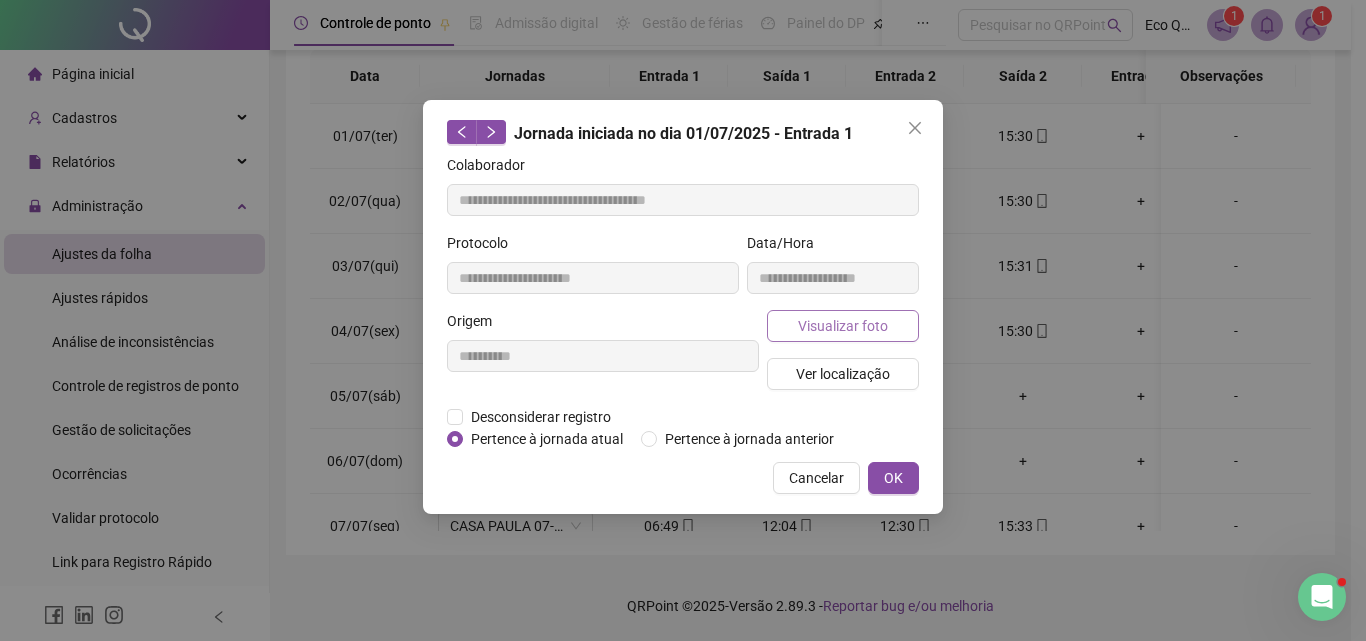 click on "Visualizar foto" at bounding box center [843, 326] 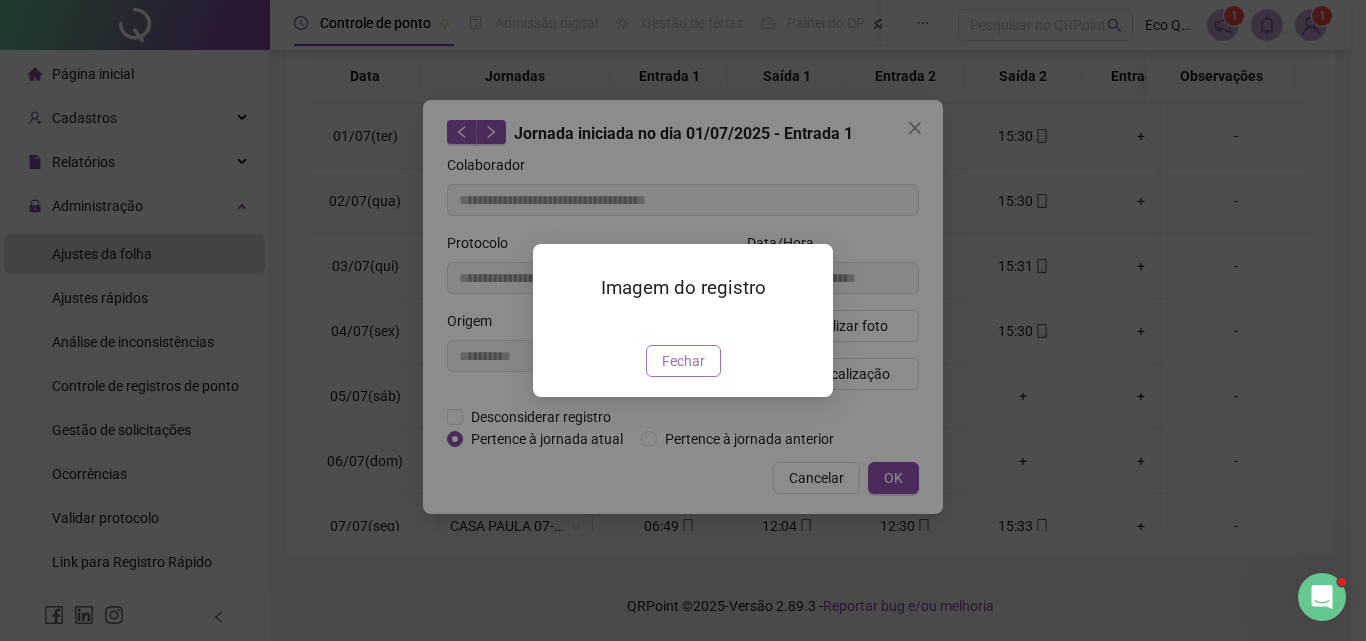 click on "Fechar" at bounding box center [683, 361] 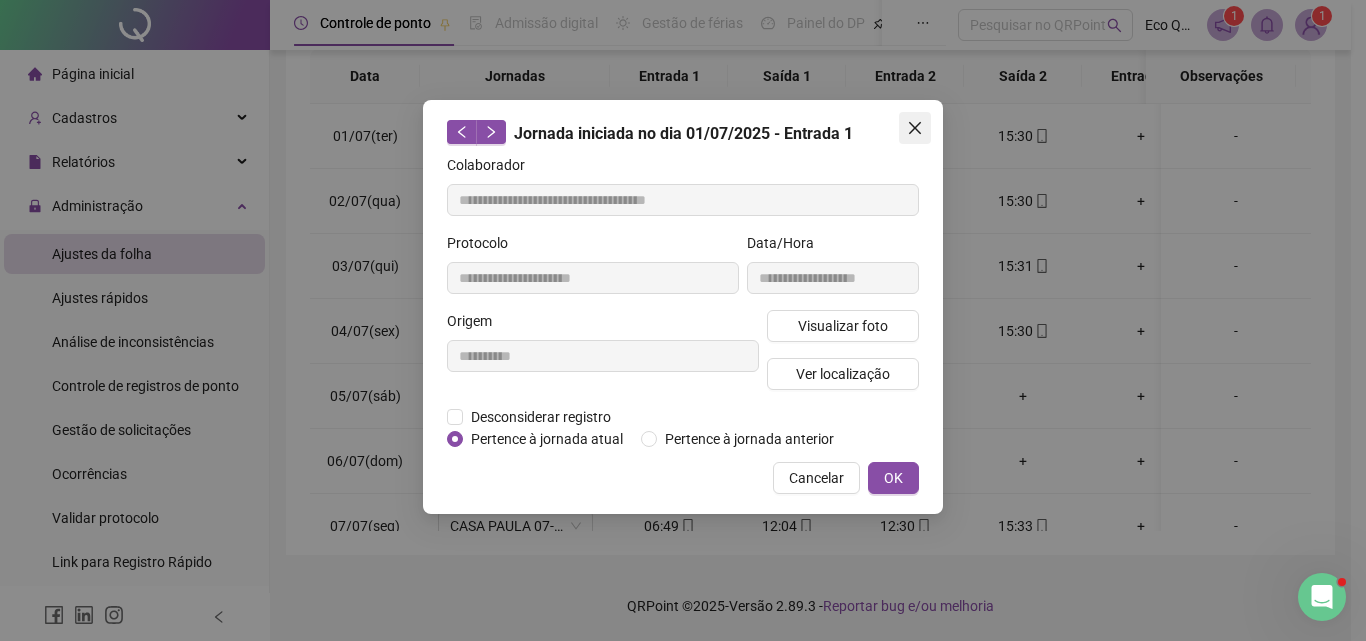 click at bounding box center (915, 128) 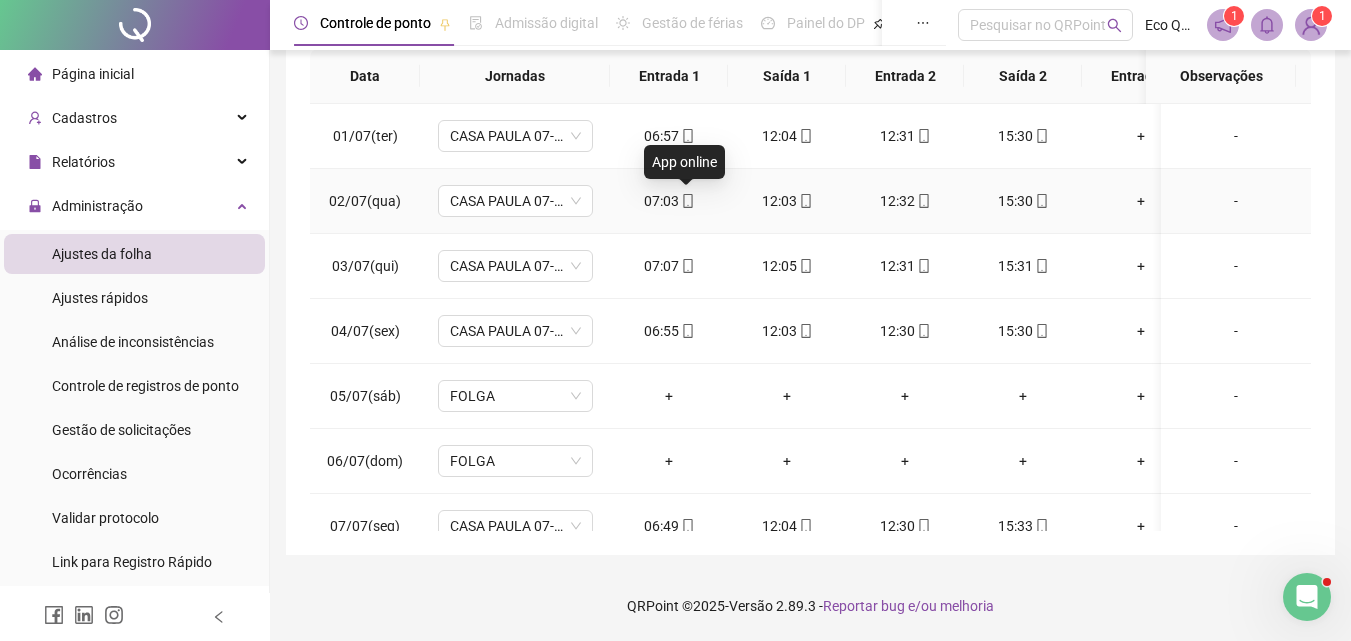 click 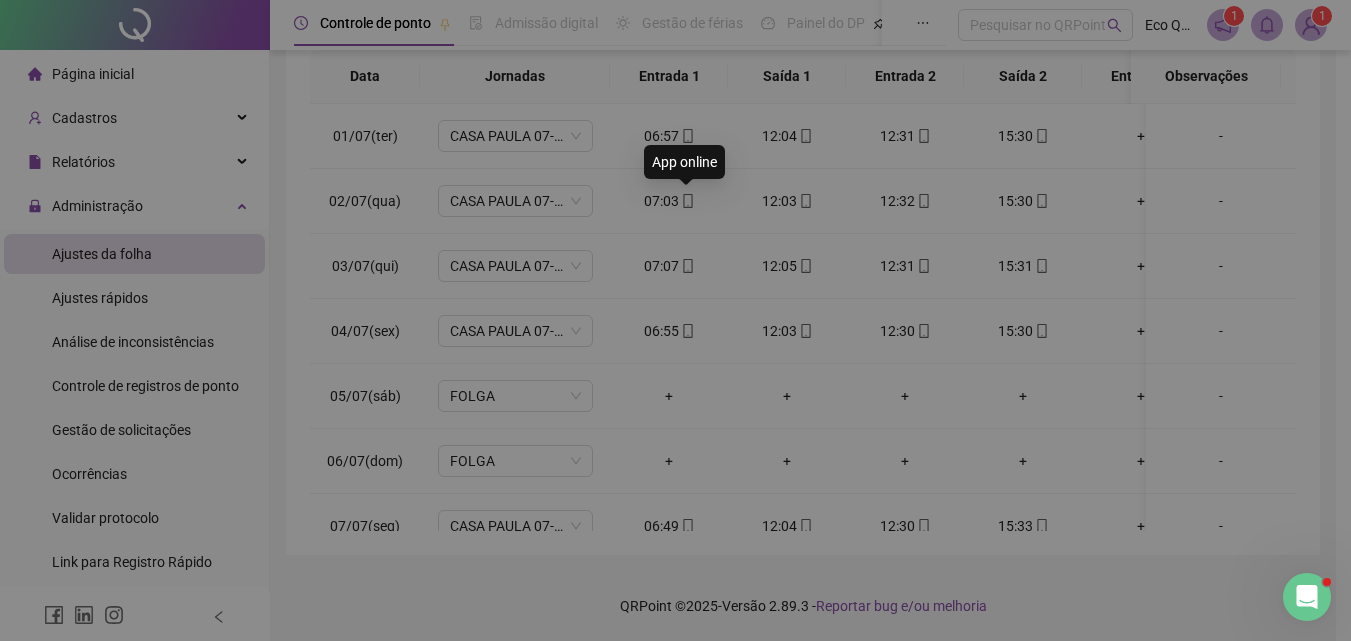 type on "**********" 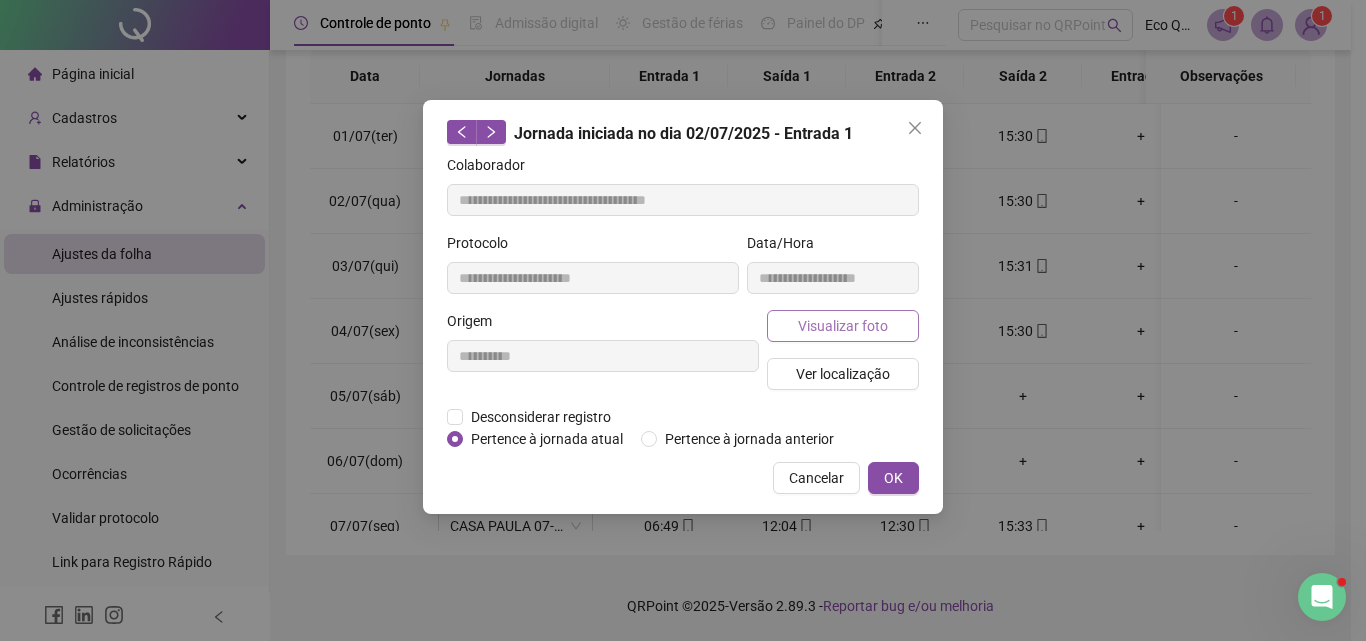 click on "Visualizar foto" at bounding box center [843, 326] 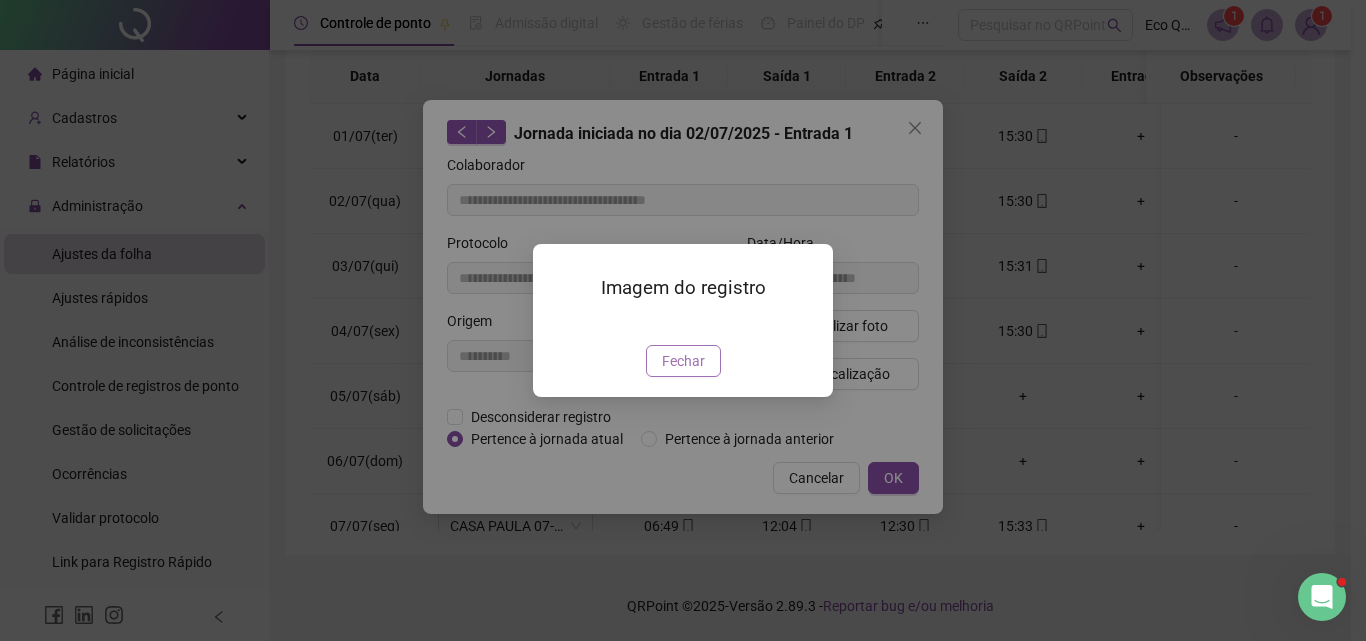 click on "Fechar" at bounding box center [683, 361] 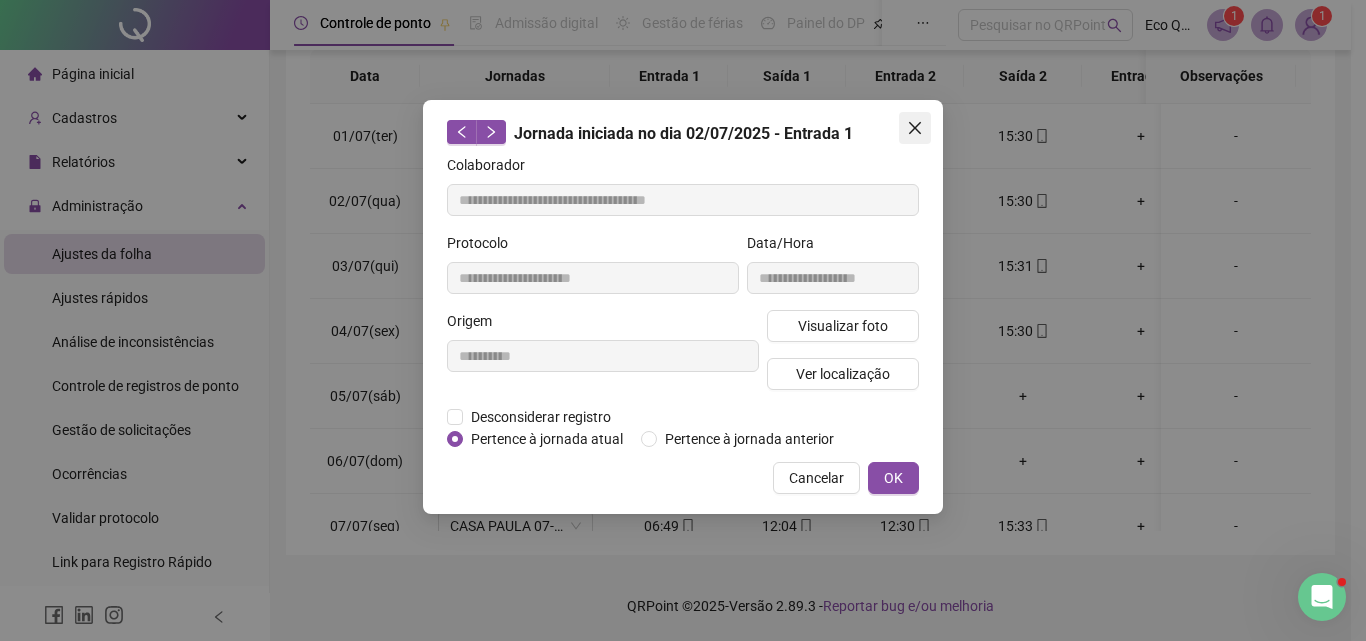 click 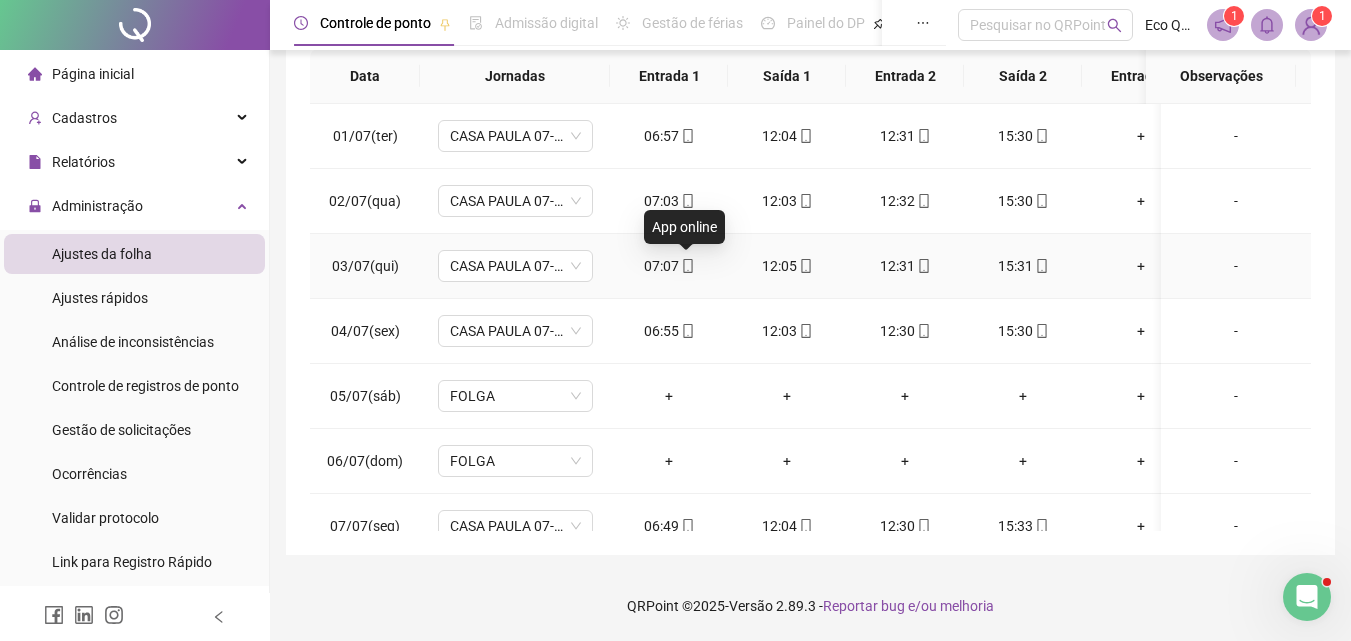 click 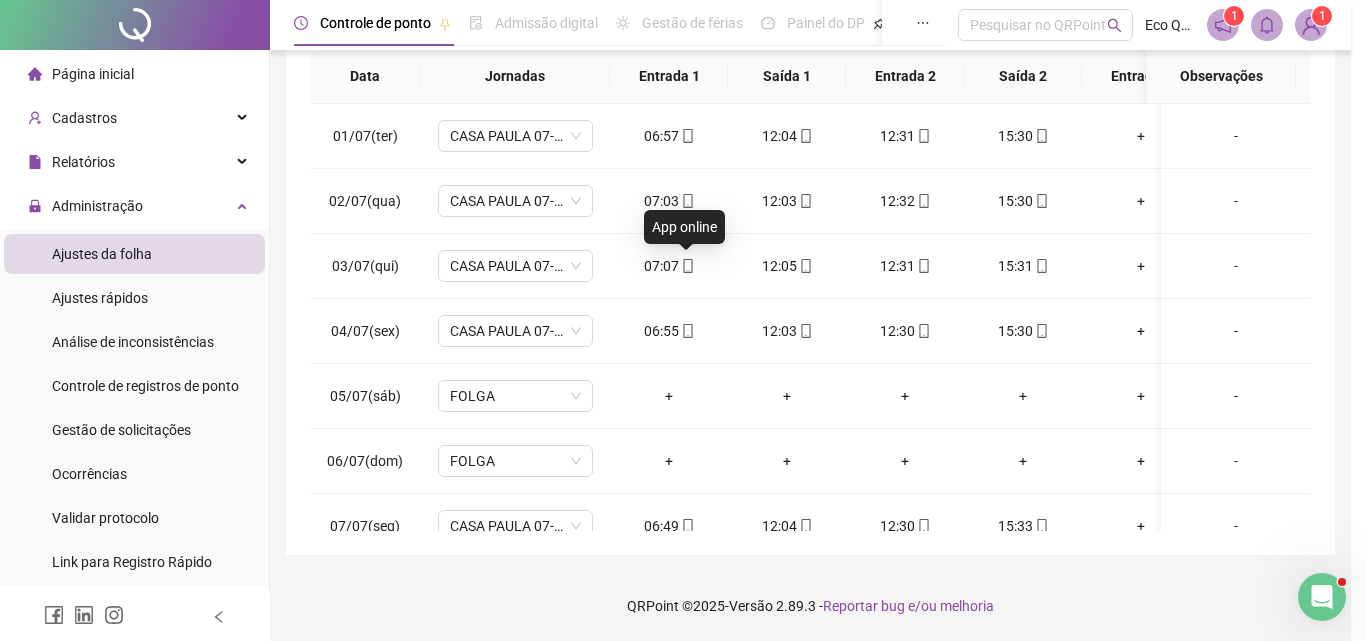 type on "**********" 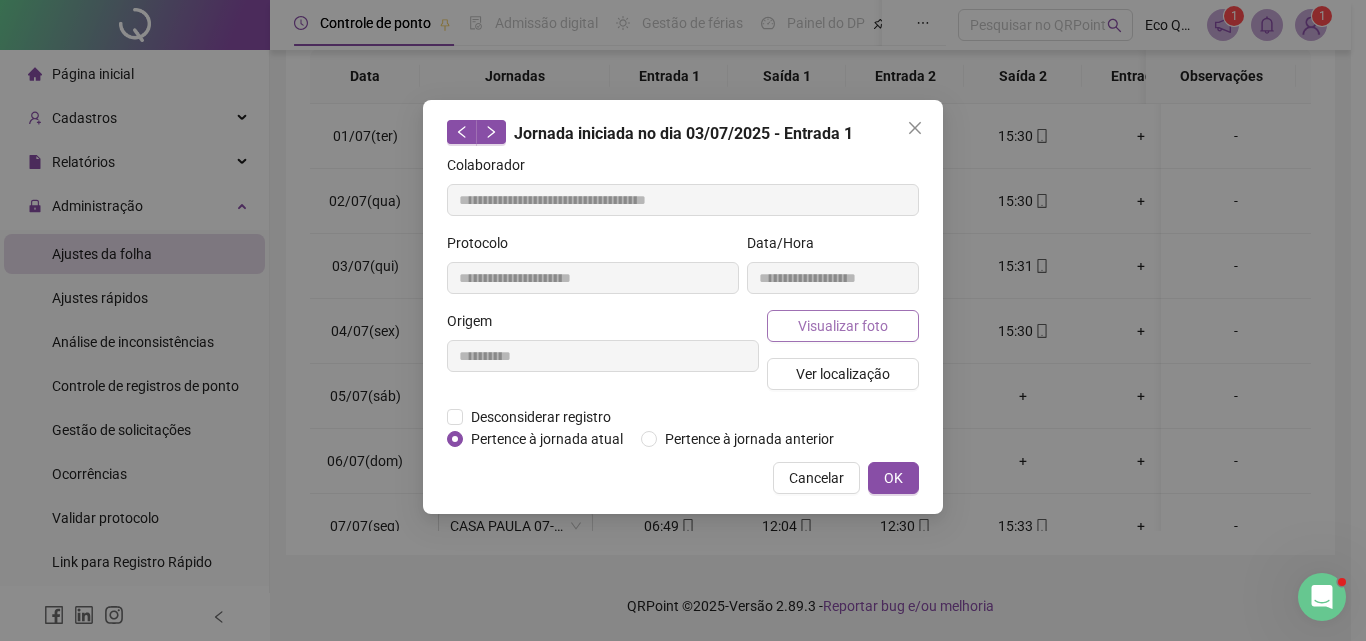 click on "Visualizar foto" at bounding box center [843, 326] 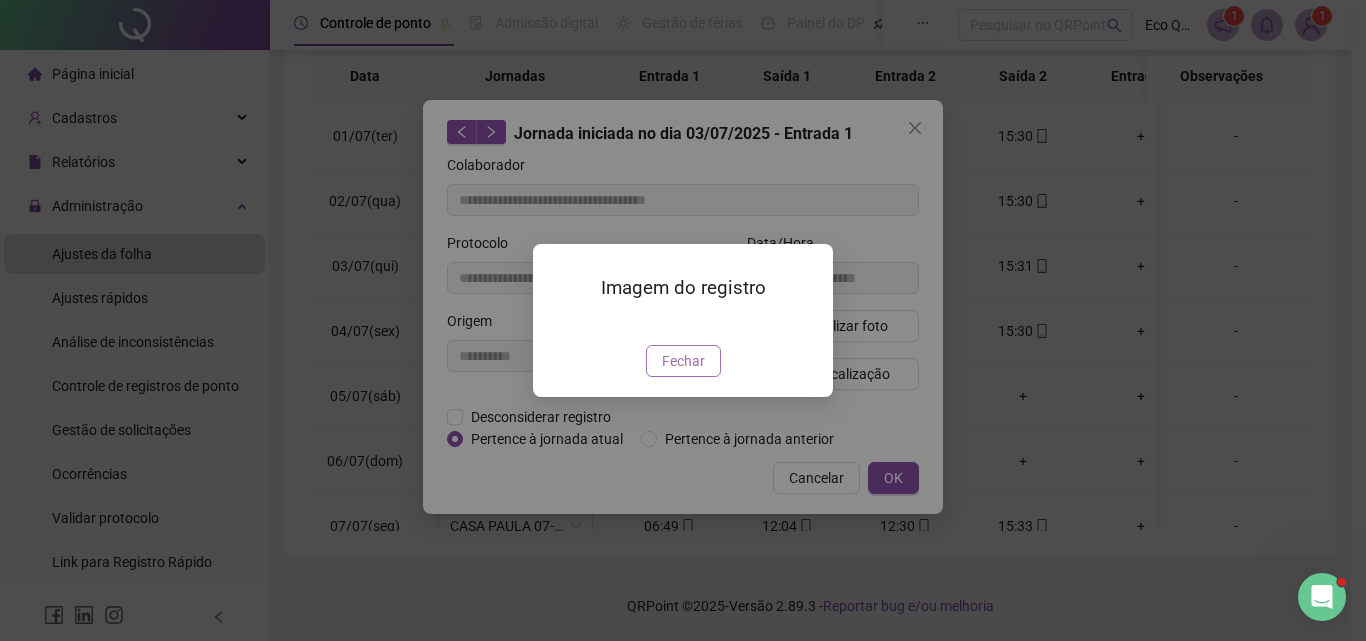 click on "Fechar" at bounding box center (683, 361) 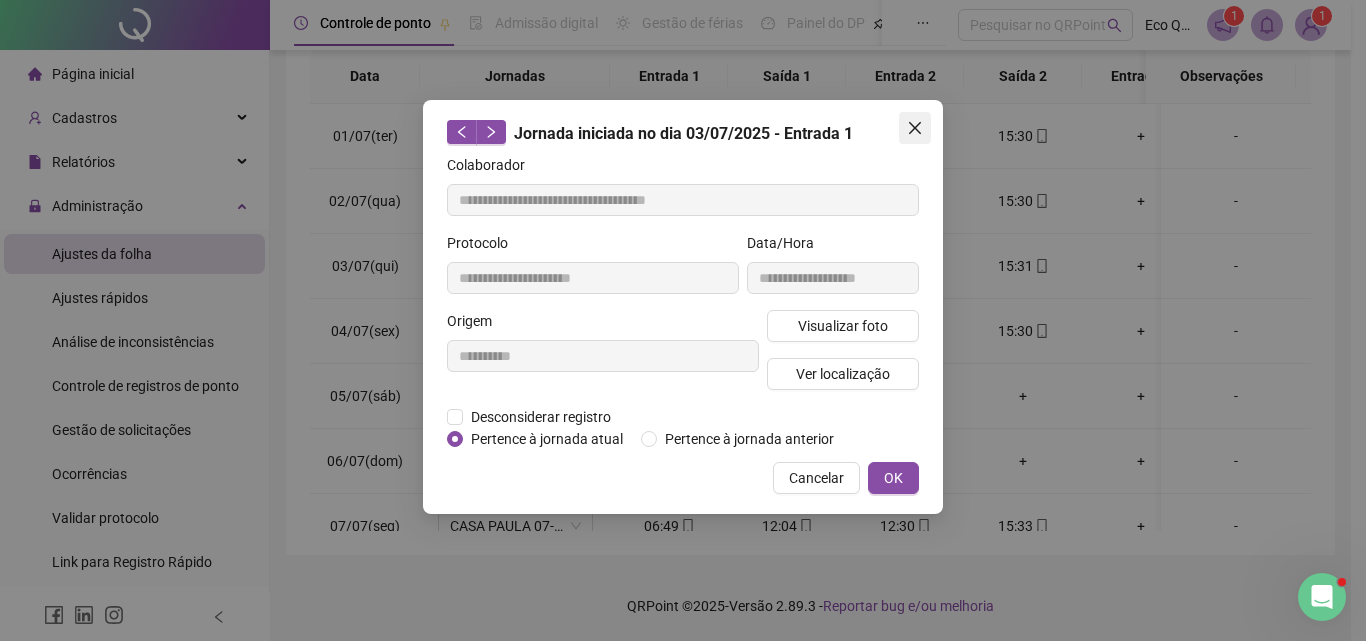 click 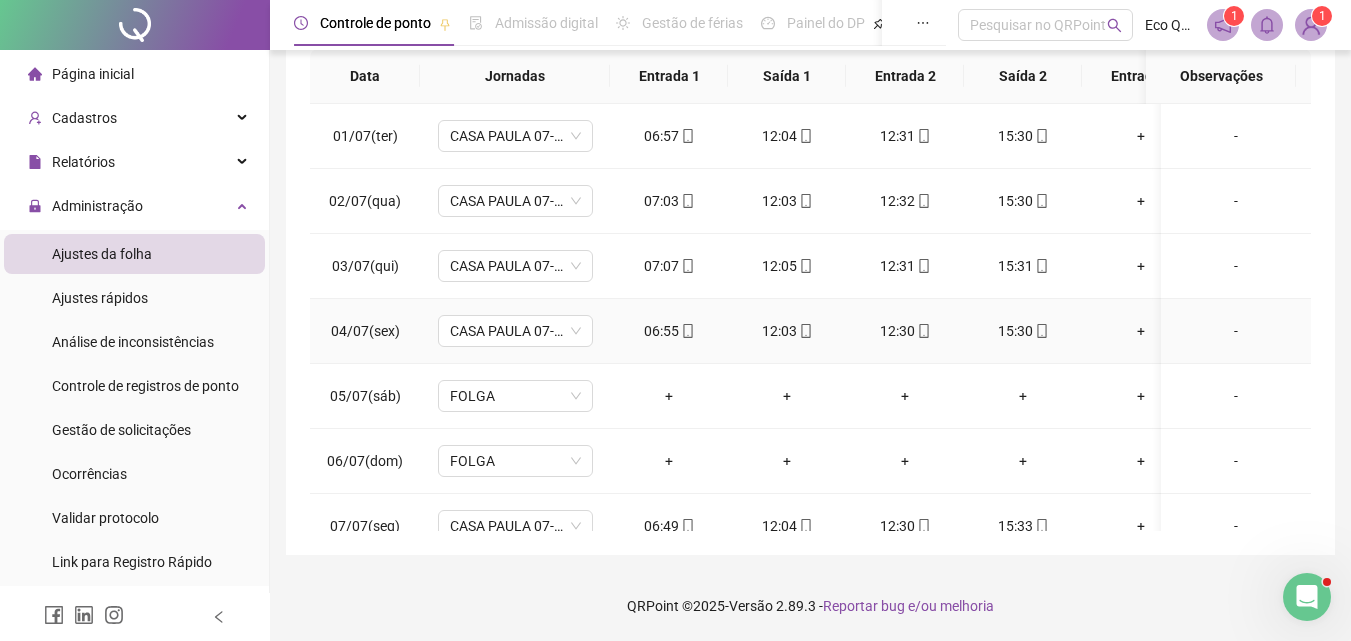 click 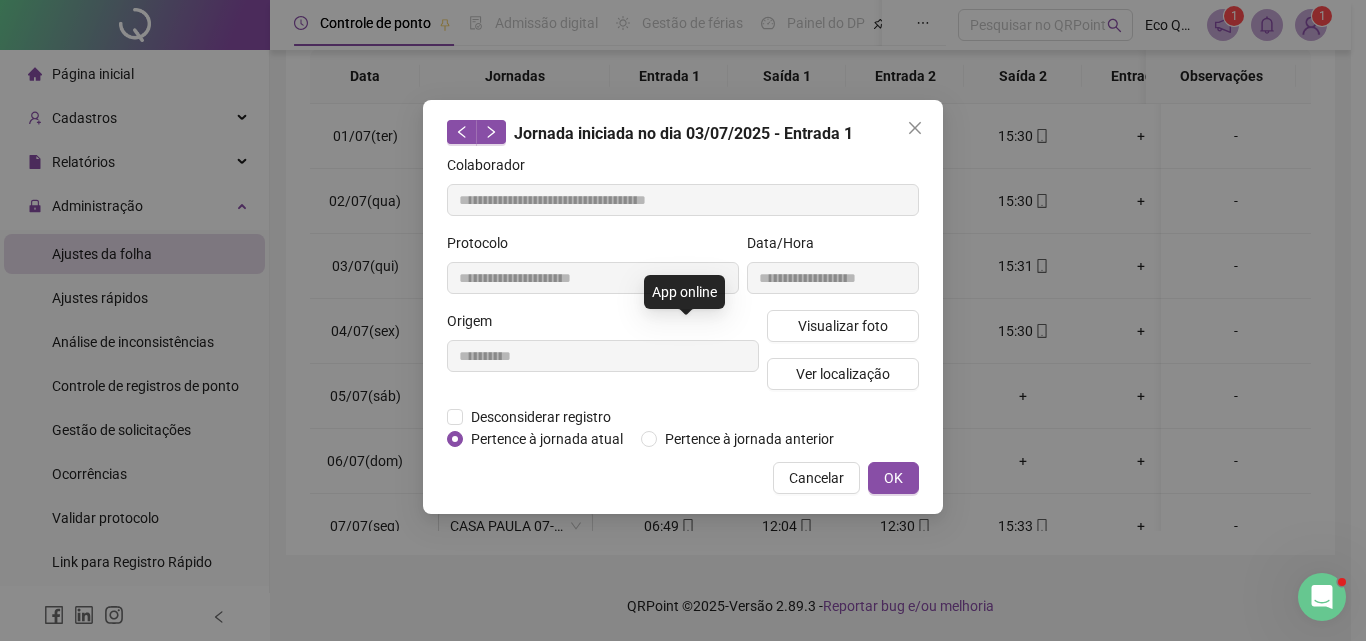 type on "**********" 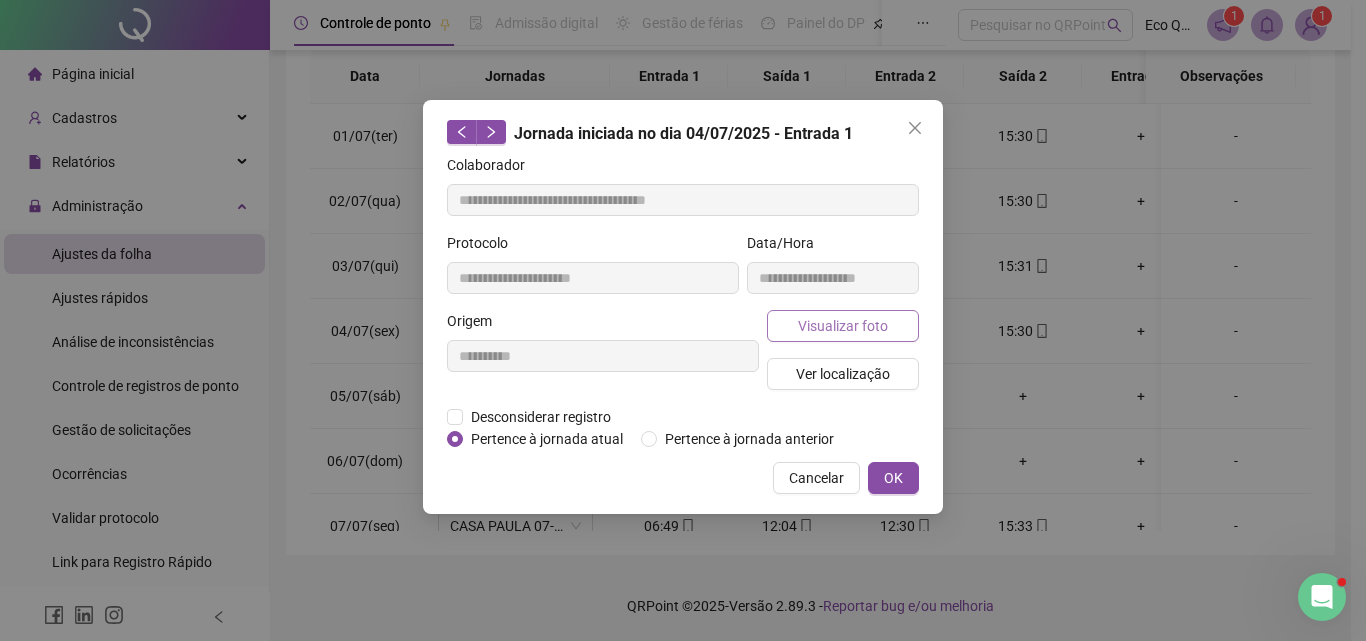 click on "Visualizar foto" at bounding box center (843, 326) 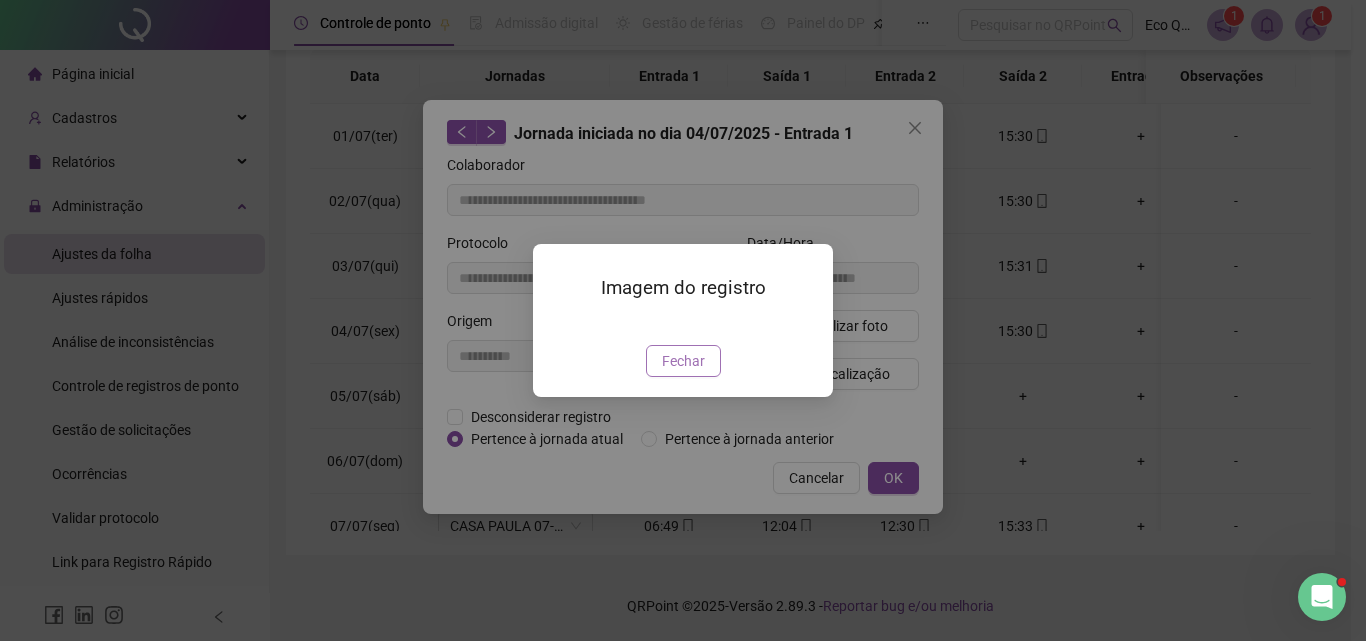 click on "Fechar" at bounding box center [683, 361] 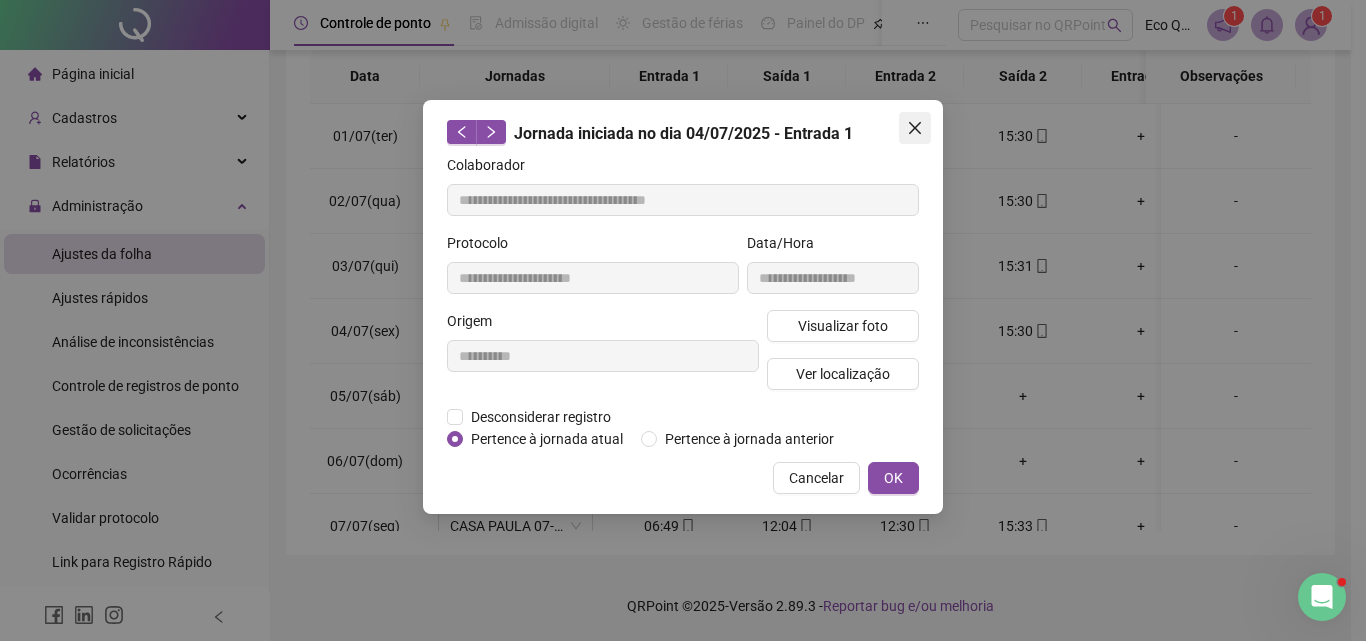 click 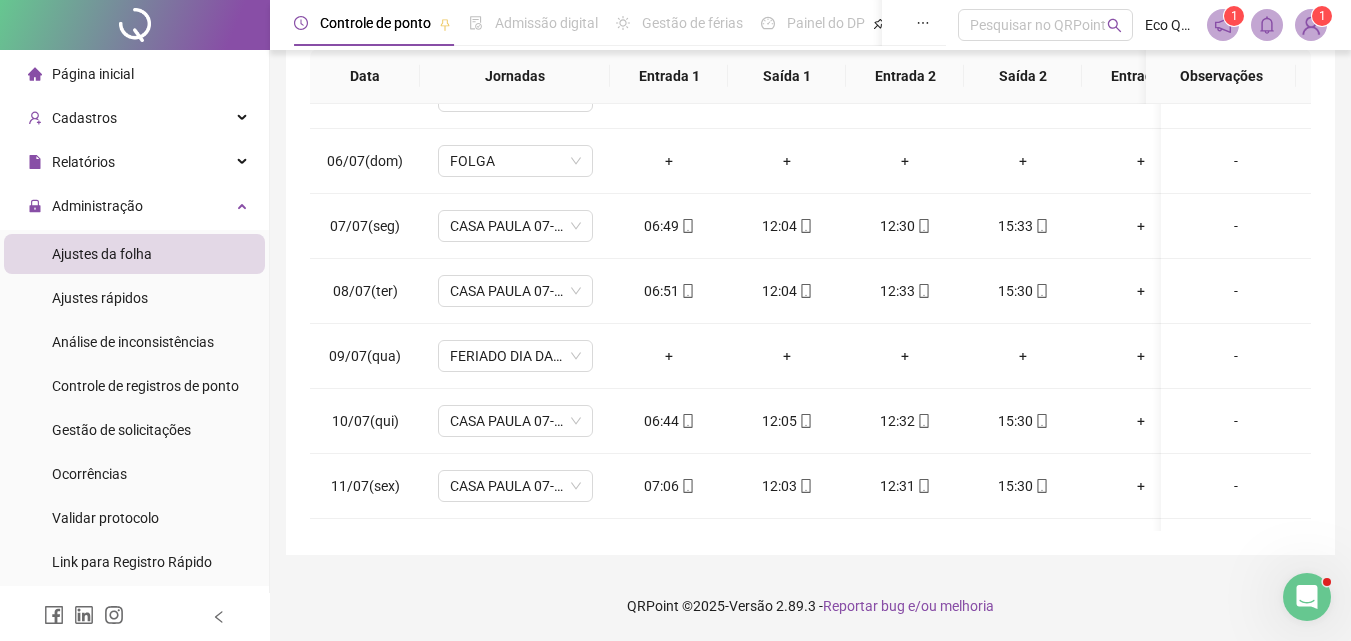 scroll, scrollTop: 397, scrollLeft: 0, axis: vertical 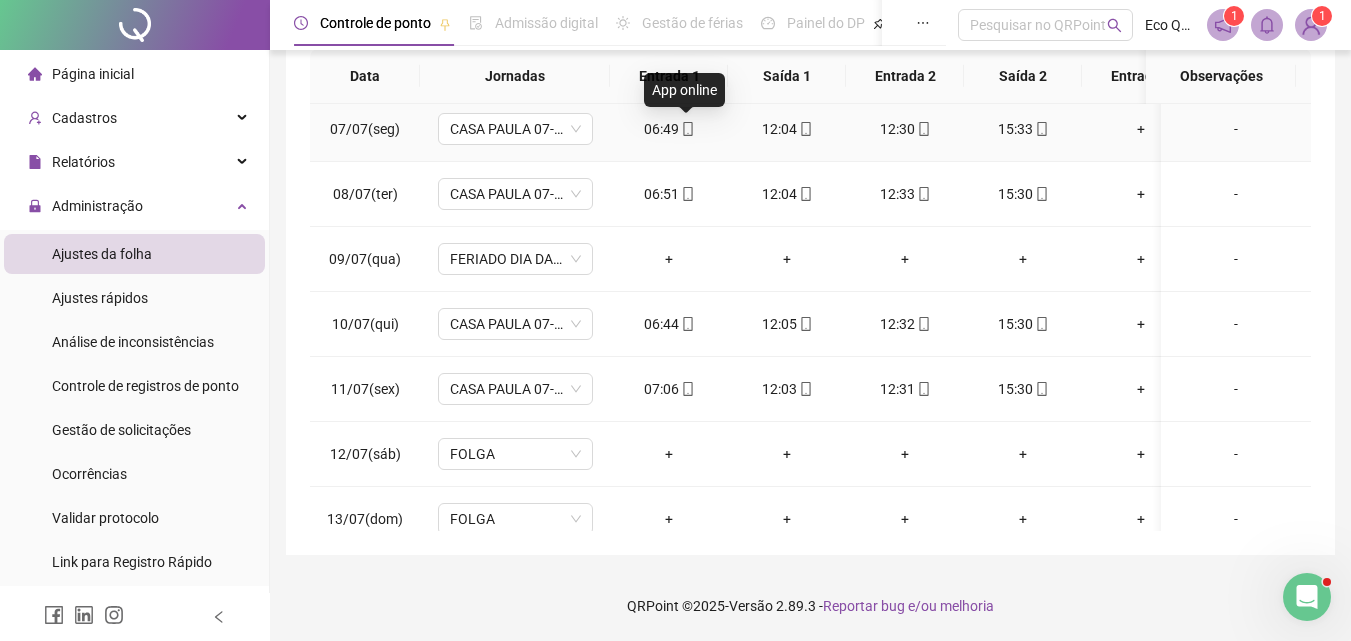 click 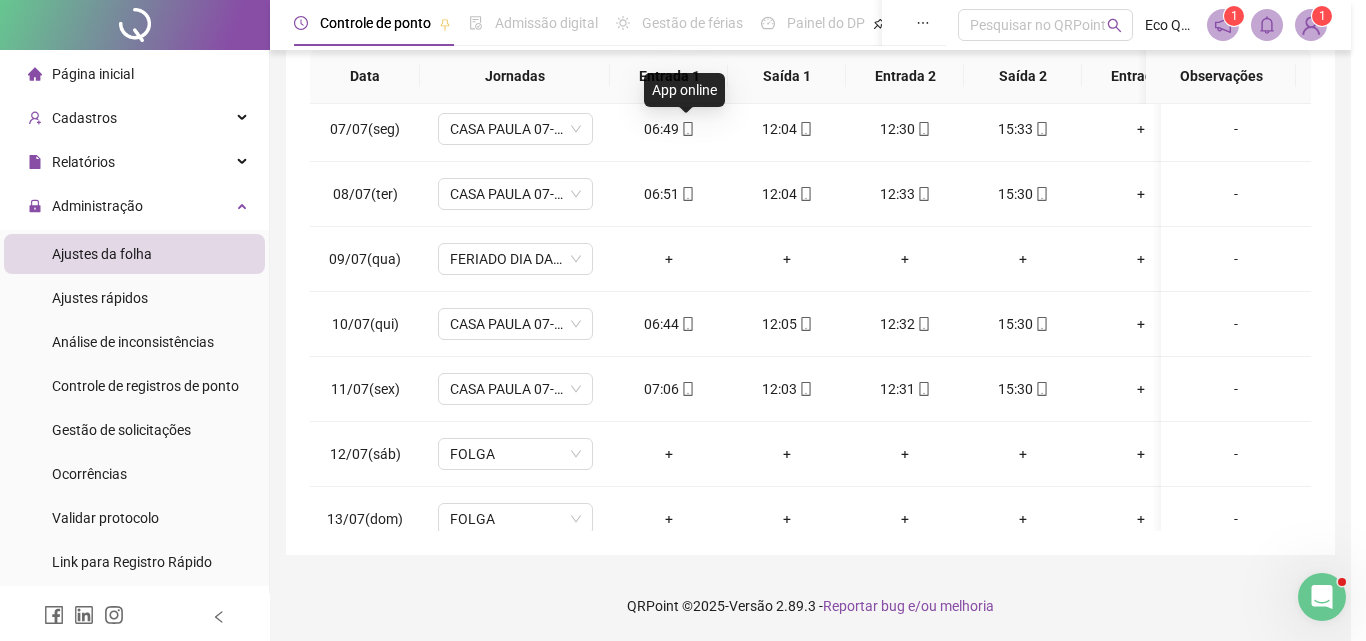 type on "**********" 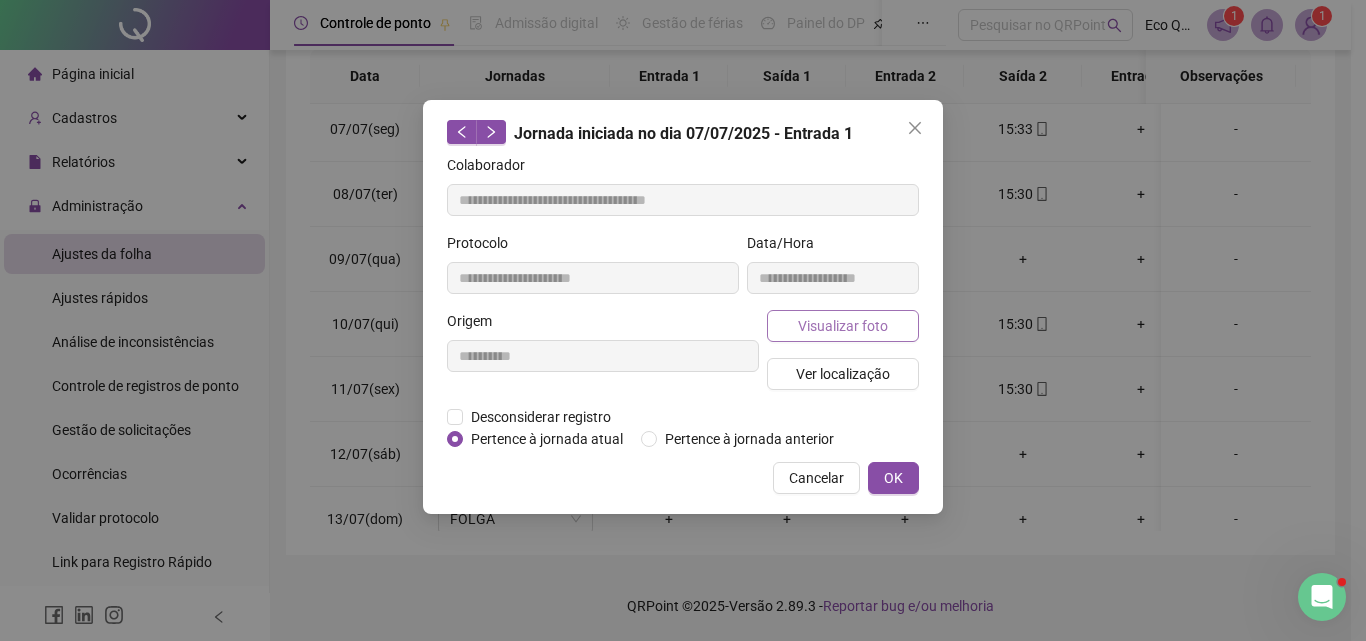 click on "Visualizar foto" at bounding box center [843, 326] 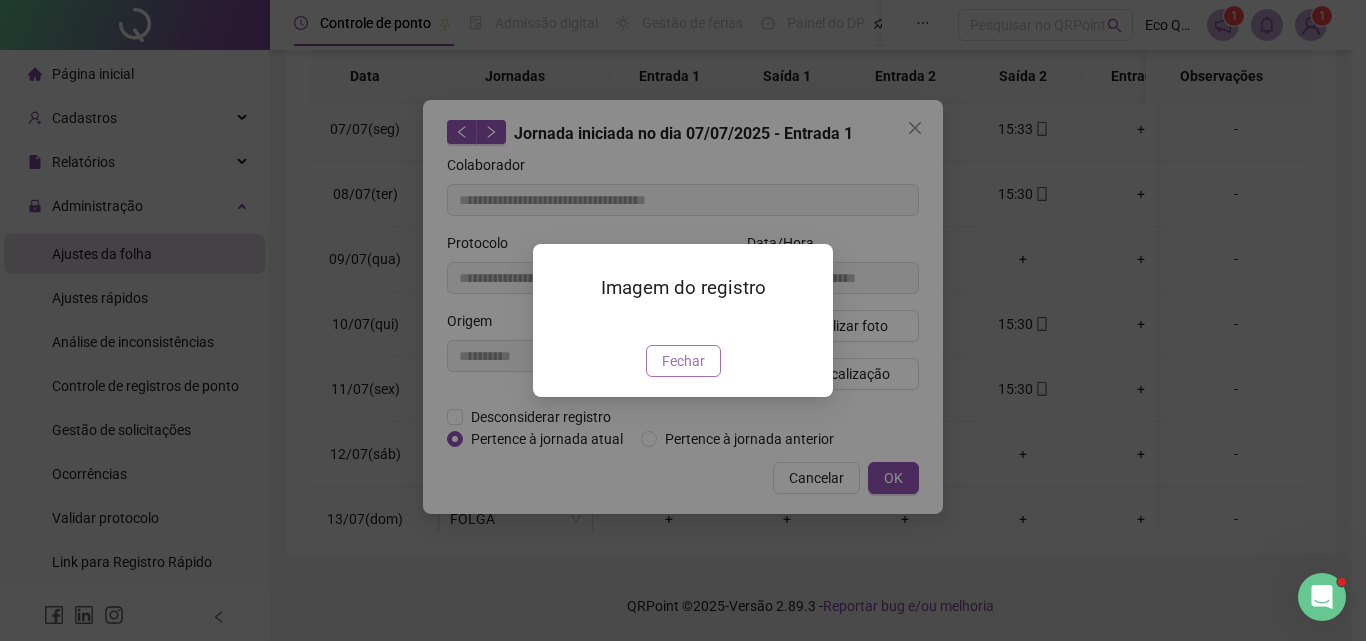 click at bounding box center [557, 324] 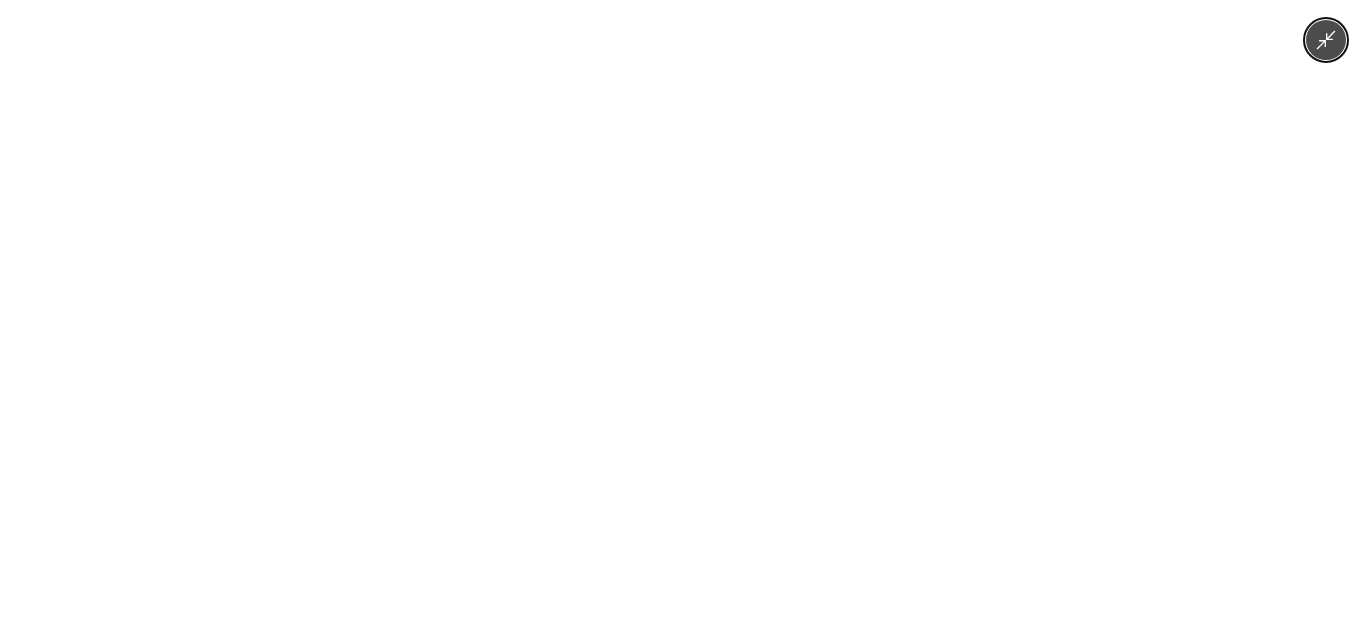click at bounding box center (683, 320) 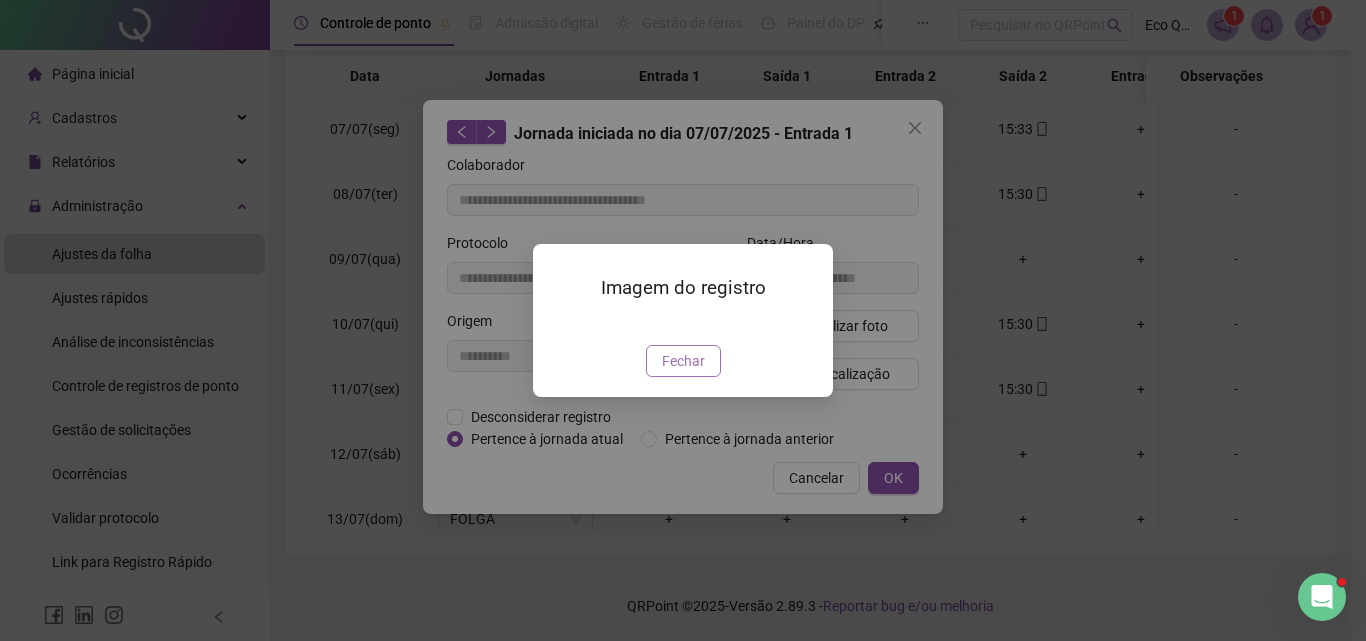 click on "Fechar" at bounding box center [683, 361] 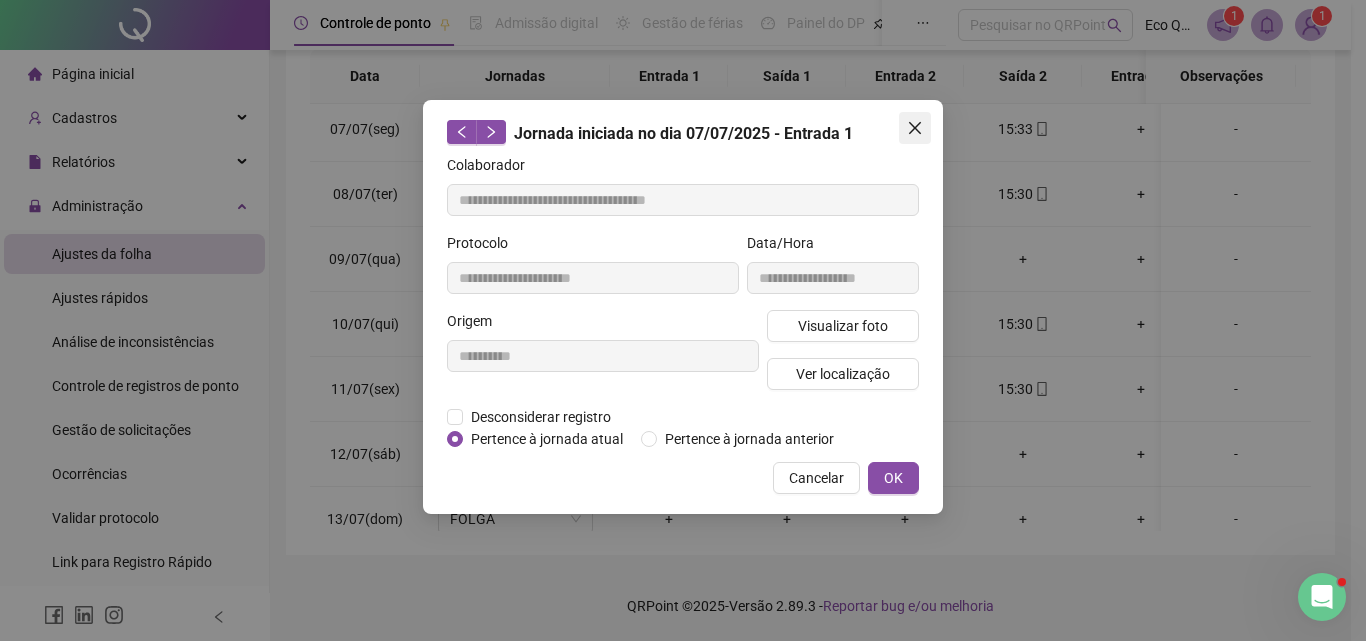 click at bounding box center [915, 128] 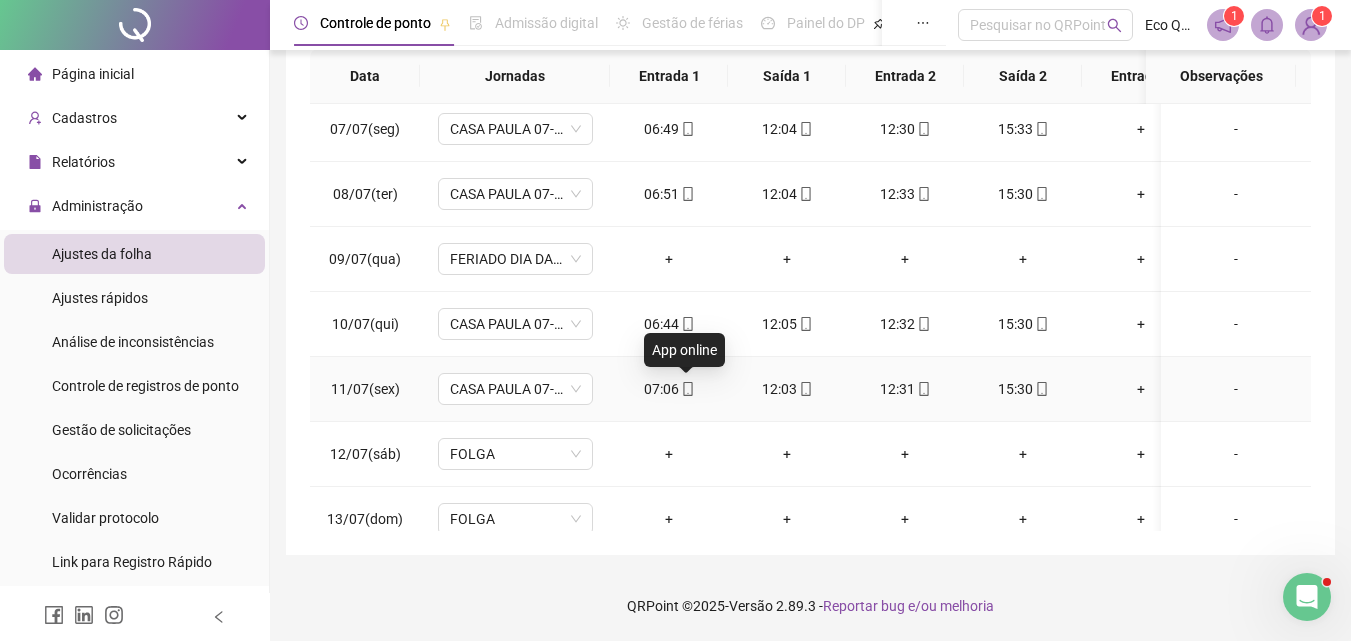 click 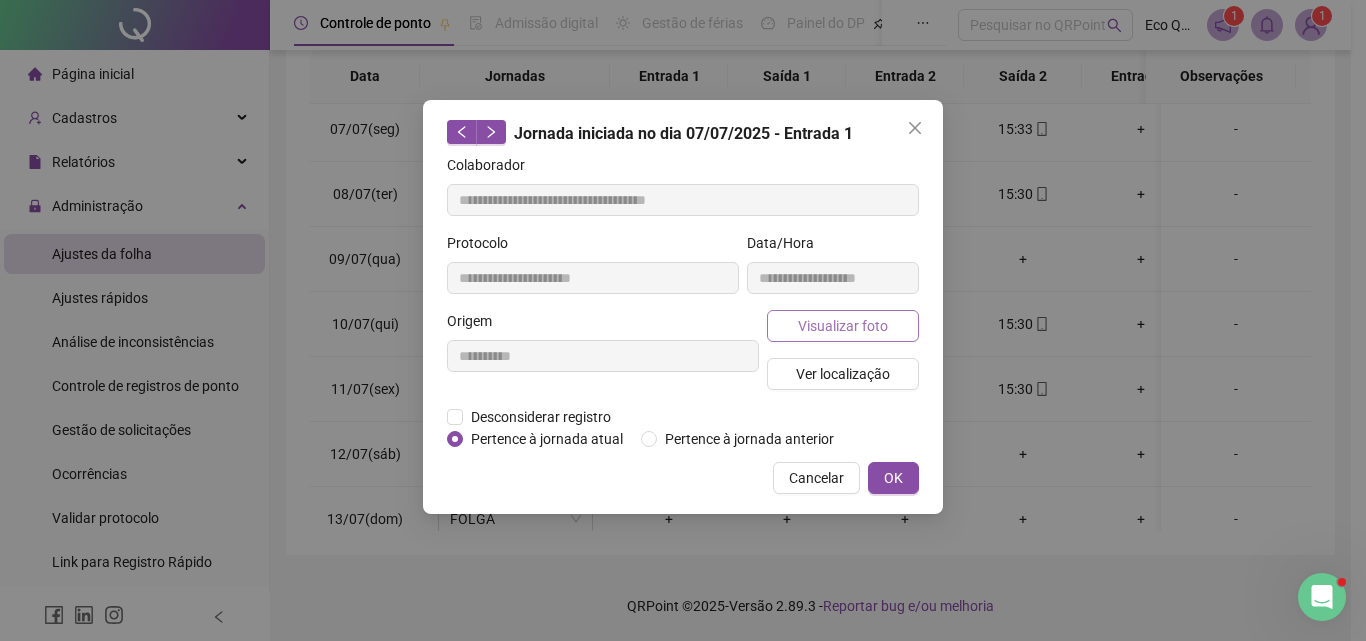 type on "**********" 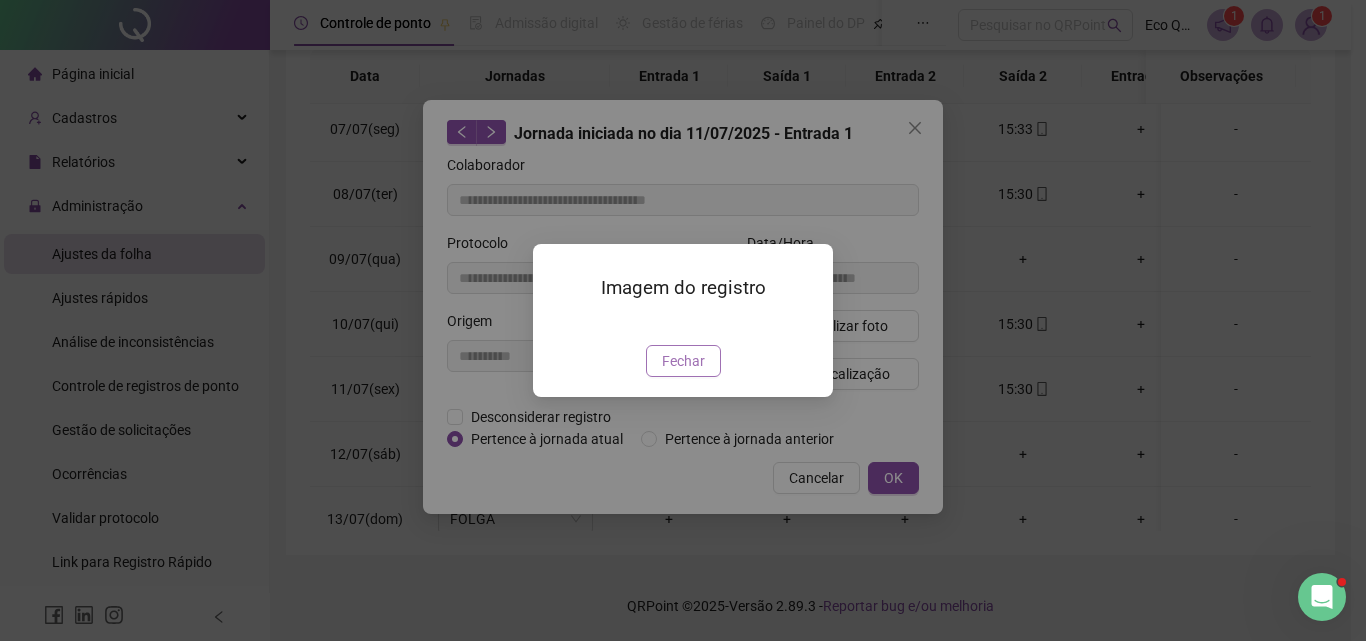 click on "Fechar" at bounding box center (683, 361) 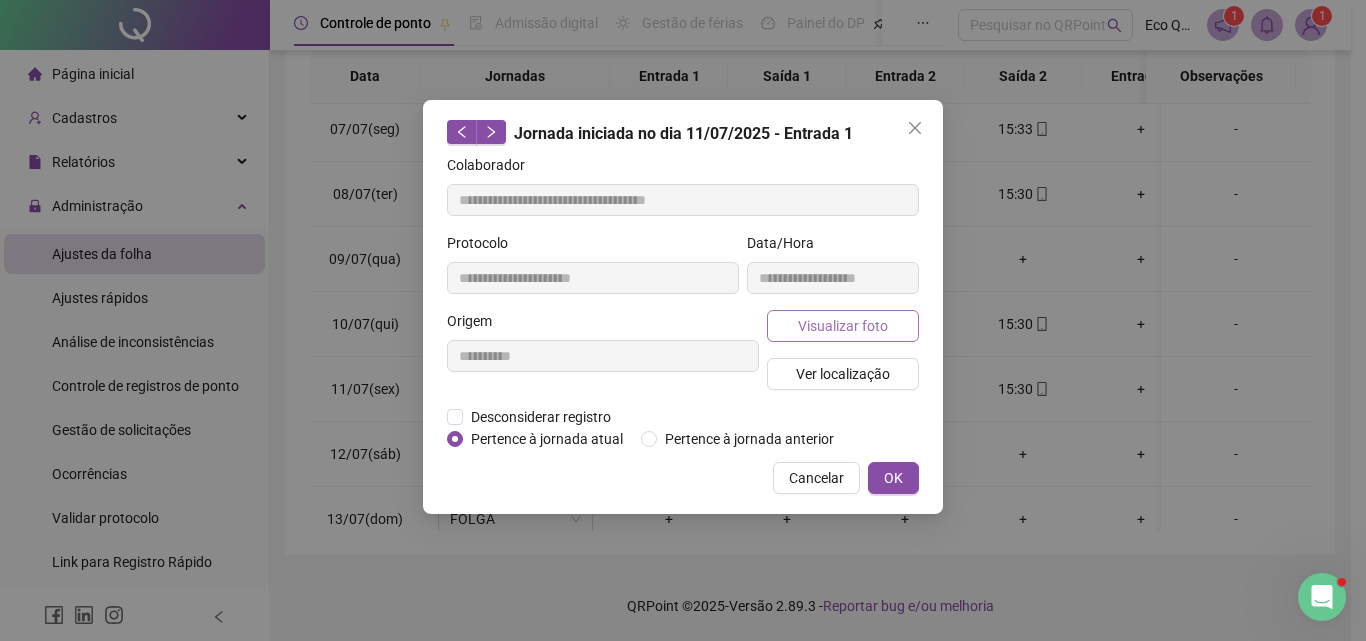 click on "Visualizar foto" at bounding box center [843, 326] 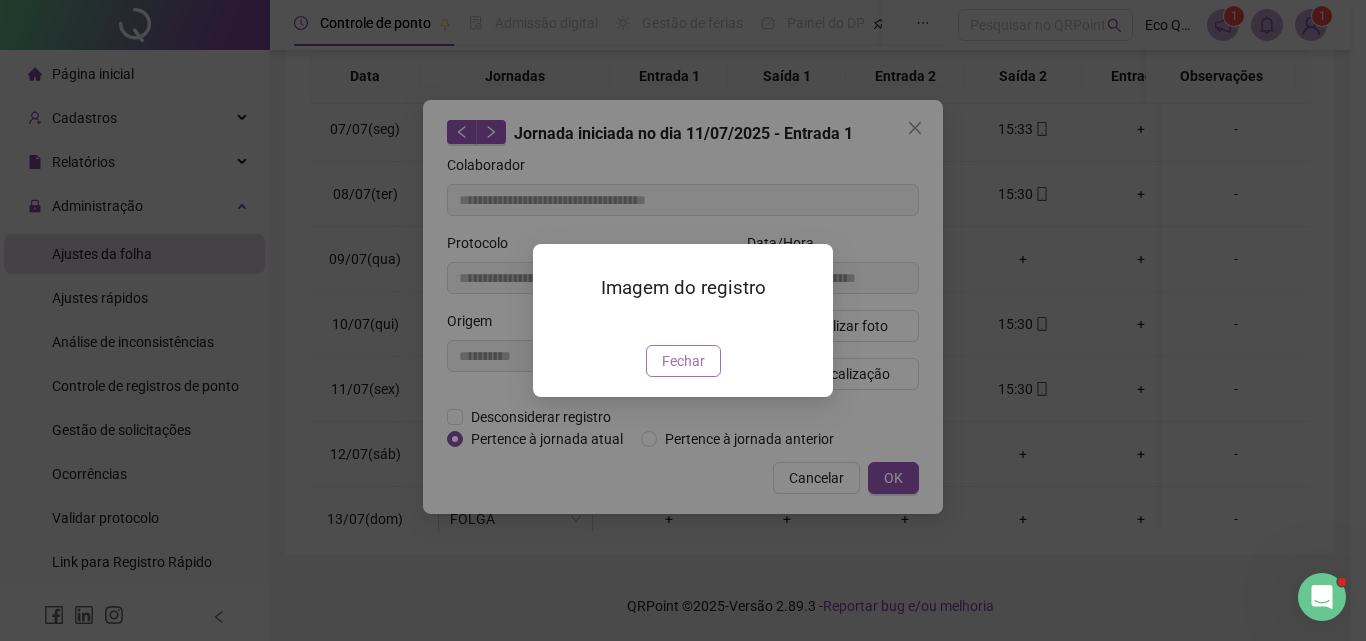 click on "Fechar" at bounding box center (683, 361) 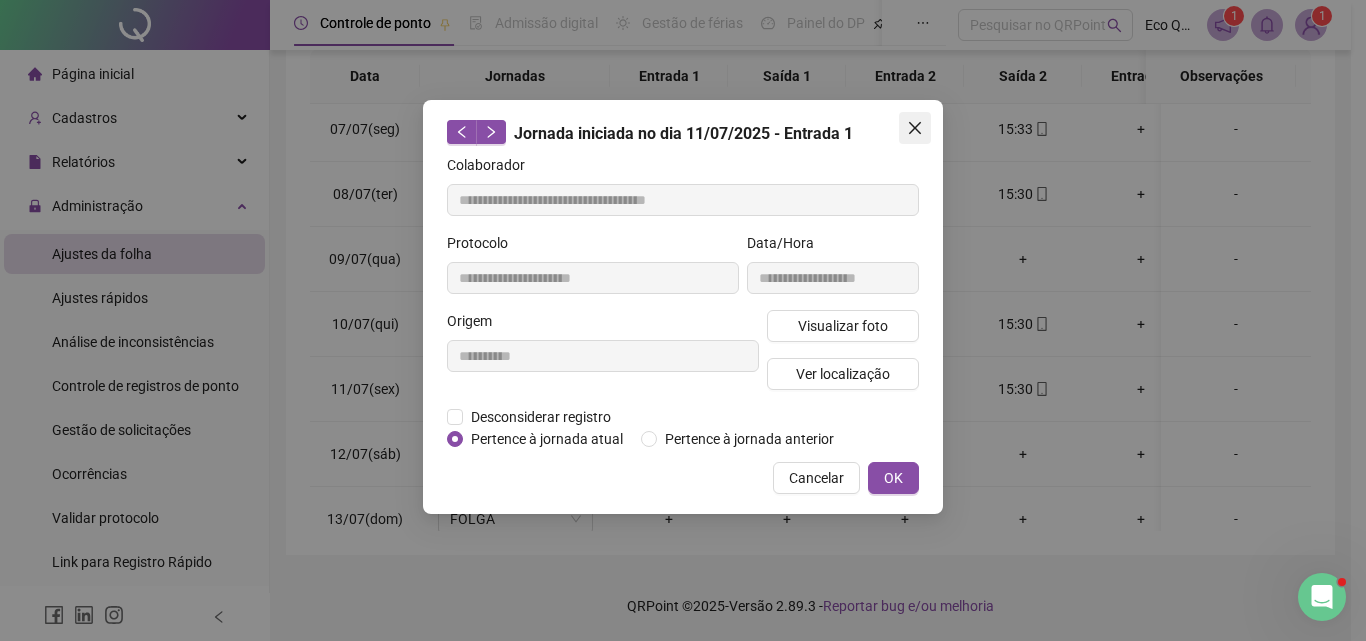click 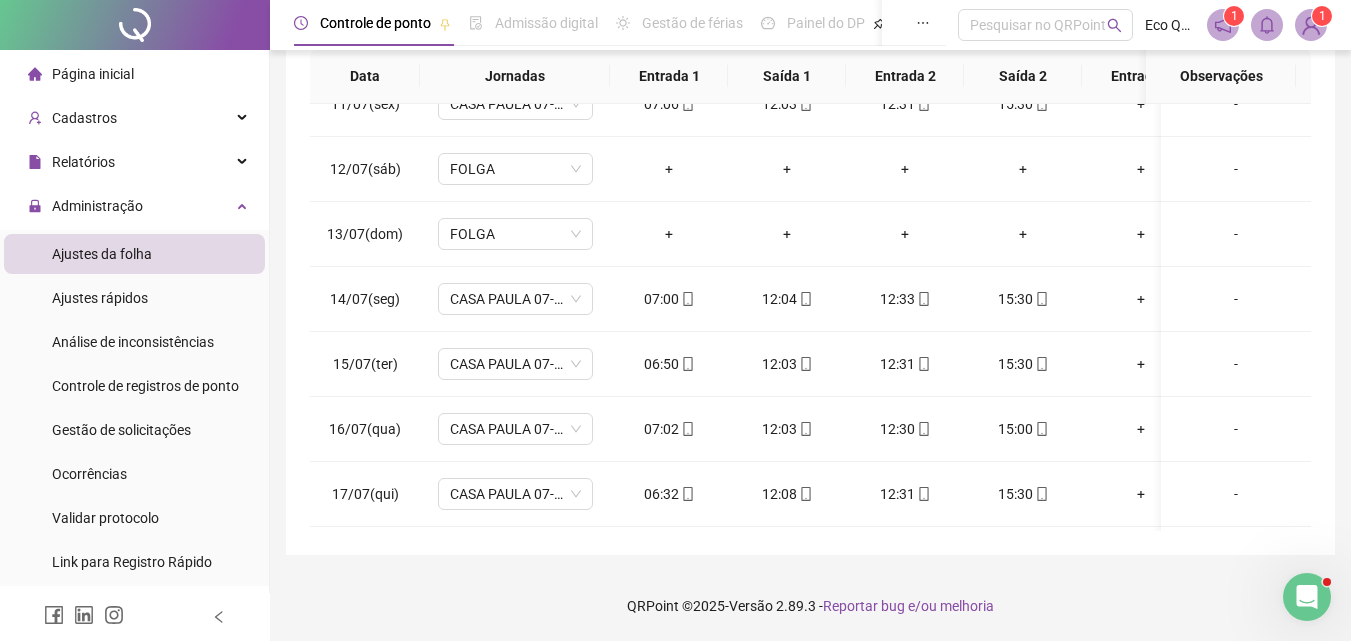 scroll, scrollTop: 697, scrollLeft: 0, axis: vertical 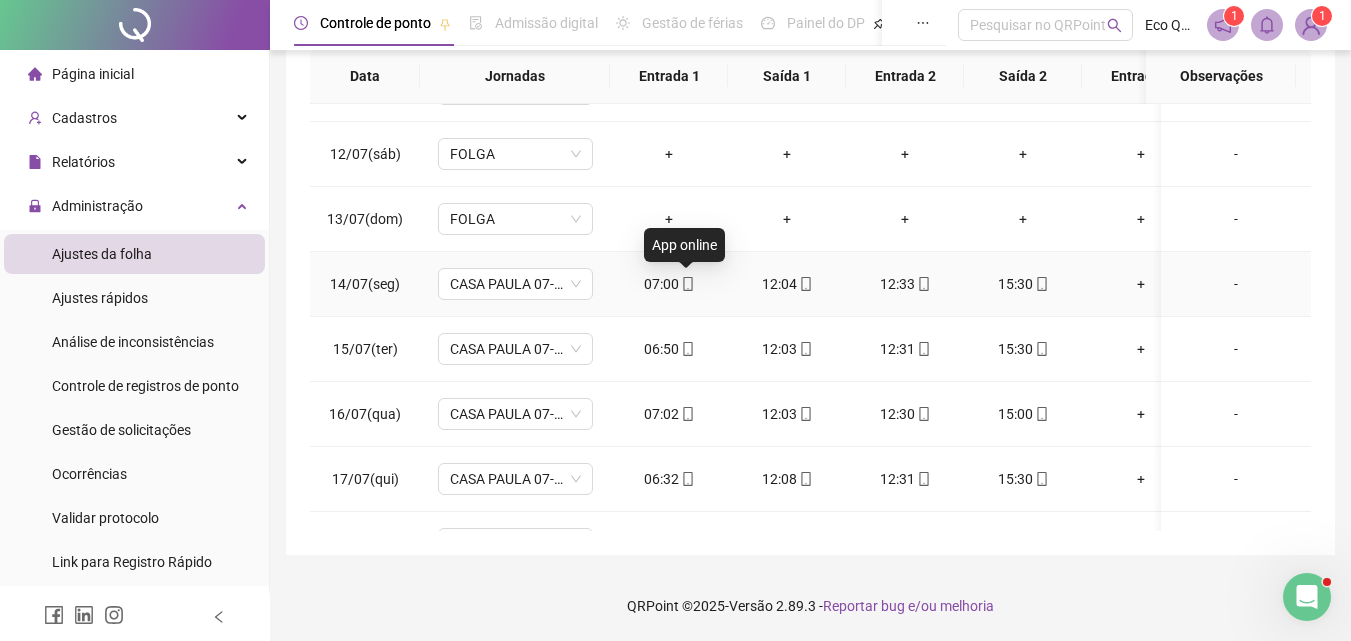 click 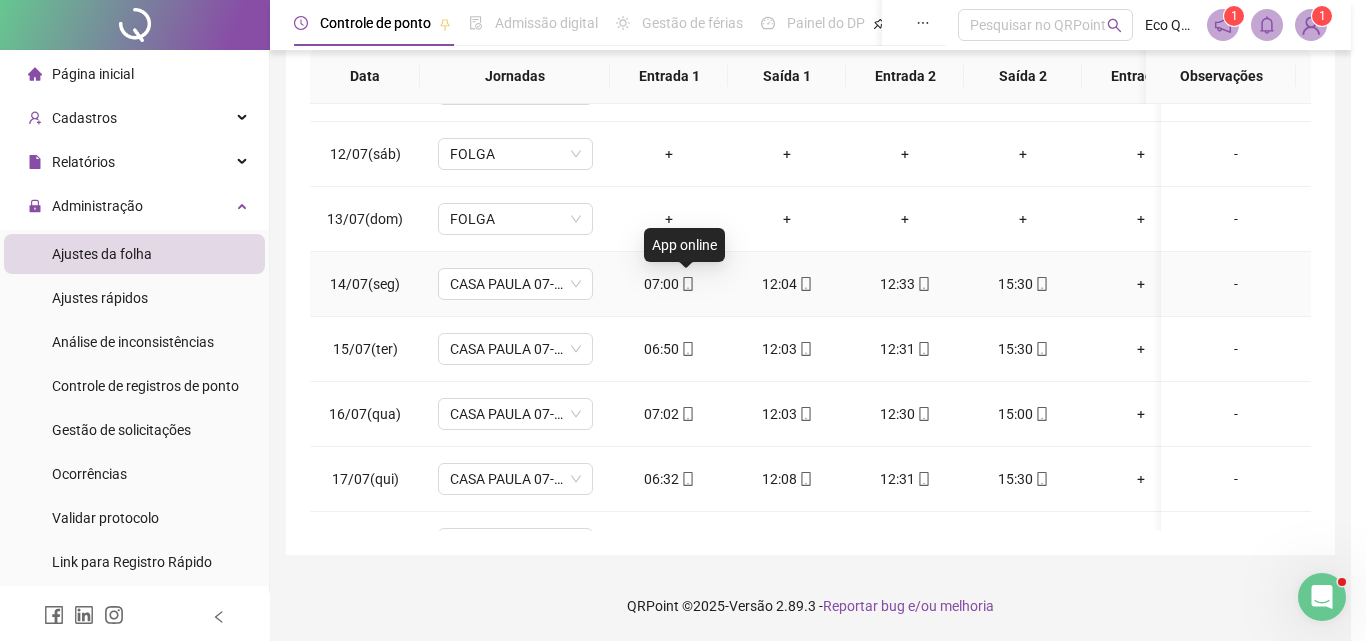 type on "**********" 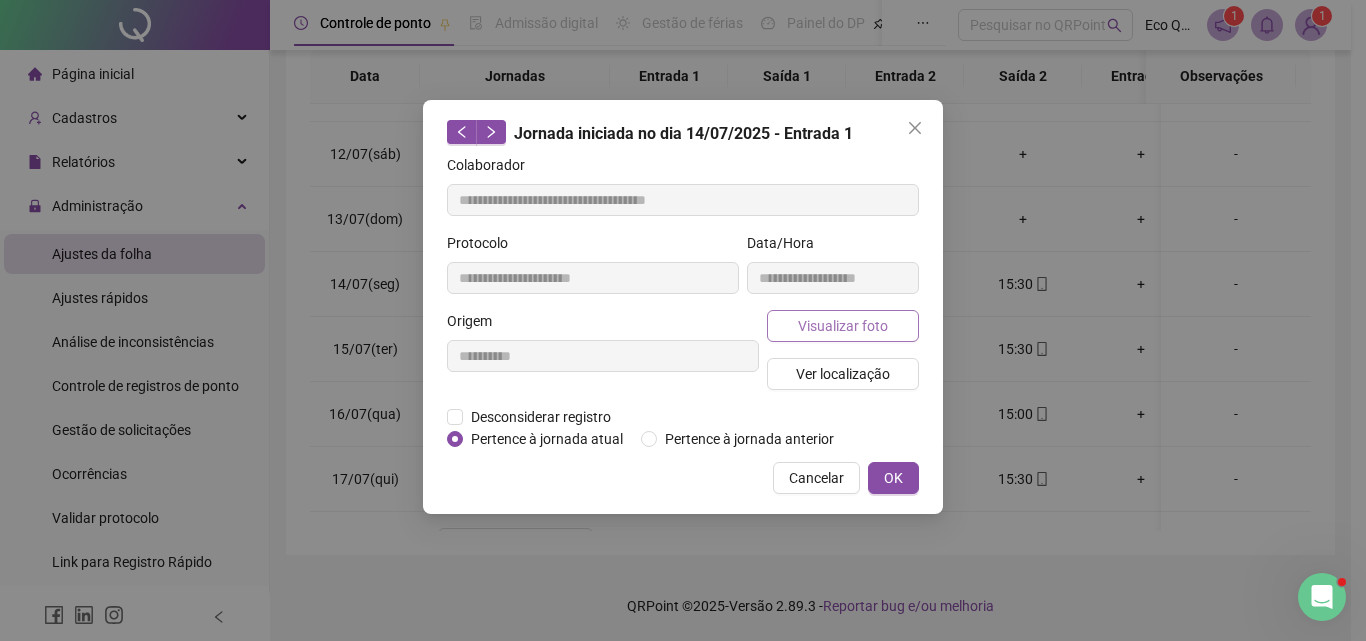 click on "Visualizar foto" at bounding box center [843, 326] 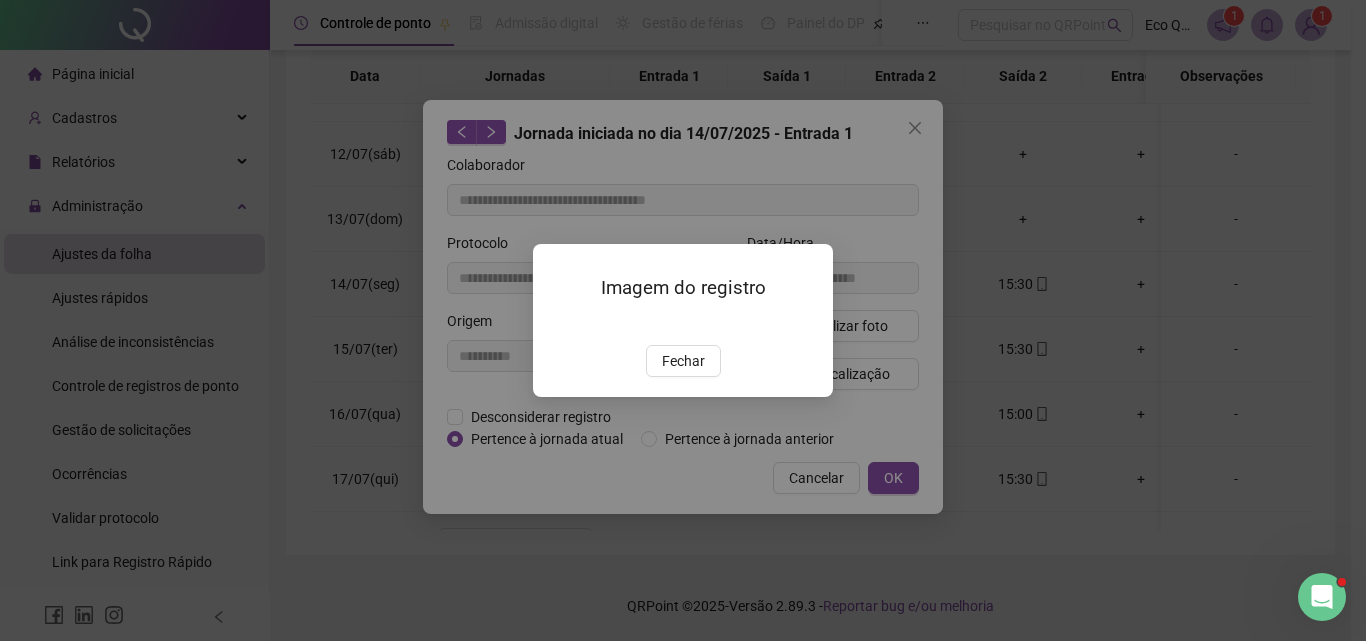 click on "Imagem do registro Fechar" at bounding box center (683, 320) 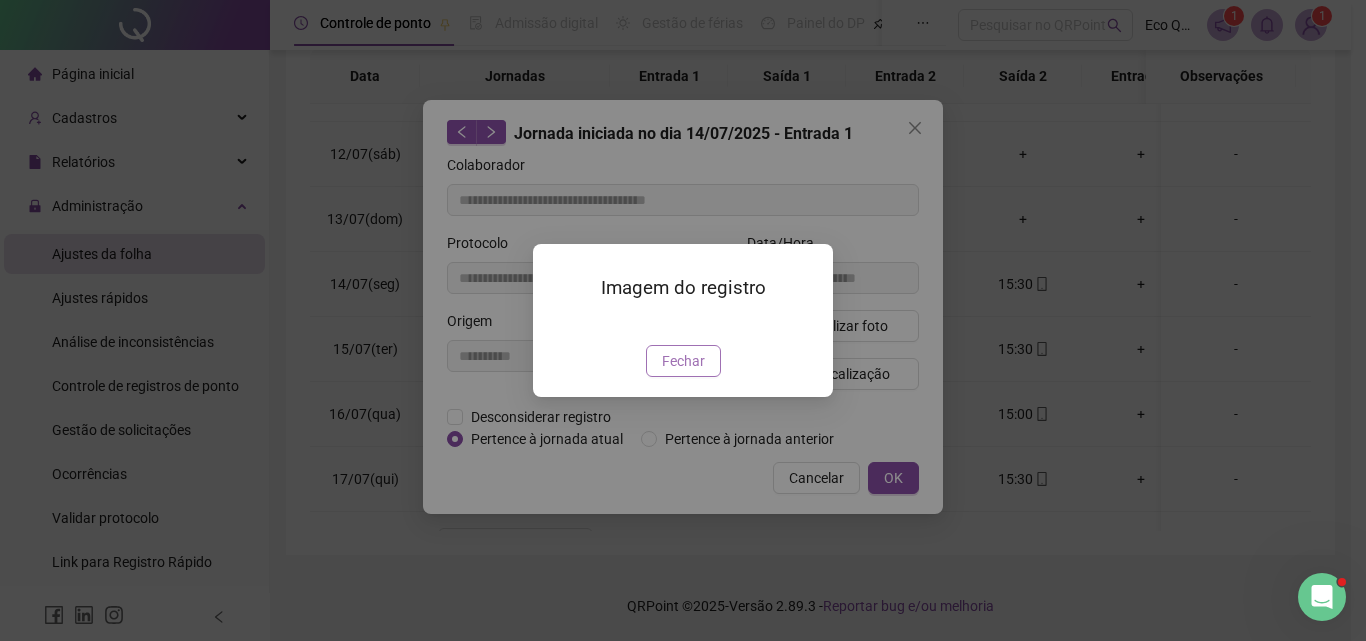 drag, startPoint x: 675, startPoint y: 467, endPoint x: 699, endPoint y: 405, distance: 66.48308 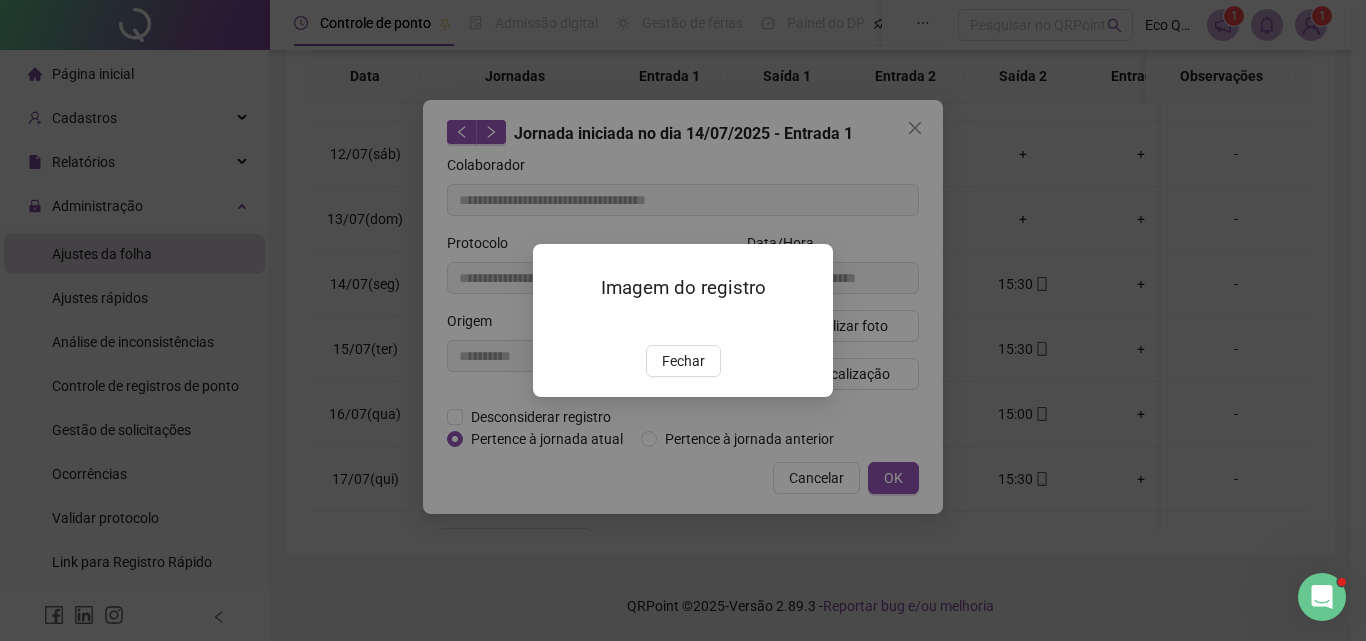 click on "Fechar" at bounding box center [683, 361] 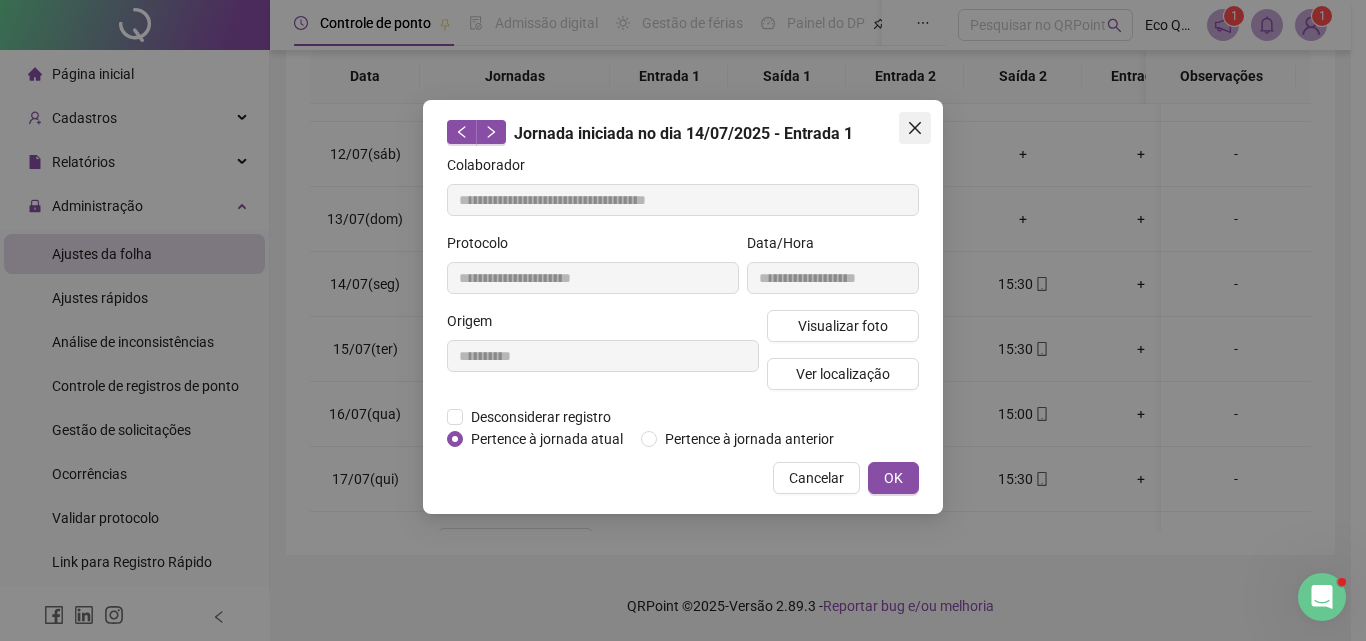 click 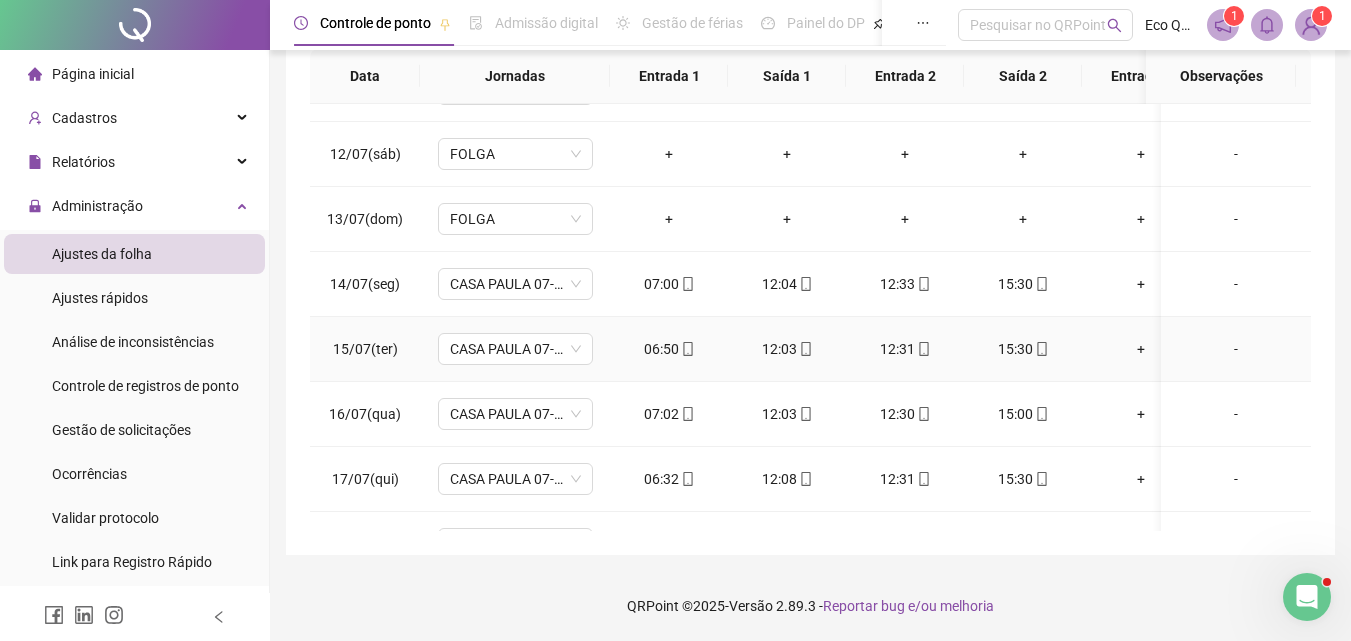 click 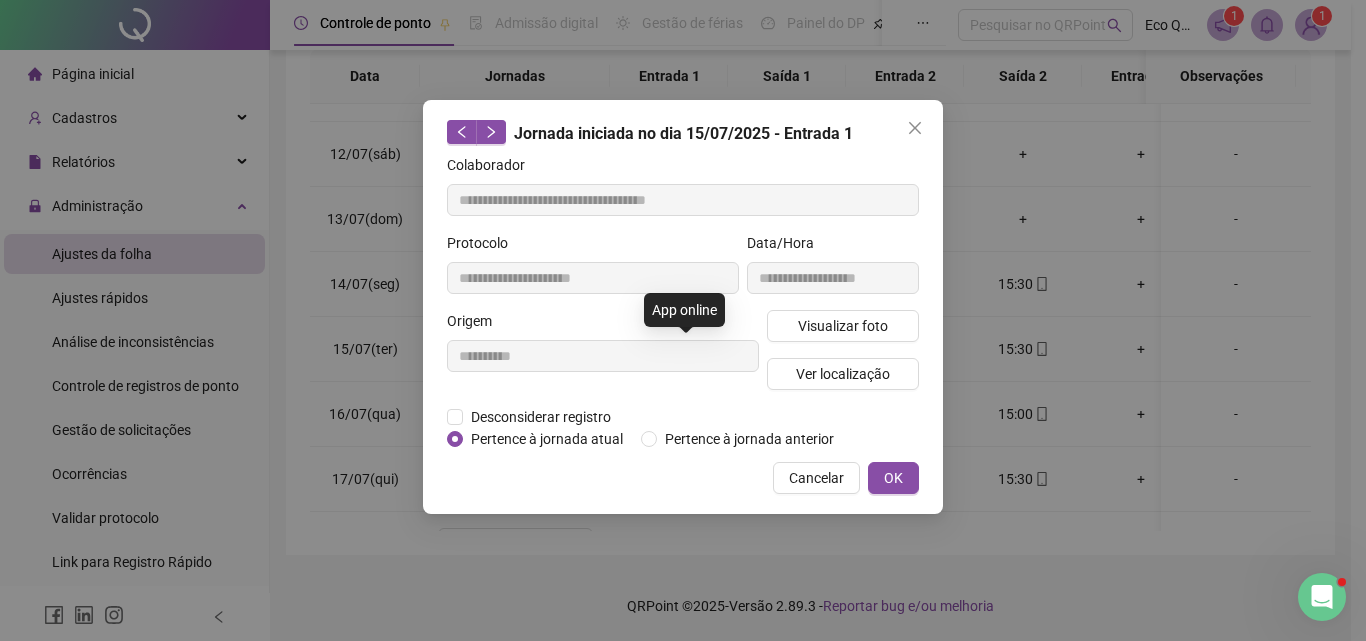 type on "**********" 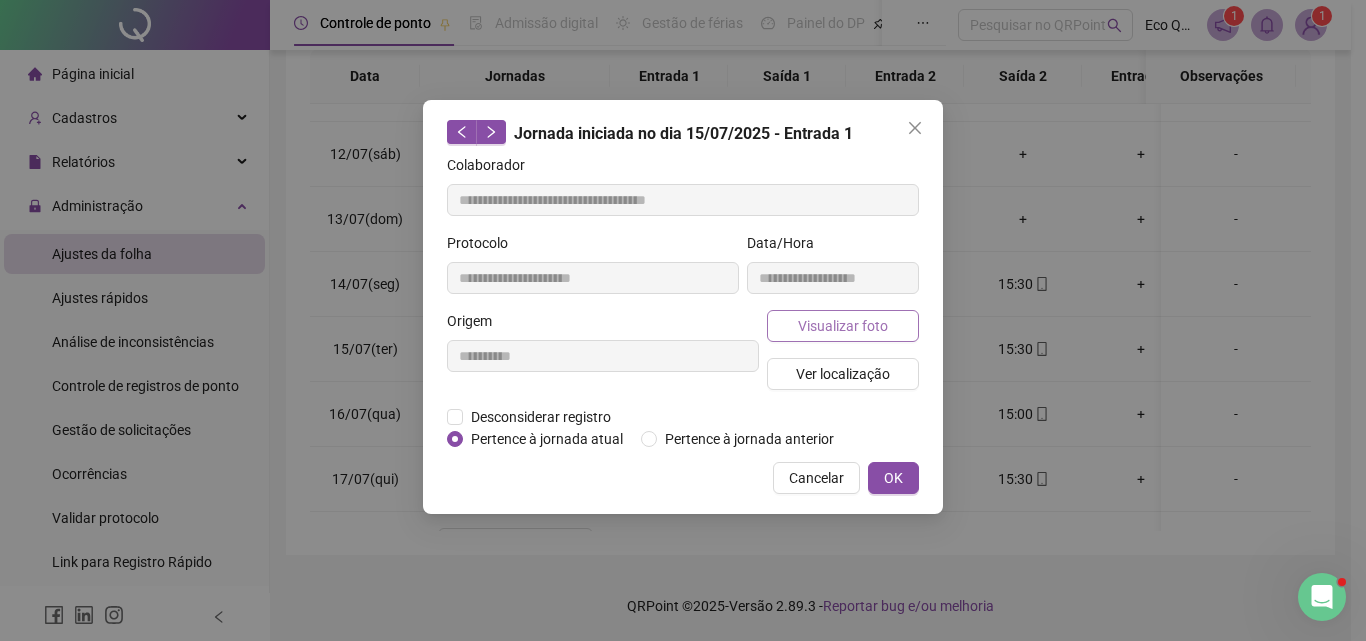 click on "Visualizar foto" at bounding box center [843, 326] 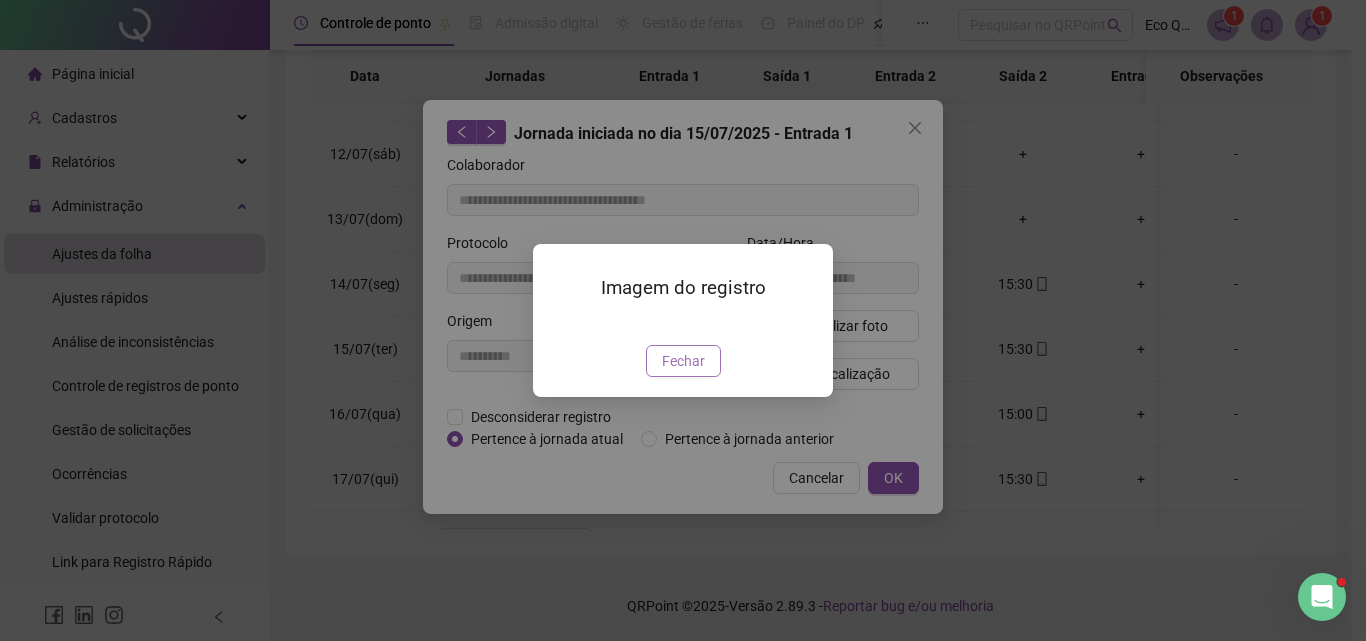 click on "Fechar" at bounding box center (683, 361) 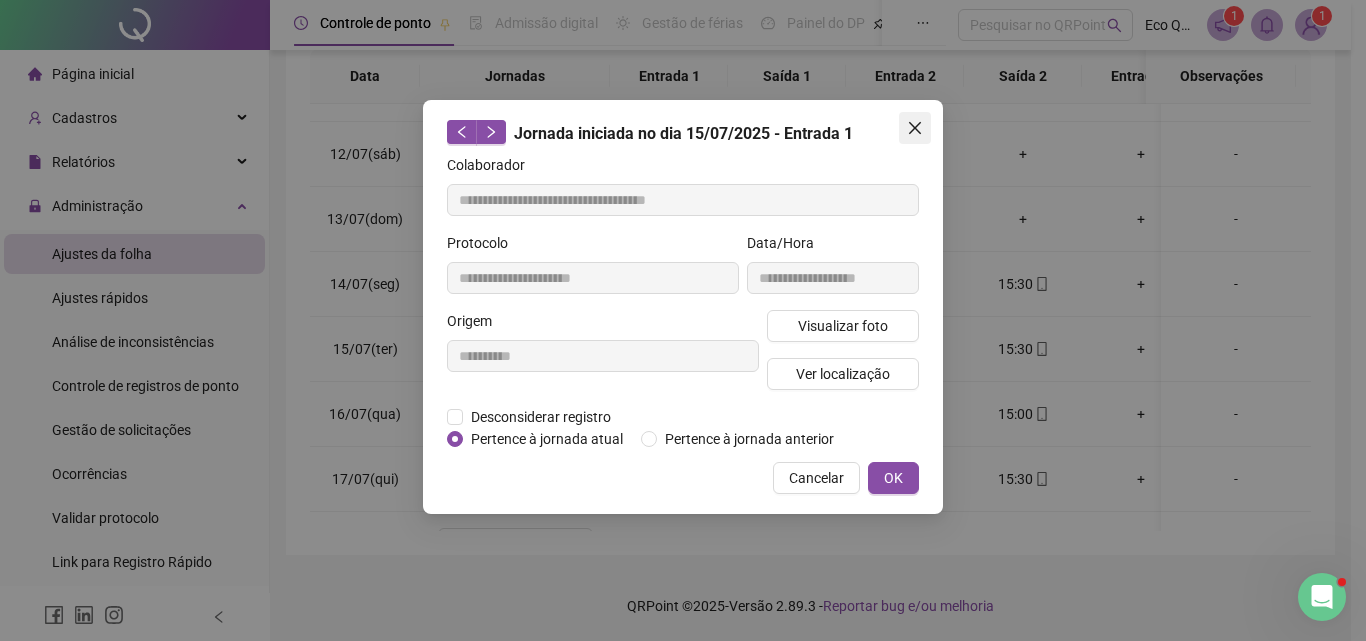 click 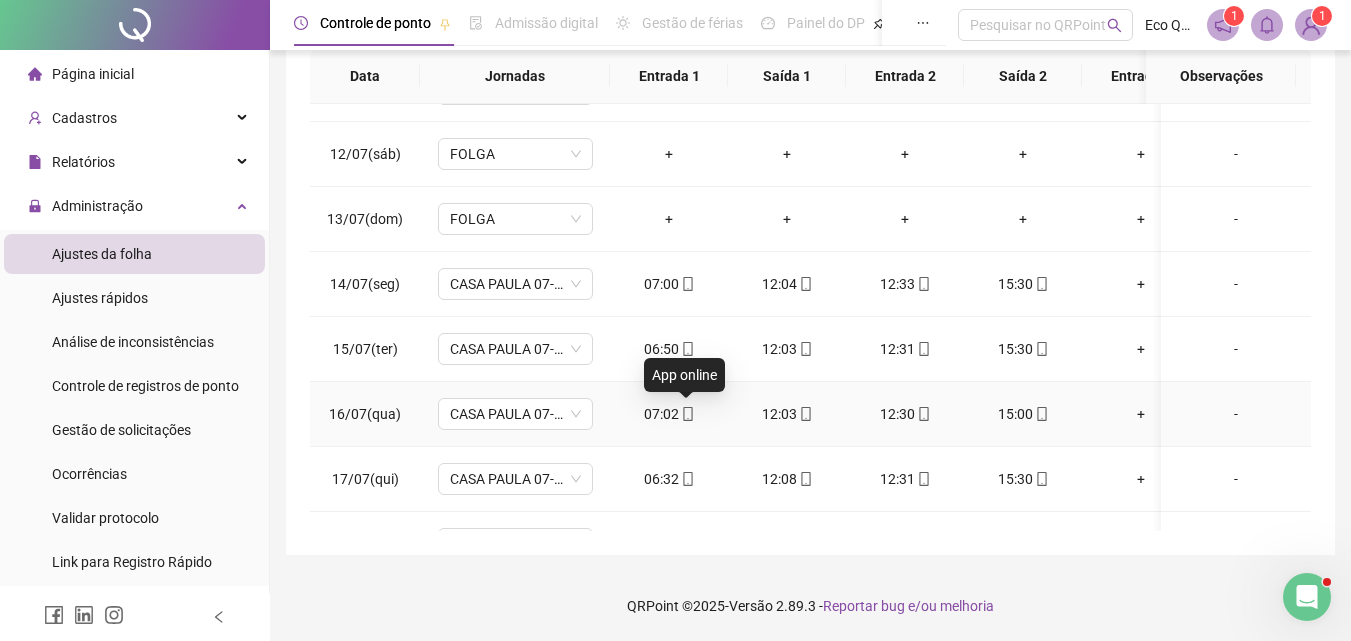 click 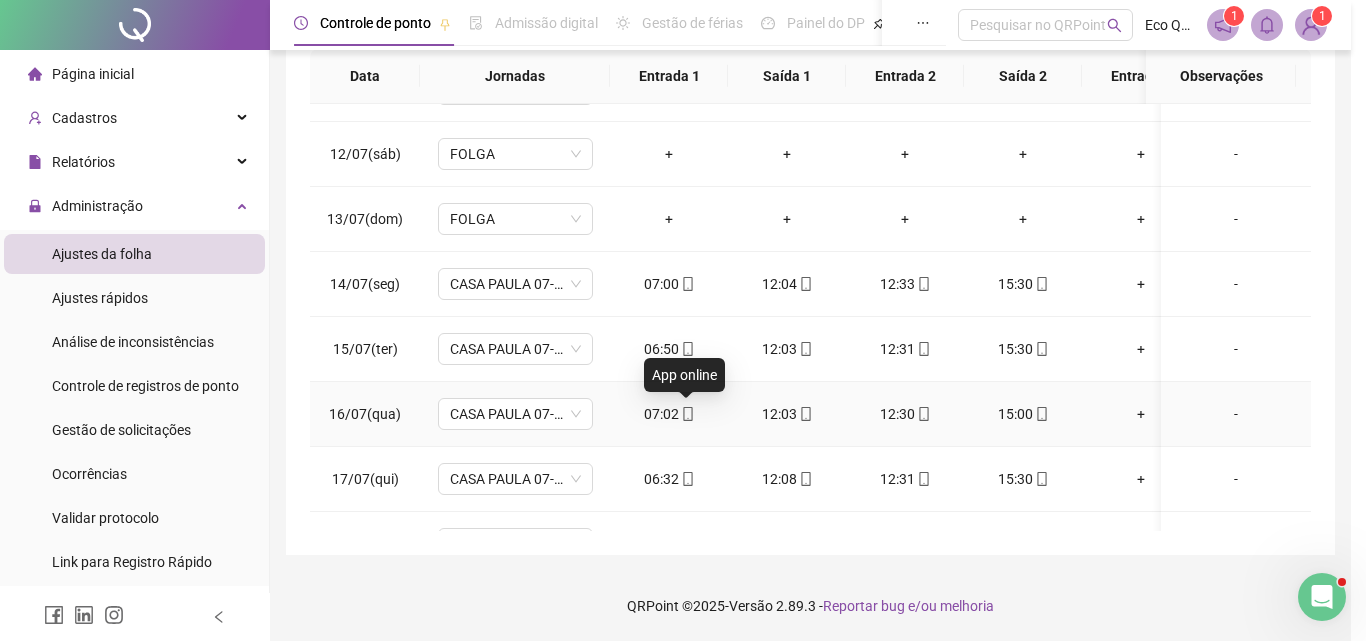 type on "**********" 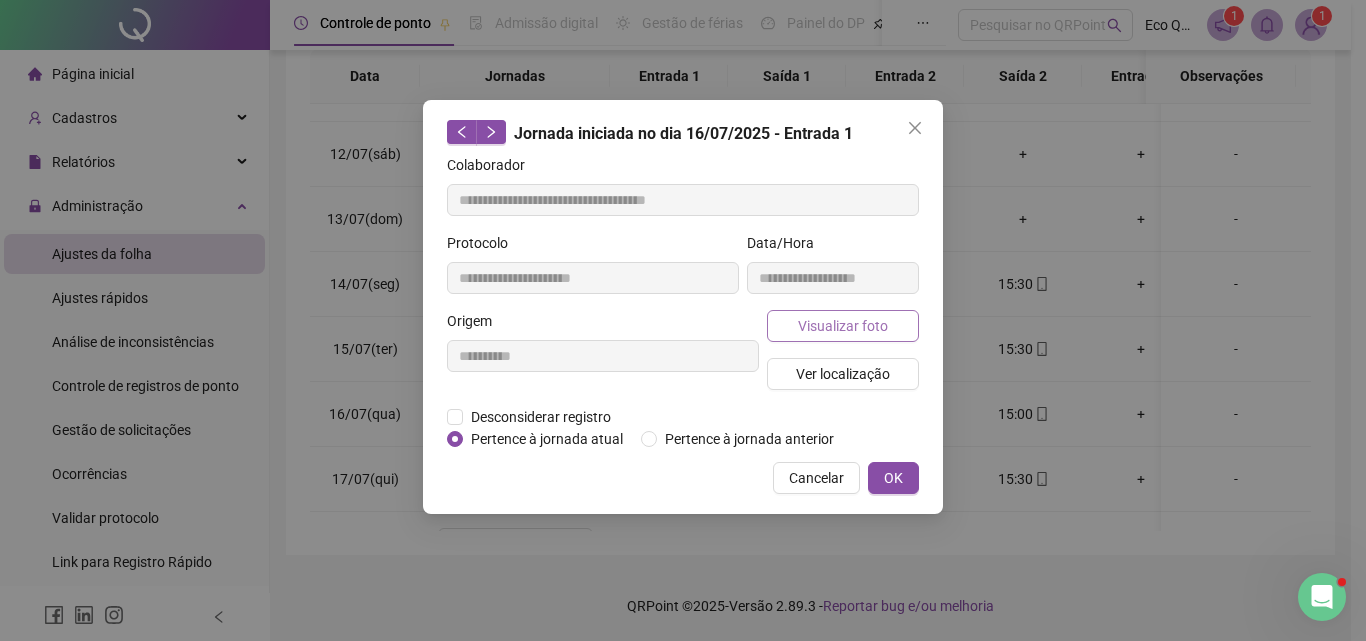 click on "Visualizar foto" at bounding box center [843, 326] 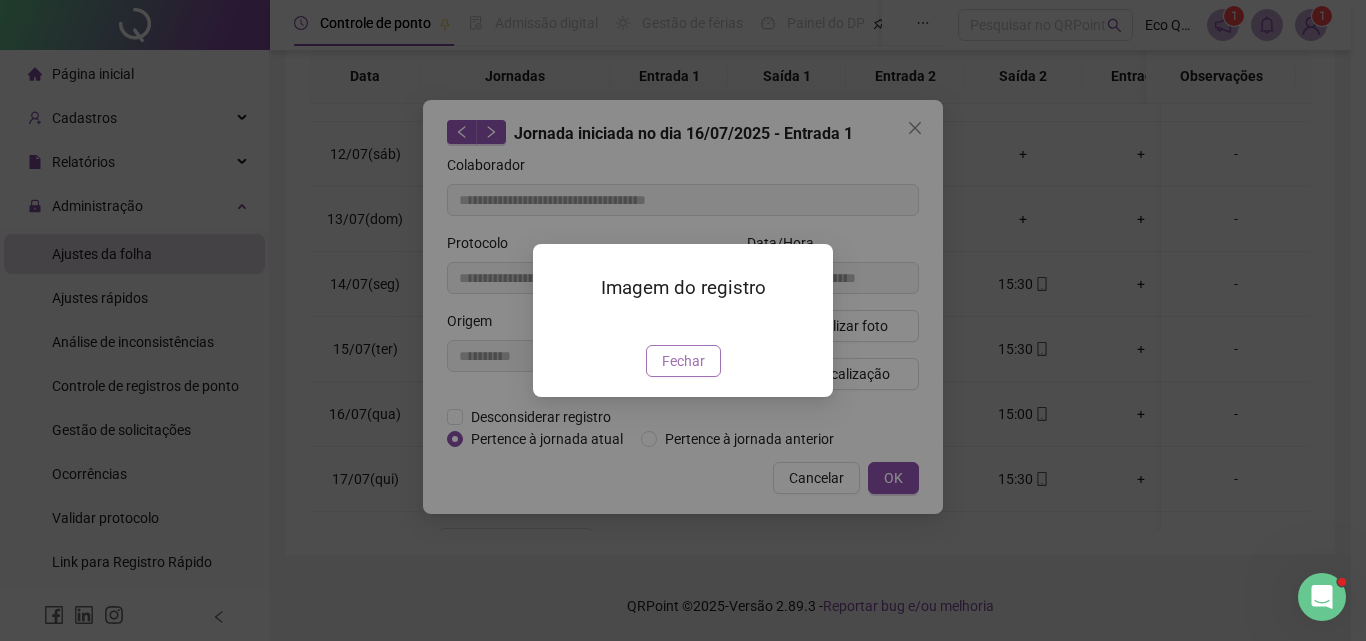 click on "Fechar" at bounding box center [683, 361] 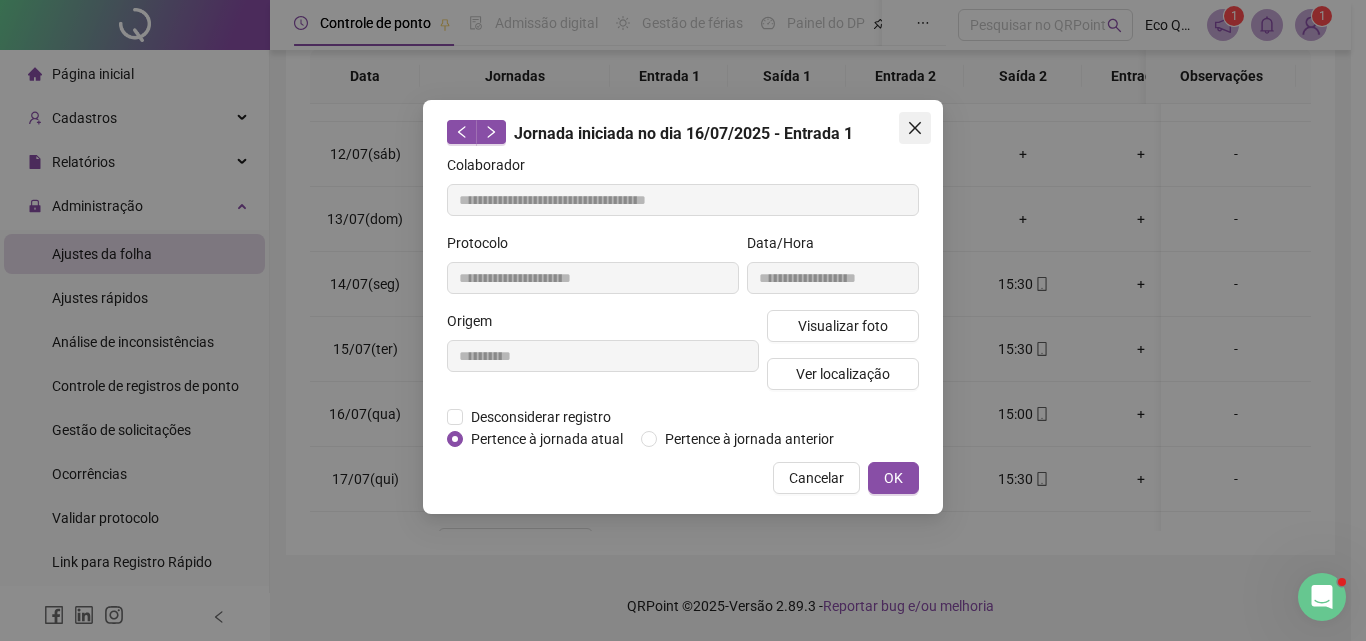click at bounding box center (915, 128) 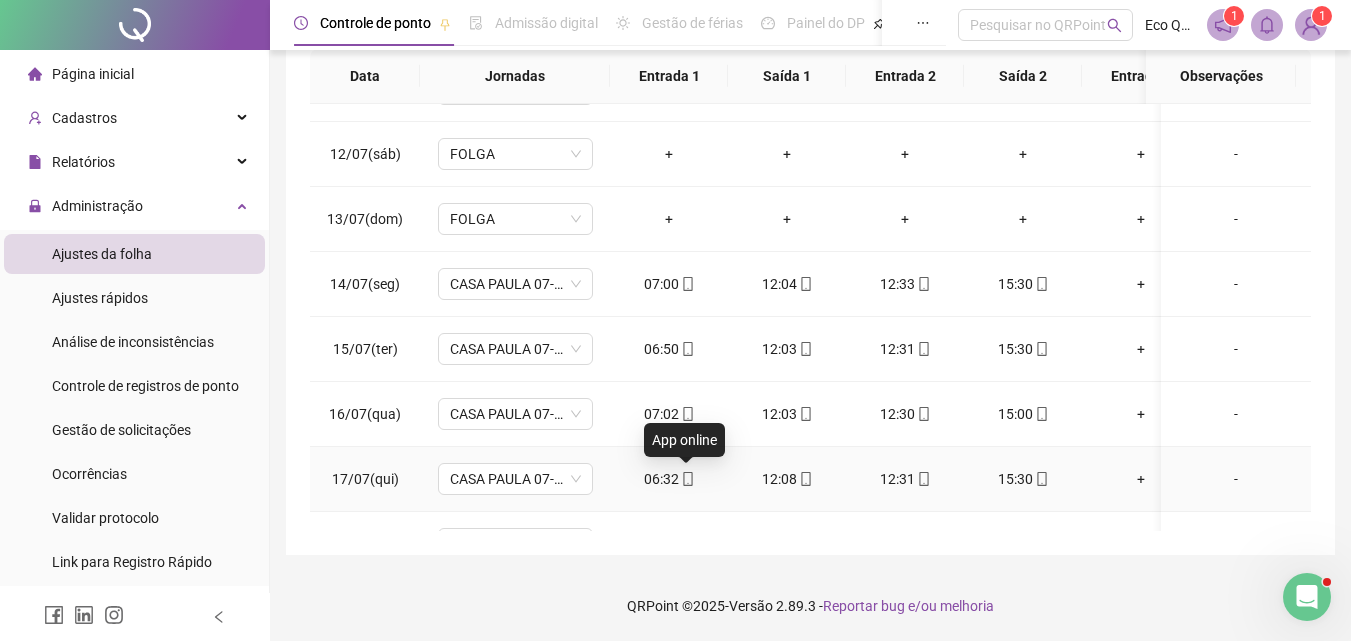 click 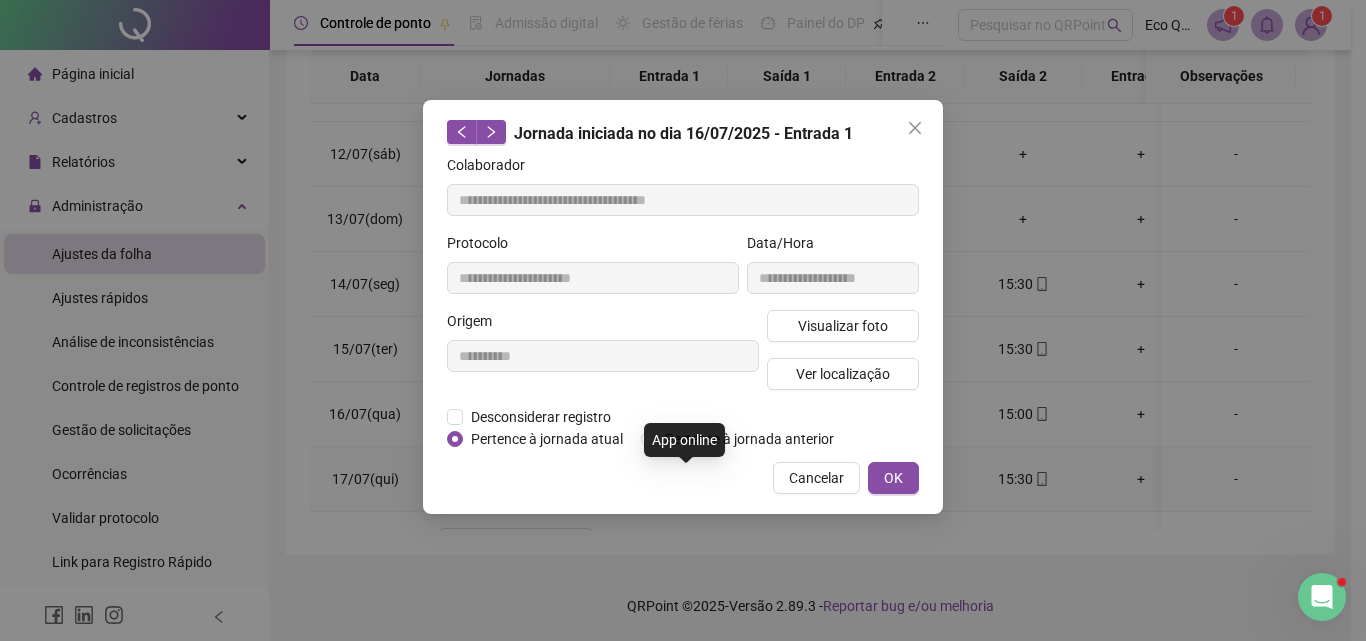 type on "**********" 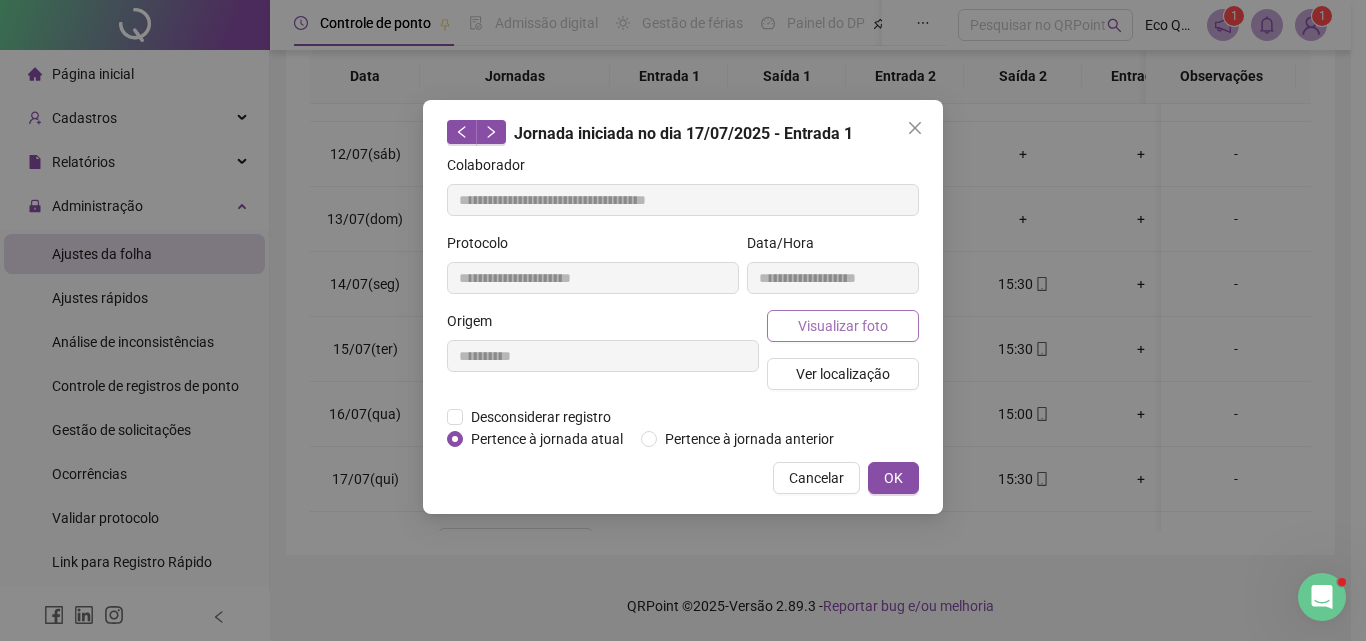 click on "Visualizar foto" at bounding box center [843, 326] 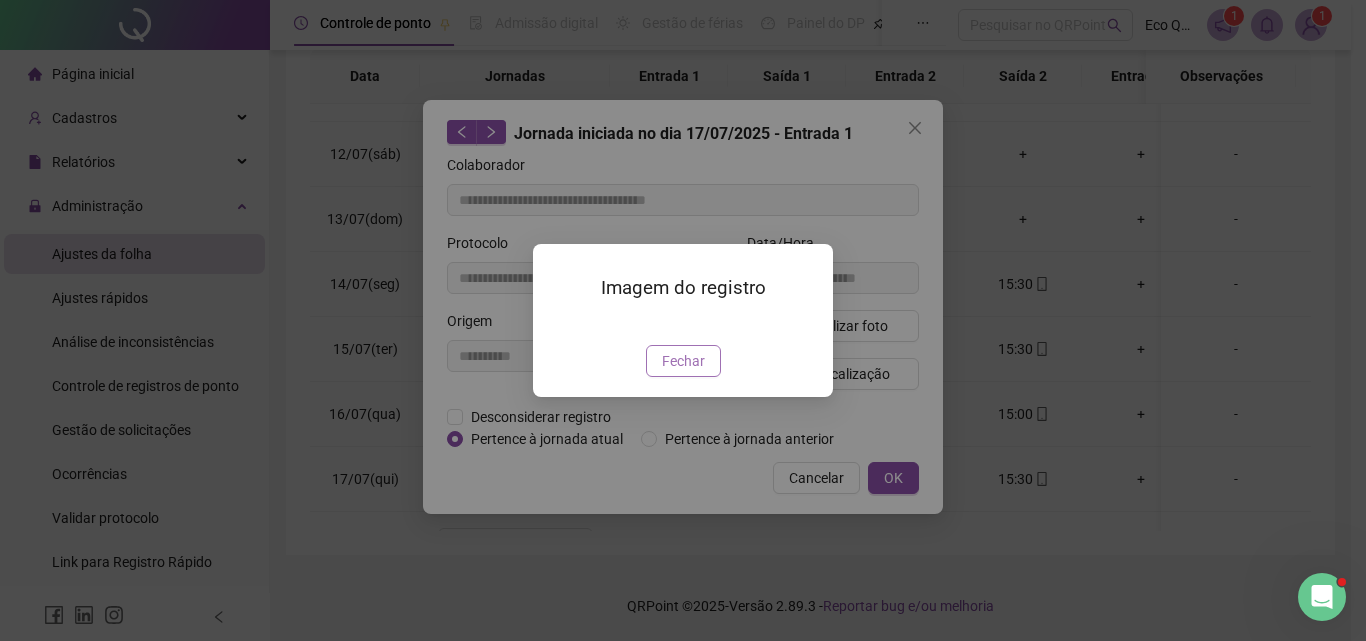 click on "Fechar" at bounding box center [683, 361] 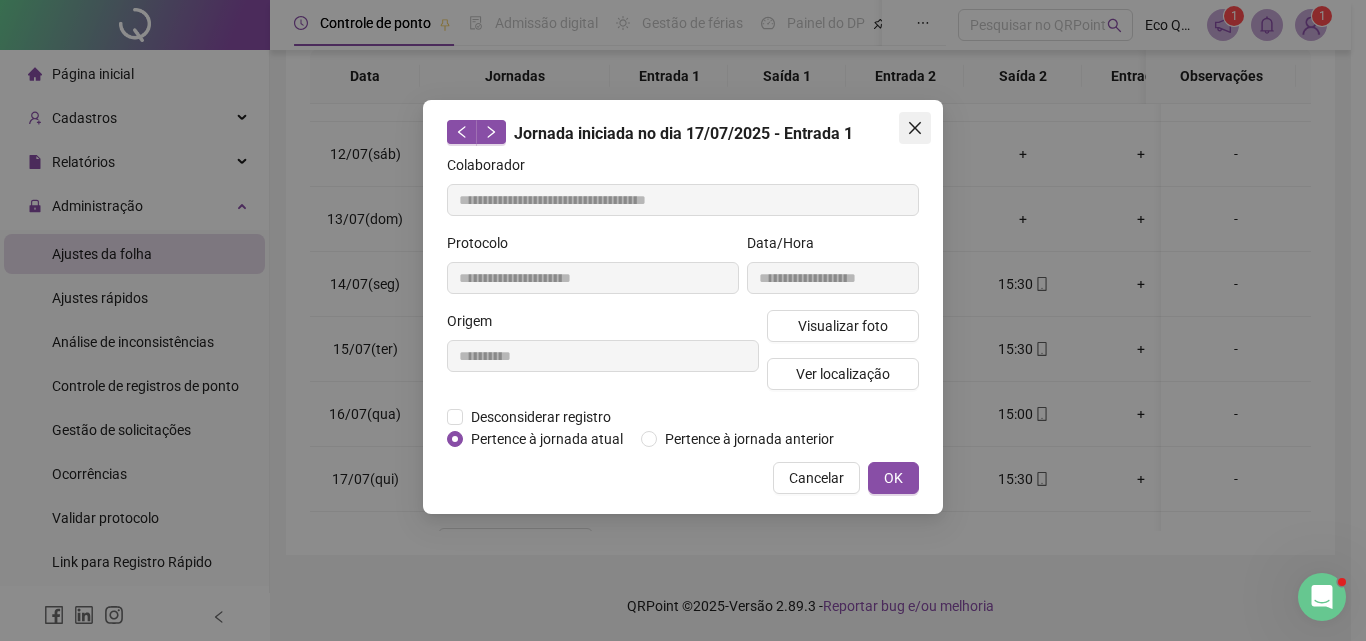 click 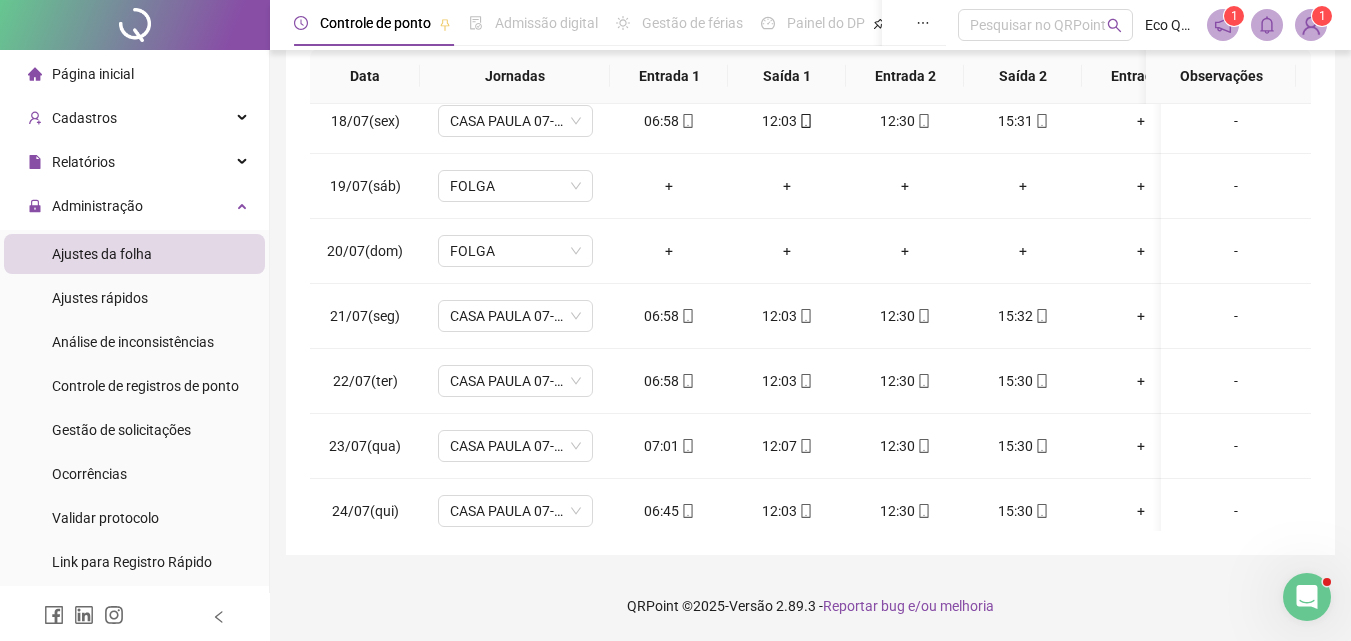 scroll, scrollTop: 1110, scrollLeft: 0, axis: vertical 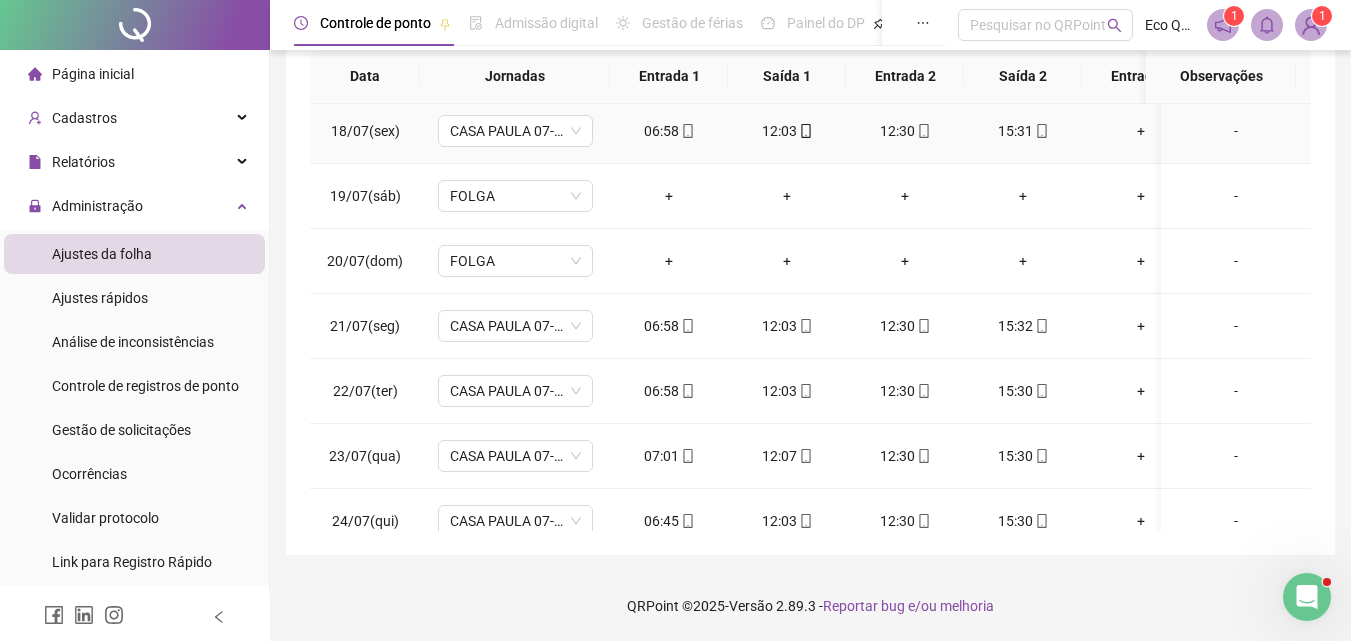 click 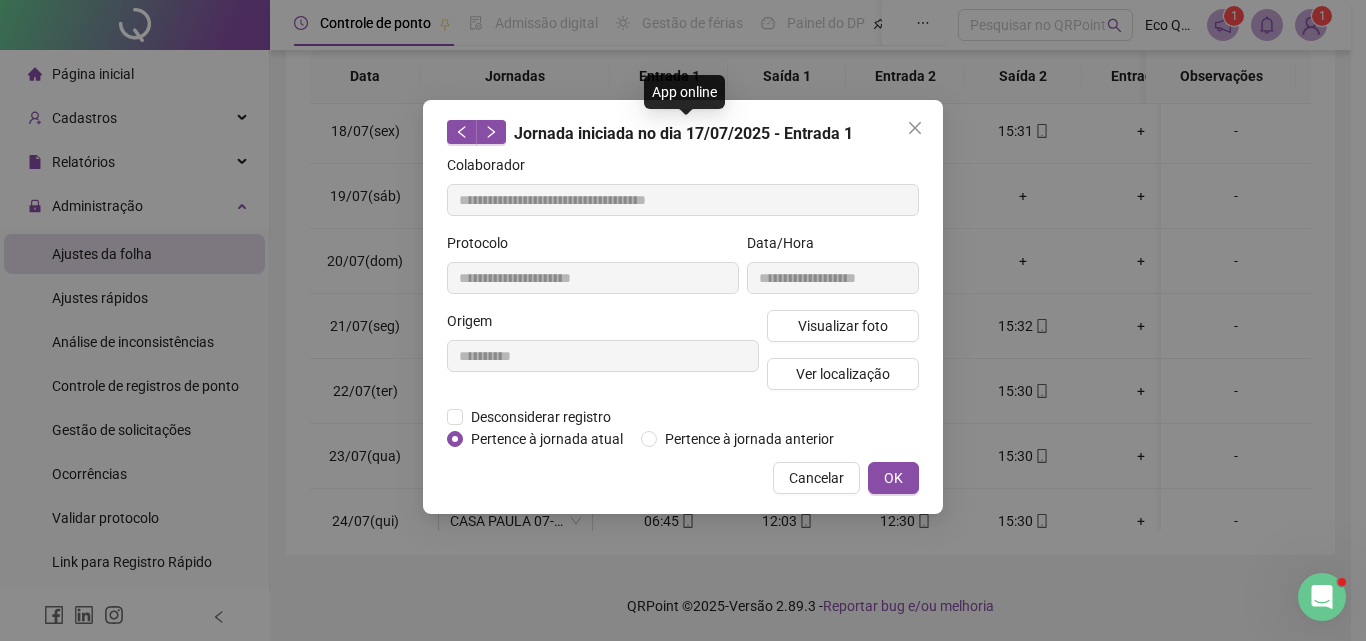 type on "**********" 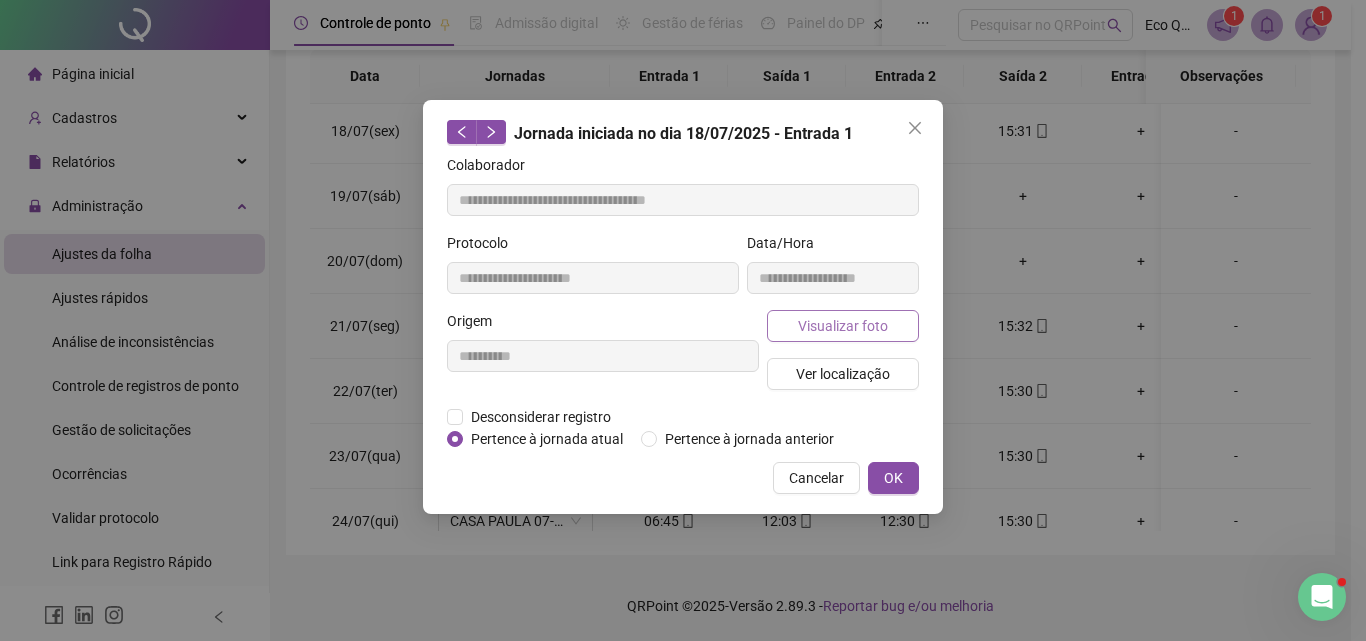 click on "Visualizar foto" at bounding box center (843, 326) 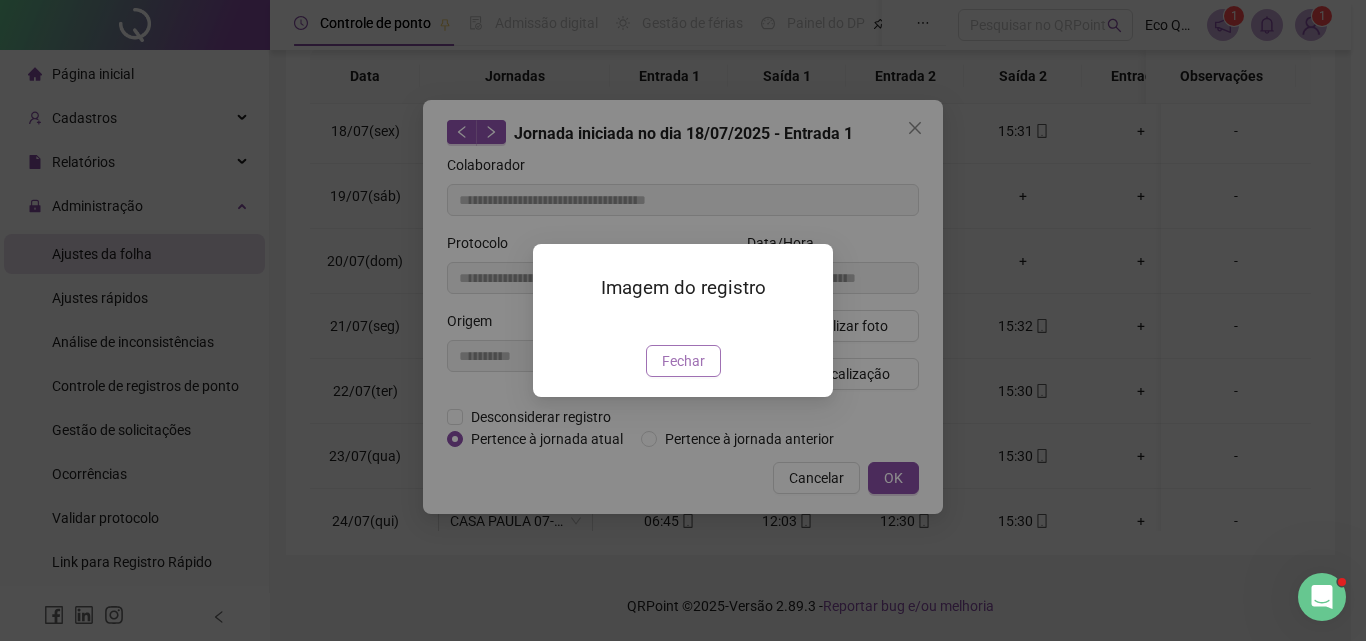click on "Fechar" at bounding box center (683, 361) 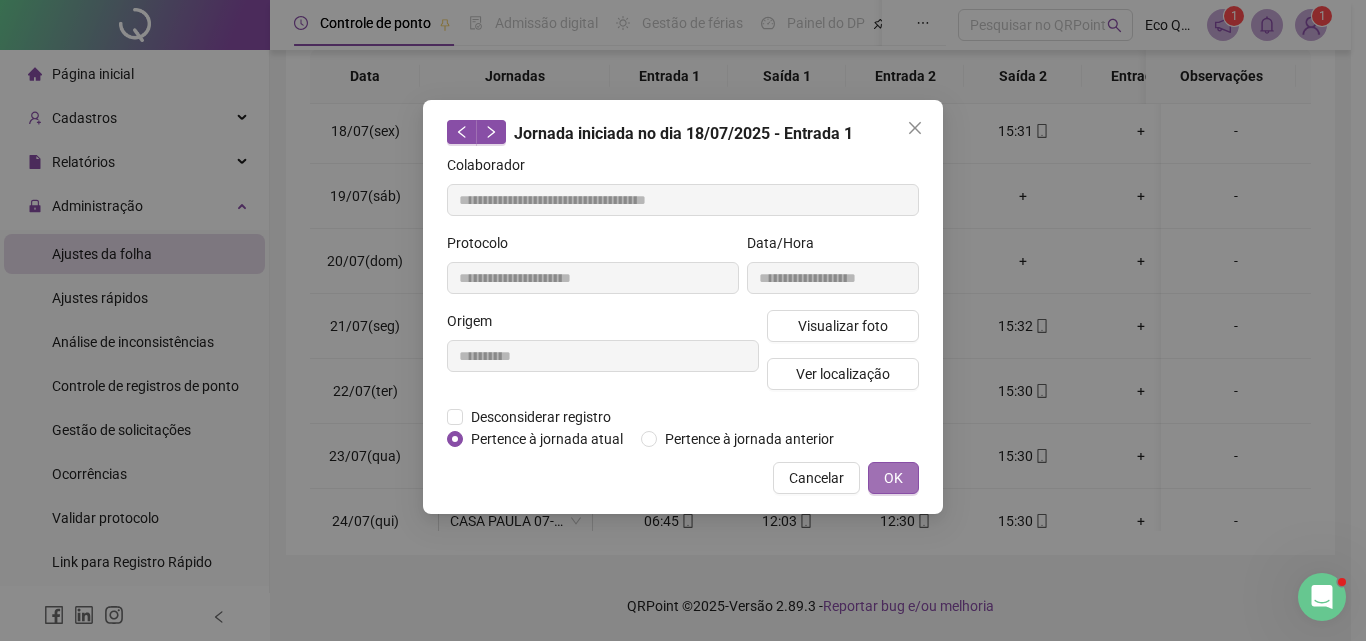 click on "OK" at bounding box center (893, 478) 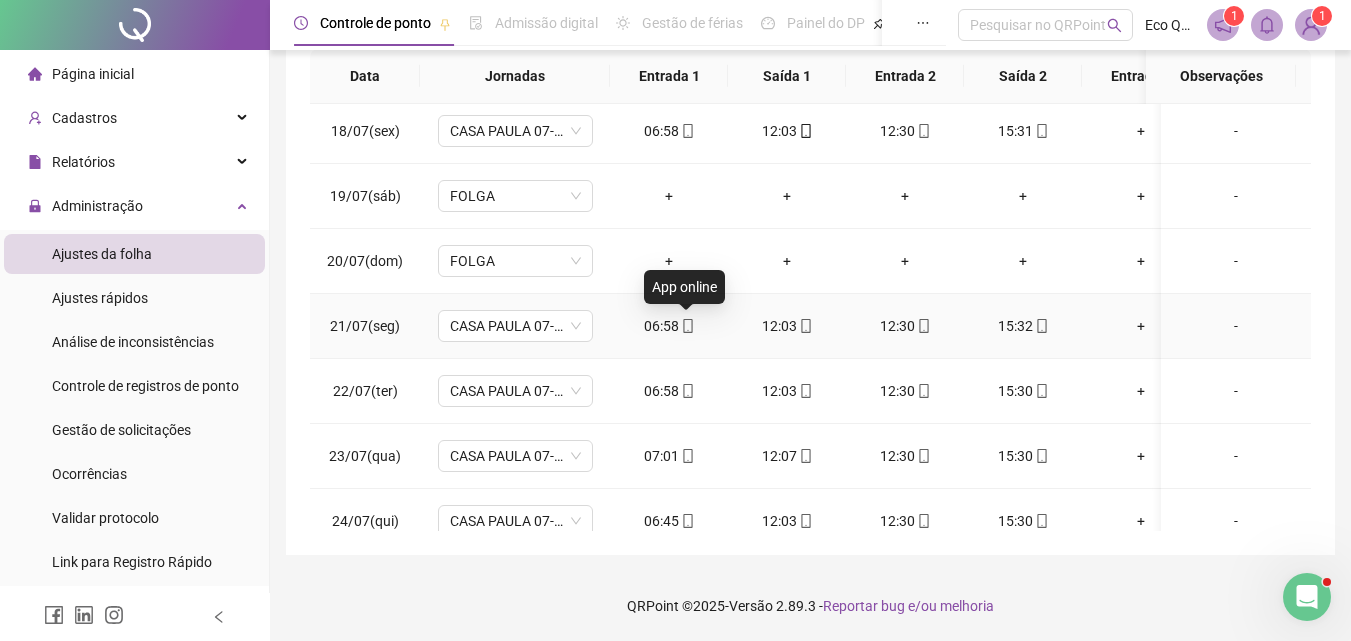 click 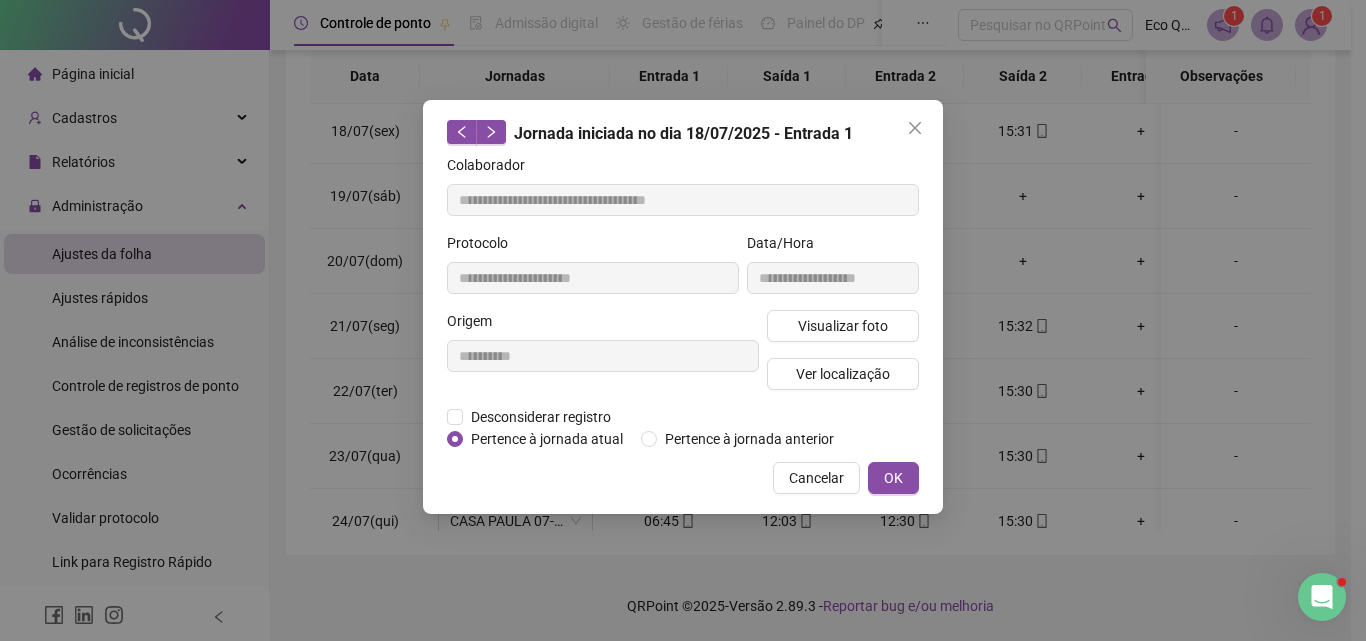 type on "**********" 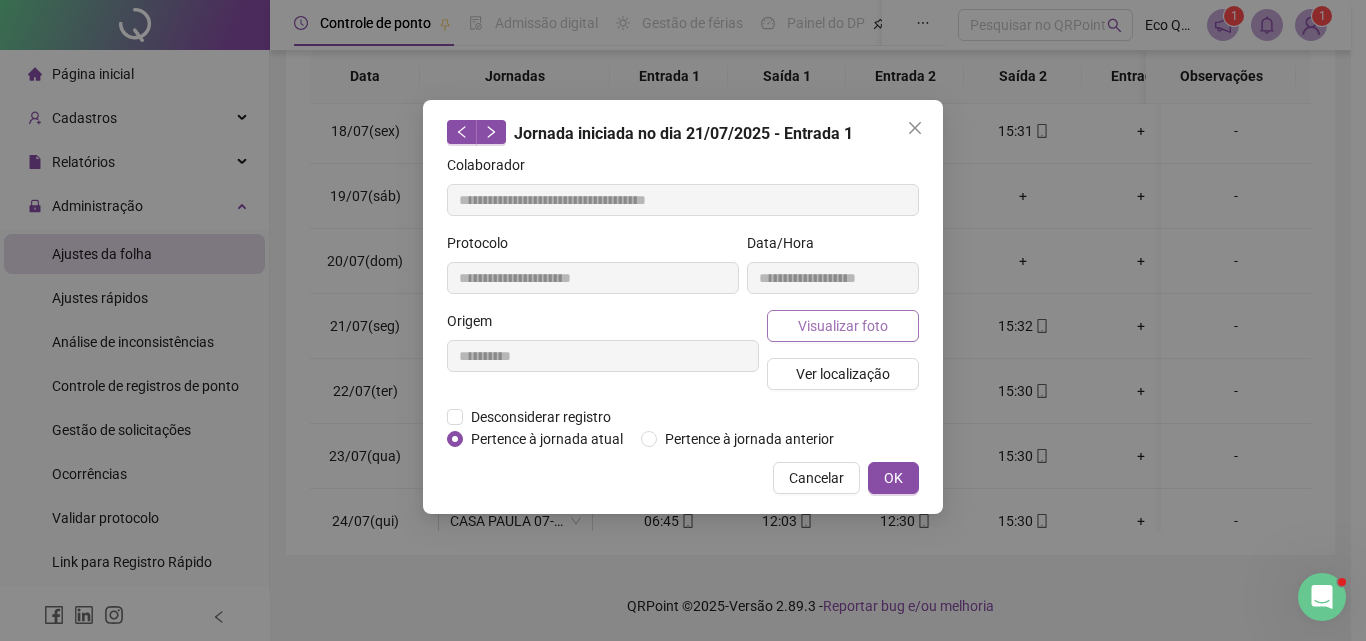 click on "Visualizar foto" at bounding box center (843, 326) 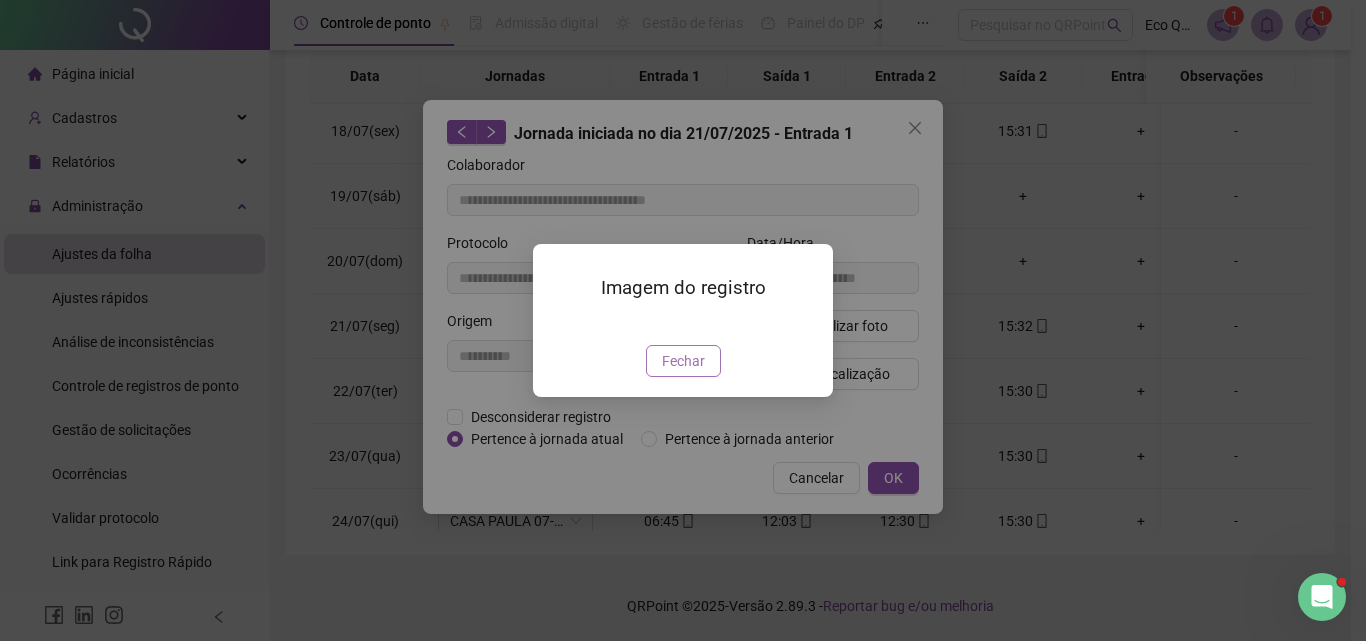 click on "Fechar" at bounding box center [683, 361] 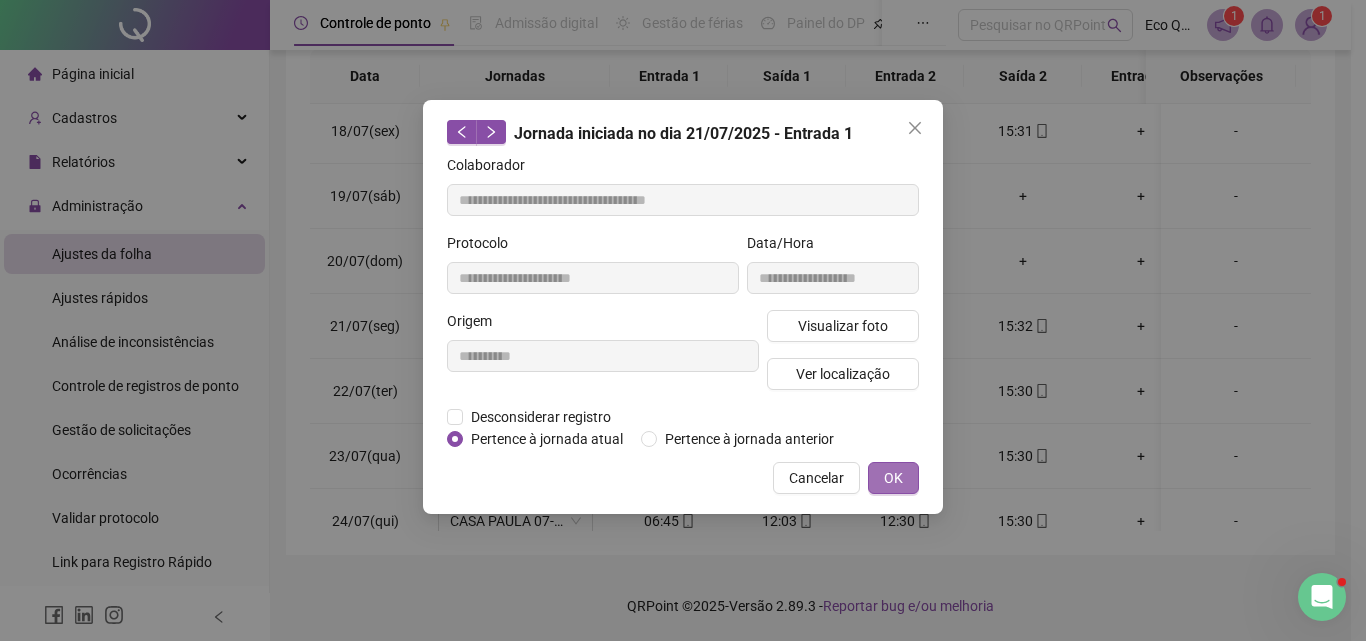 click on "**********" at bounding box center (683, 307) 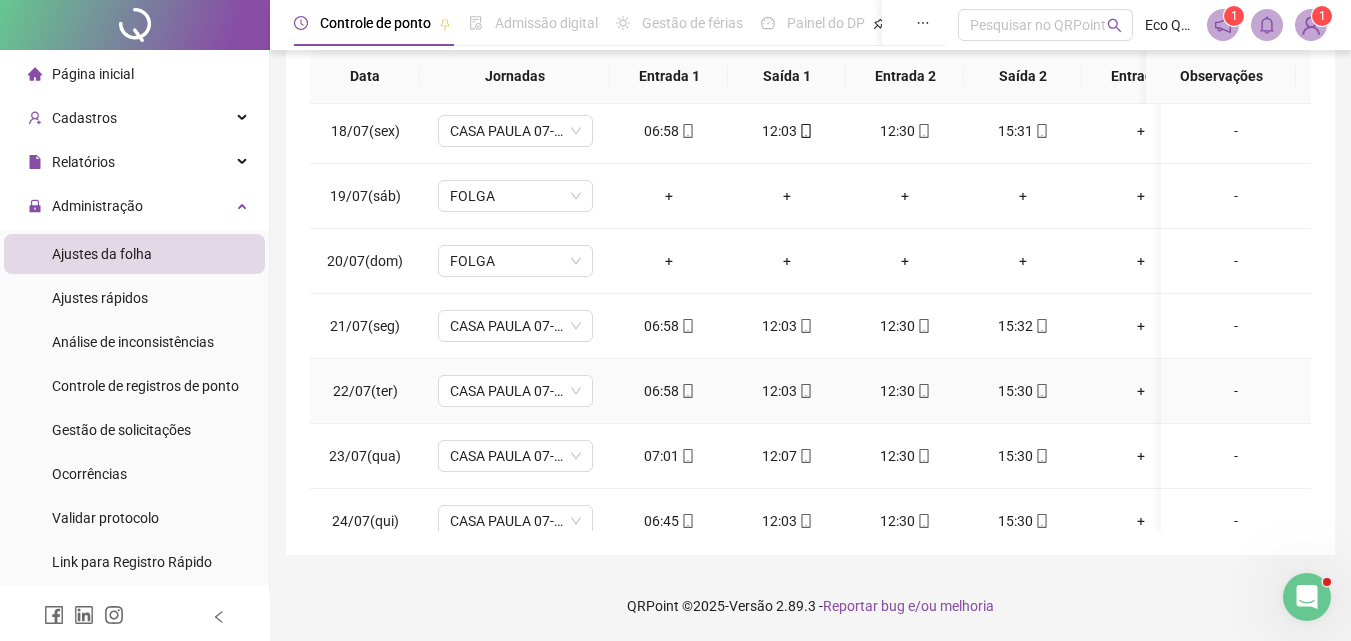 click 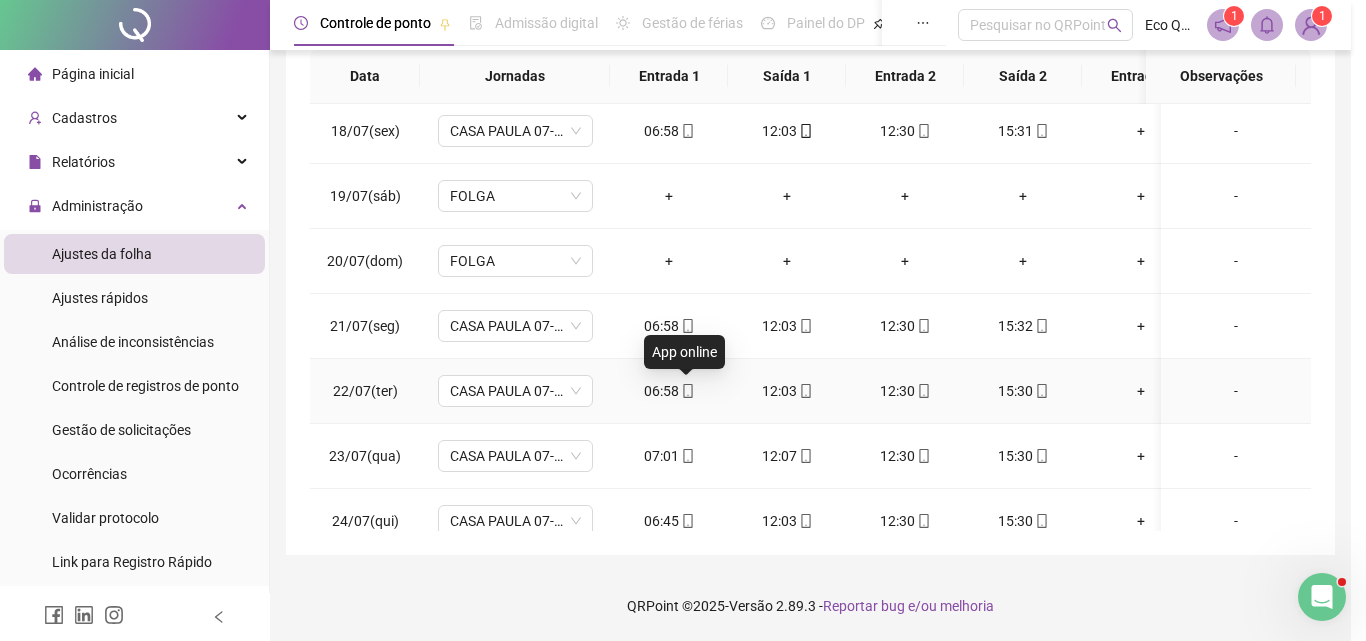 type on "**********" 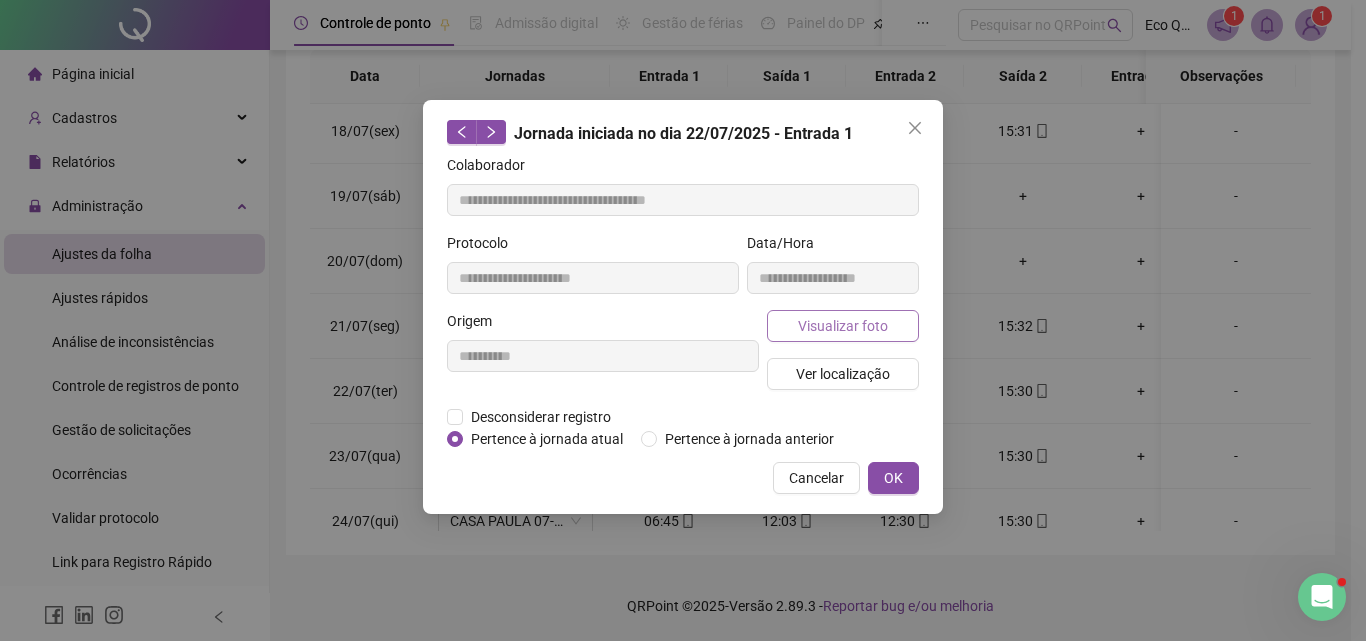 click on "Visualizar foto" at bounding box center (843, 326) 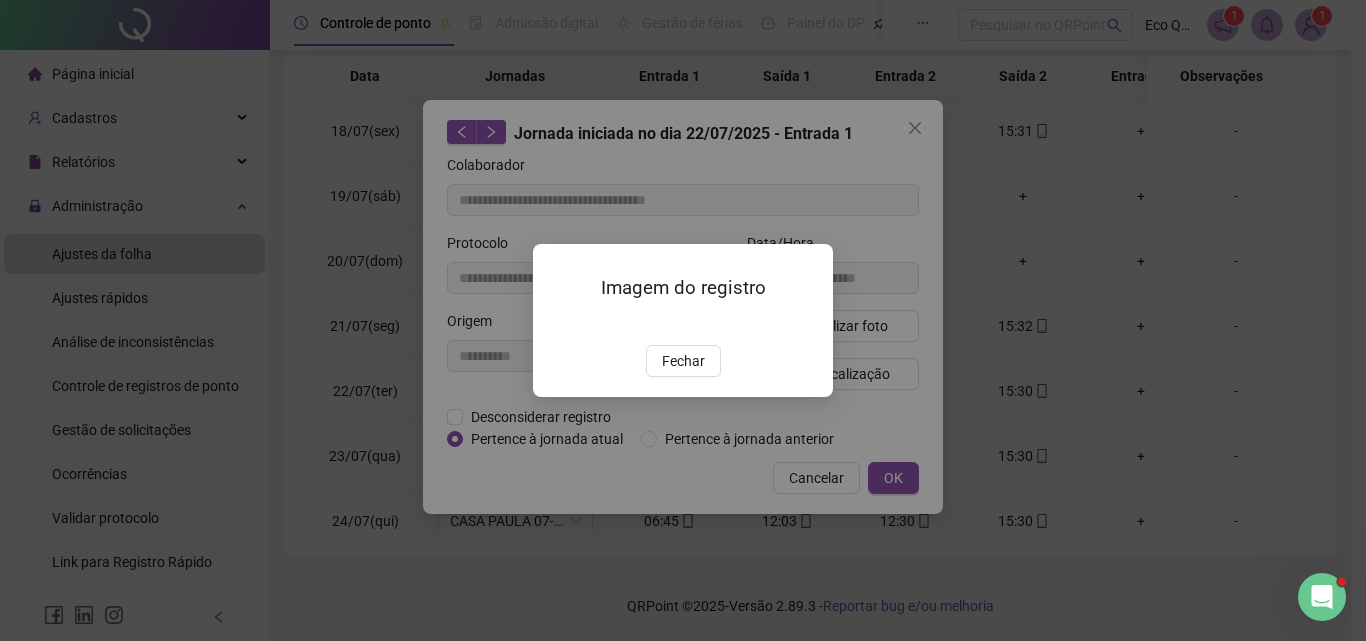 click on "Fechar" at bounding box center [683, 361] 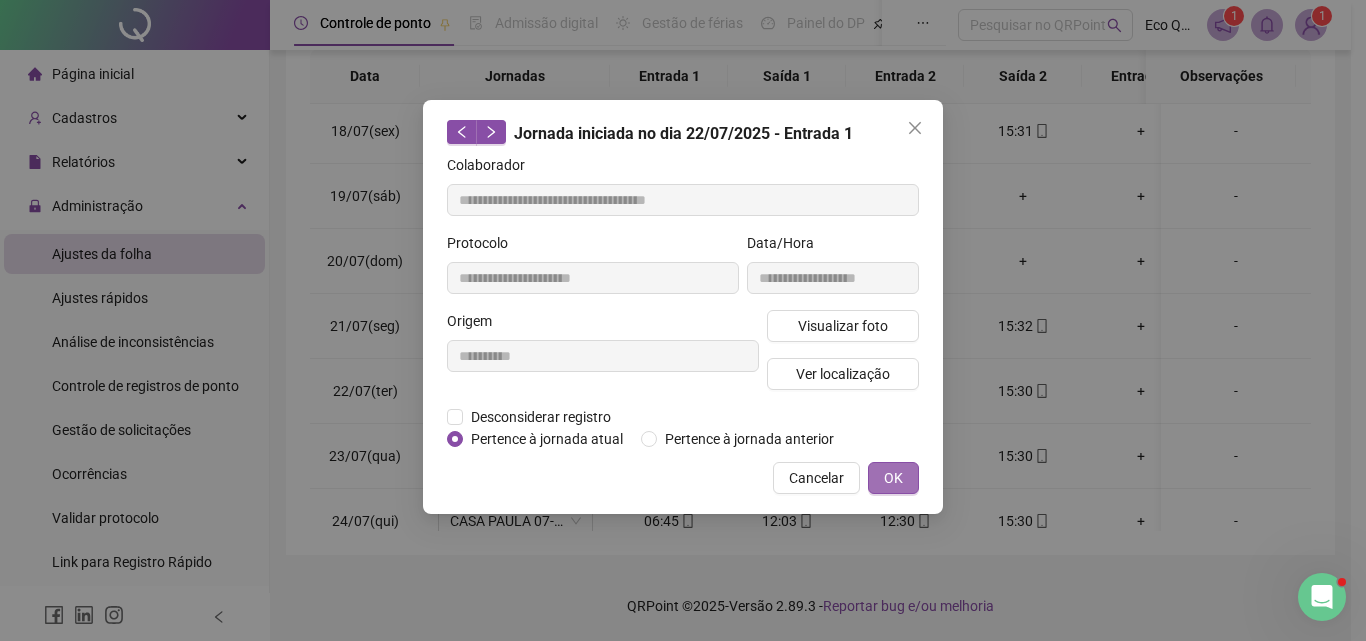 click on "OK" at bounding box center (893, 478) 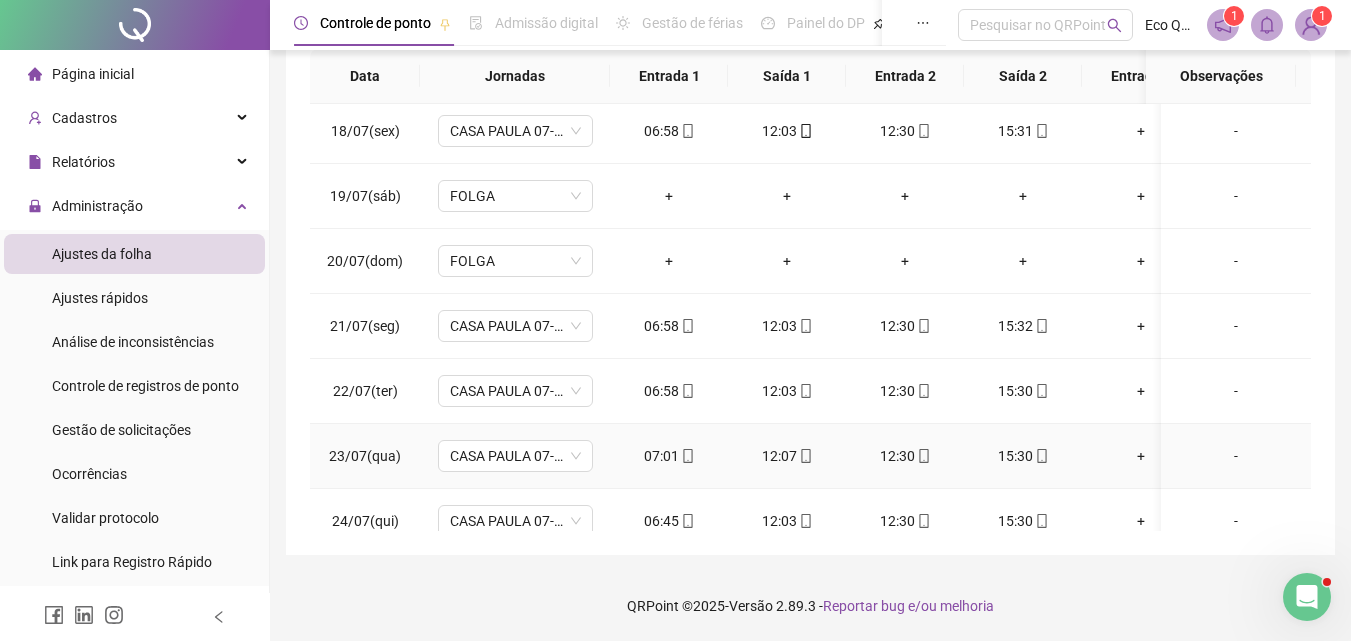 click 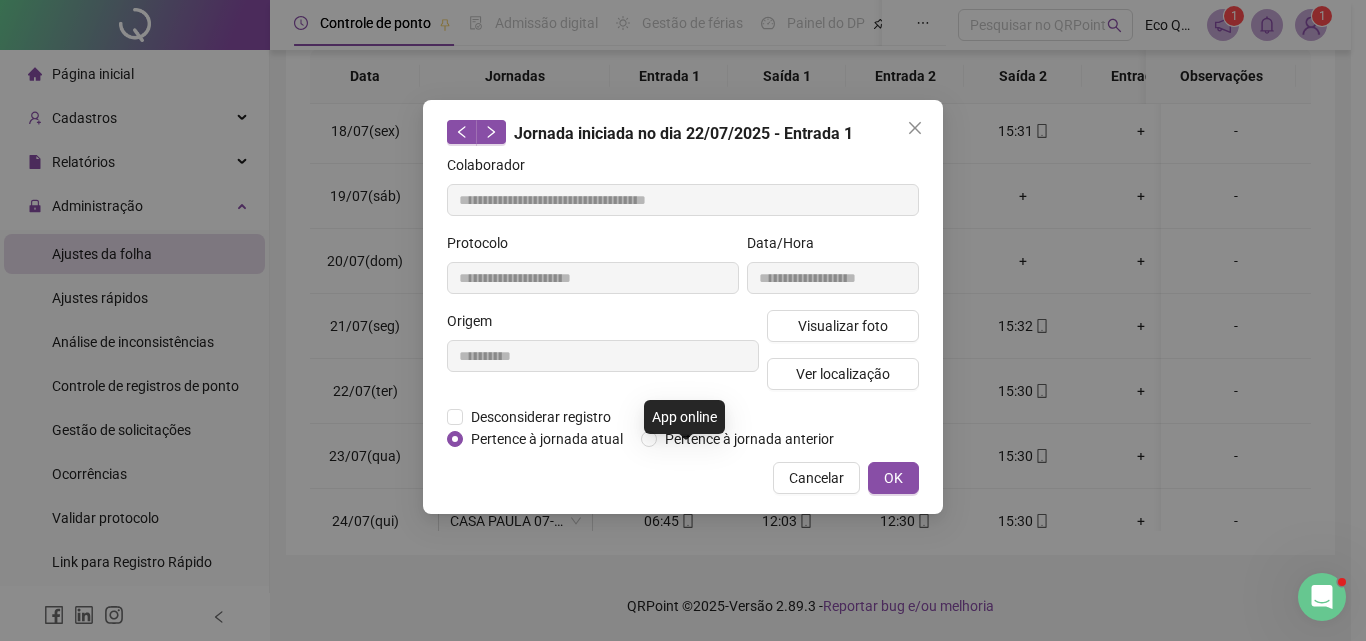 type on "**********" 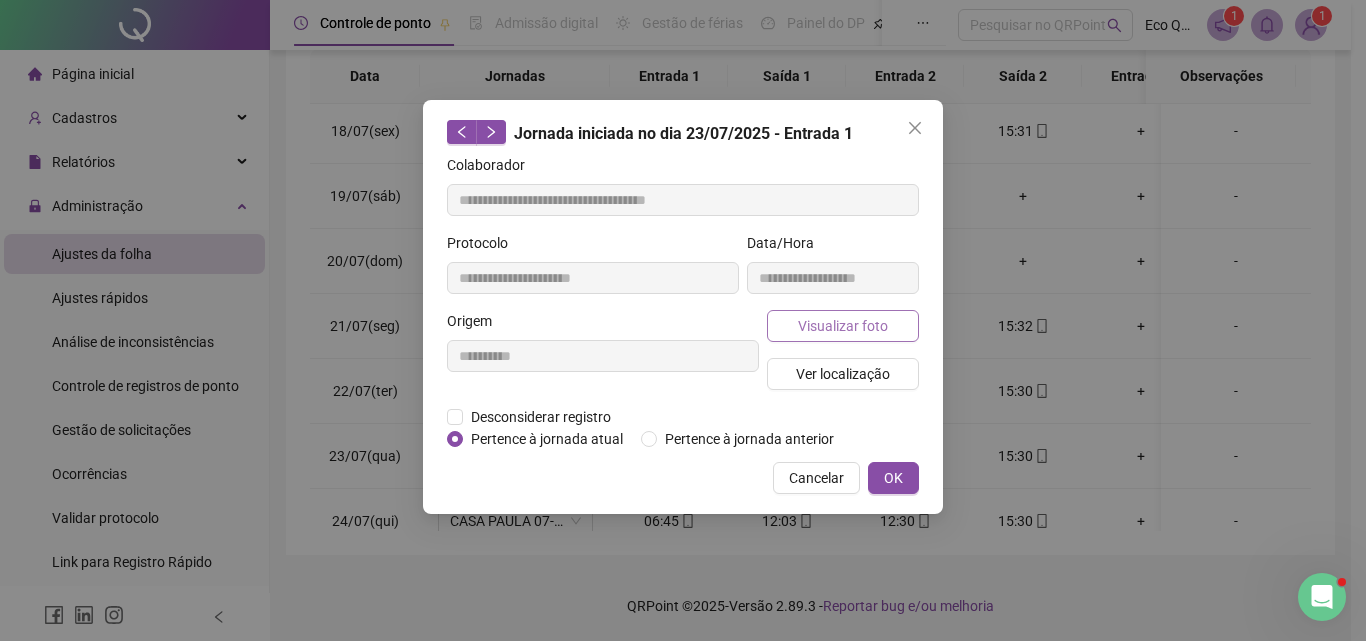 click on "Visualizar foto" at bounding box center [843, 326] 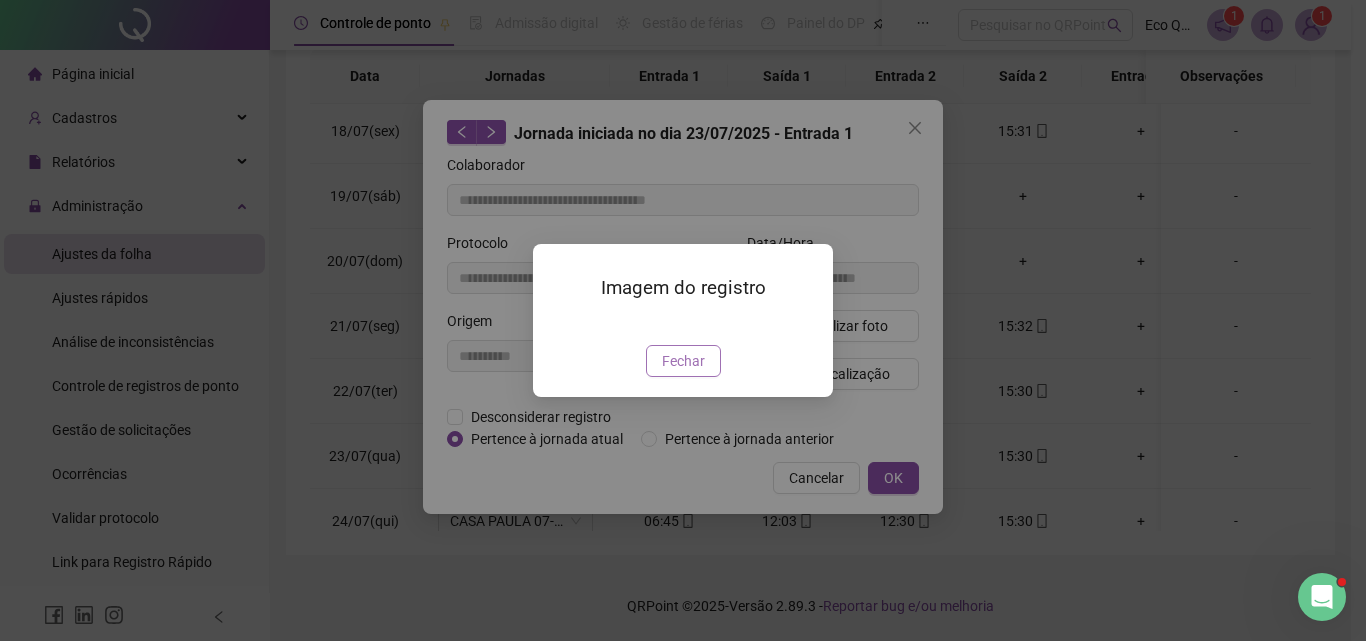 click on "Fechar" at bounding box center [683, 361] 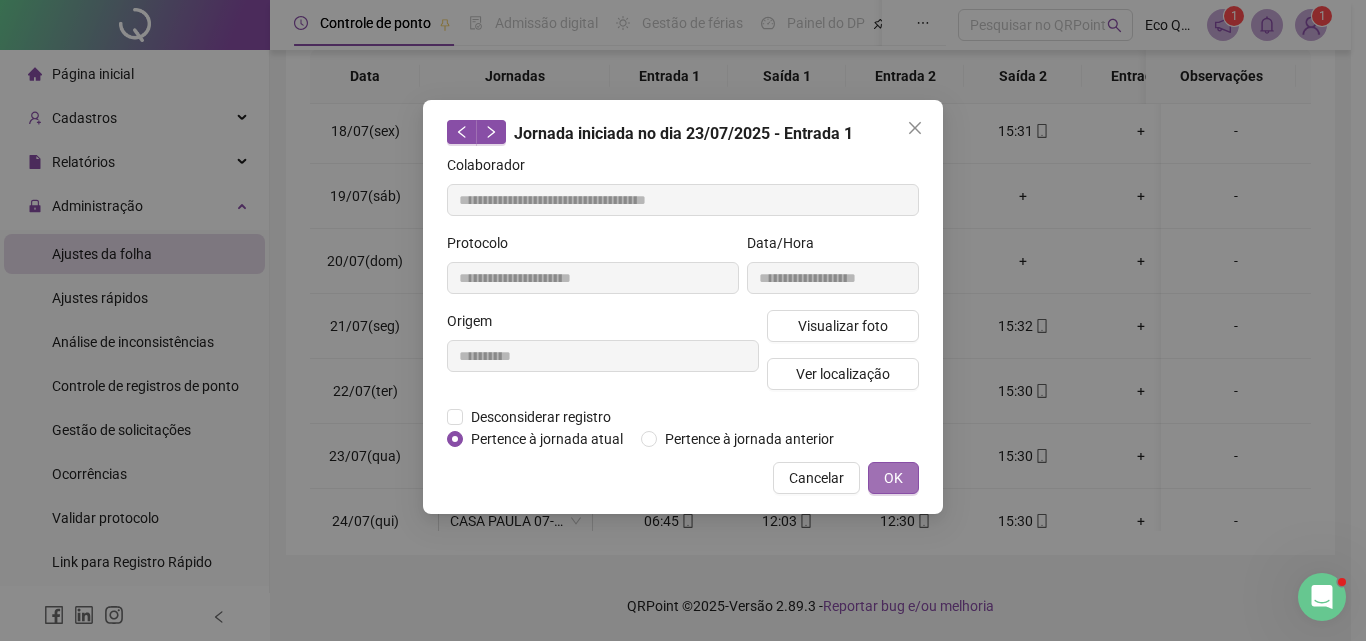 click on "OK" at bounding box center (893, 478) 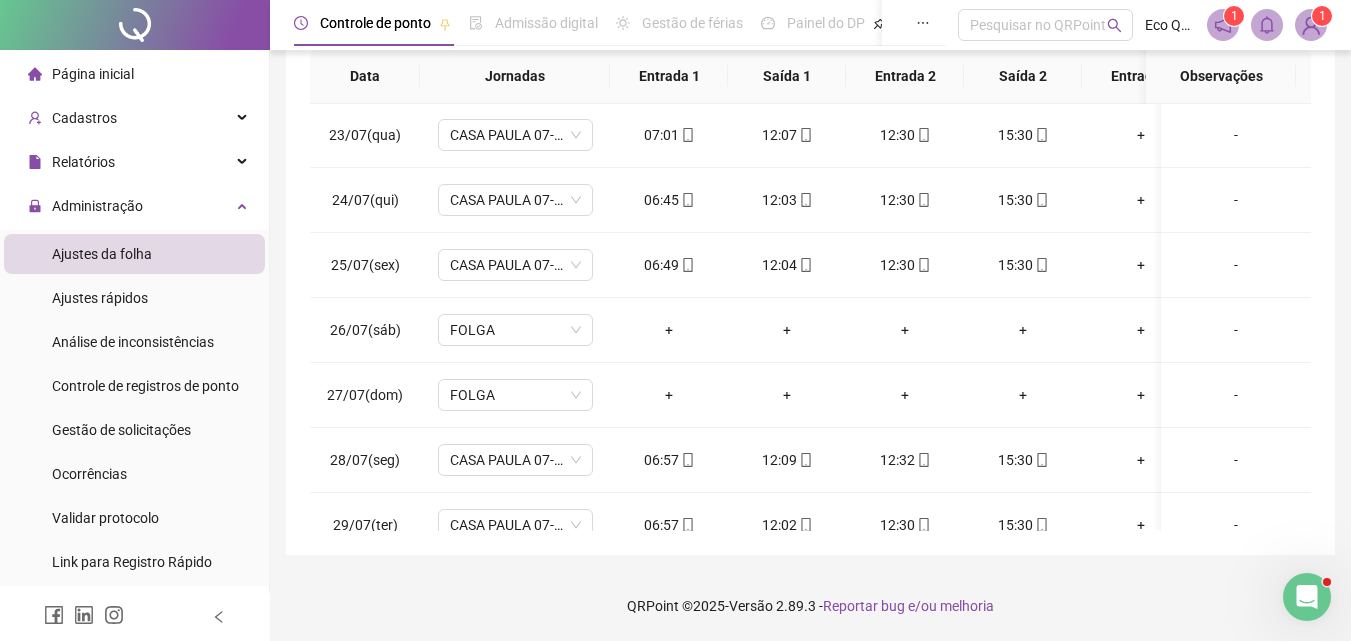 scroll, scrollTop: 1442, scrollLeft: 0, axis: vertical 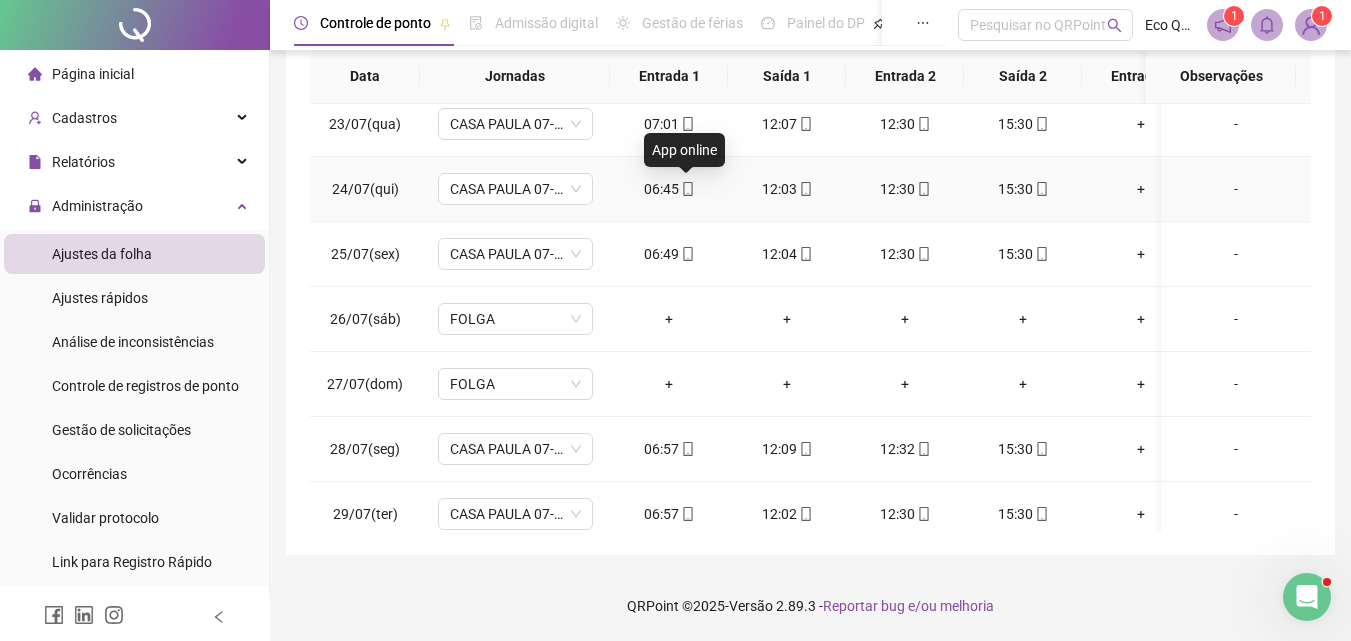 click 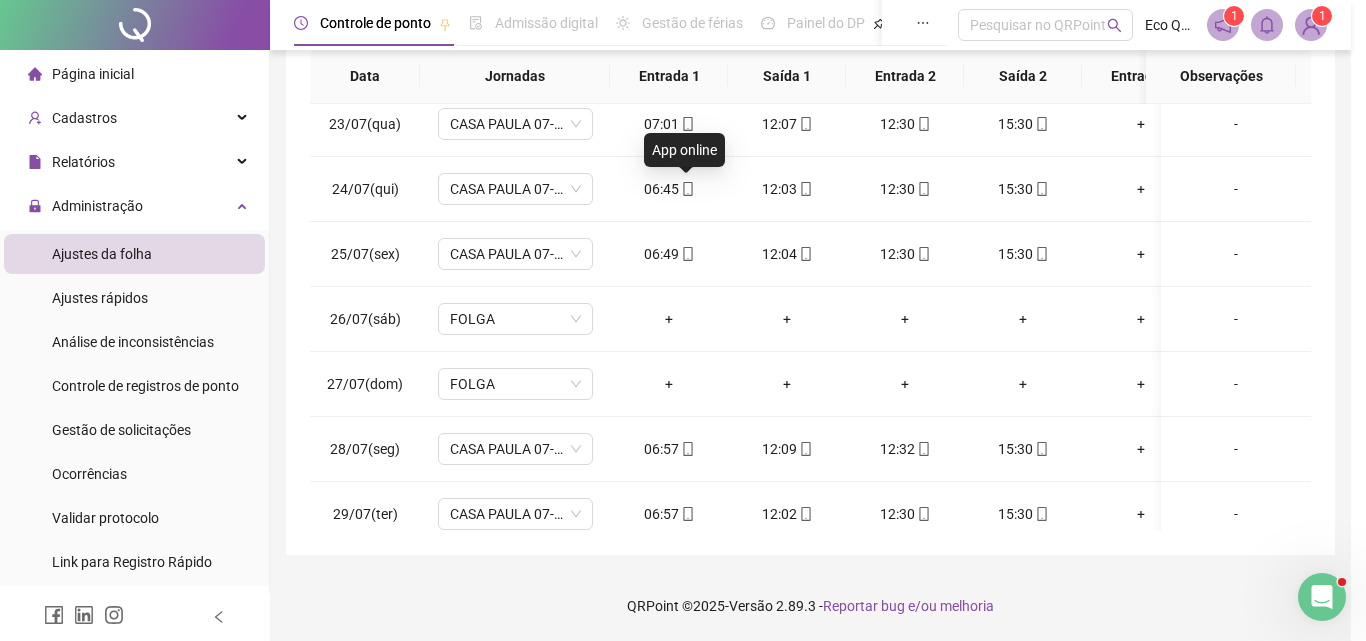 type on "**********" 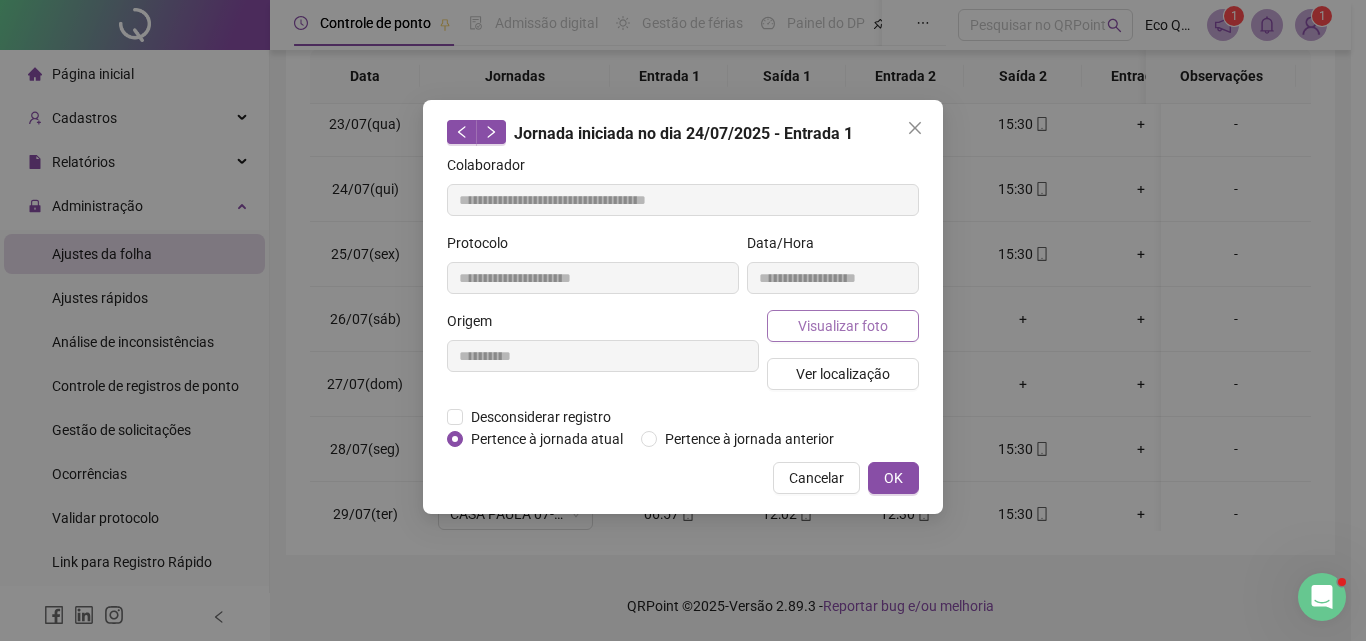 click on "Visualizar foto" at bounding box center [843, 326] 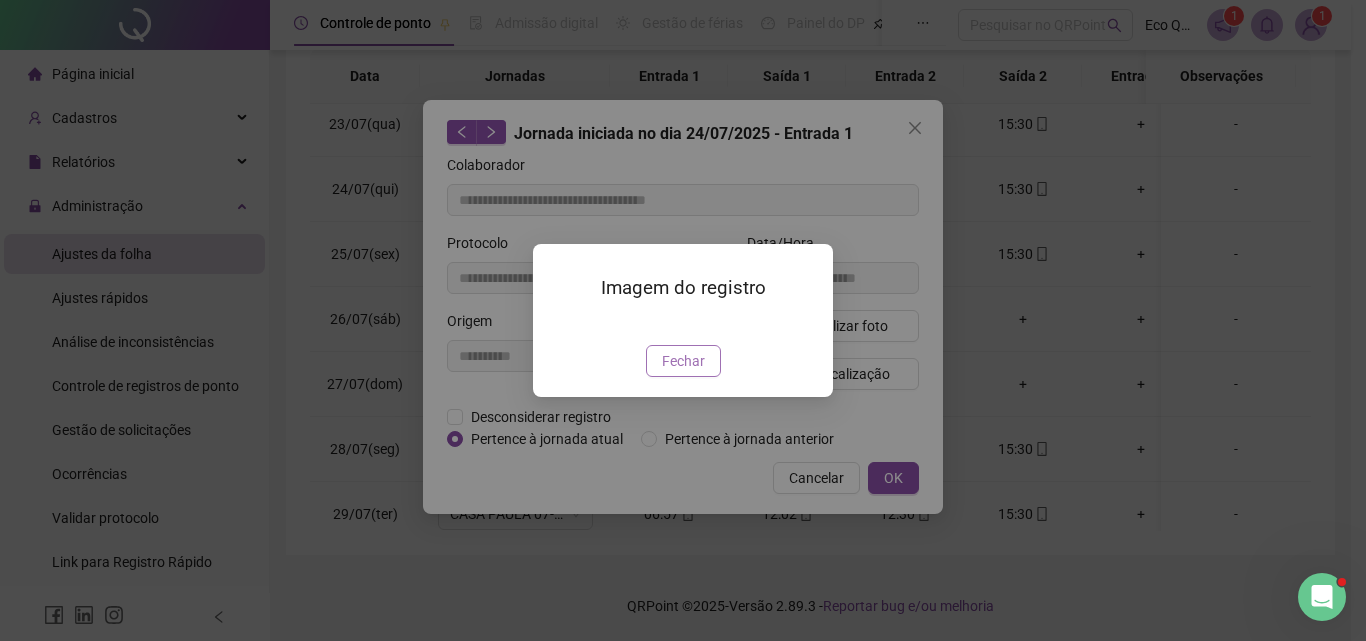 click on "Fechar" at bounding box center (683, 361) 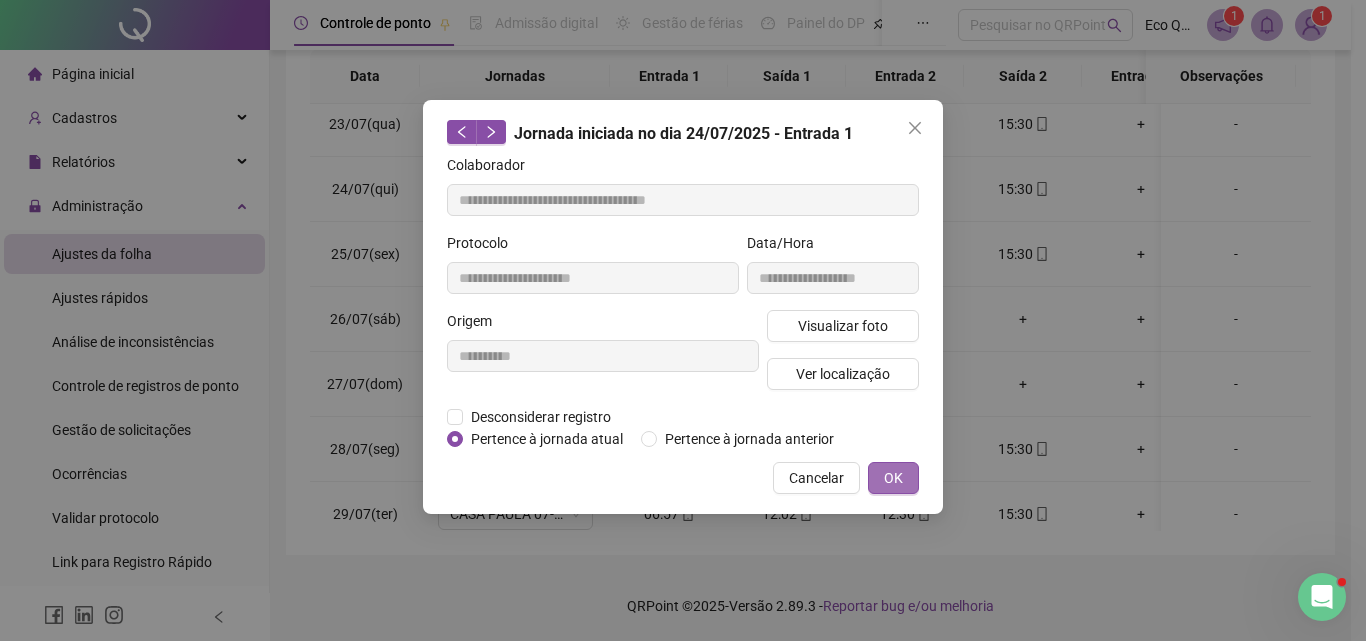 drag, startPoint x: 897, startPoint y: 484, endPoint x: 737, endPoint y: 384, distance: 188.67963 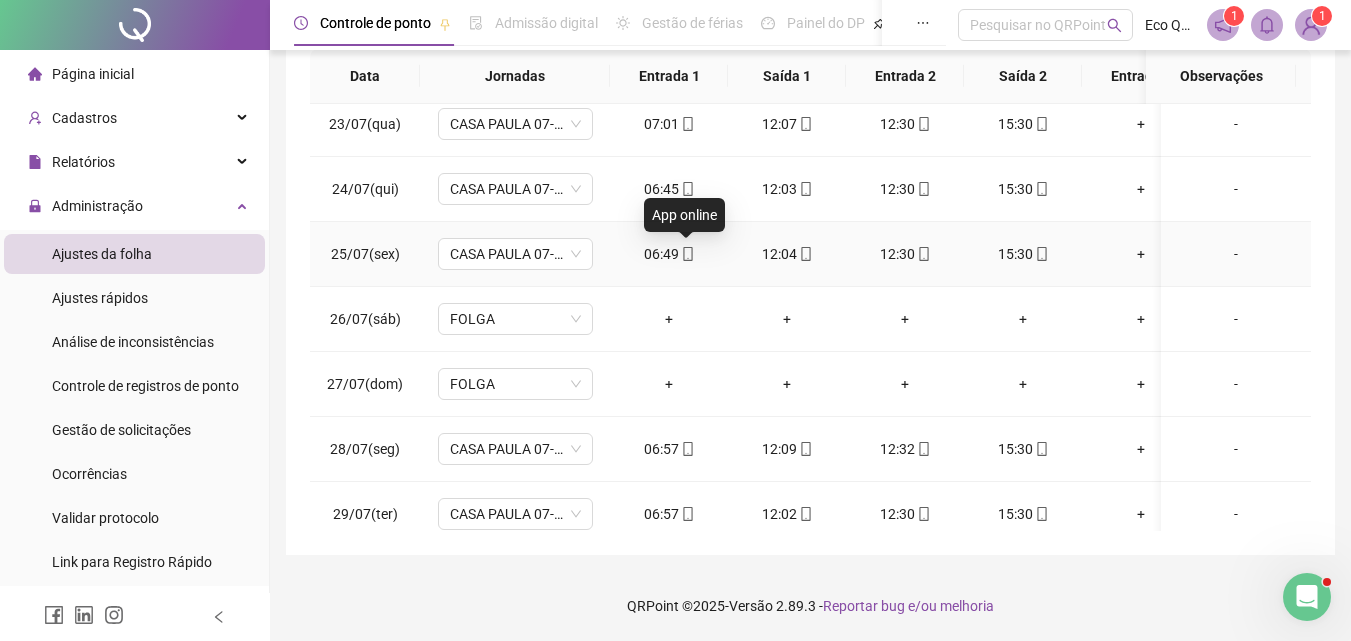 click 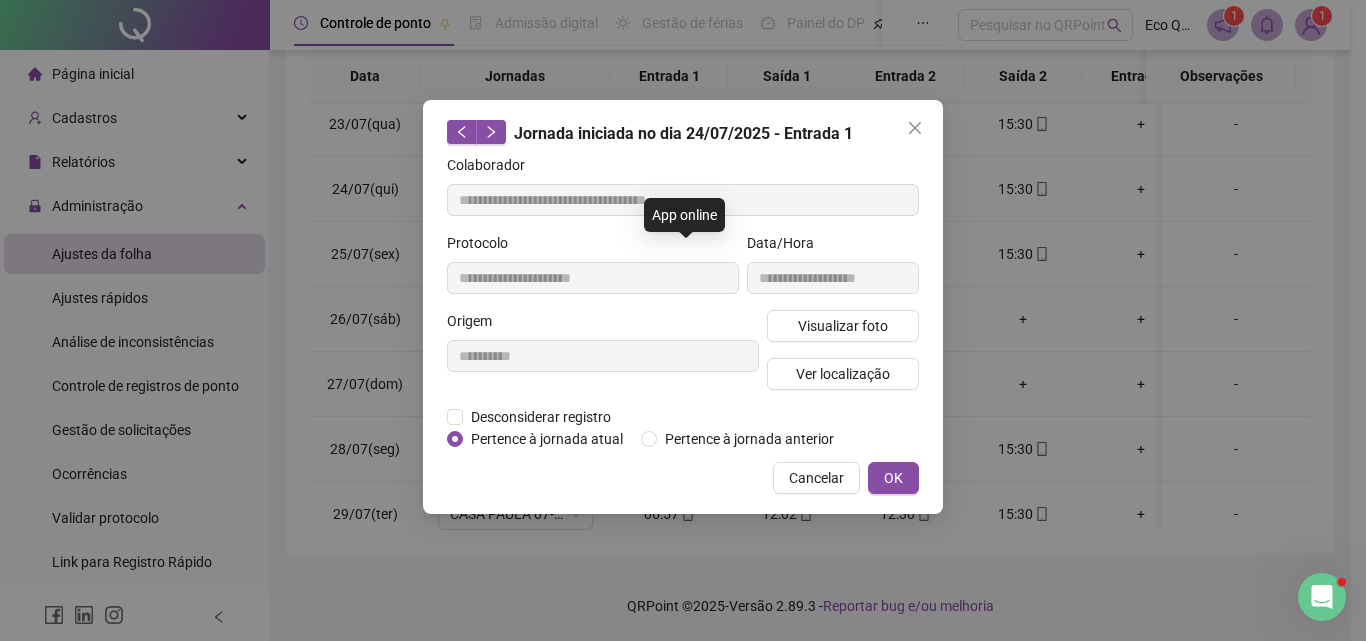 type on "**********" 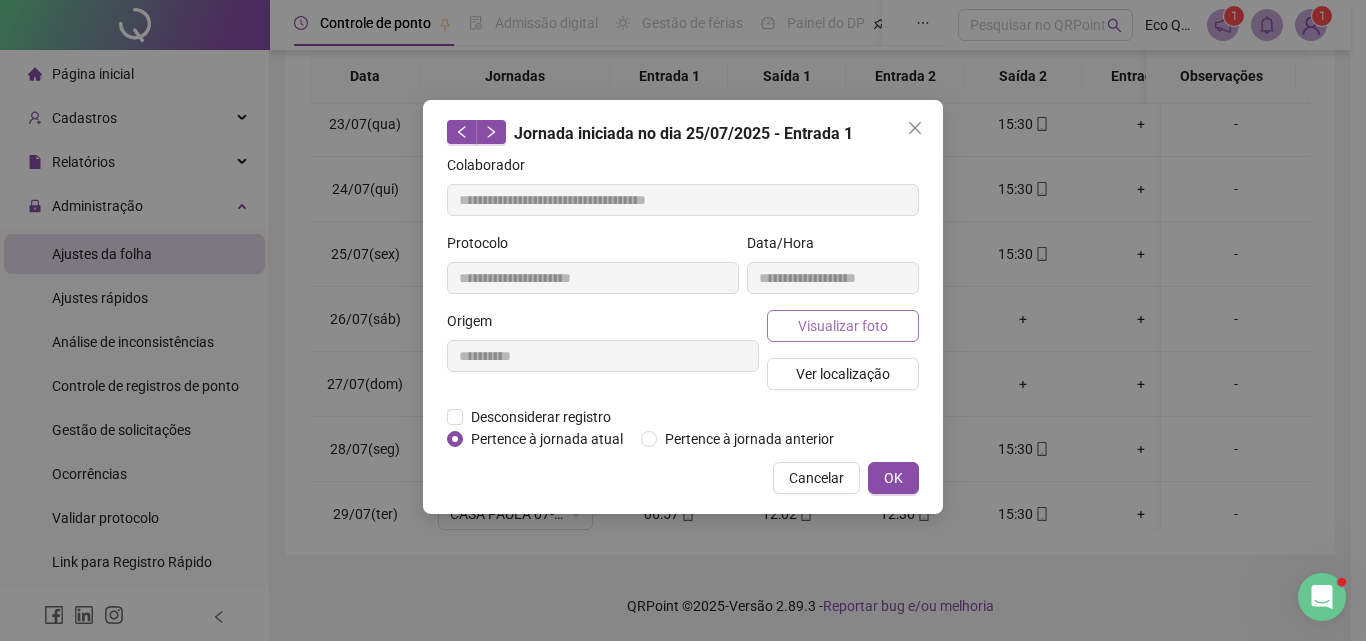 click on "Visualizar foto" at bounding box center (843, 326) 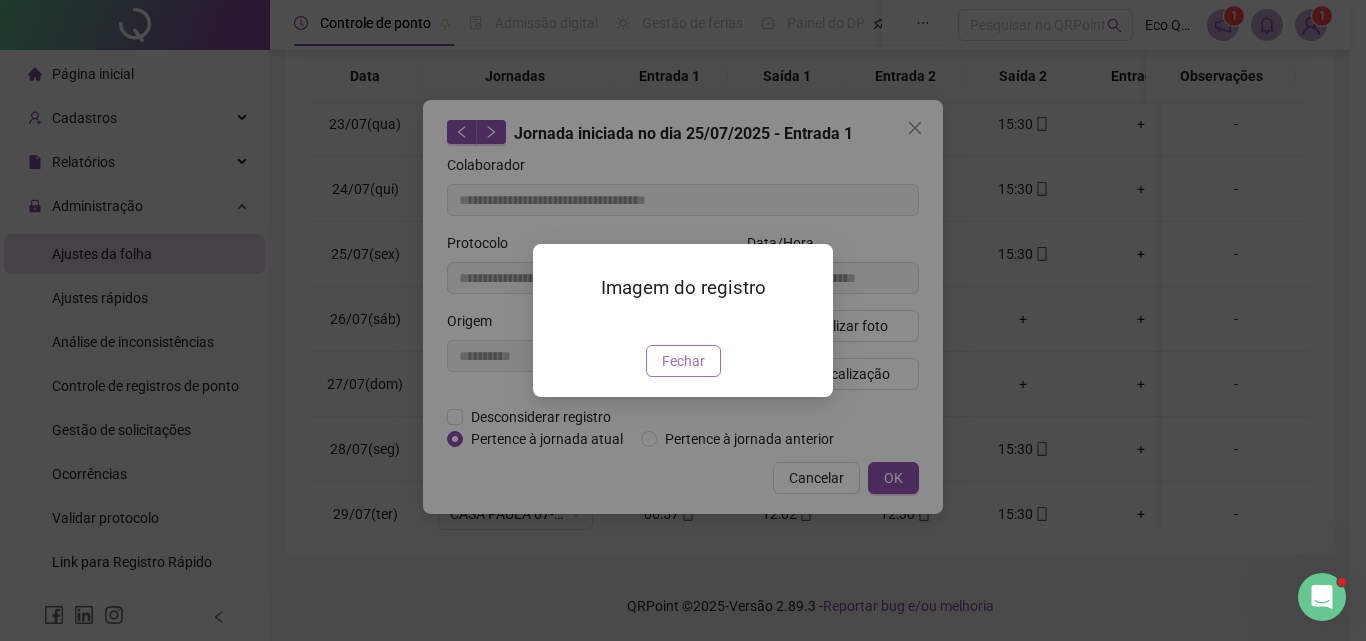 click on "Fechar" at bounding box center [683, 361] 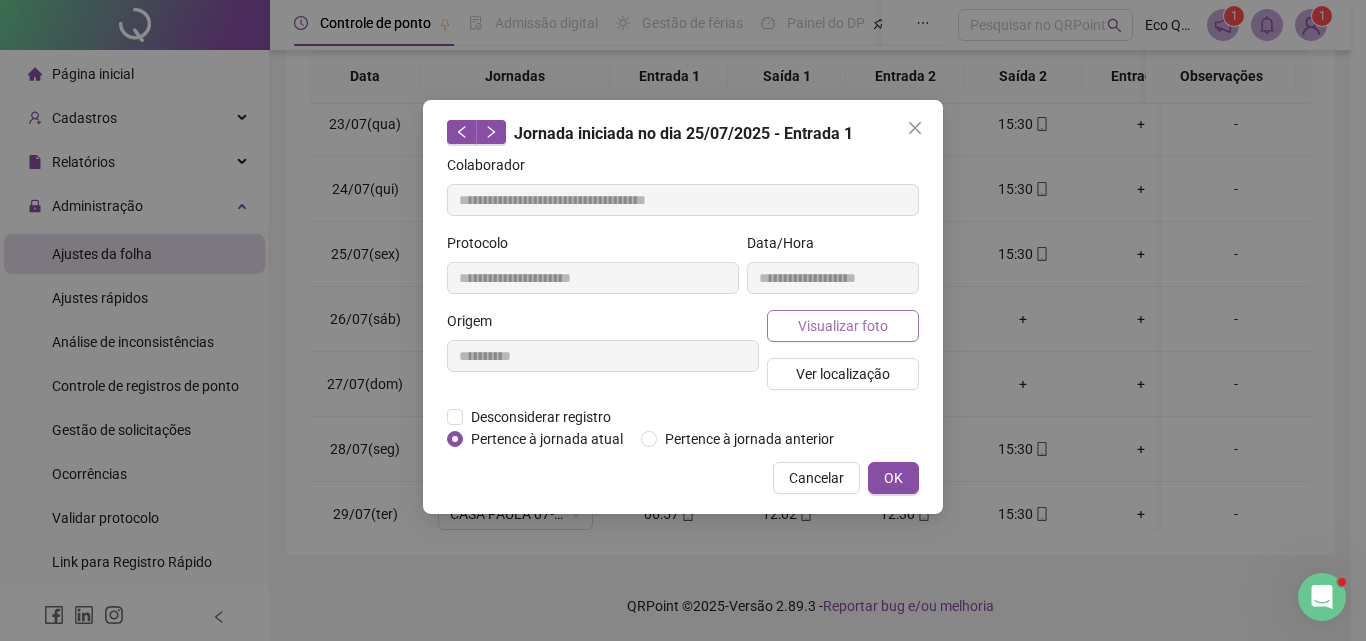 click on "Visualizar foto" at bounding box center (843, 326) 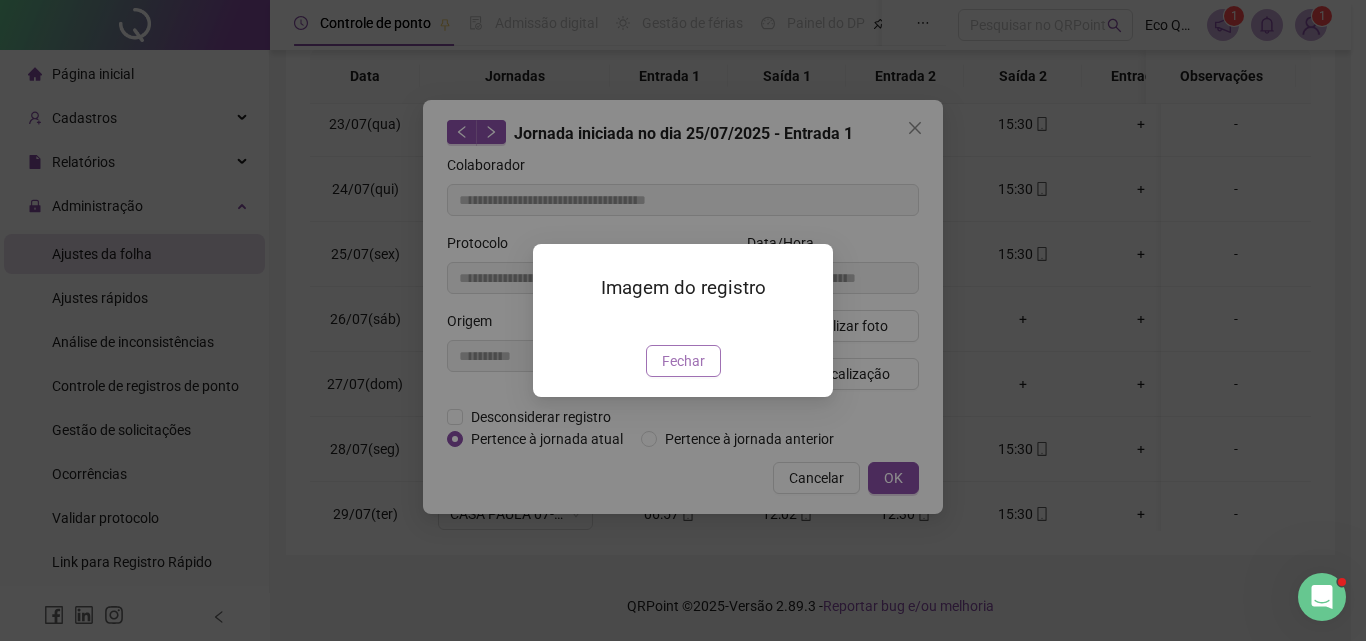 click on "Fechar" at bounding box center [683, 361] 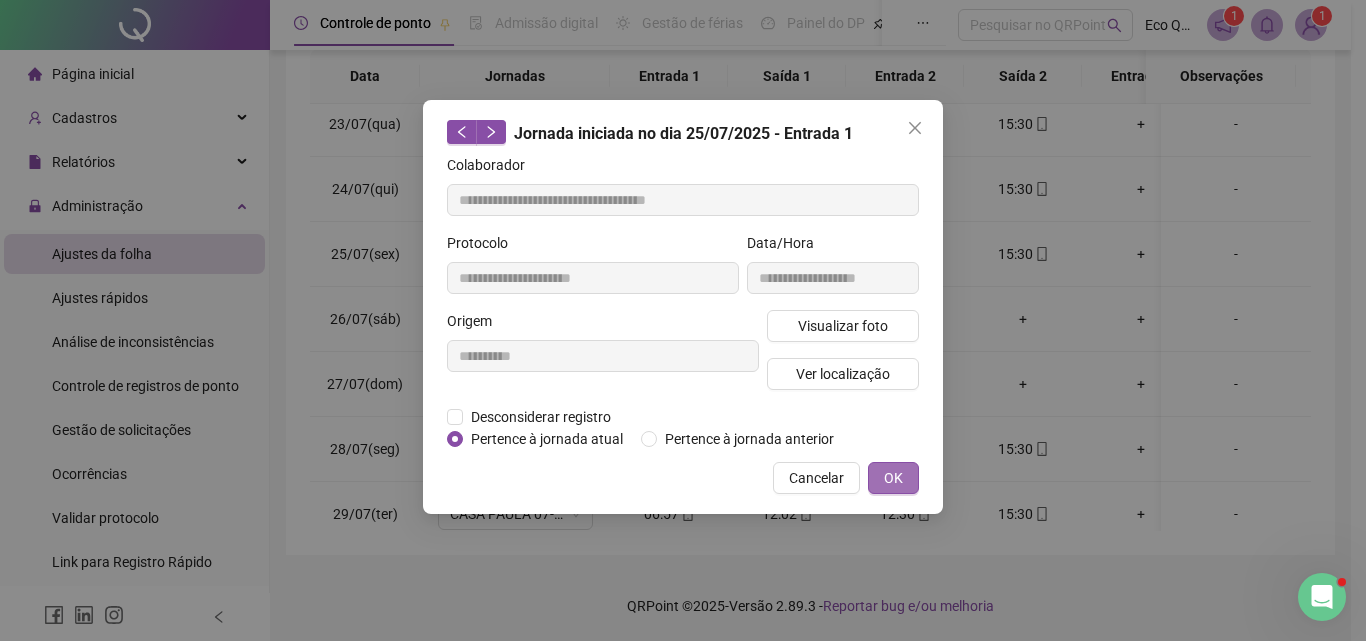 click on "OK" at bounding box center [893, 478] 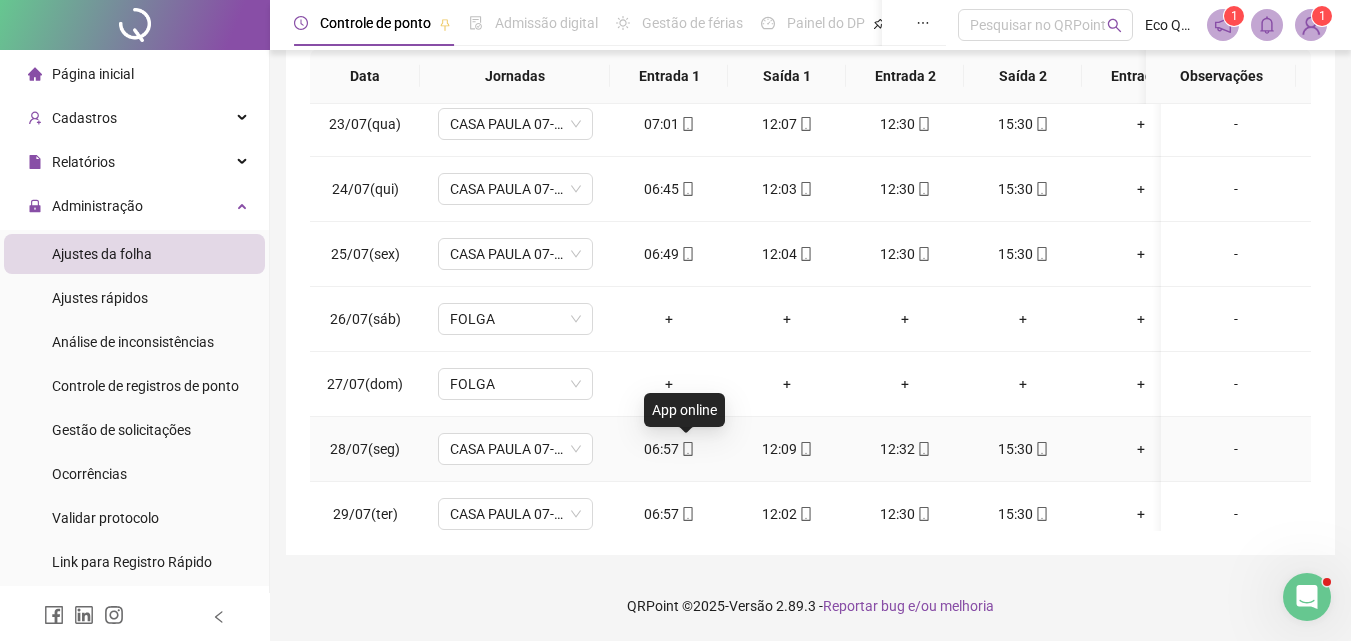 click 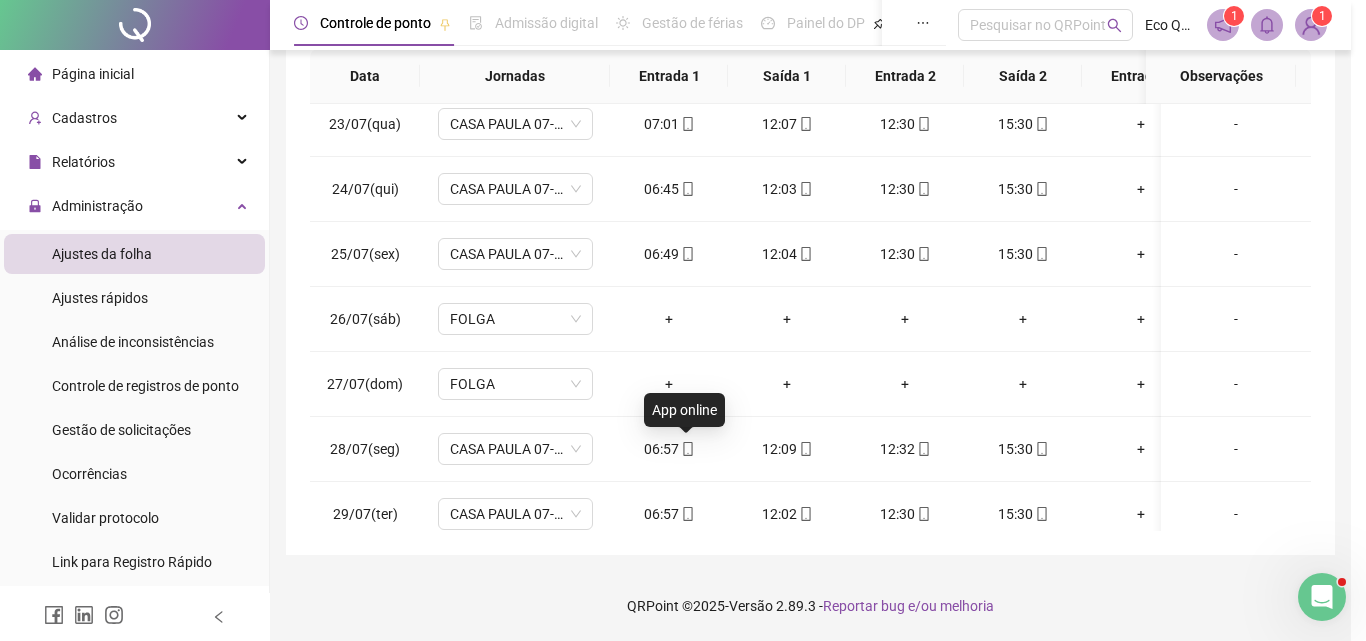 type on "**********" 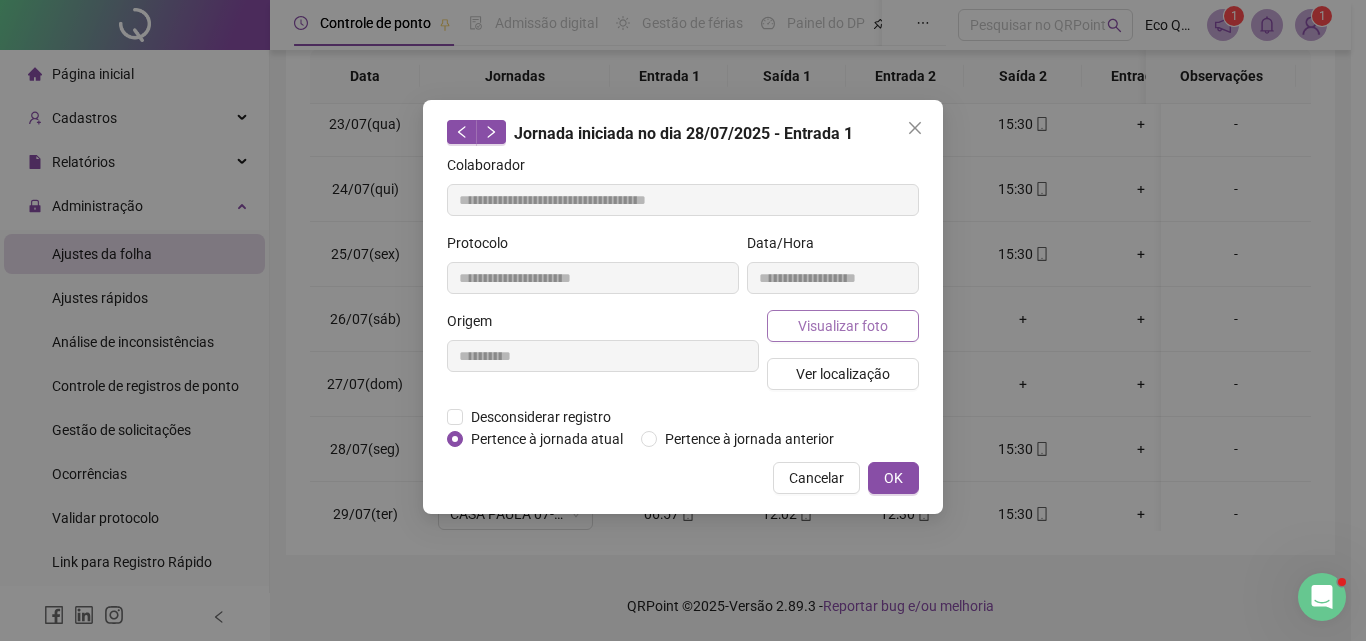 click on "Visualizar foto" at bounding box center (843, 326) 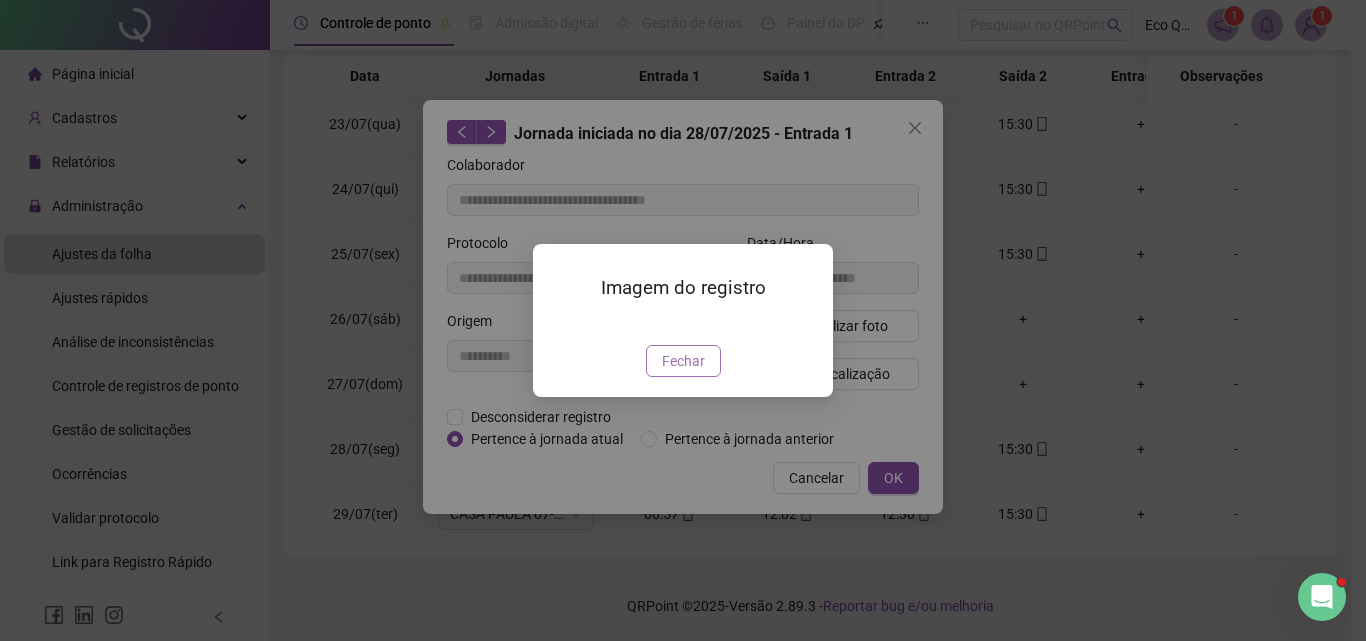 click on "Fechar" at bounding box center (683, 361) 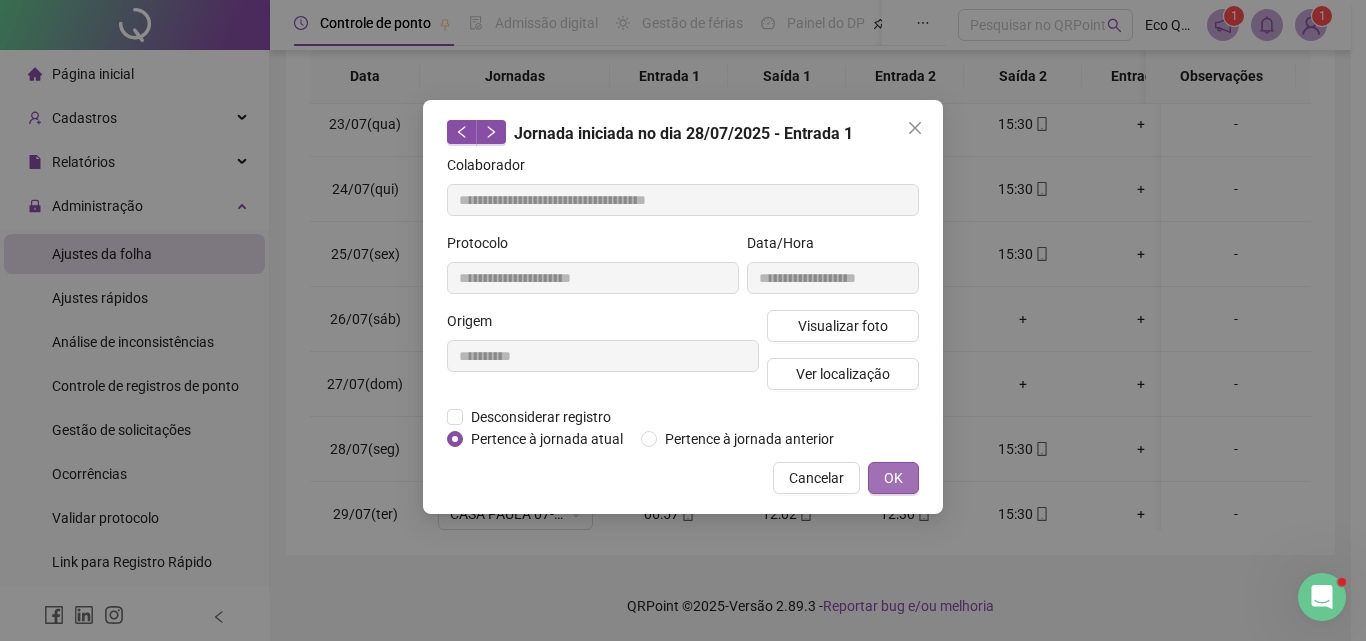 drag, startPoint x: 891, startPoint y: 478, endPoint x: 790, endPoint y: 475, distance: 101.04455 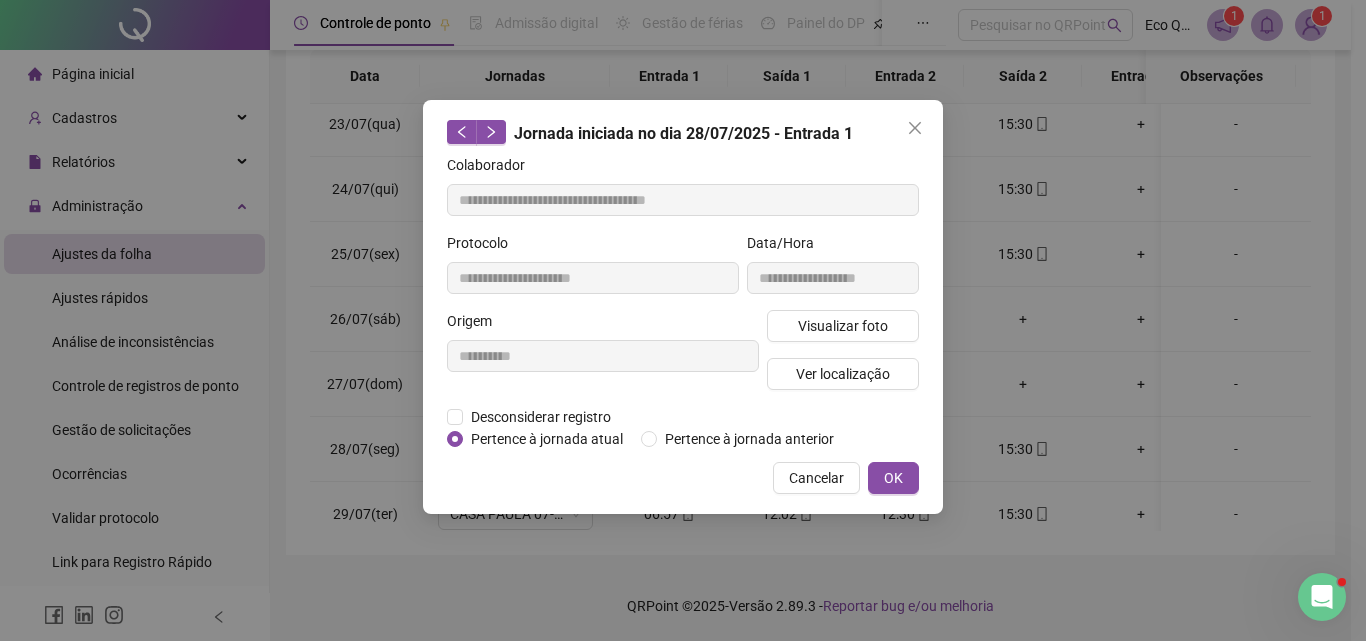 click on "OK" at bounding box center (893, 478) 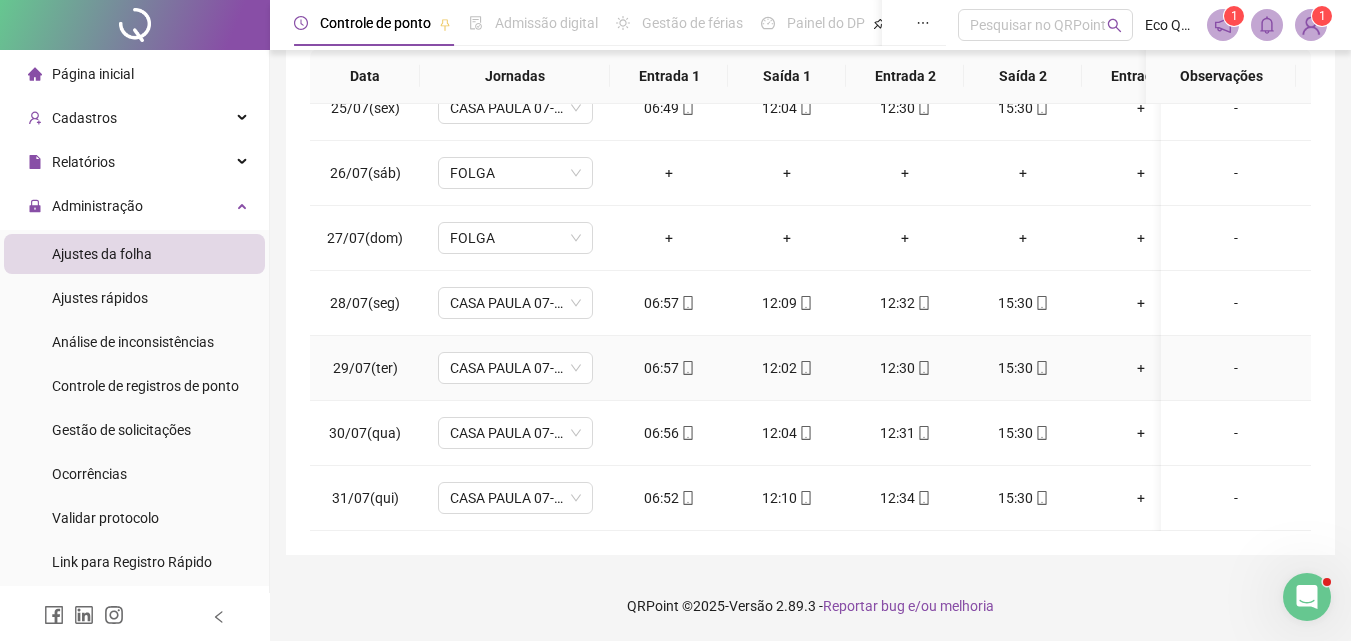 scroll, scrollTop: 1603, scrollLeft: 0, axis: vertical 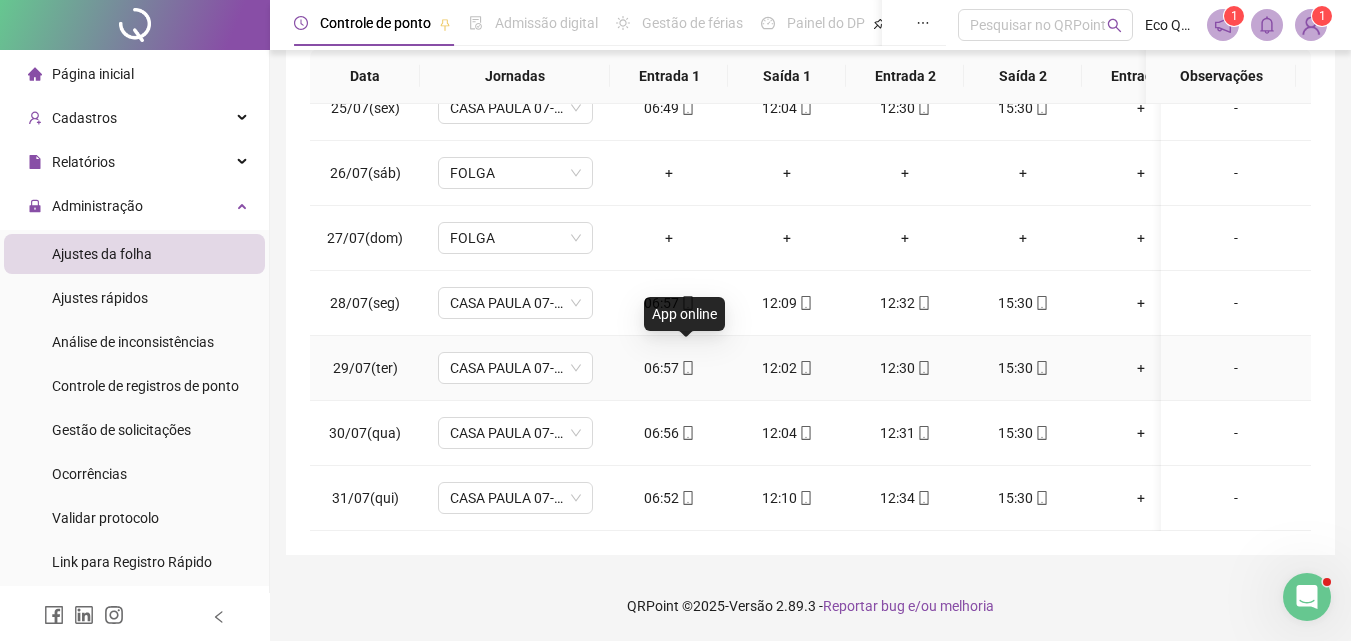 click 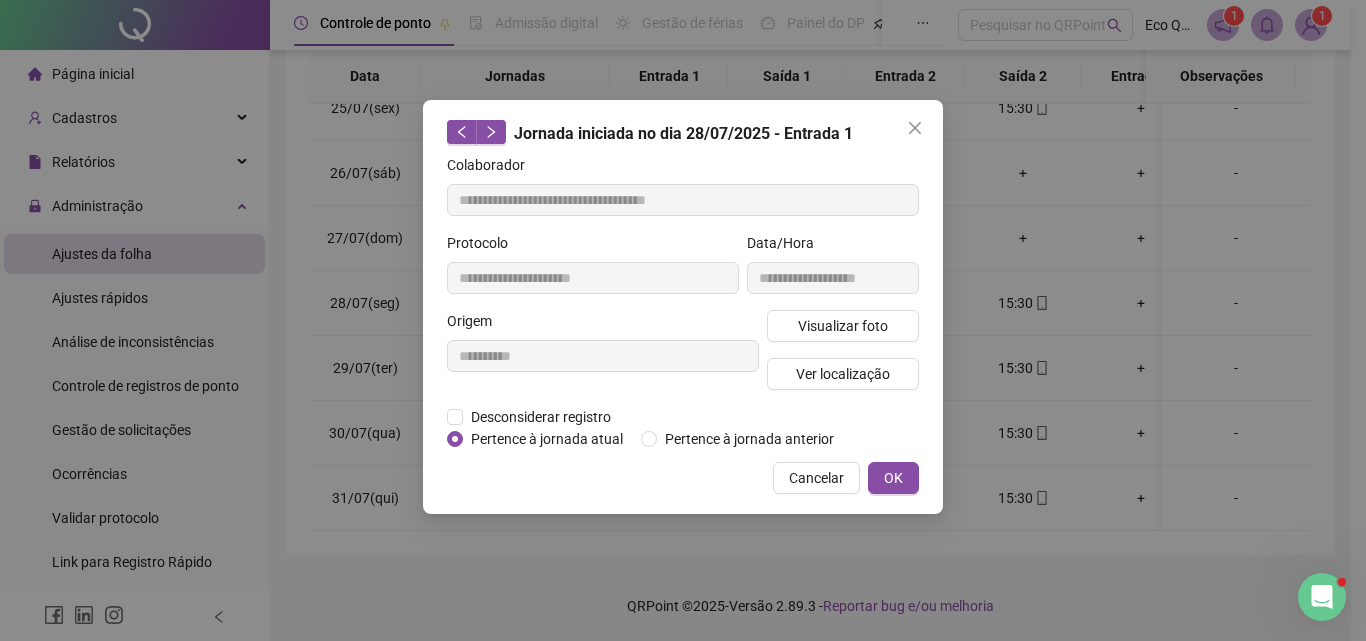 type on "**********" 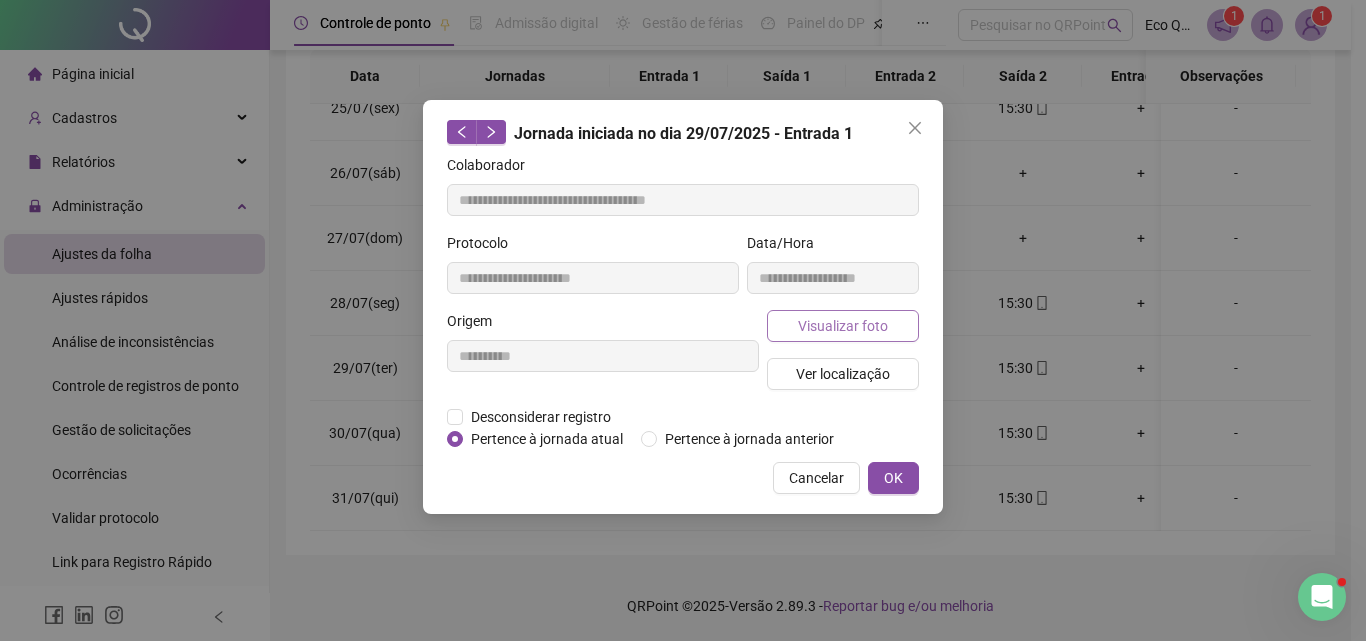 click on "Visualizar foto" at bounding box center (843, 326) 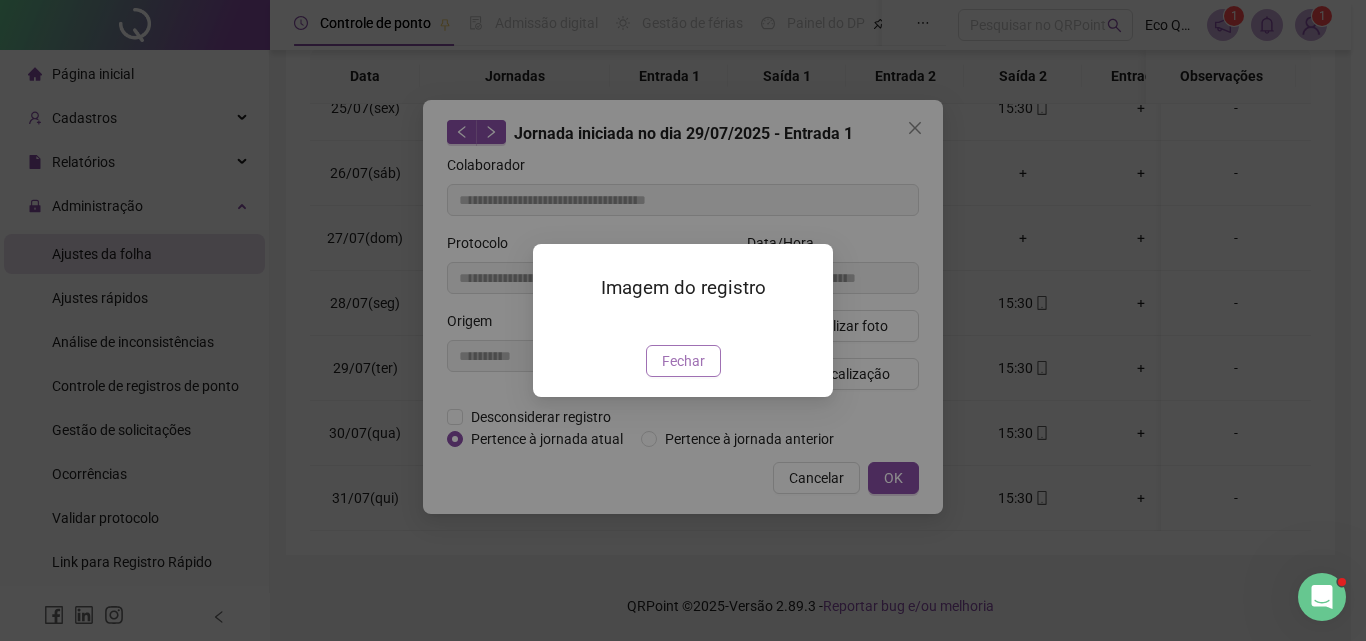 click on "Fechar" at bounding box center (683, 361) 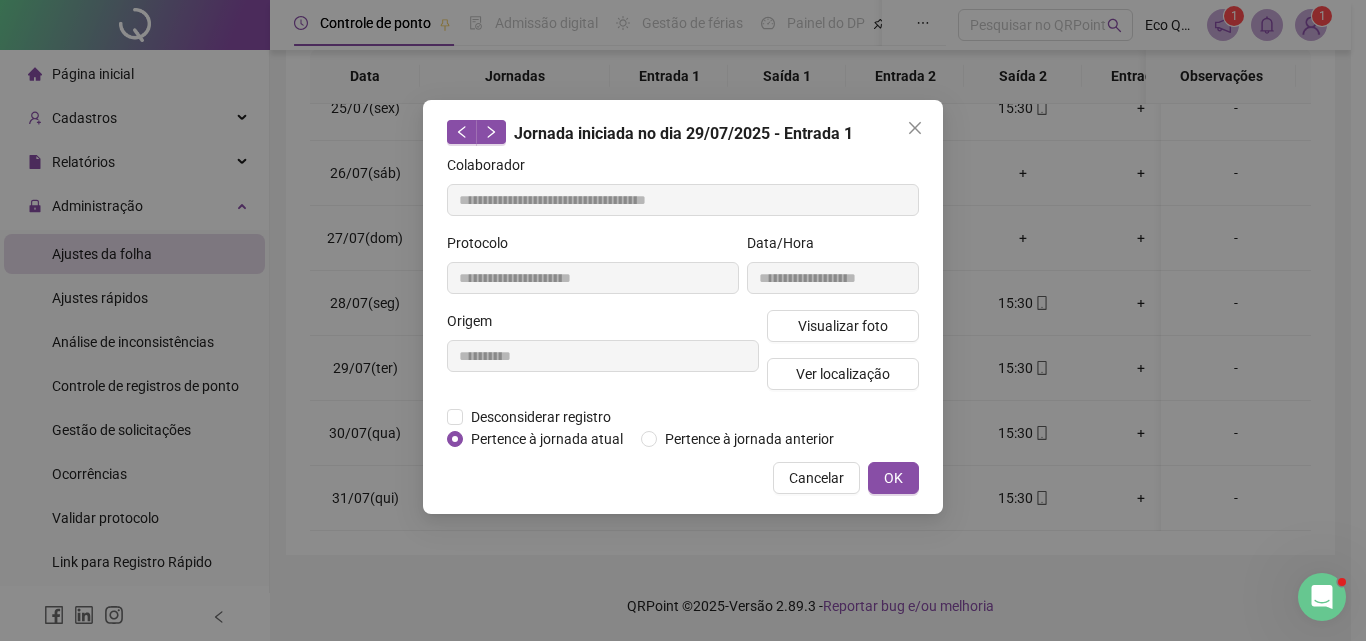 drag, startPoint x: 891, startPoint y: 470, endPoint x: 786, endPoint y: 457, distance: 105.801704 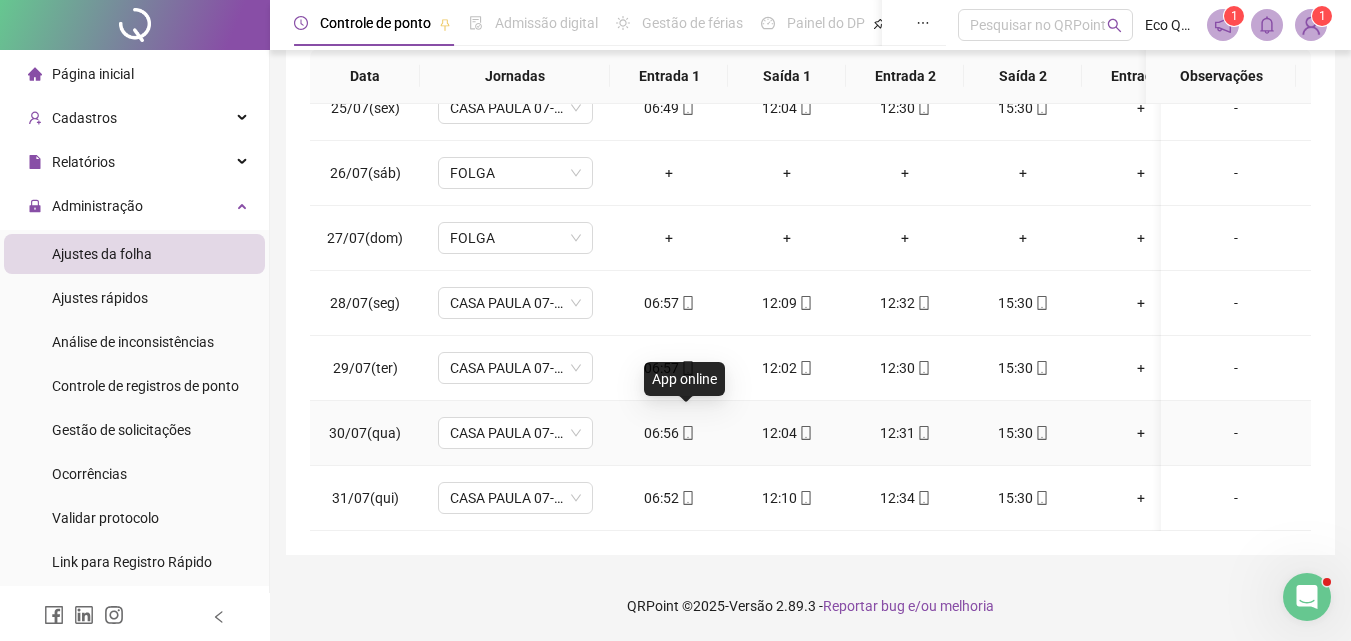 click at bounding box center (687, 433) 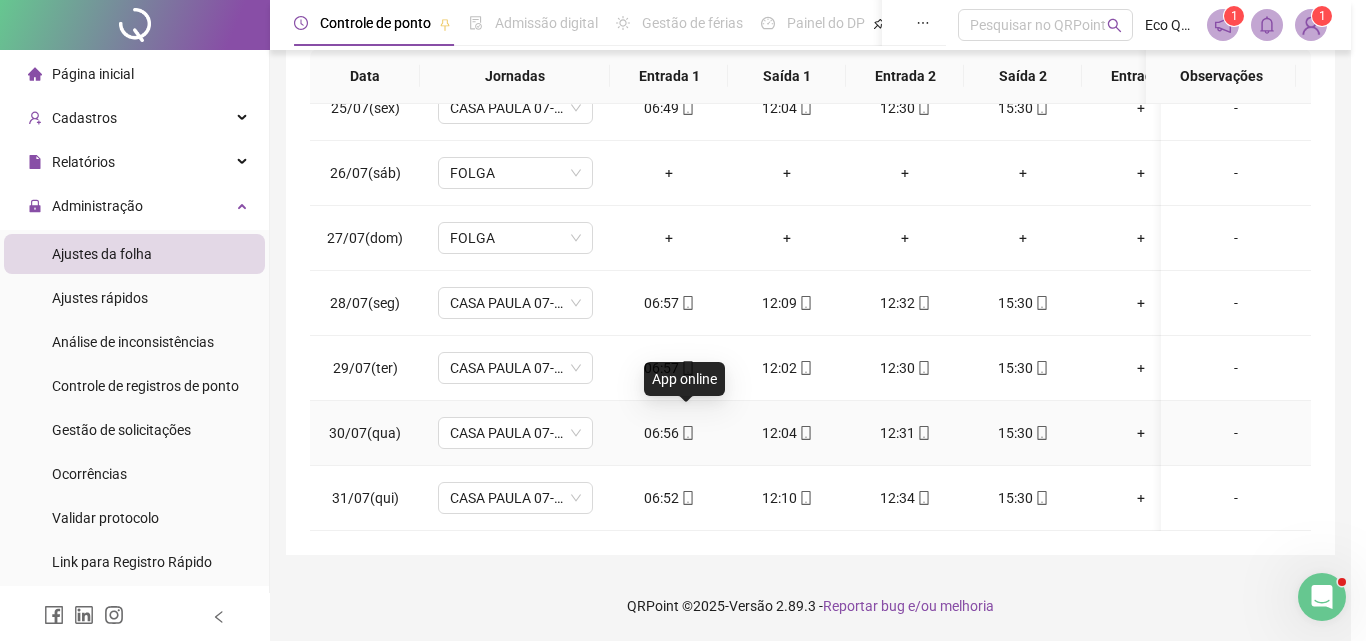 type on "**********" 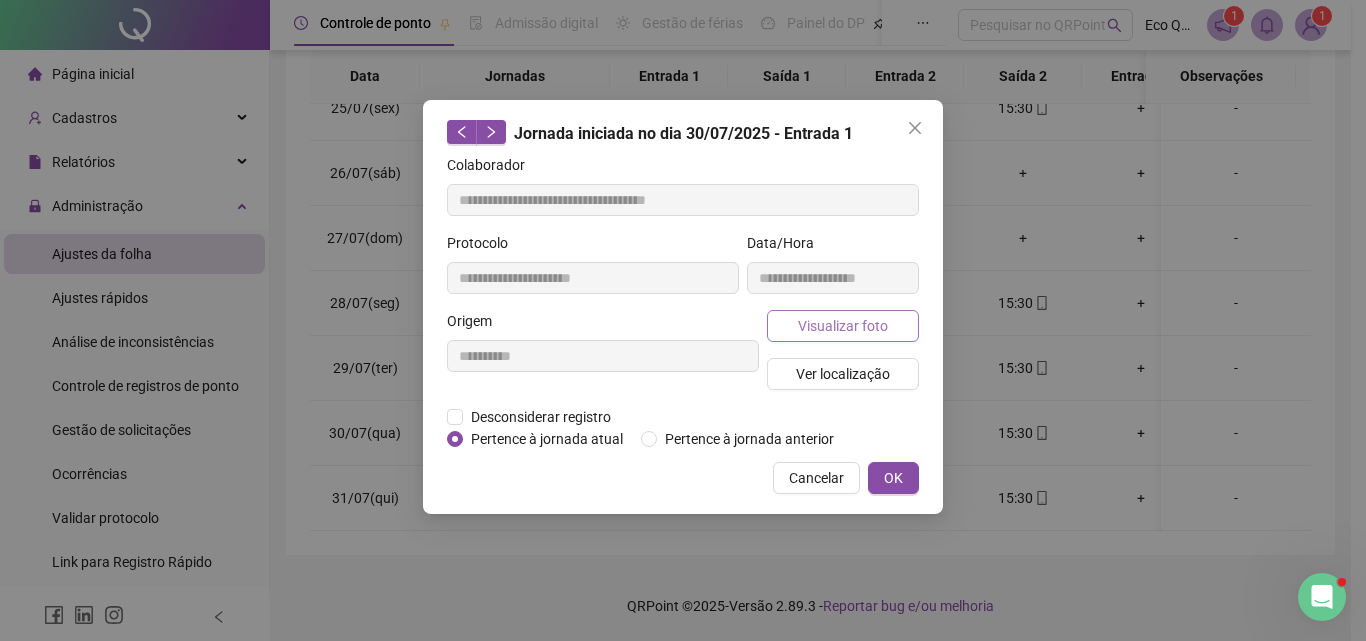 click on "Visualizar foto" at bounding box center (843, 326) 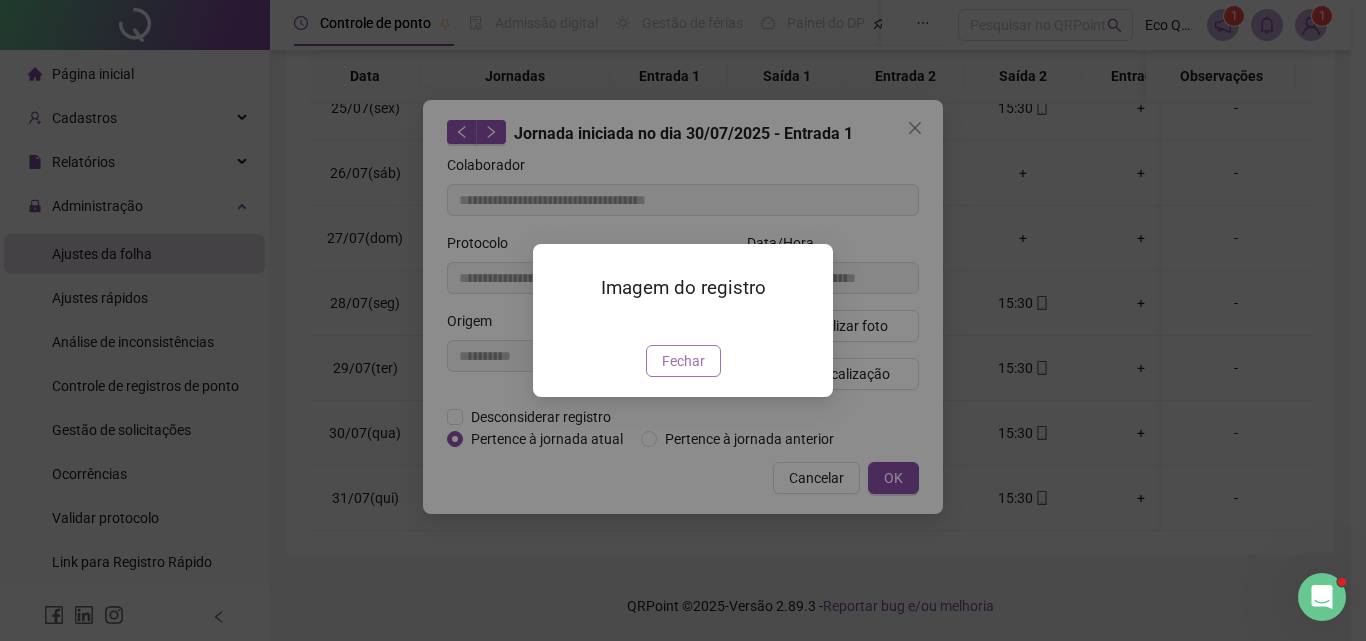 click on "Fechar" at bounding box center [683, 361] 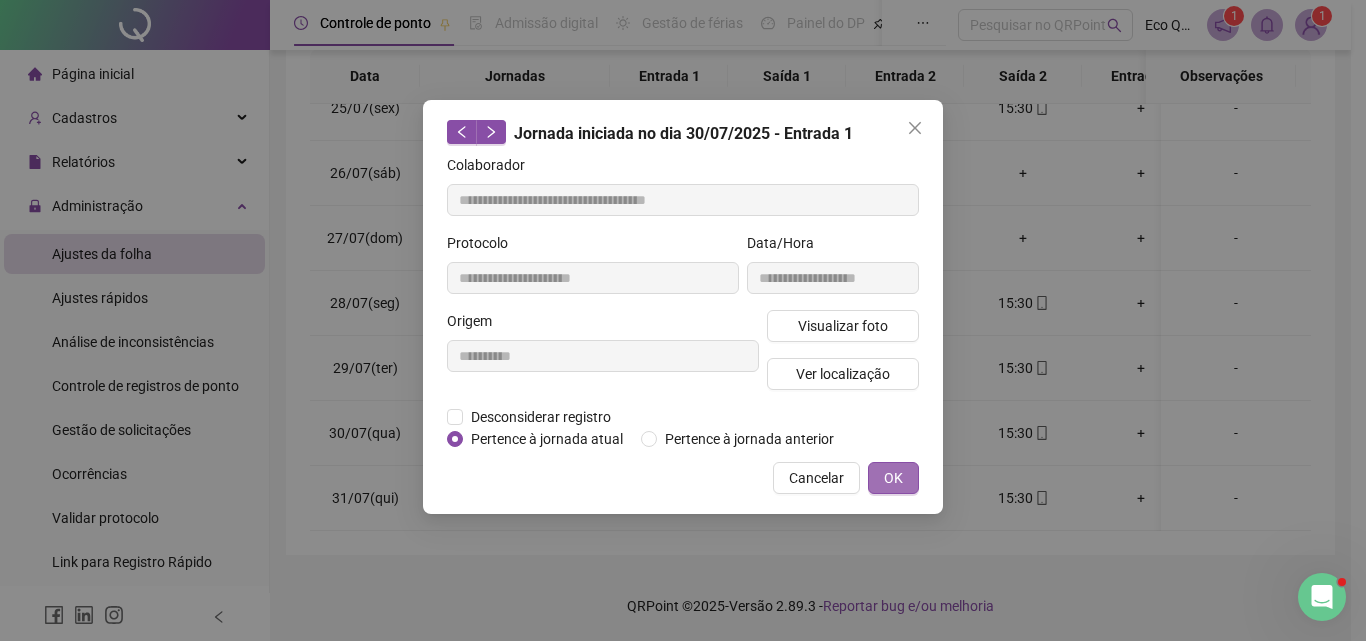 click on "OK" at bounding box center [893, 478] 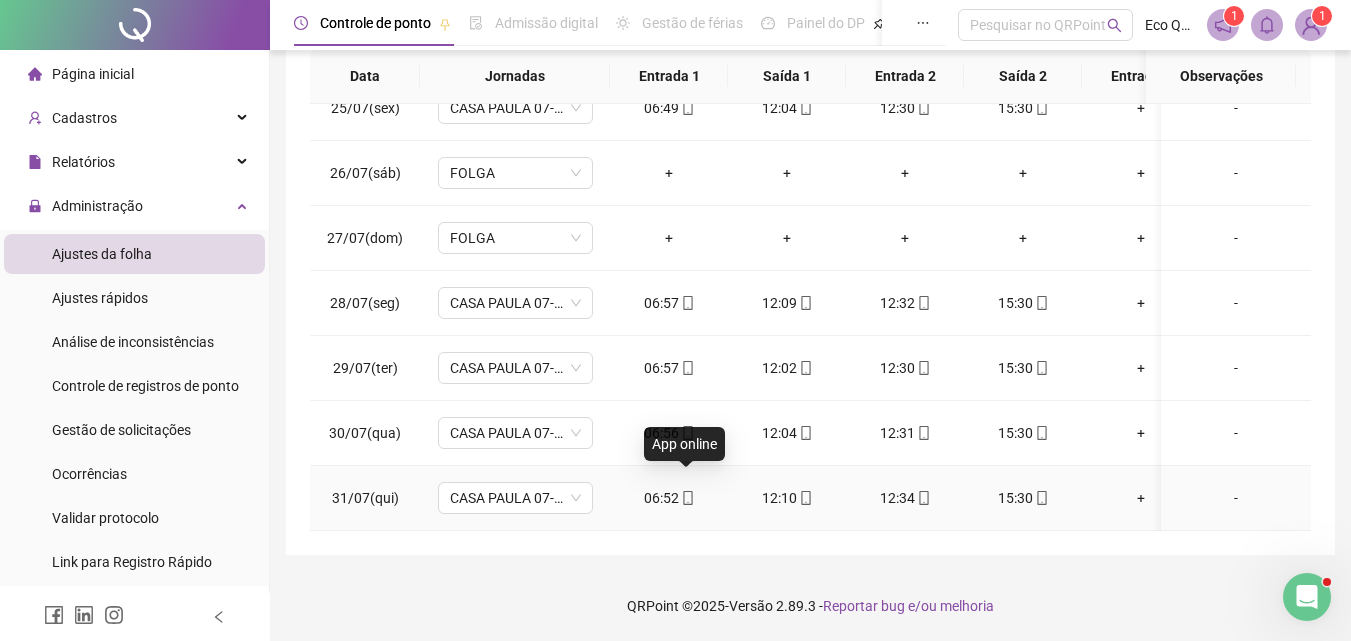 click 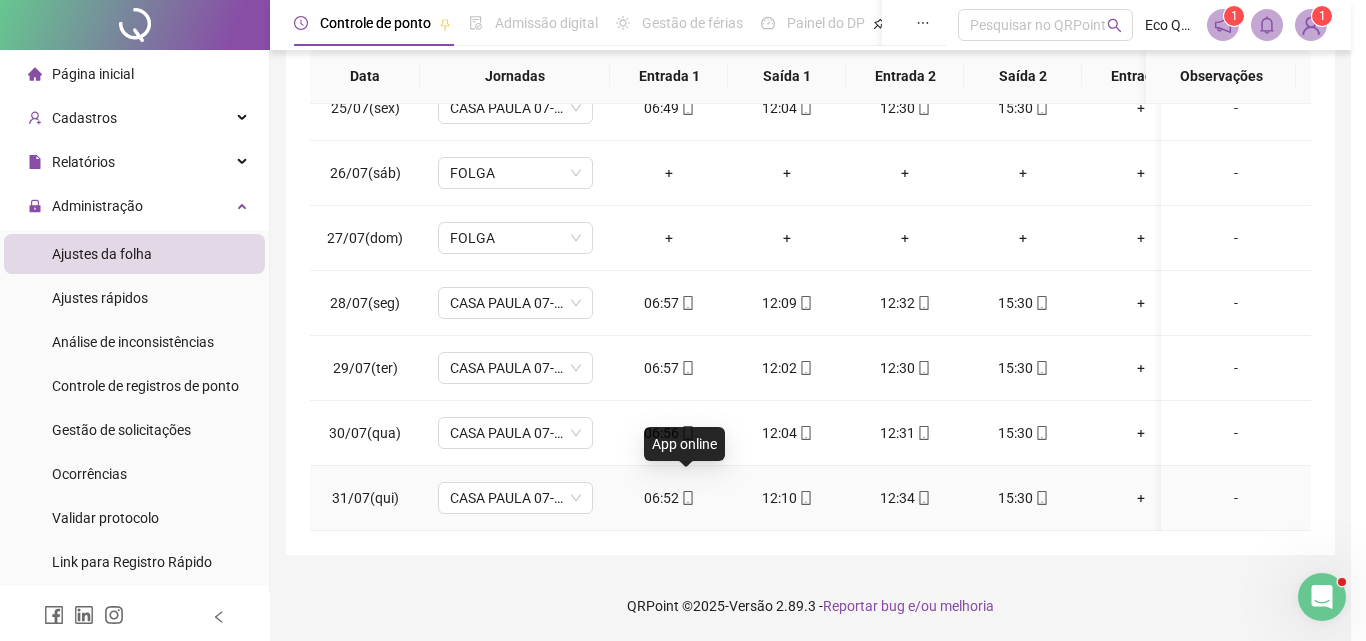 type on "**********" 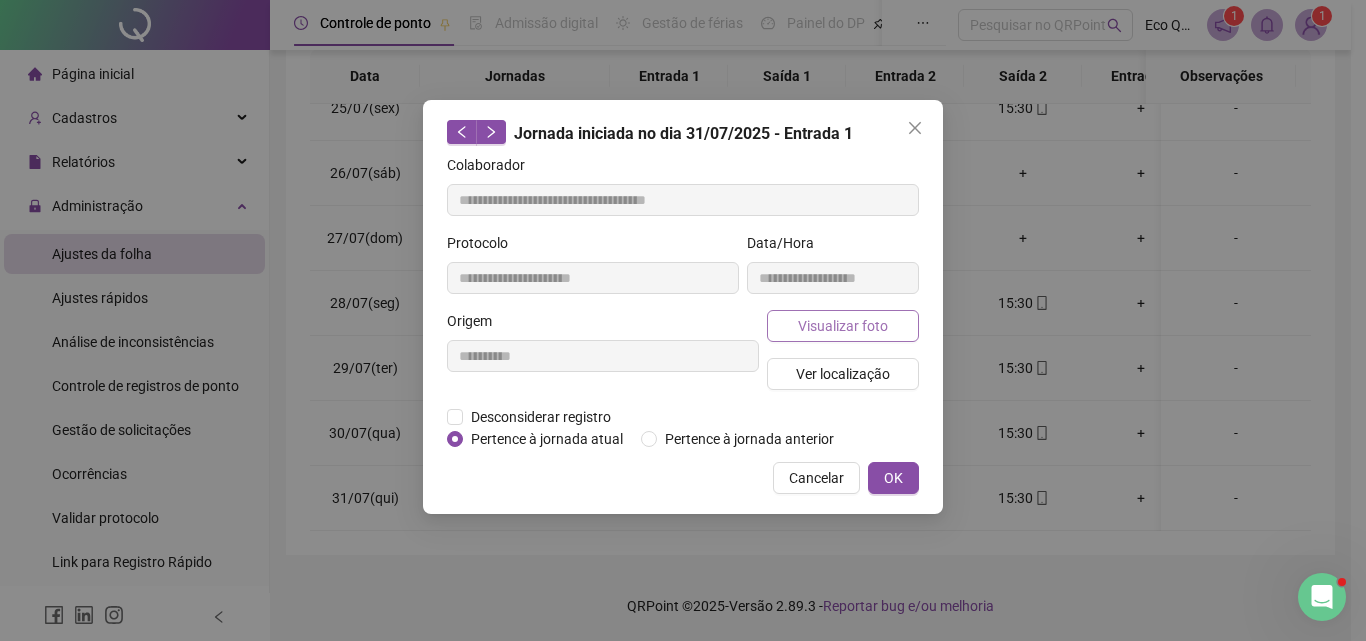 click on "Visualizar foto" at bounding box center [843, 326] 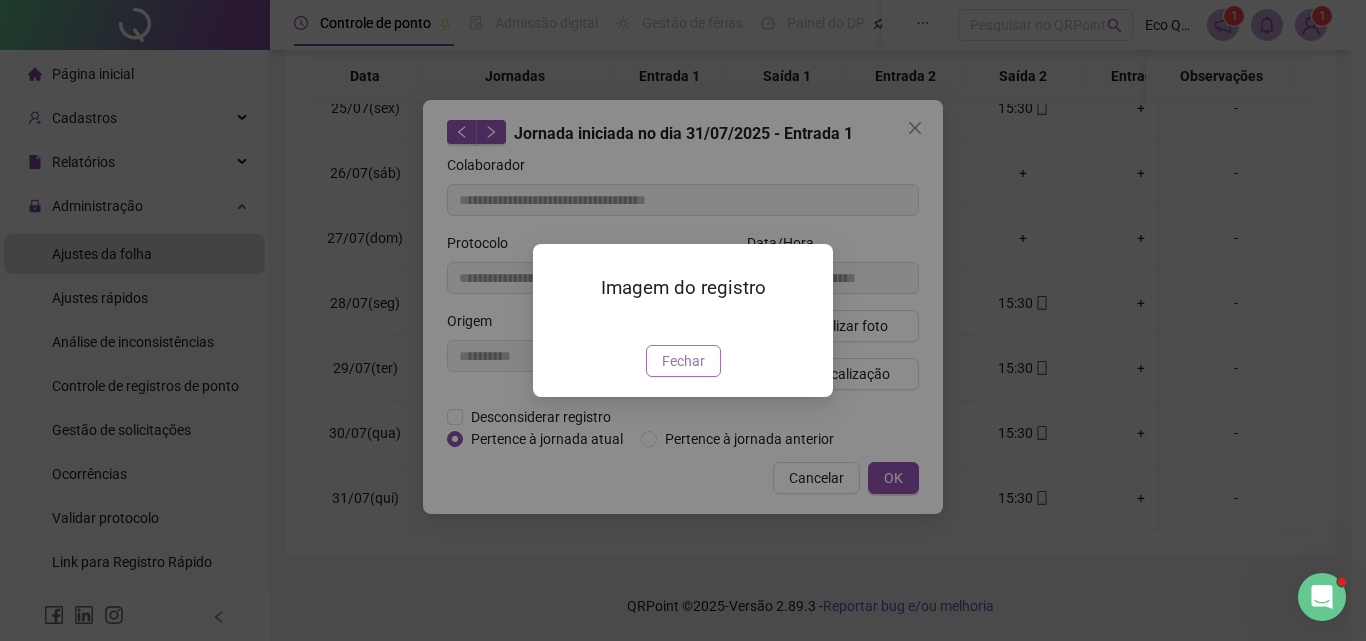 click on "Fechar" at bounding box center (683, 361) 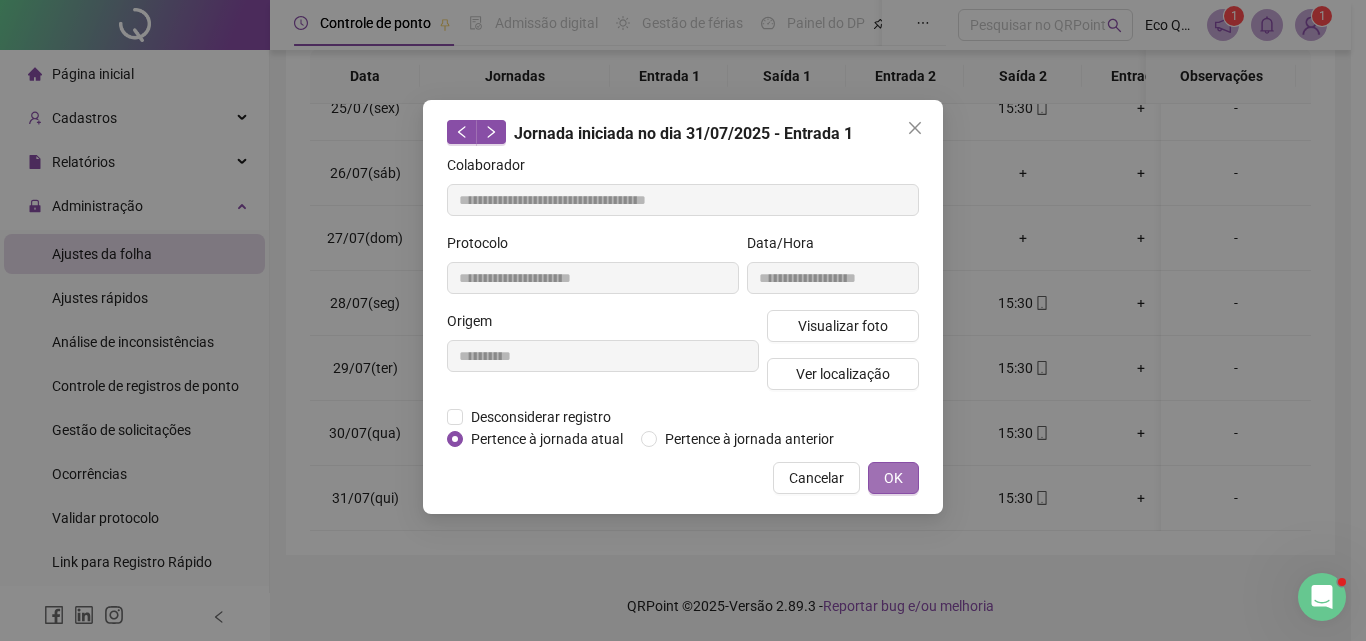drag, startPoint x: 896, startPoint y: 483, endPoint x: 755, endPoint y: 463, distance: 142.41138 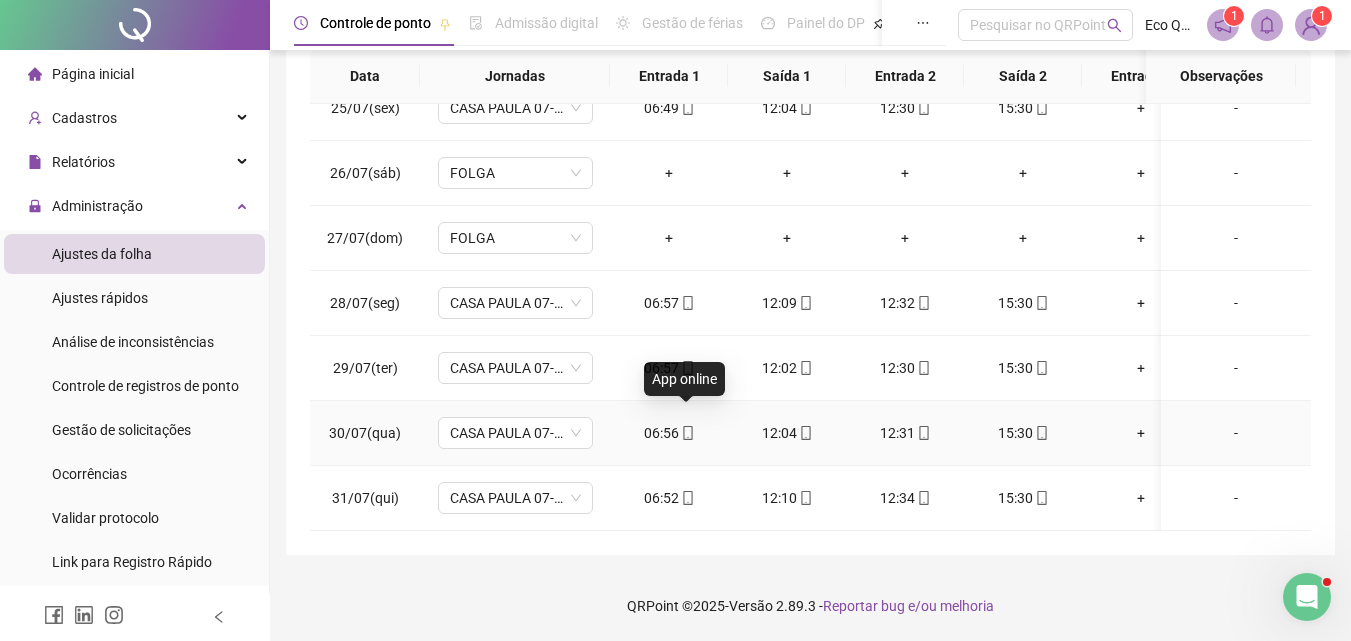 click 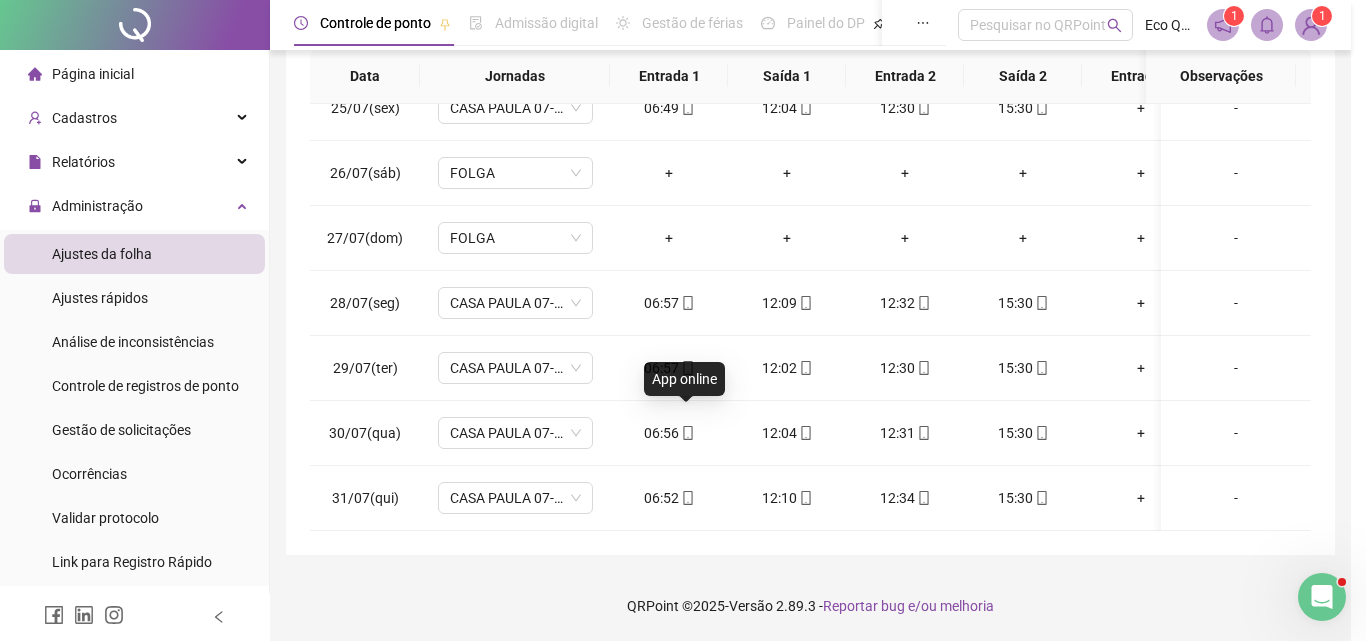 type on "**********" 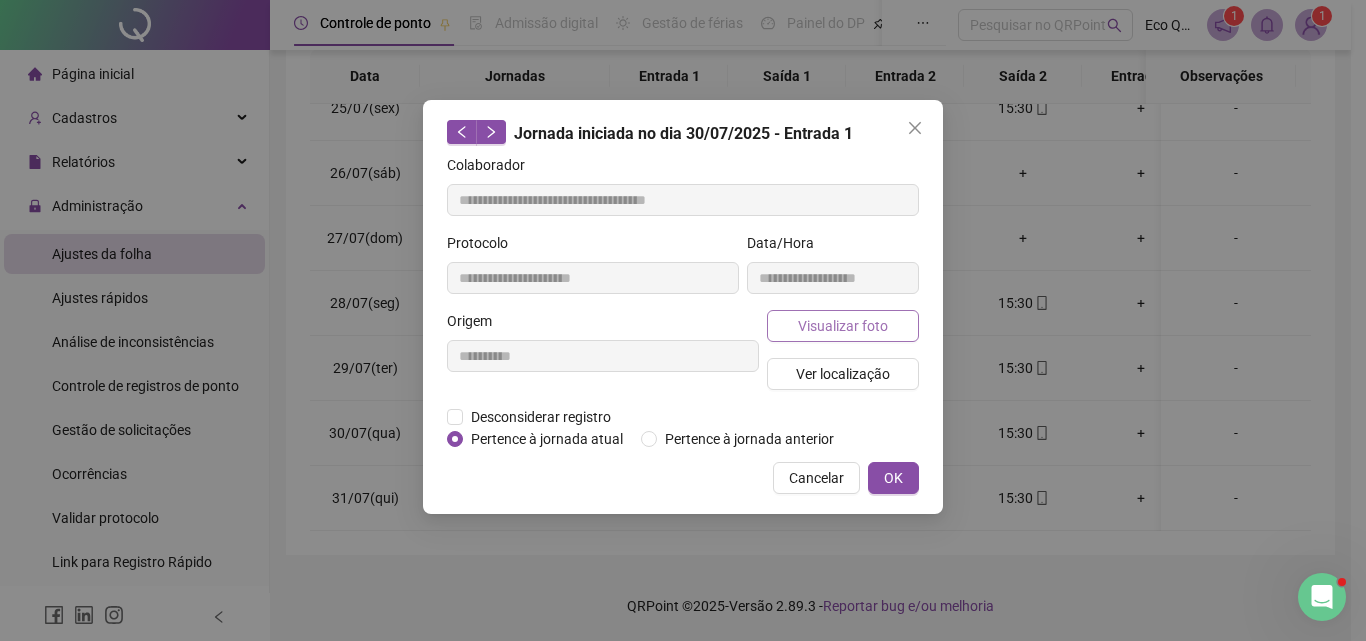 click on "Visualizar foto" at bounding box center [843, 326] 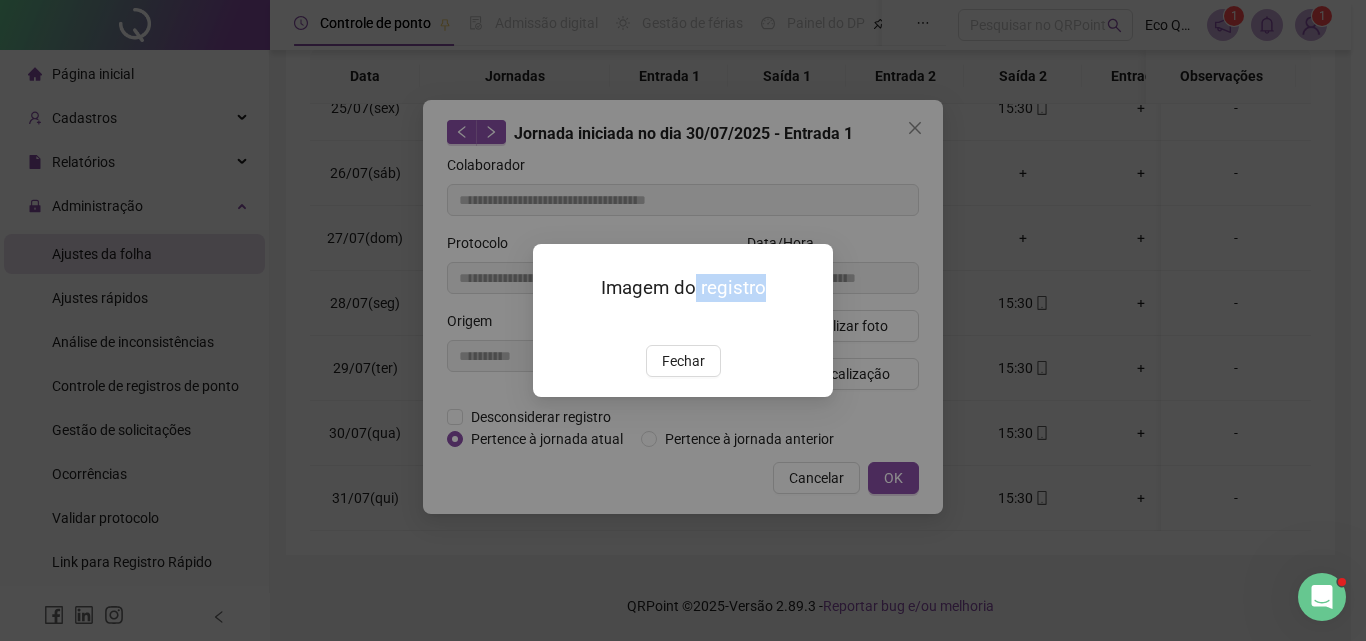 drag, startPoint x: 762, startPoint y: 158, endPoint x: 692, endPoint y: 178, distance: 72.8011 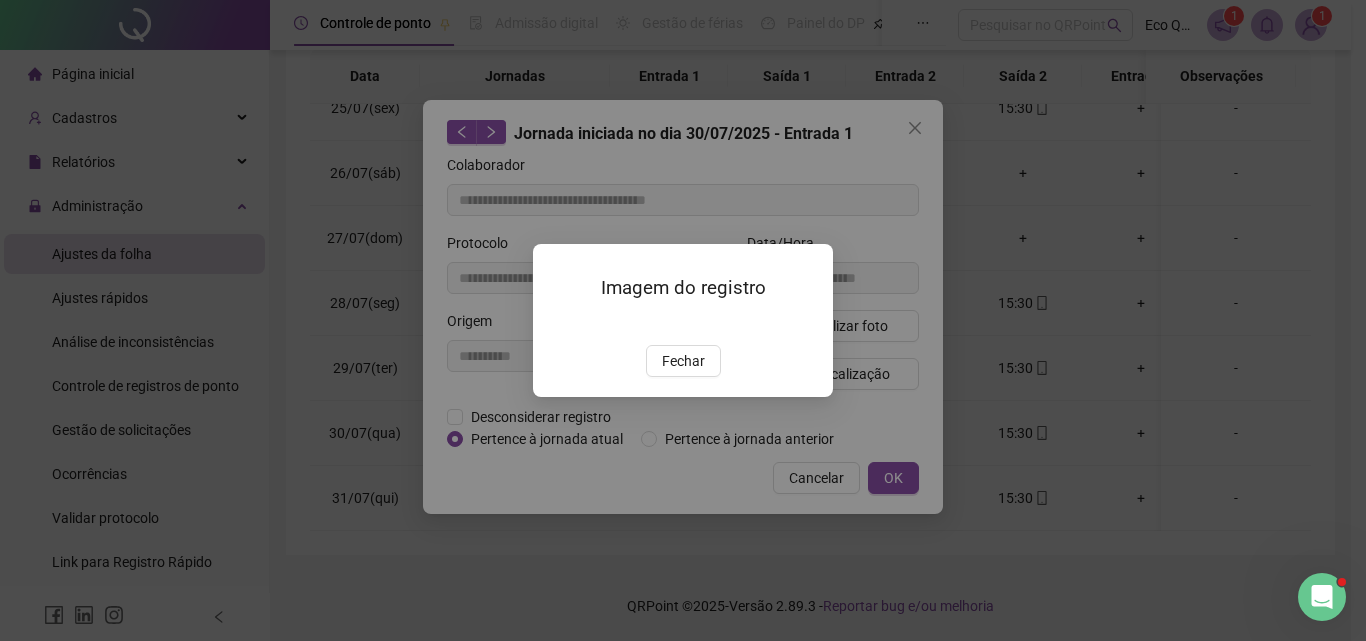 click on "Imagem do registro Fechar" at bounding box center [683, 320] 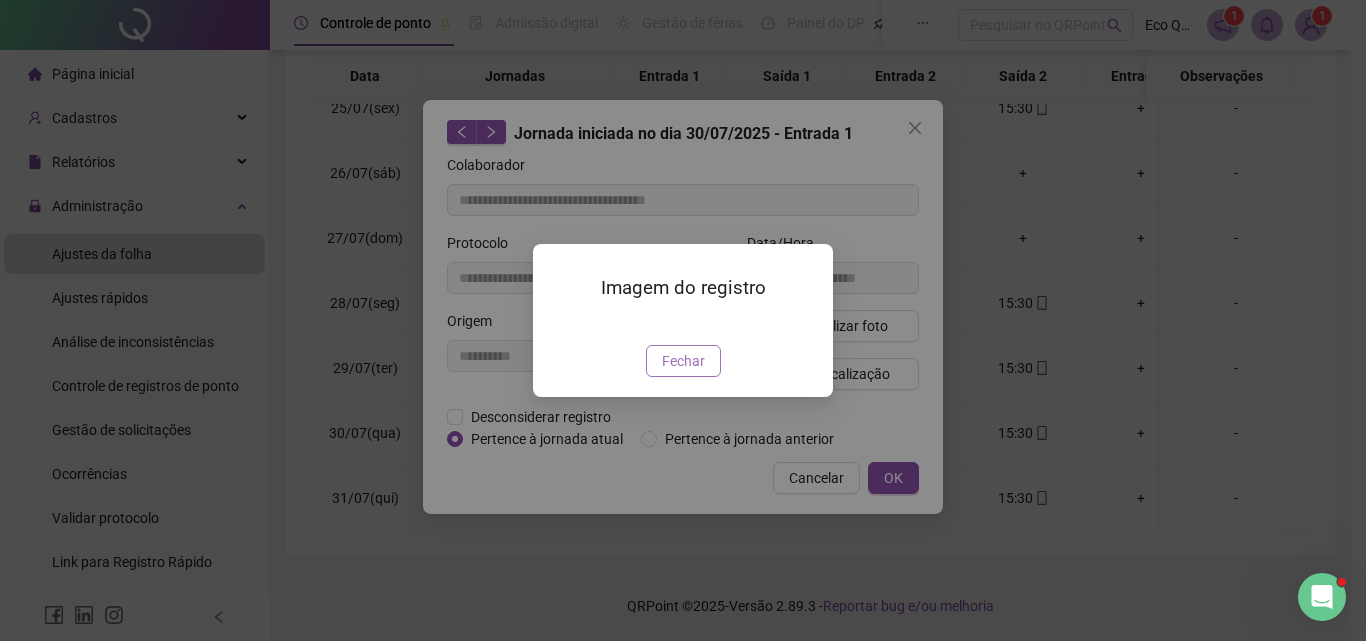 click on "Fechar" at bounding box center (683, 361) 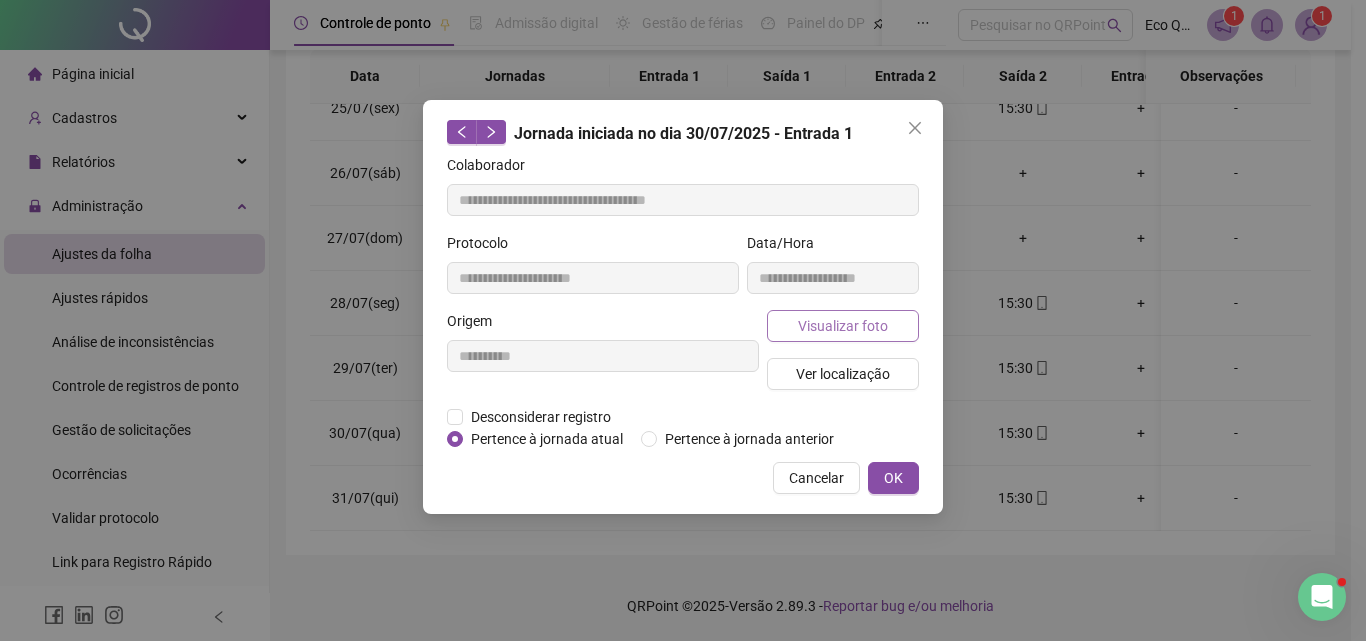 click on "Visualizar foto" at bounding box center (843, 326) 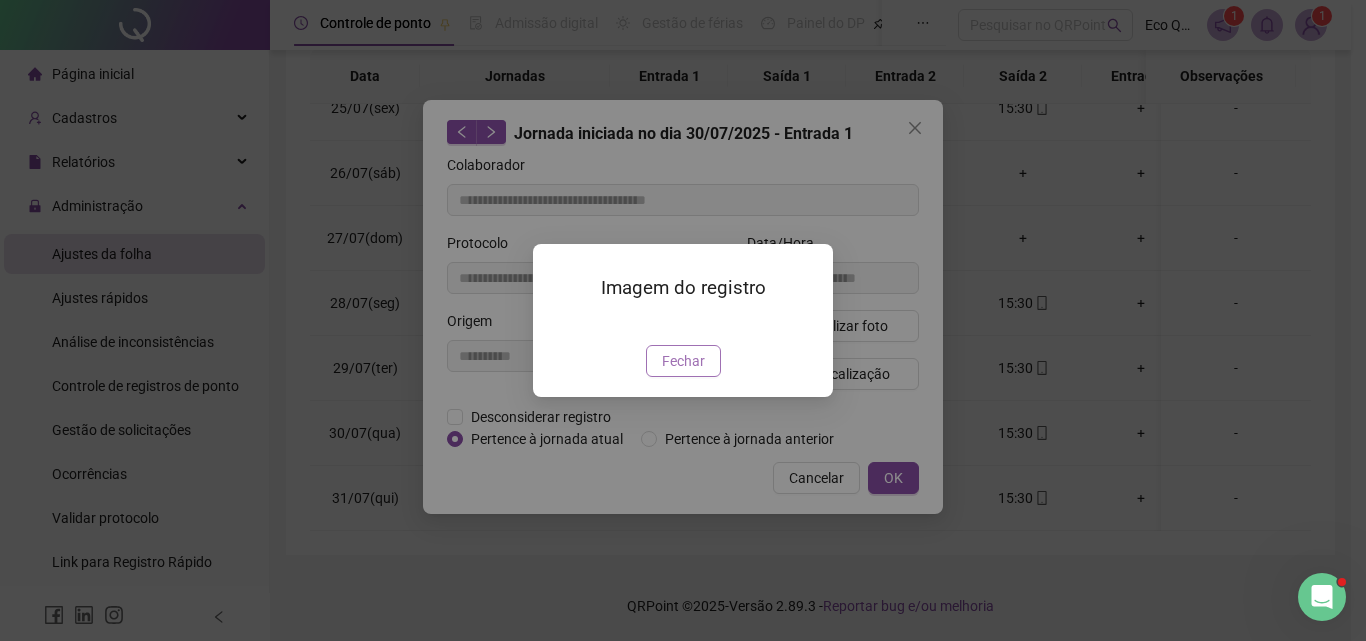 click on "Fechar" at bounding box center (683, 361) 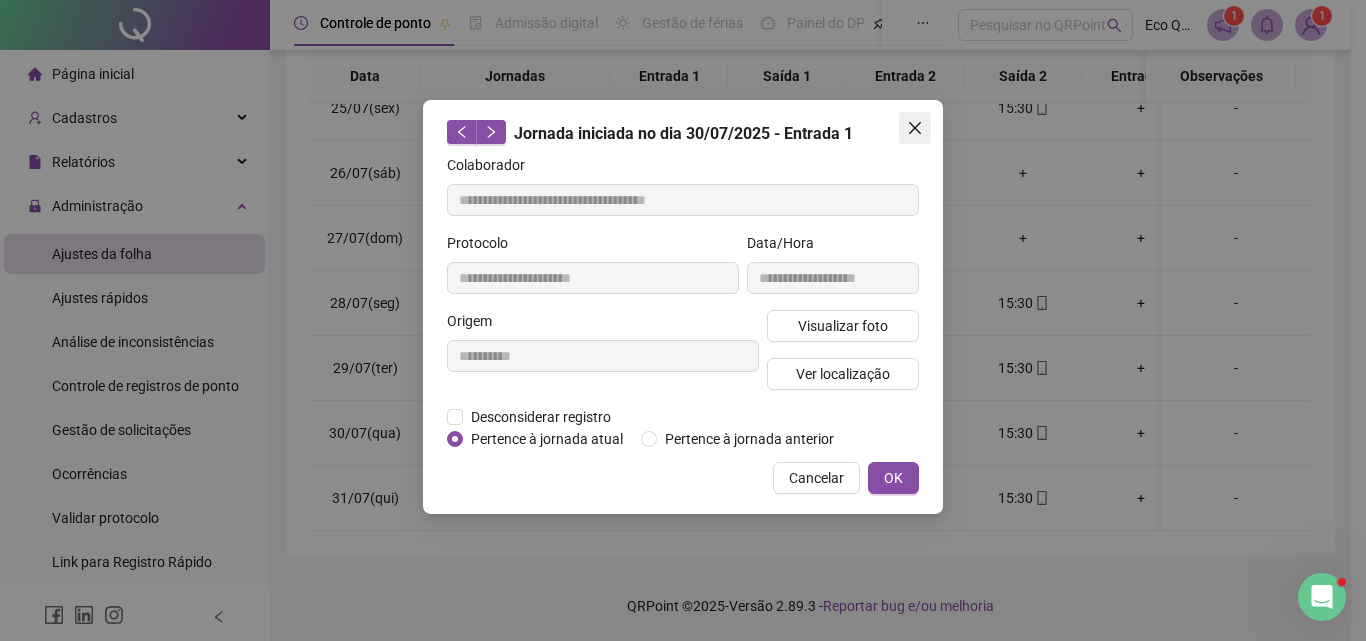 click 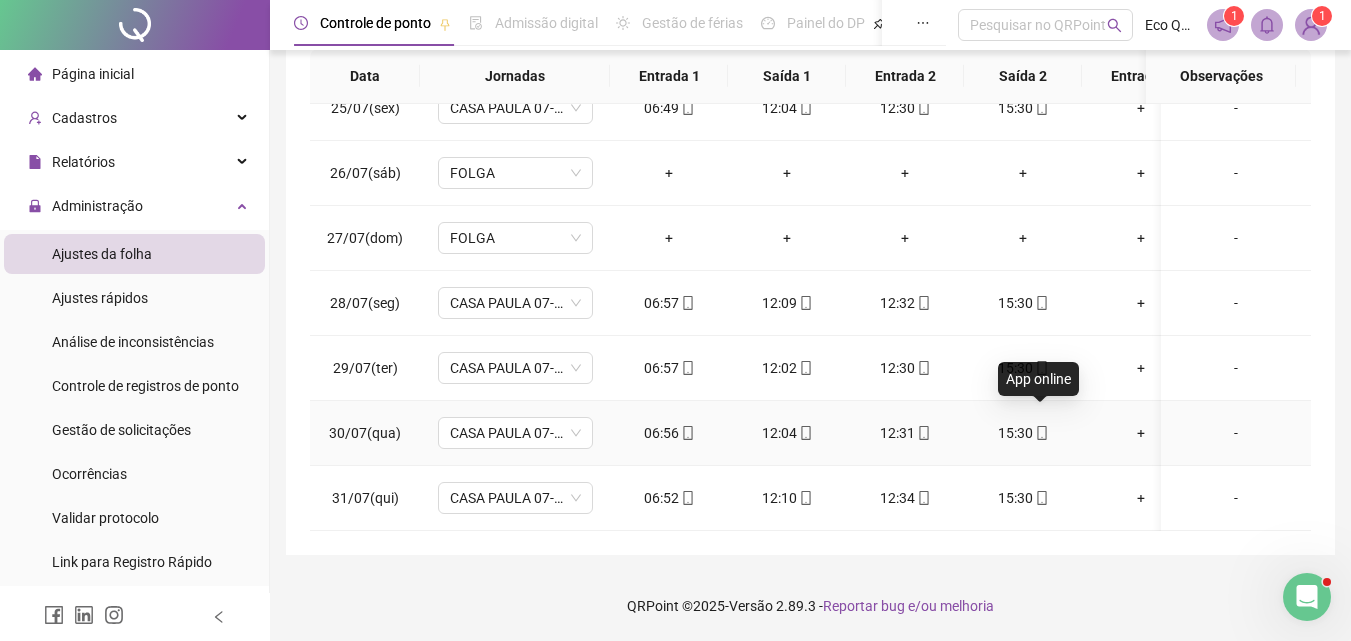 click 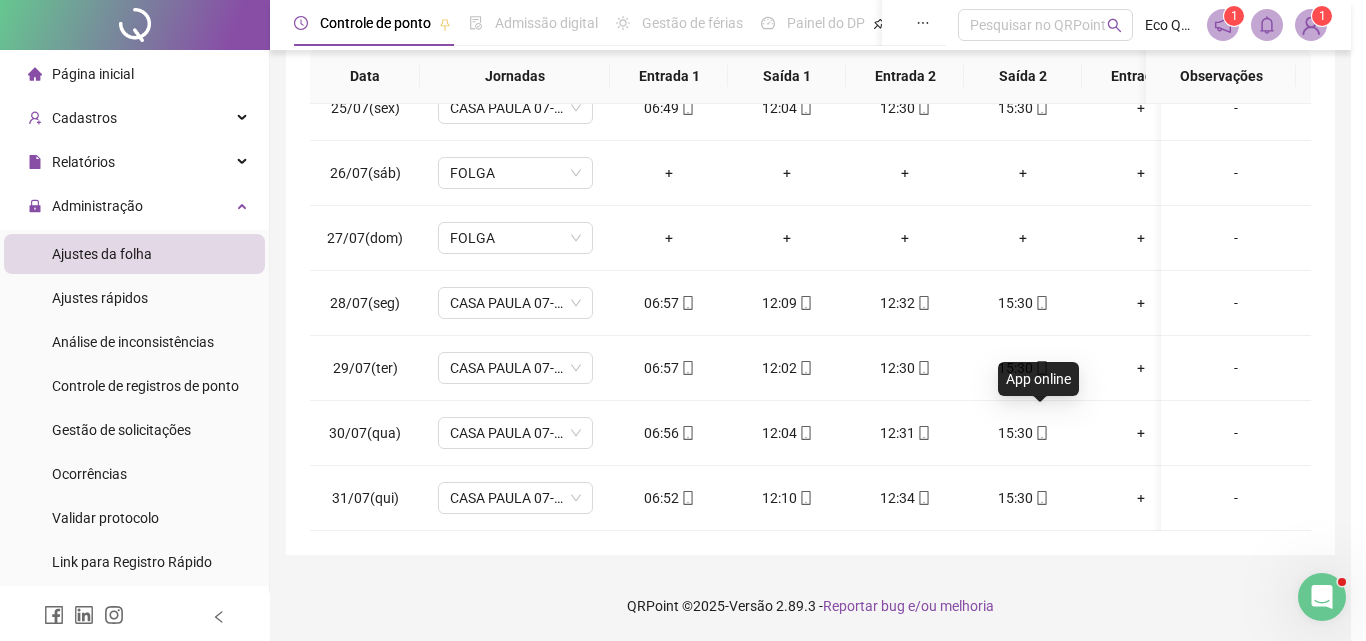 type on "**********" 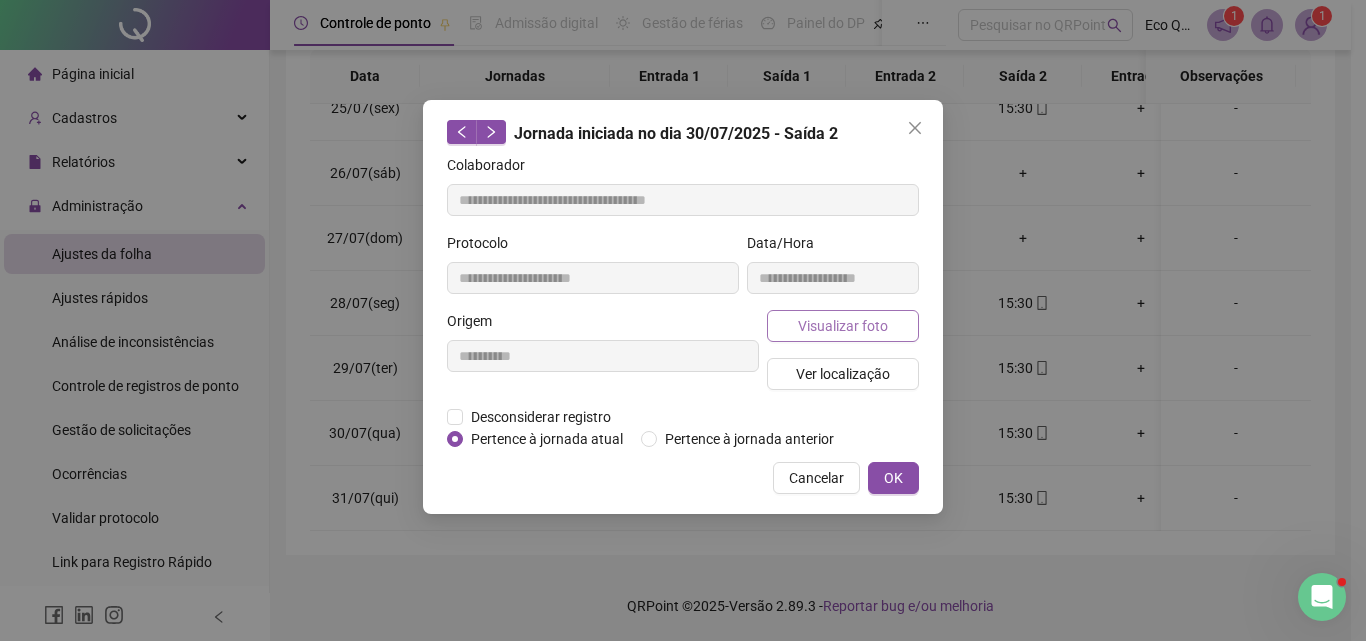 click on "Visualizar foto" at bounding box center (843, 326) 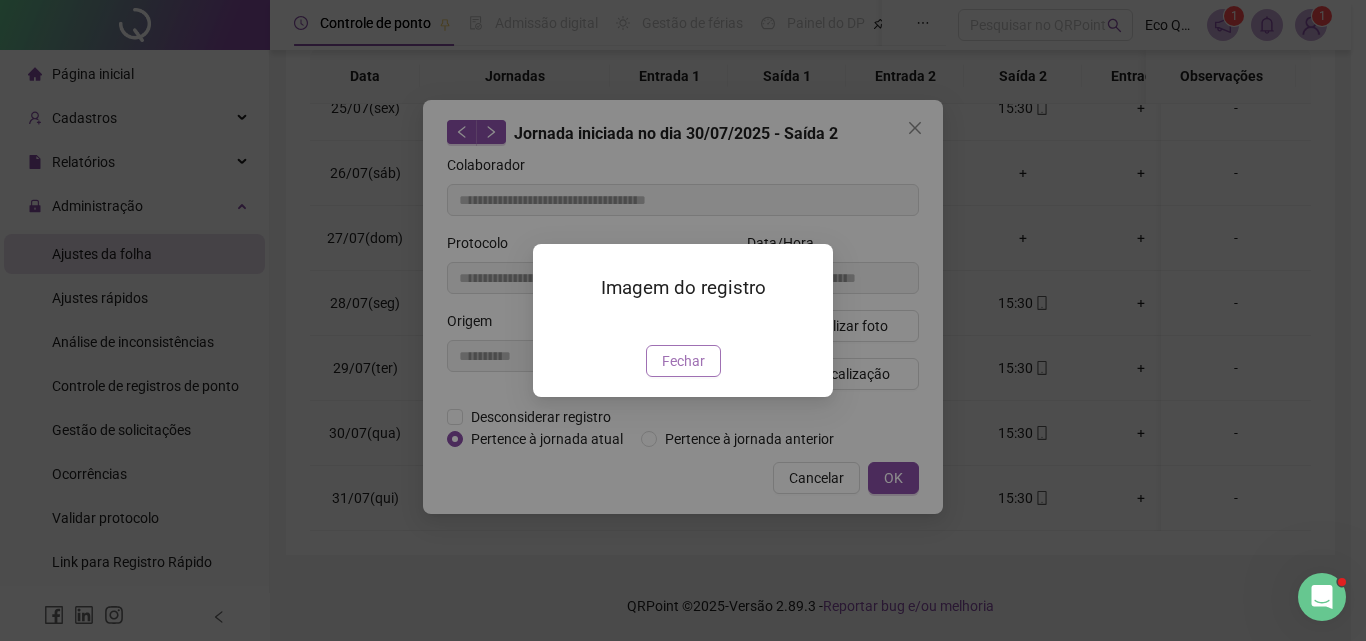 click on "Fechar" at bounding box center [683, 361] 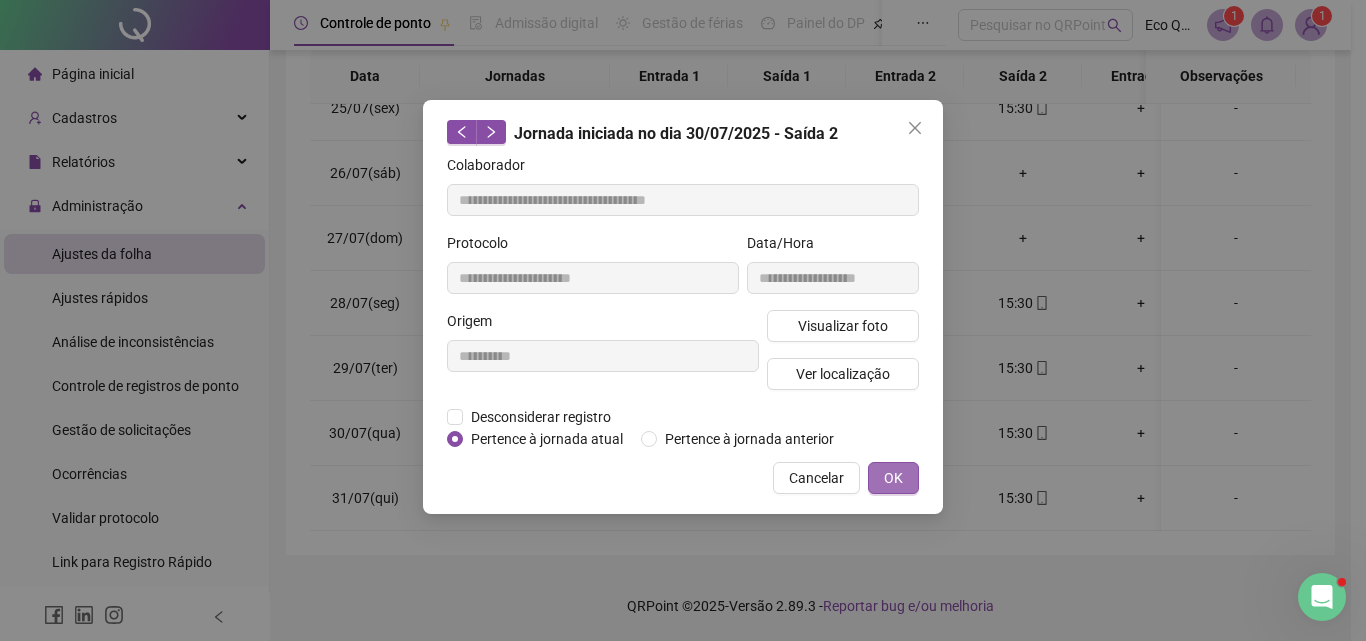 click on "OK" at bounding box center (893, 478) 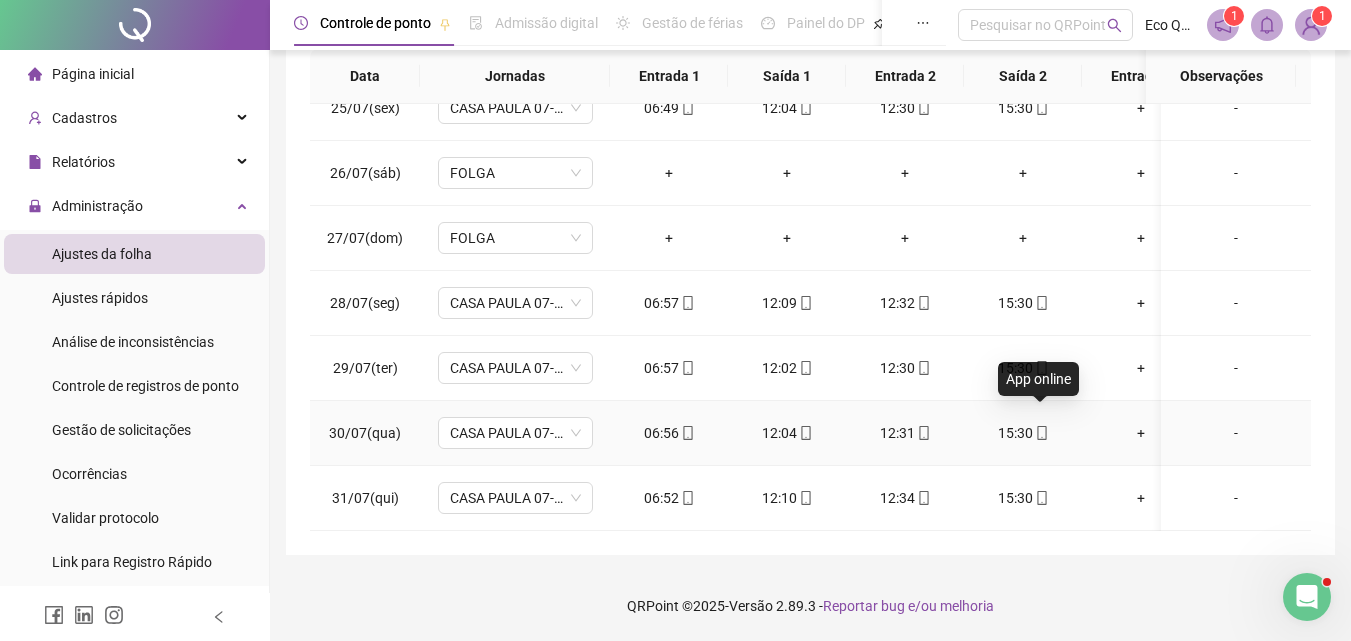 click 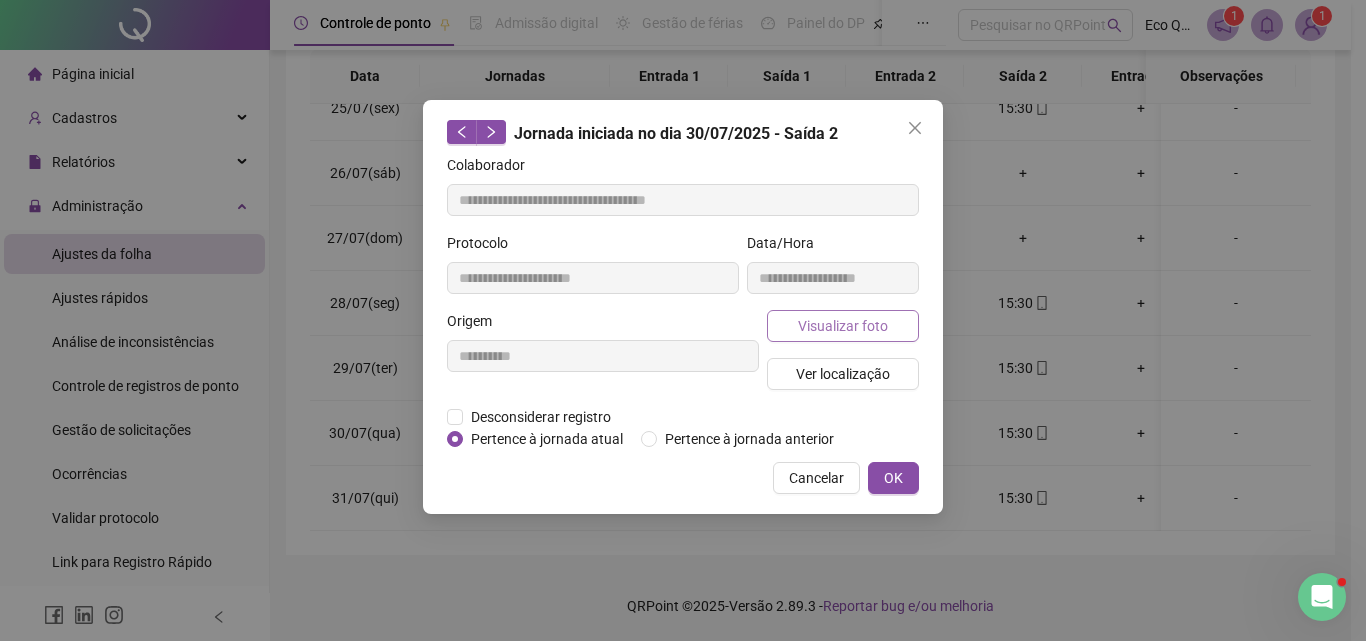 click on "Visualizar foto" at bounding box center (843, 326) 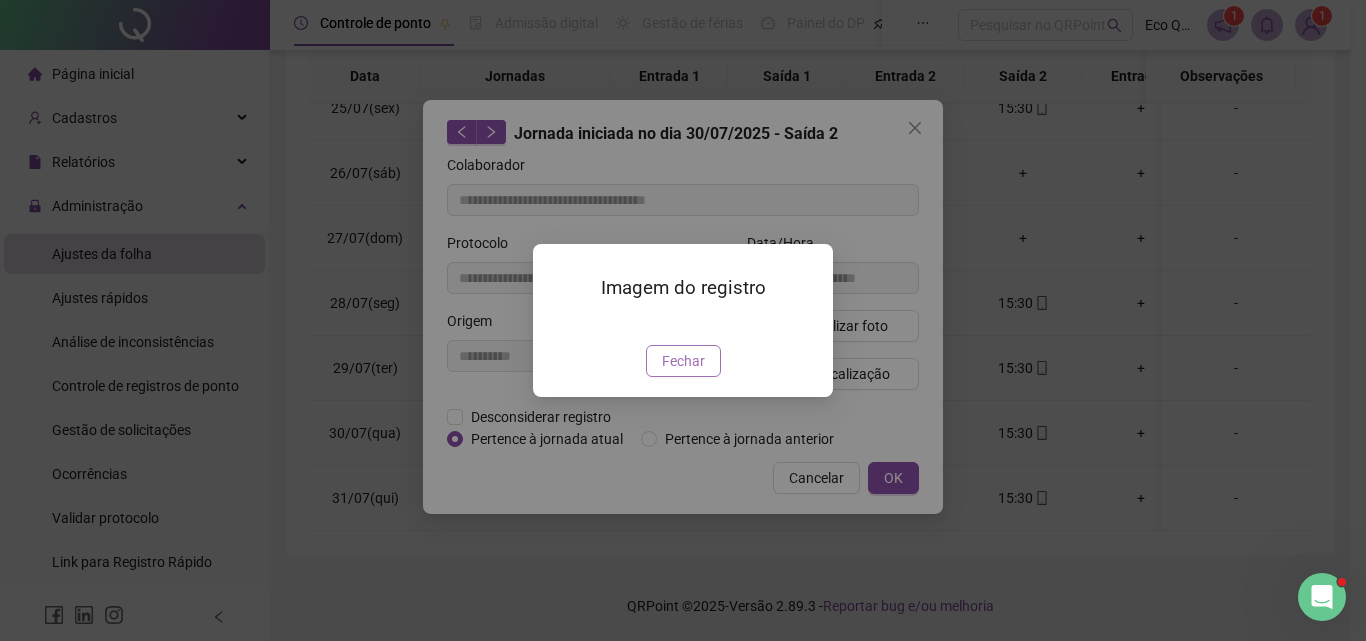 click on "Fechar" at bounding box center [683, 361] 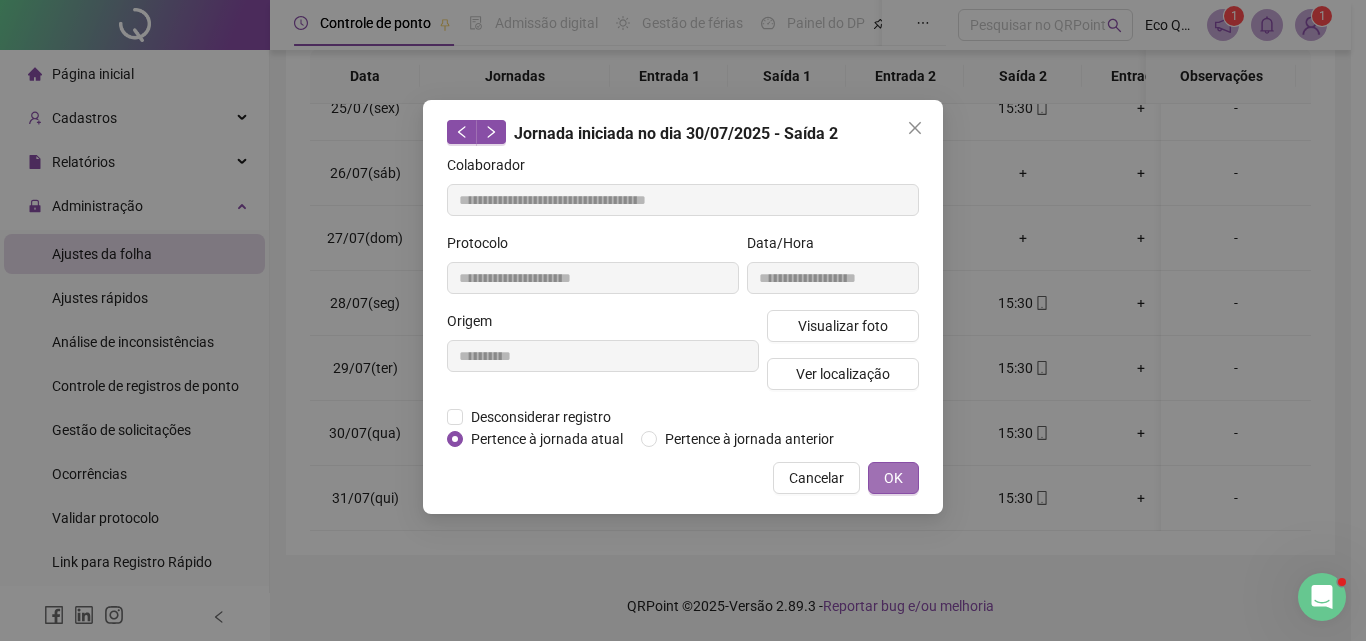 click on "OK" at bounding box center (893, 478) 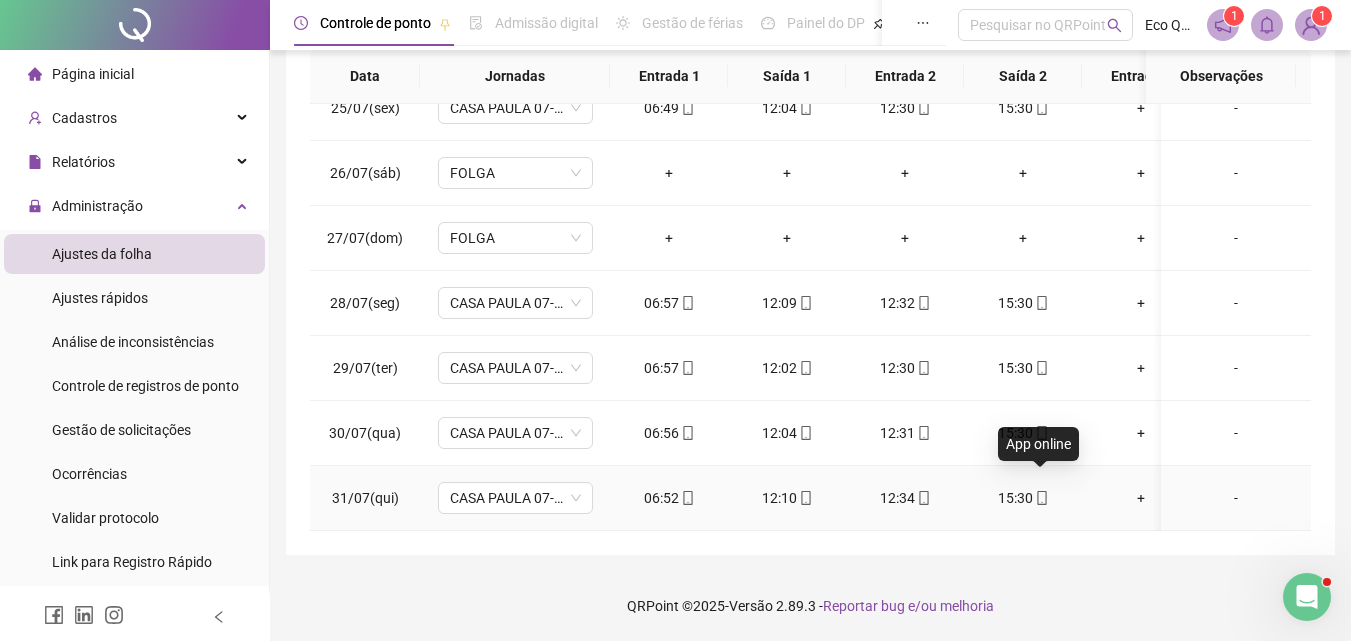 drag, startPoint x: 1040, startPoint y: 483, endPoint x: 965, endPoint y: 484, distance: 75.00667 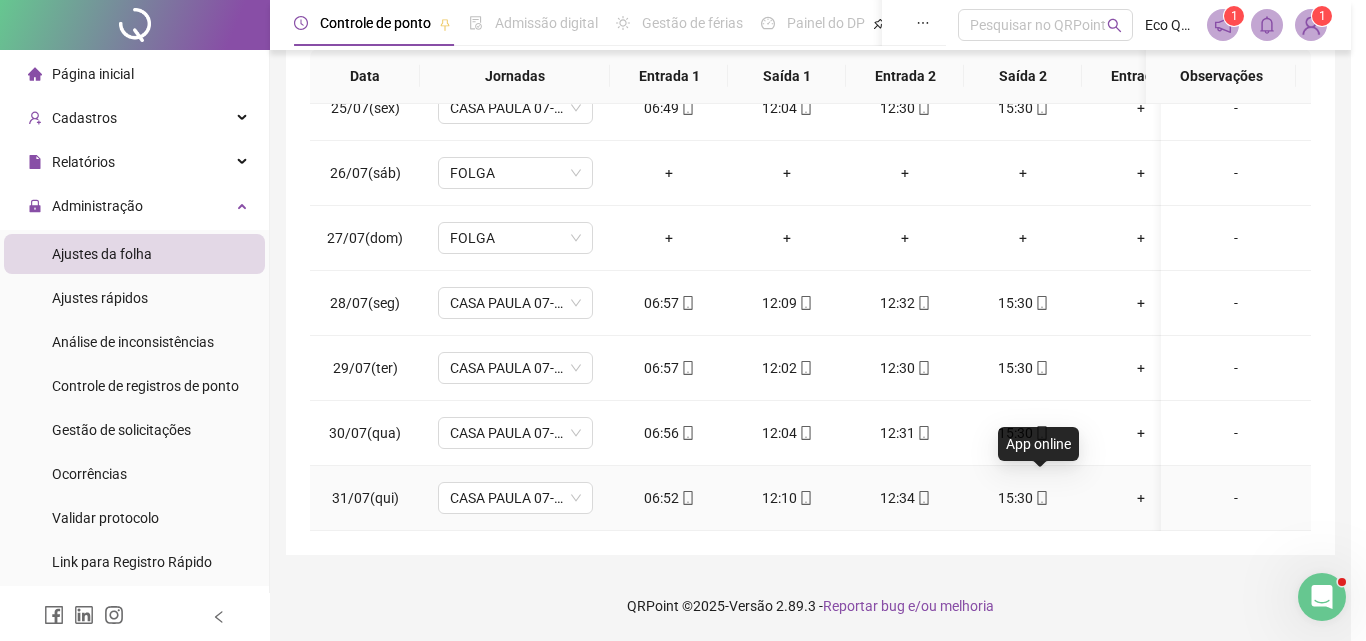 type on "**********" 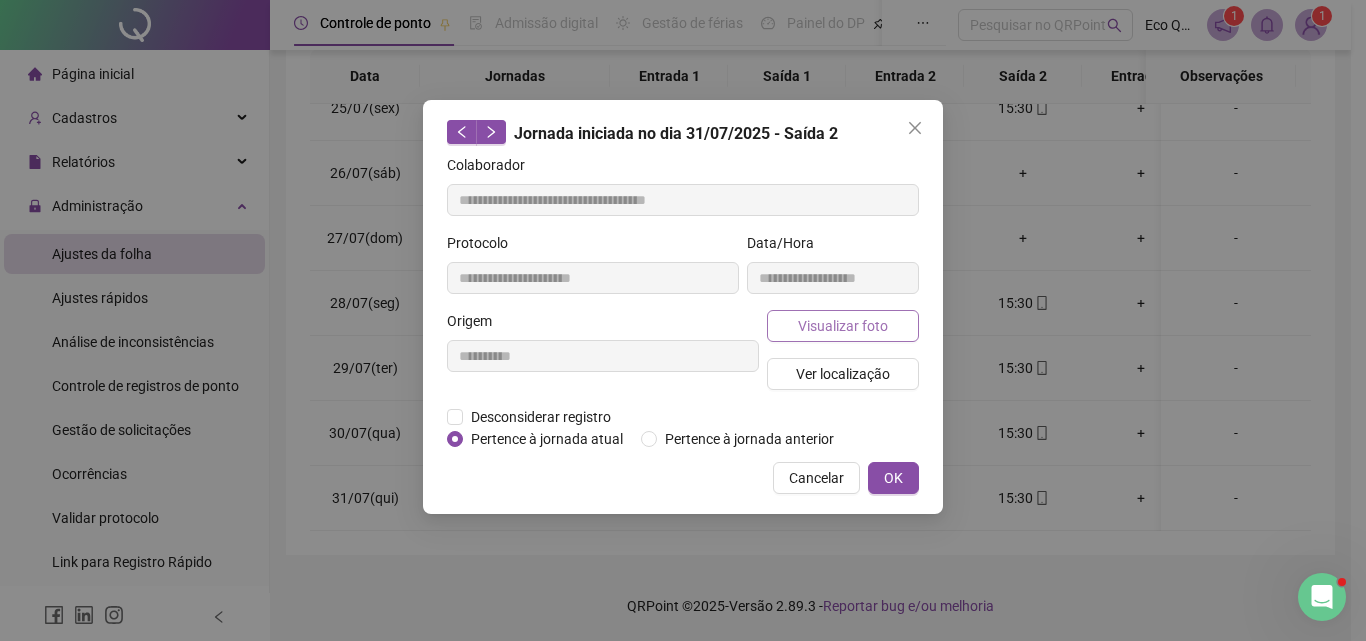 click on "Visualizar foto" at bounding box center (843, 326) 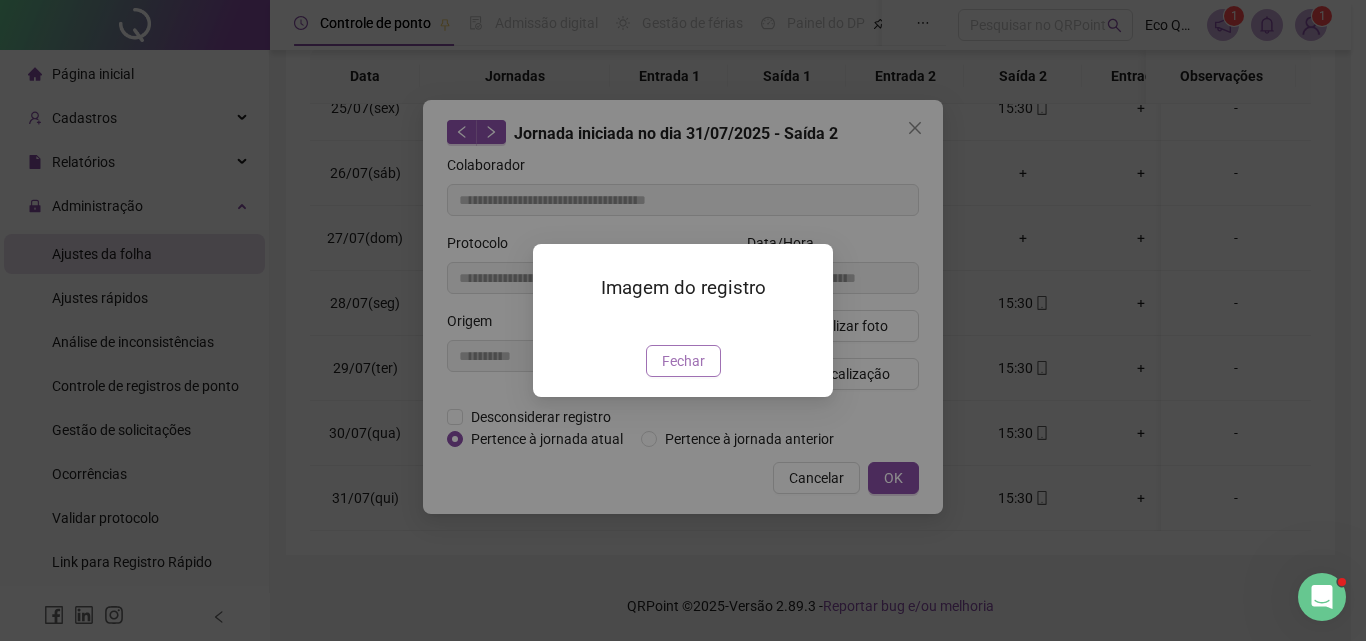click on "Fechar" at bounding box center [683, 361] 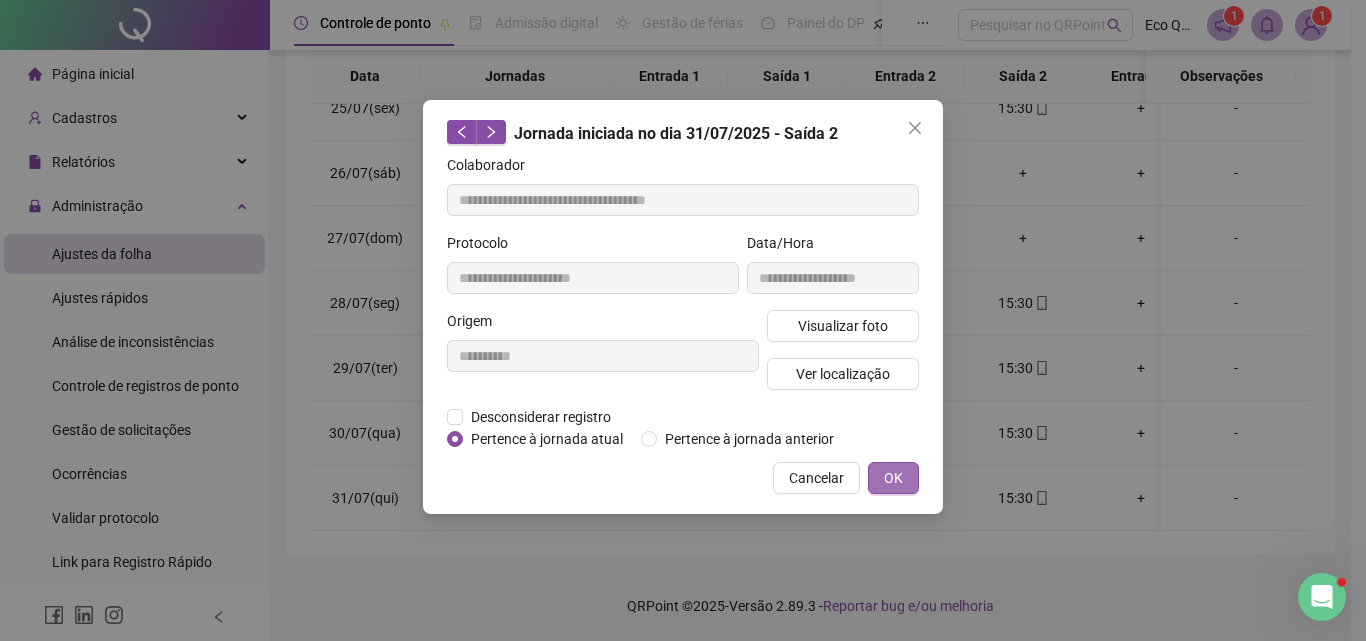 drag, startPoint x: 907, startPoint y: 469, endPoint x: 1035, endPoint y: 390, distance: 150.41609 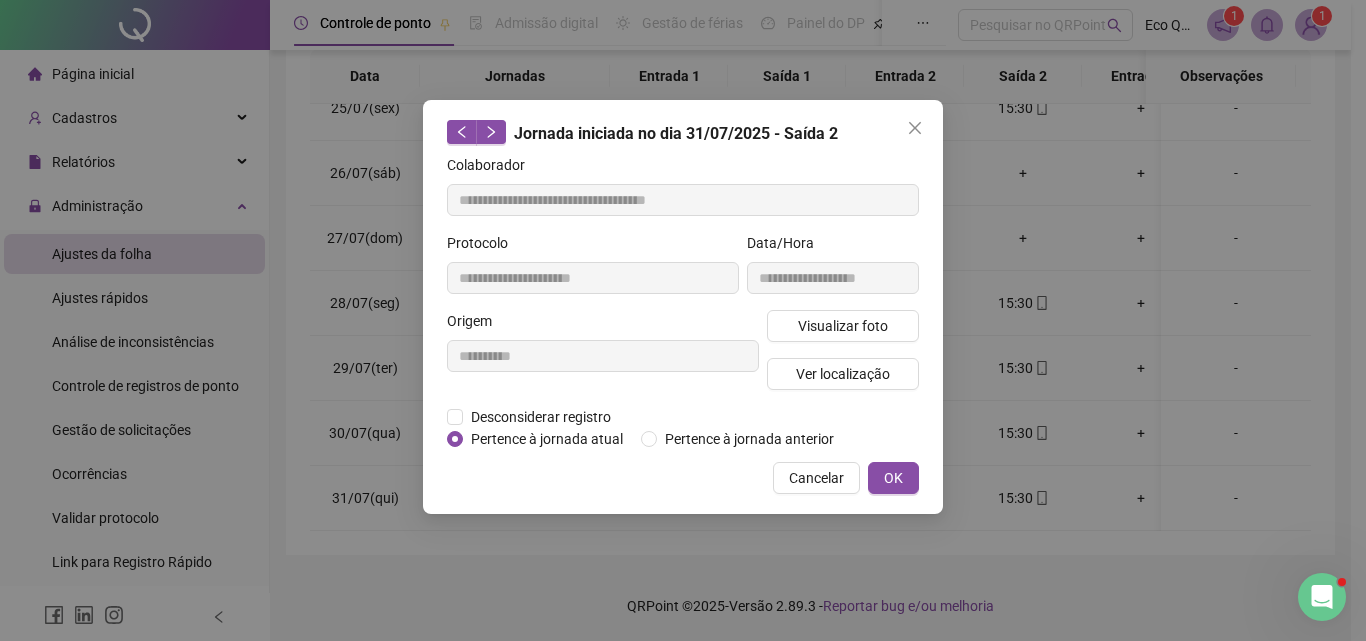 click on "OK" at bounding box center [893, 478] 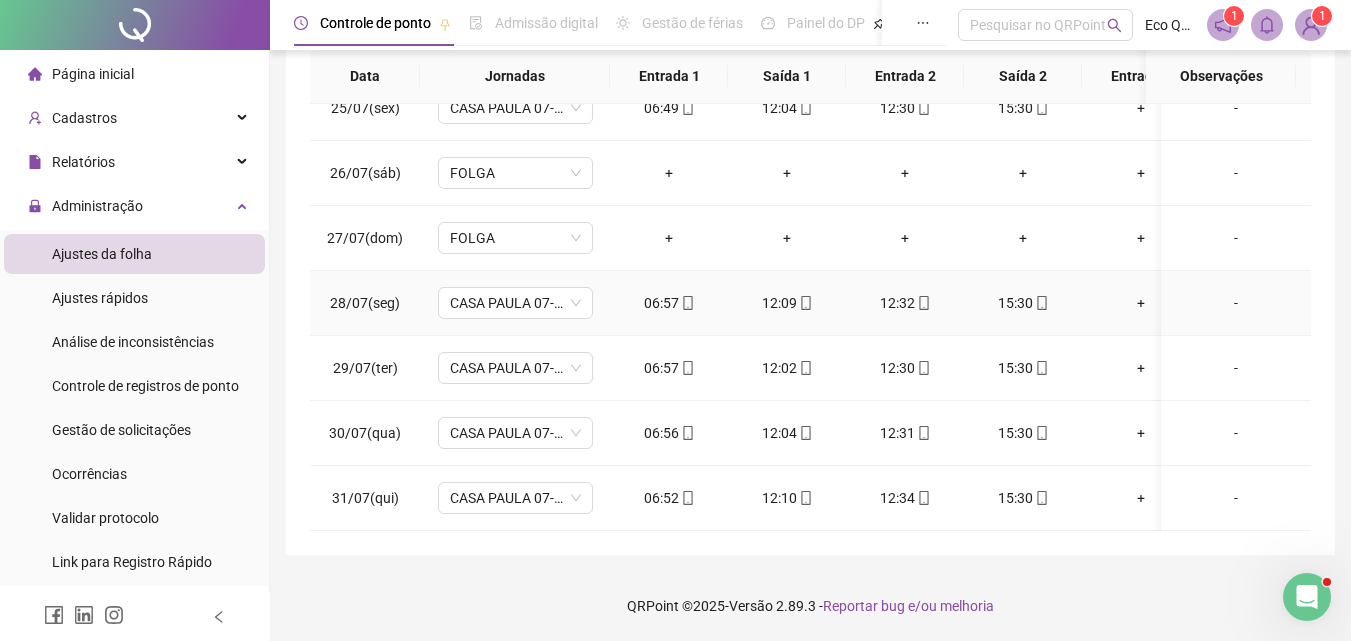 click 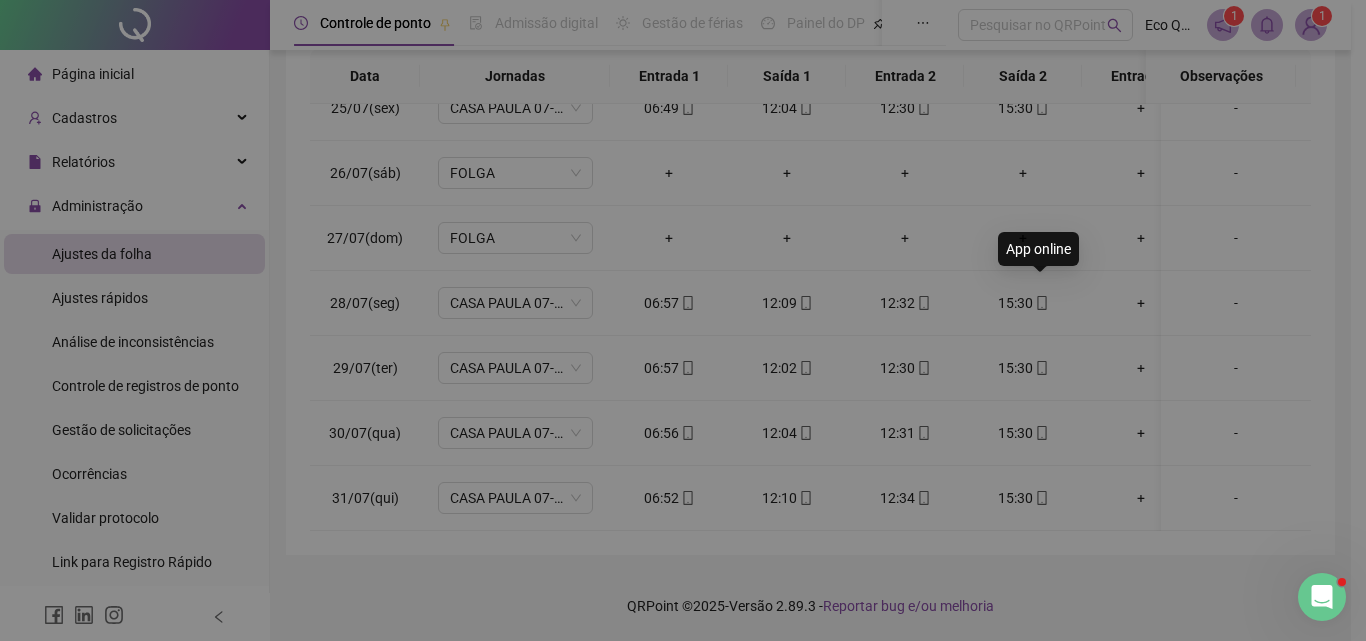 type on "**********" 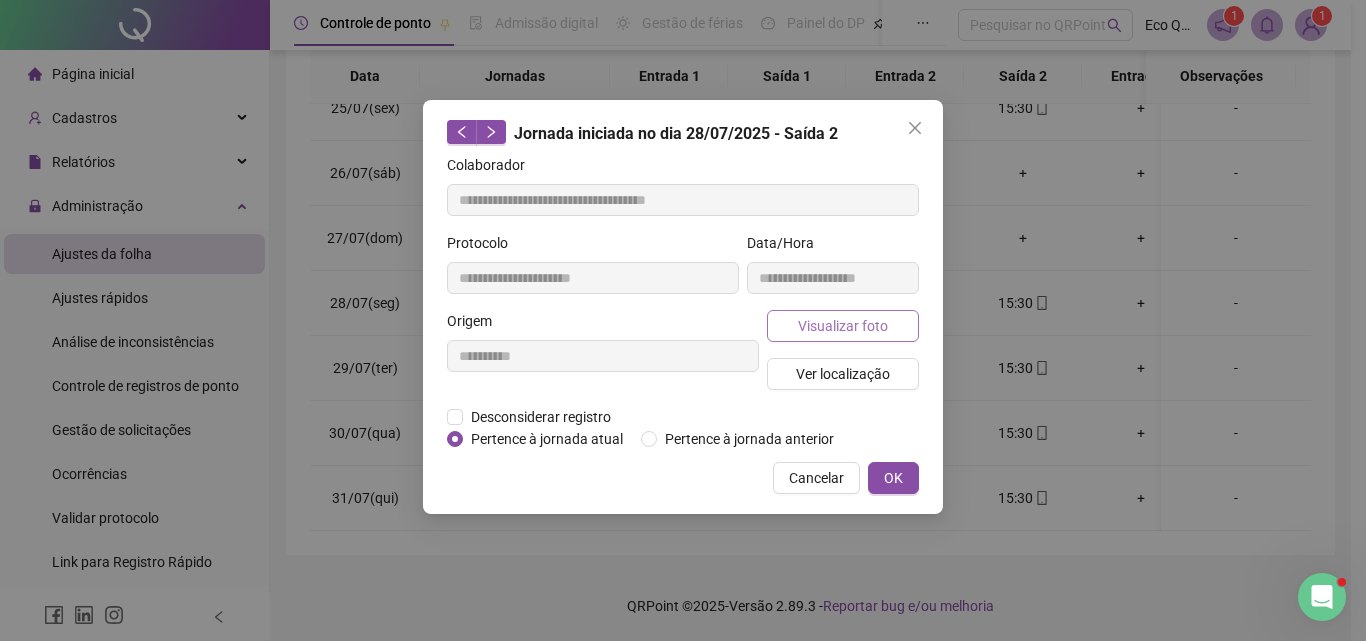click on "Visualizar foto" at bounding box center (843, 326) 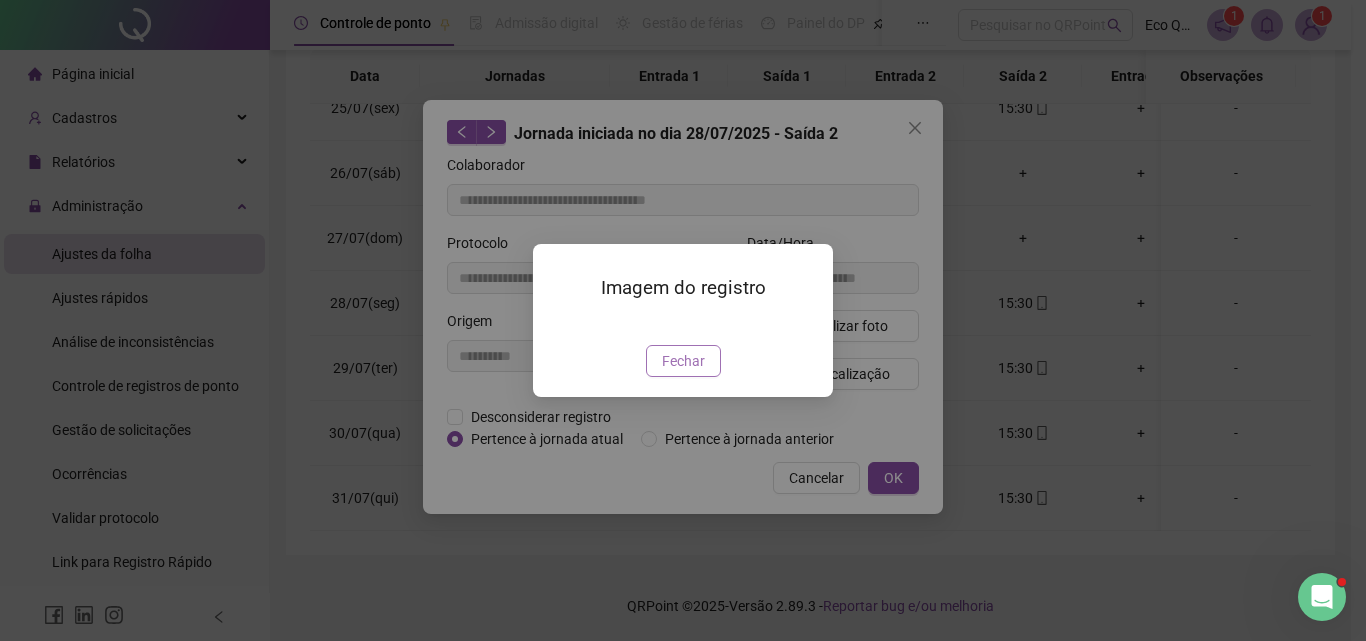 click on "Fechar" at bounding box center [683, 361] 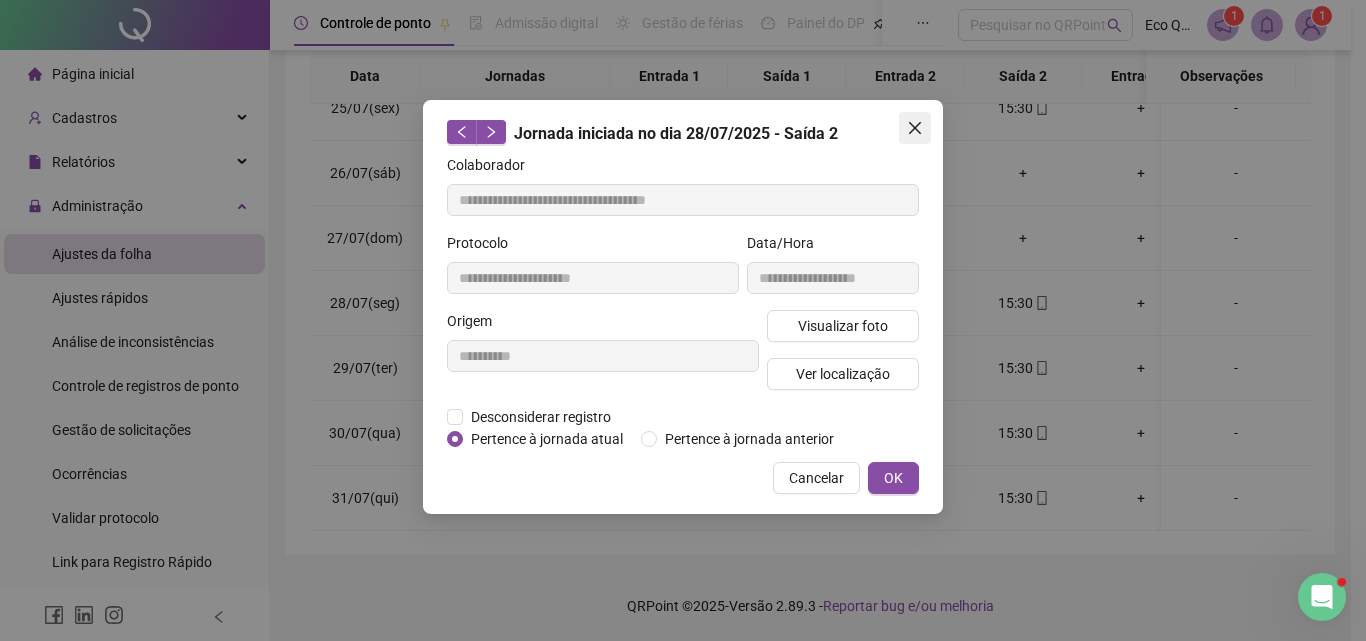 click 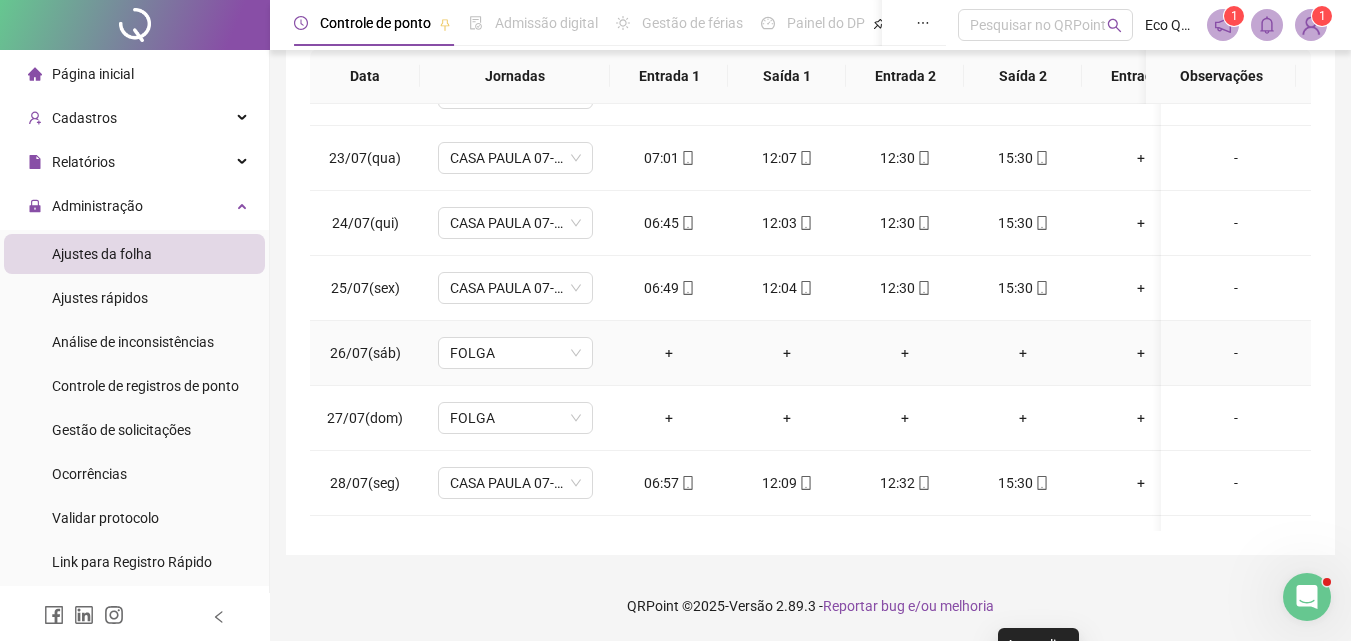 scroll, scrollTop: 1303, scrollLeft: 0, axis: vertical 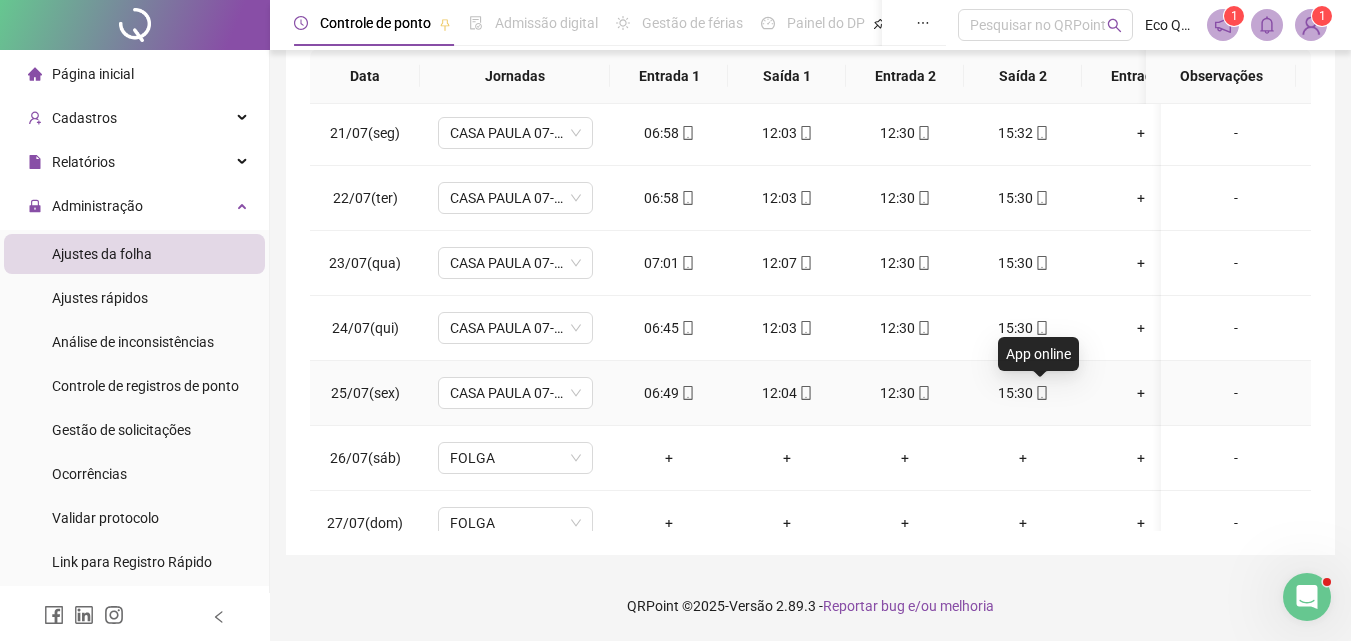 click 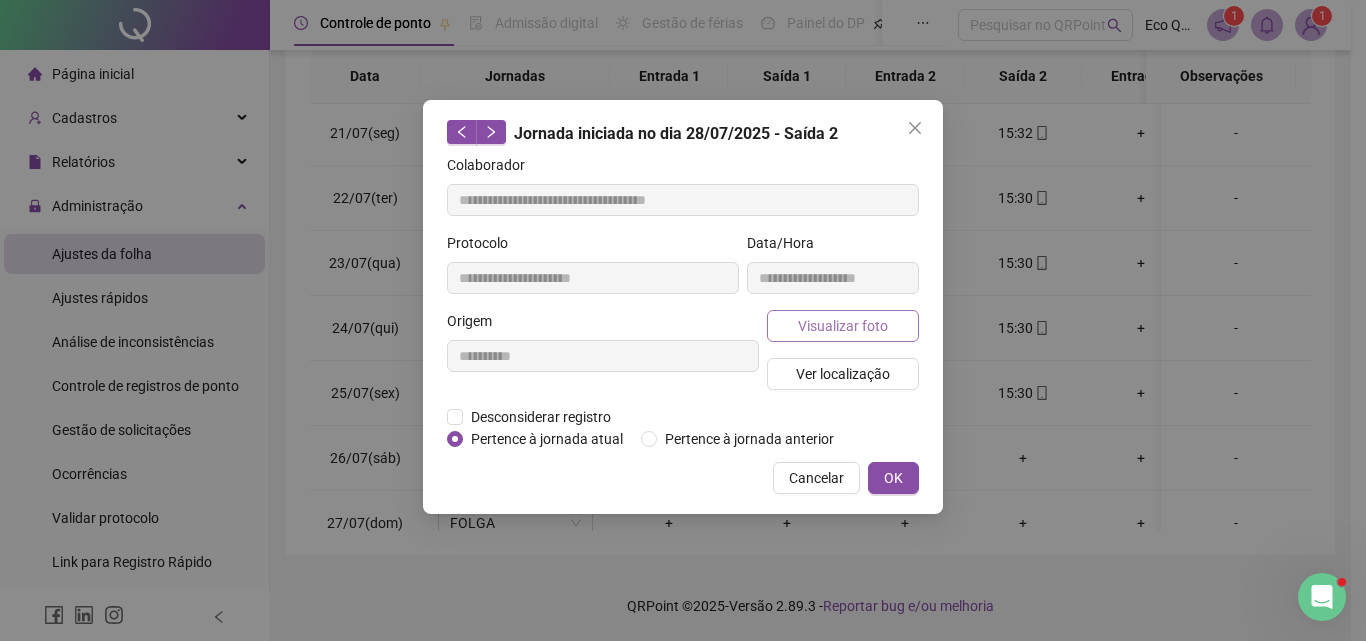 click on "Visualizar foto" at bounding box center [843, 326] 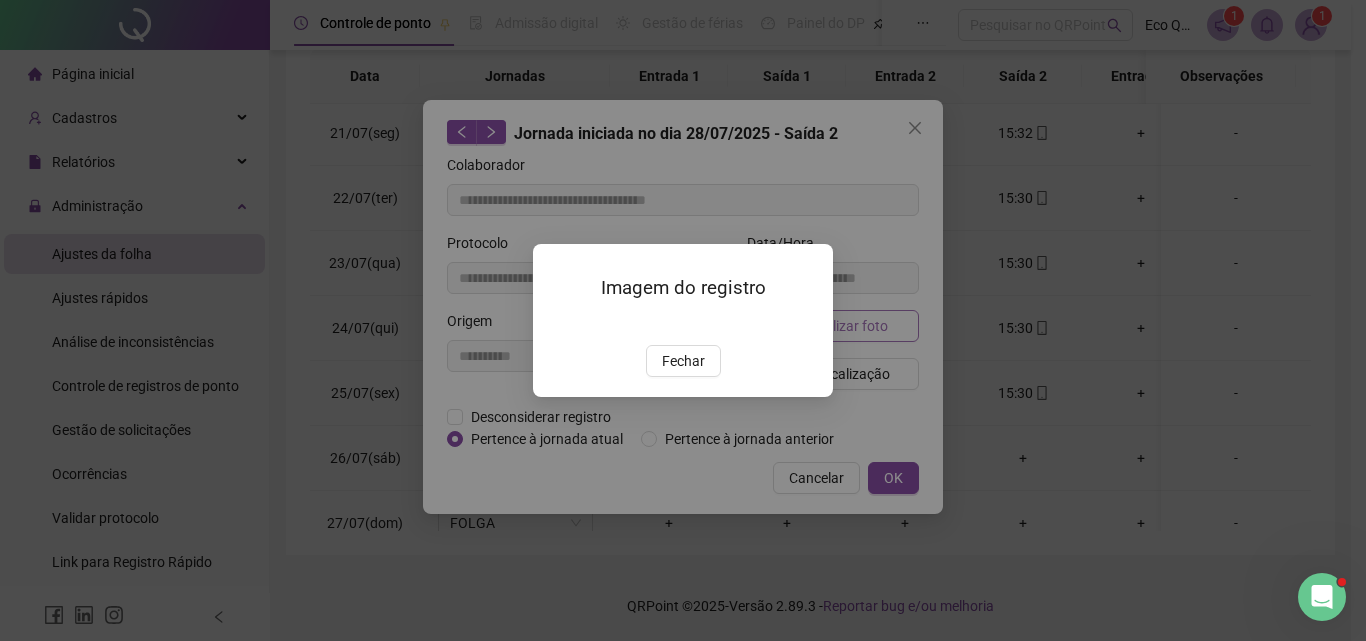 type on "**********" 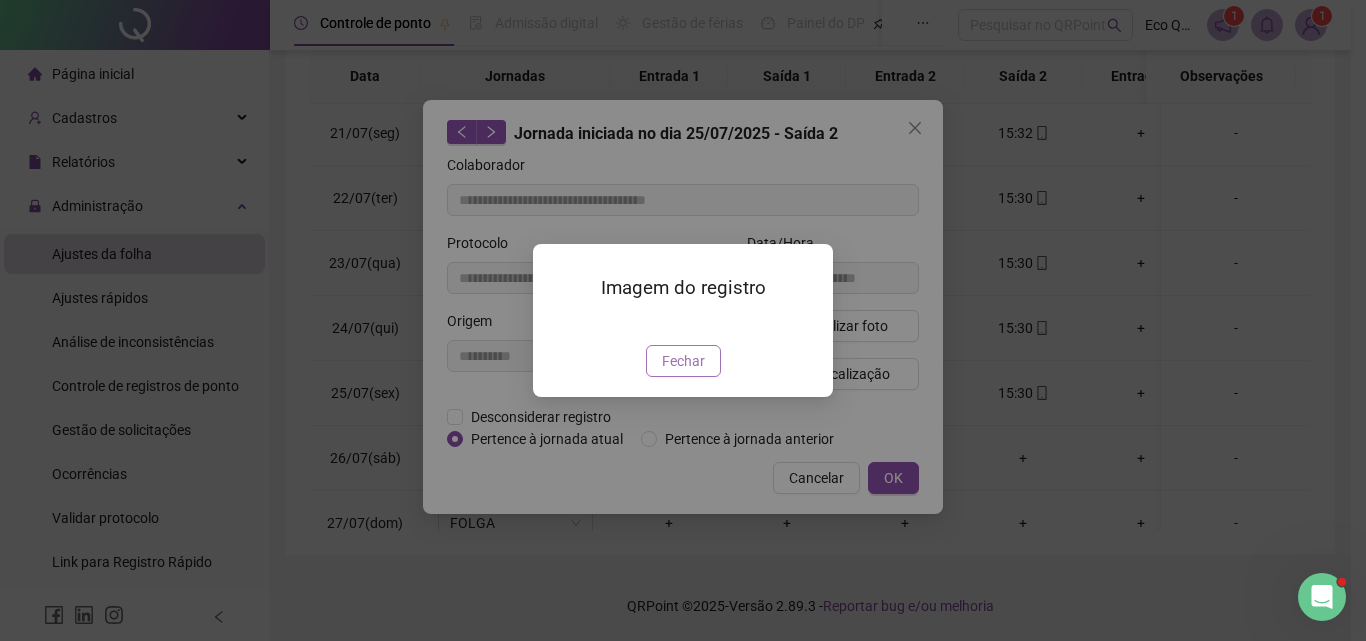 click on "Fechar" at bounding box center (683, 361) 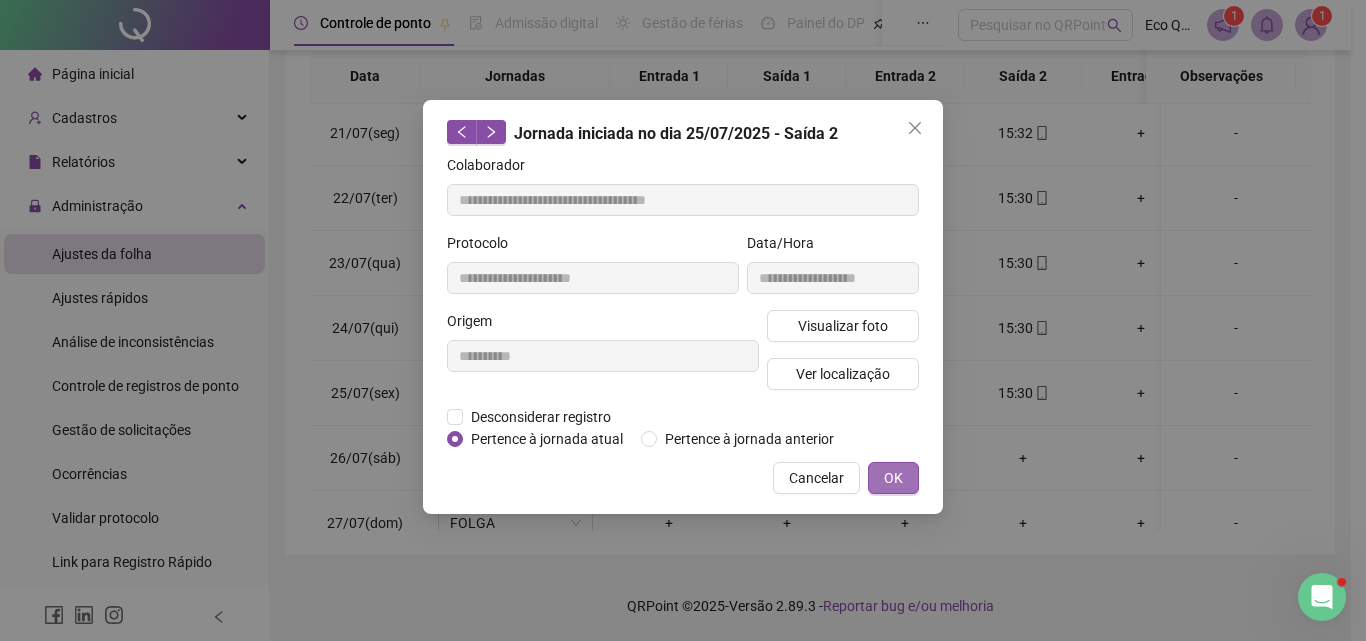 click on "OK" at bounding box center (893, 478) 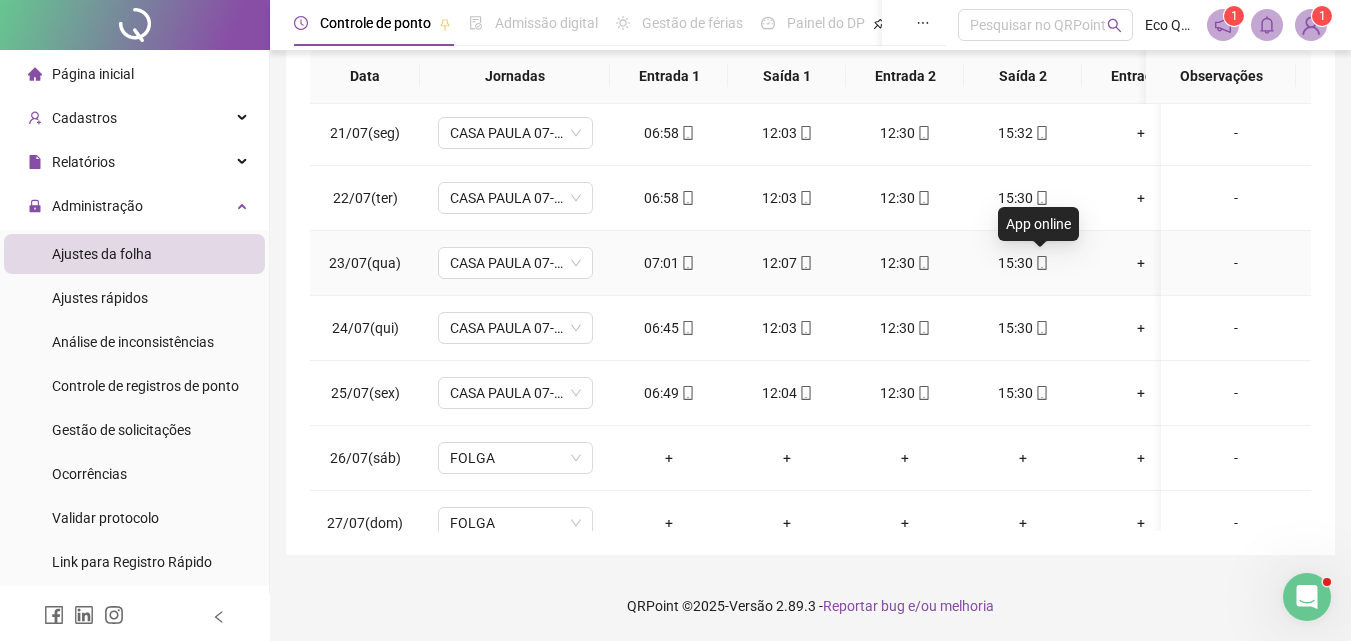 click 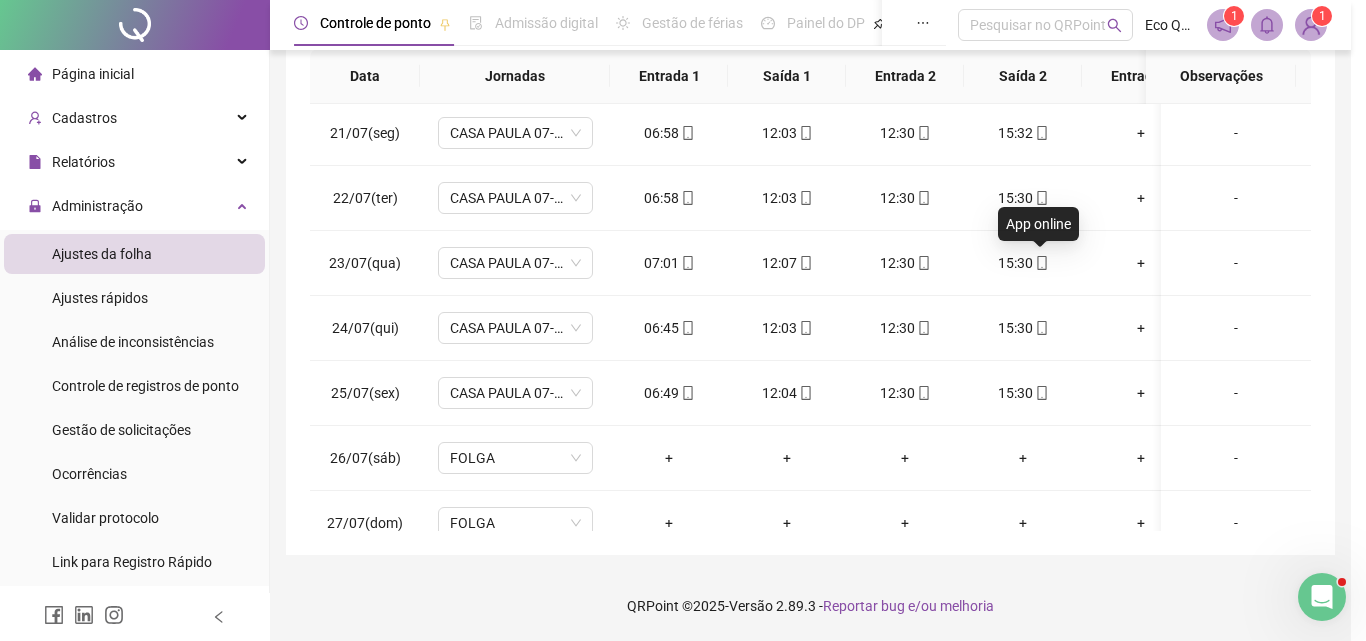 type on "**********" 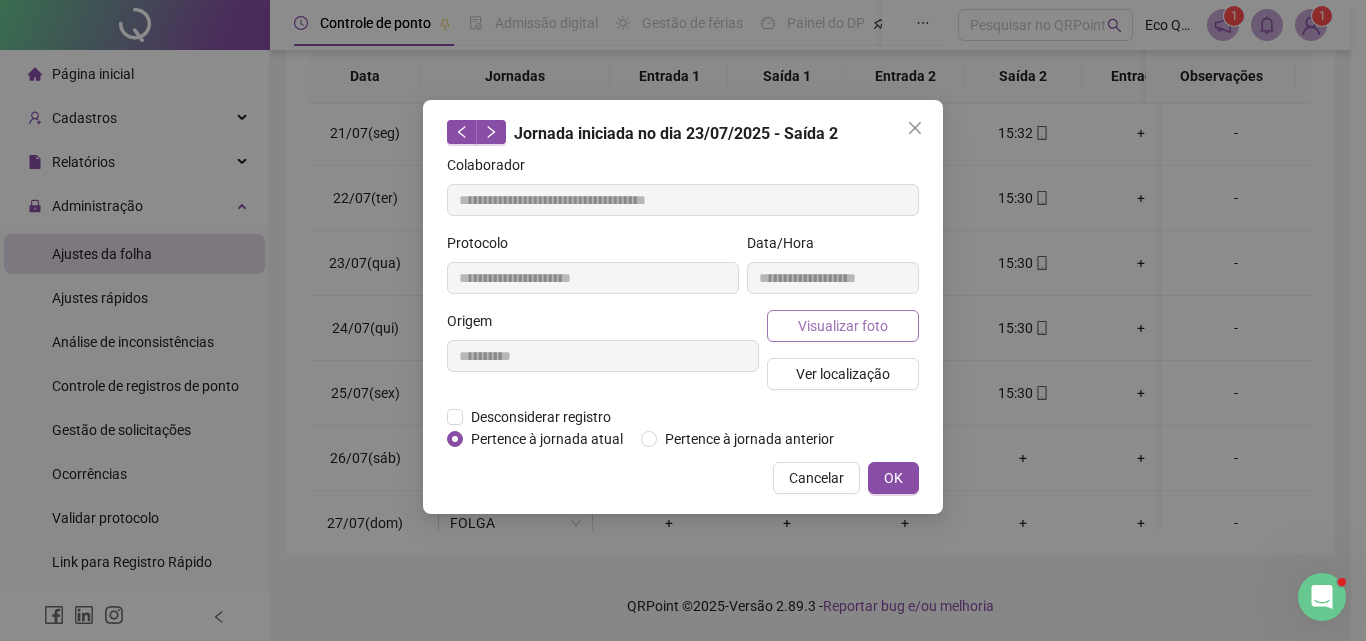 click on "Visualizar foto" at bounding box center (843, 326) 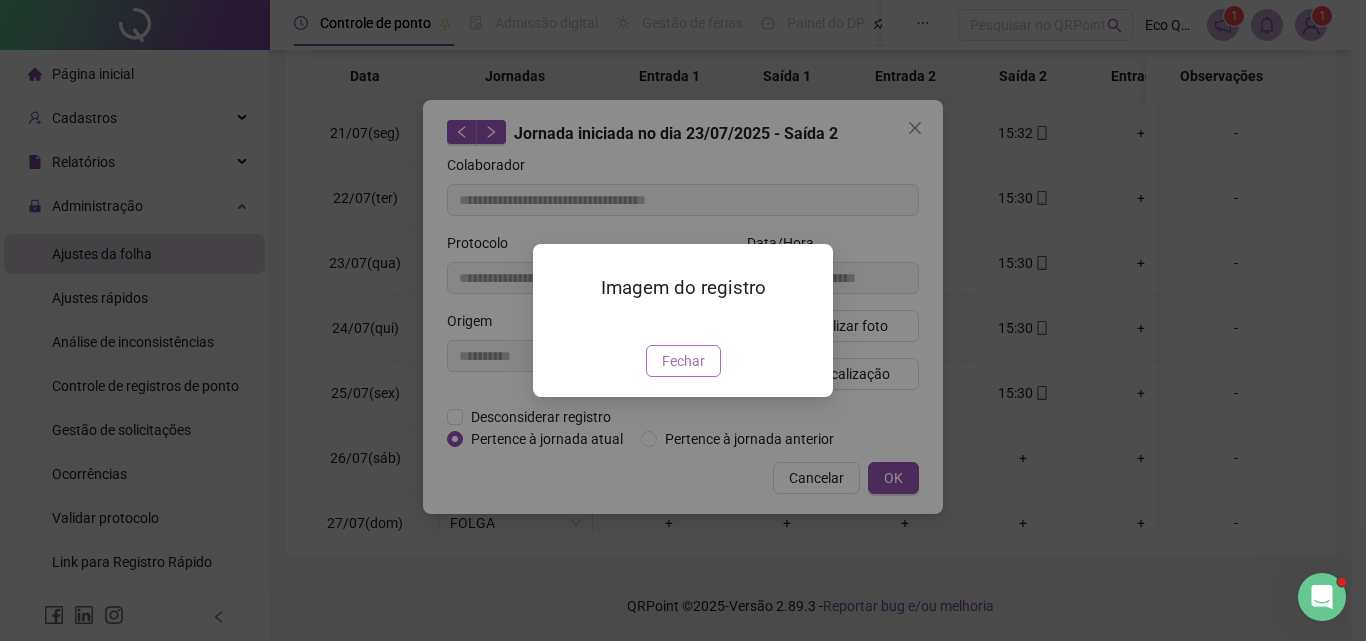 click on "Fechar" at bounding box center (683, 361) 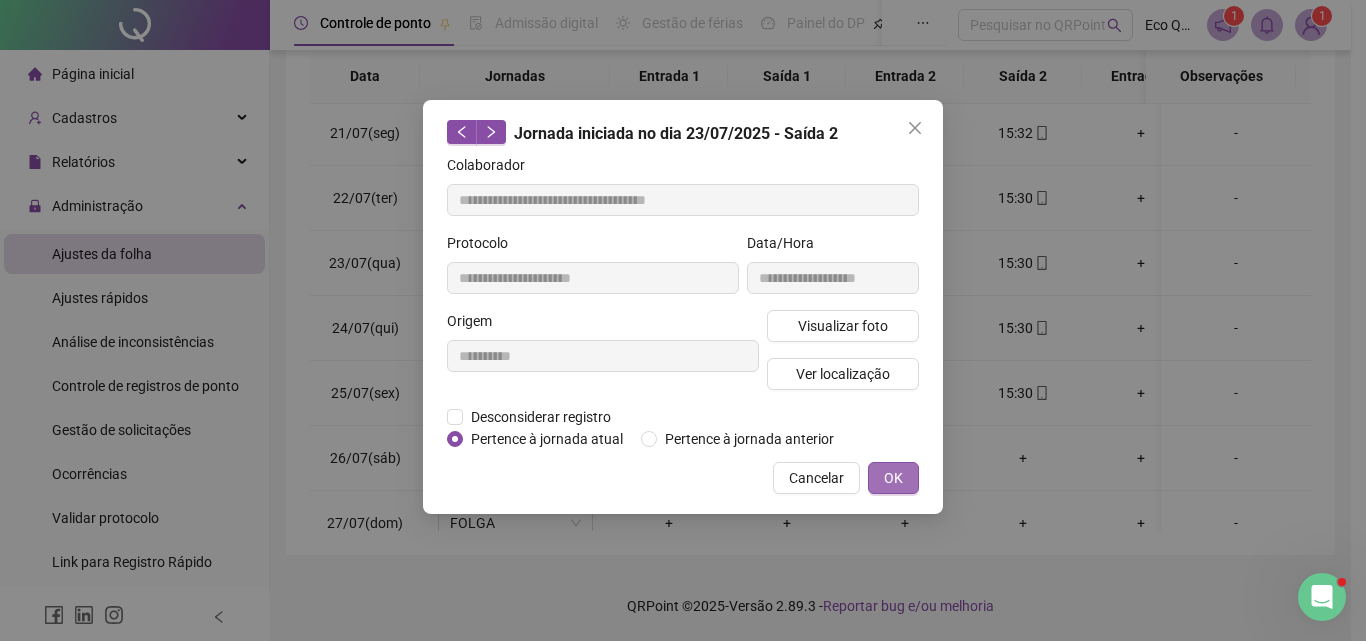 click on "OK" at bounding box center (893, 478) 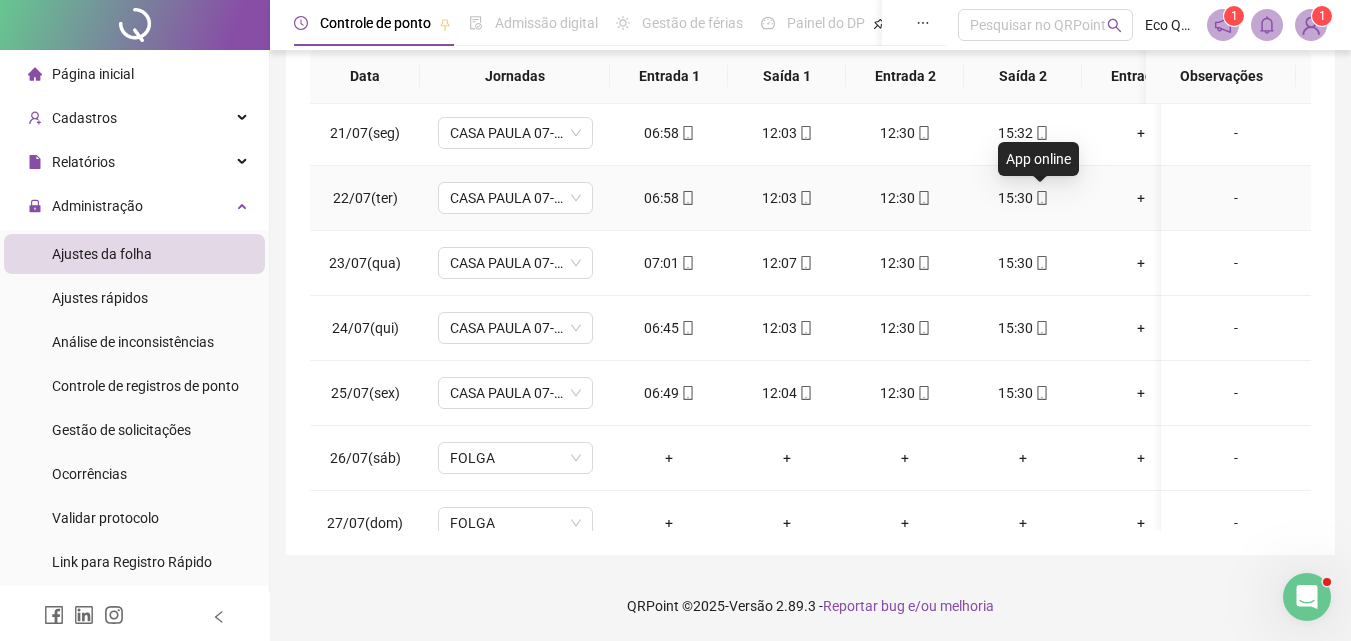 click 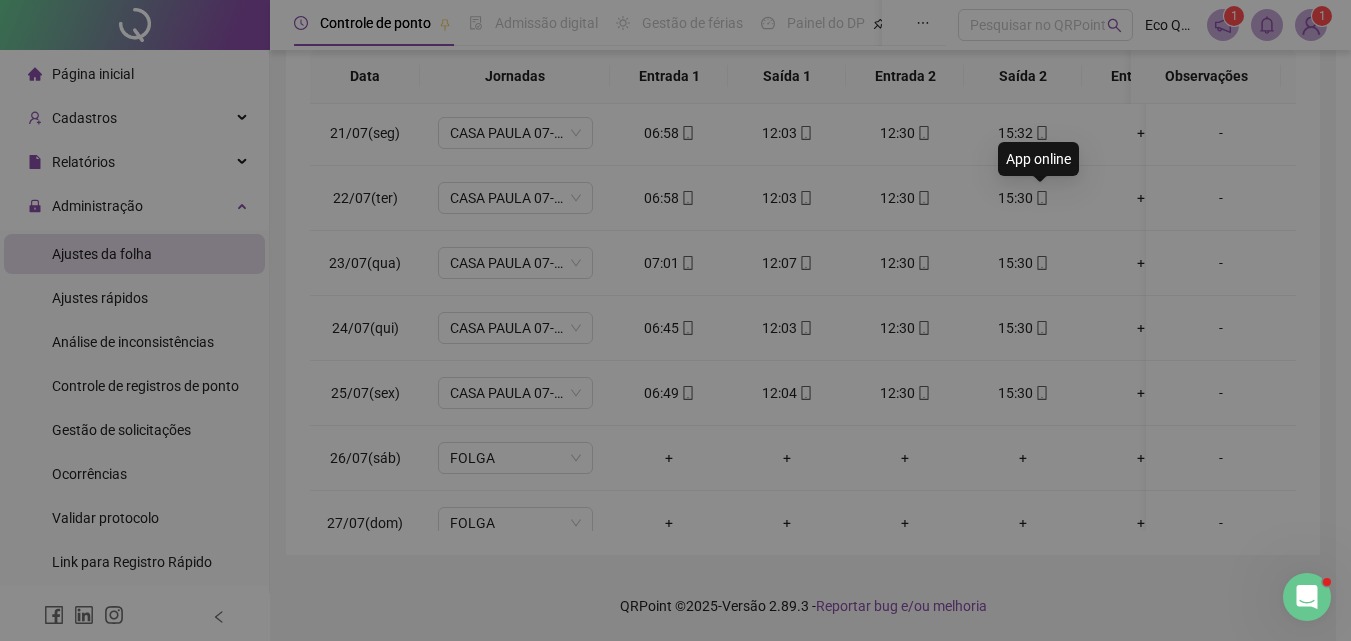 type on "**********" 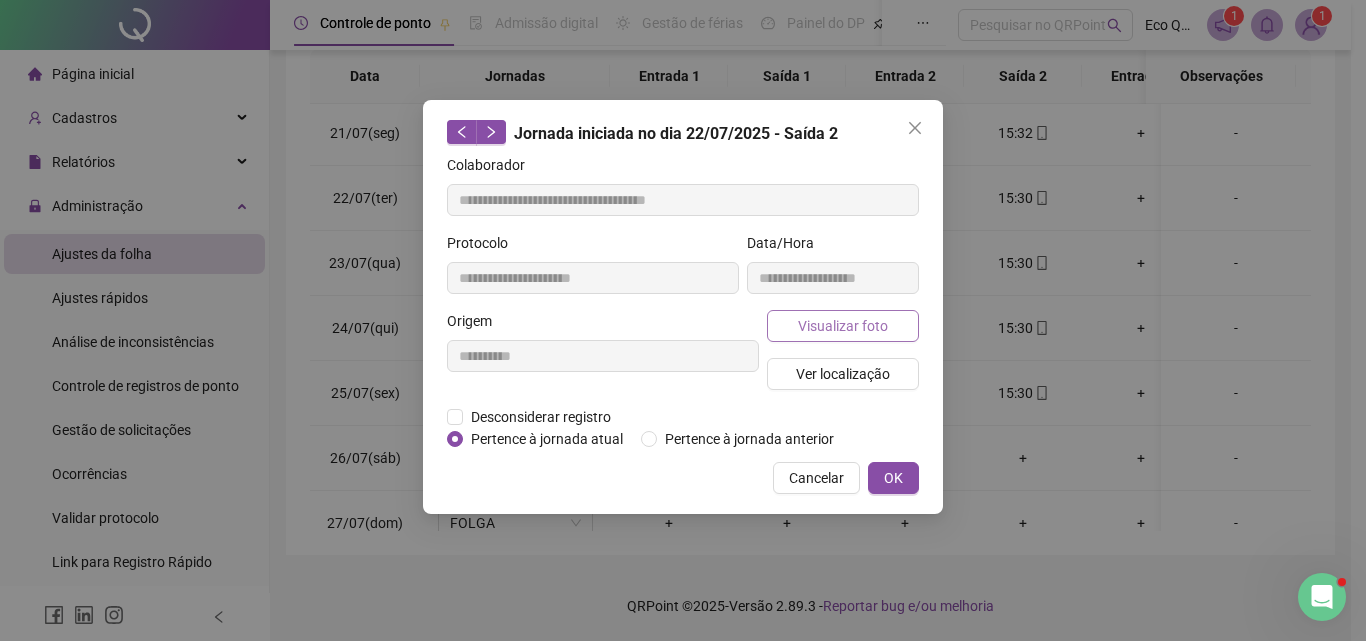 click on "Visualizar foto" at bounding box center [843, 326] 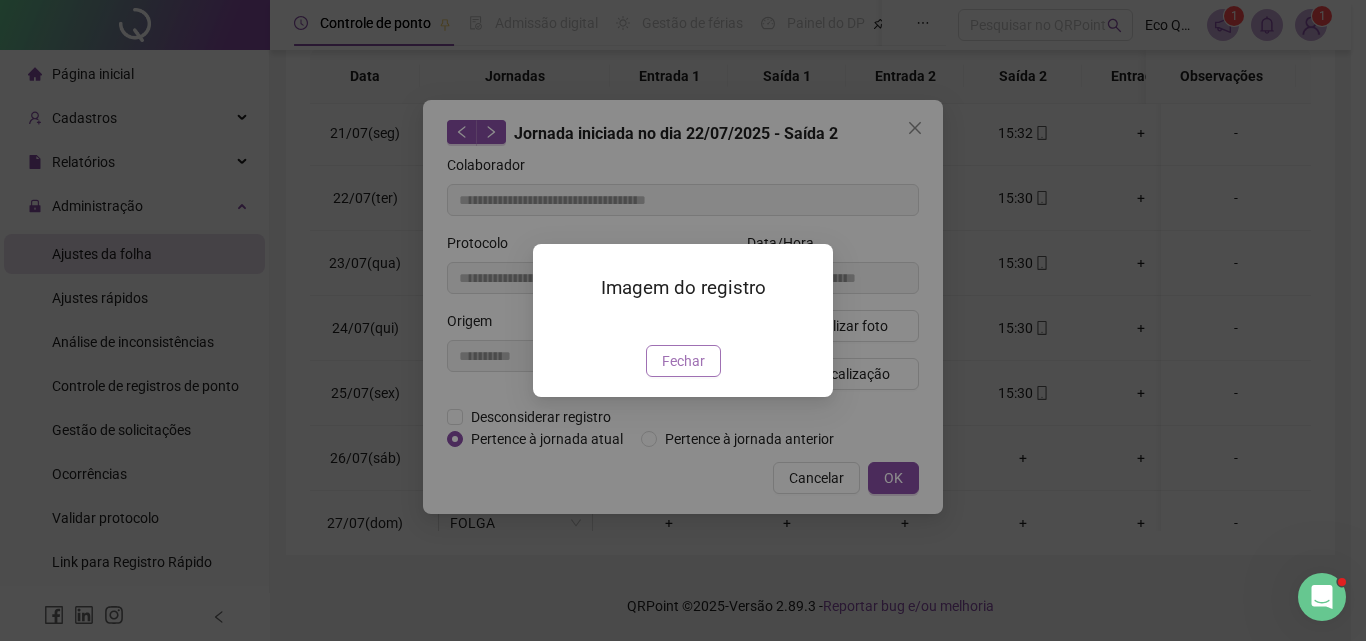 click on "Fechar" at bounding box center (683, 361) 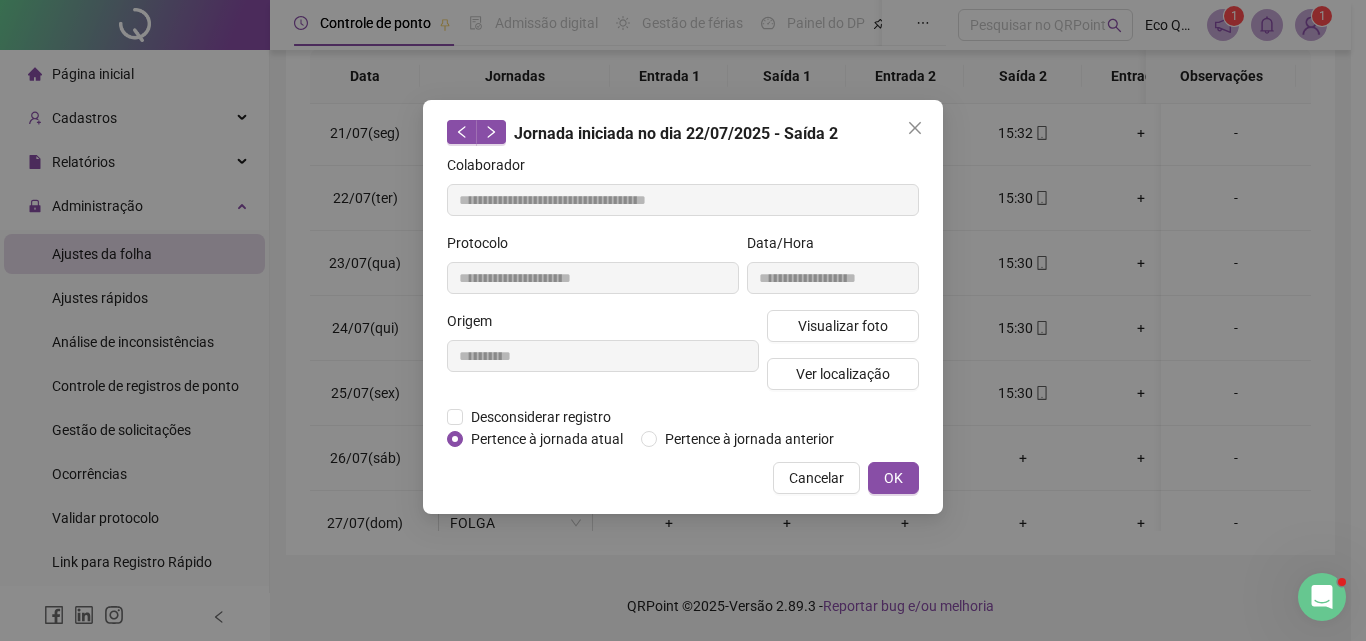 drag, startPoint x: 886, startPoint y: 464, endPoint x: 924, endPoint y: 417, distance: 60.440052 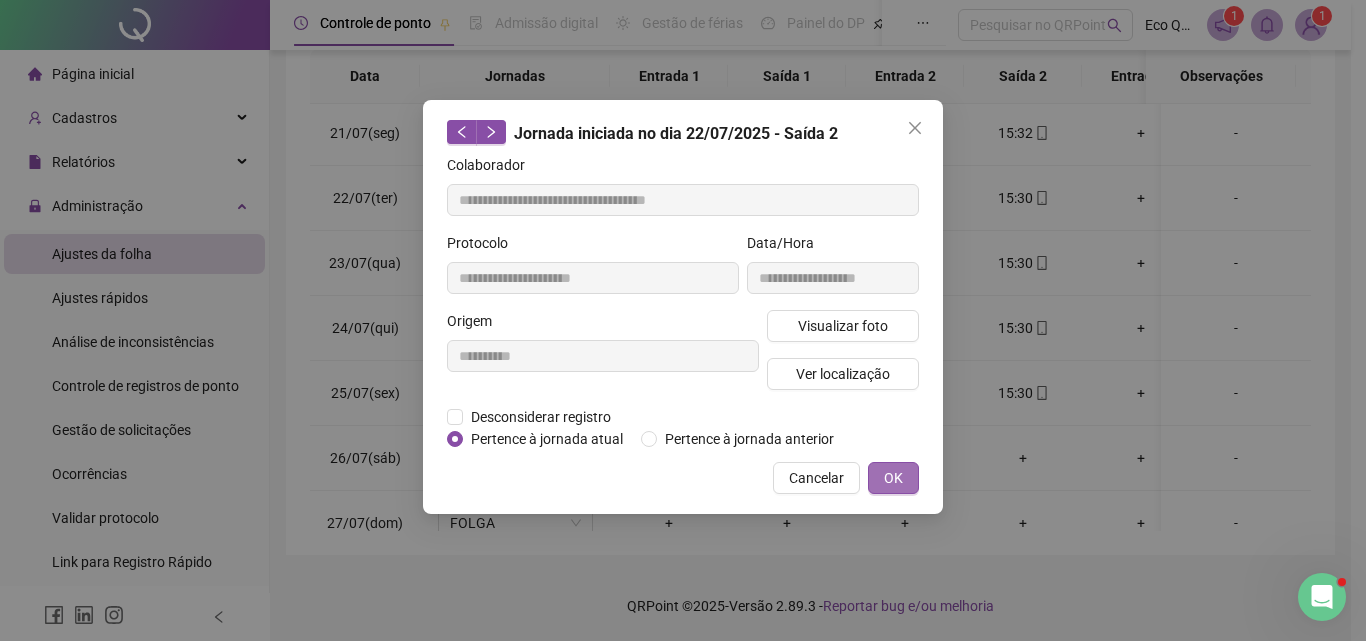 drag, startPoint x: 873, startPoint y: 487, endPoint x: 1040, endPoint y: 152, distance: 374.31805 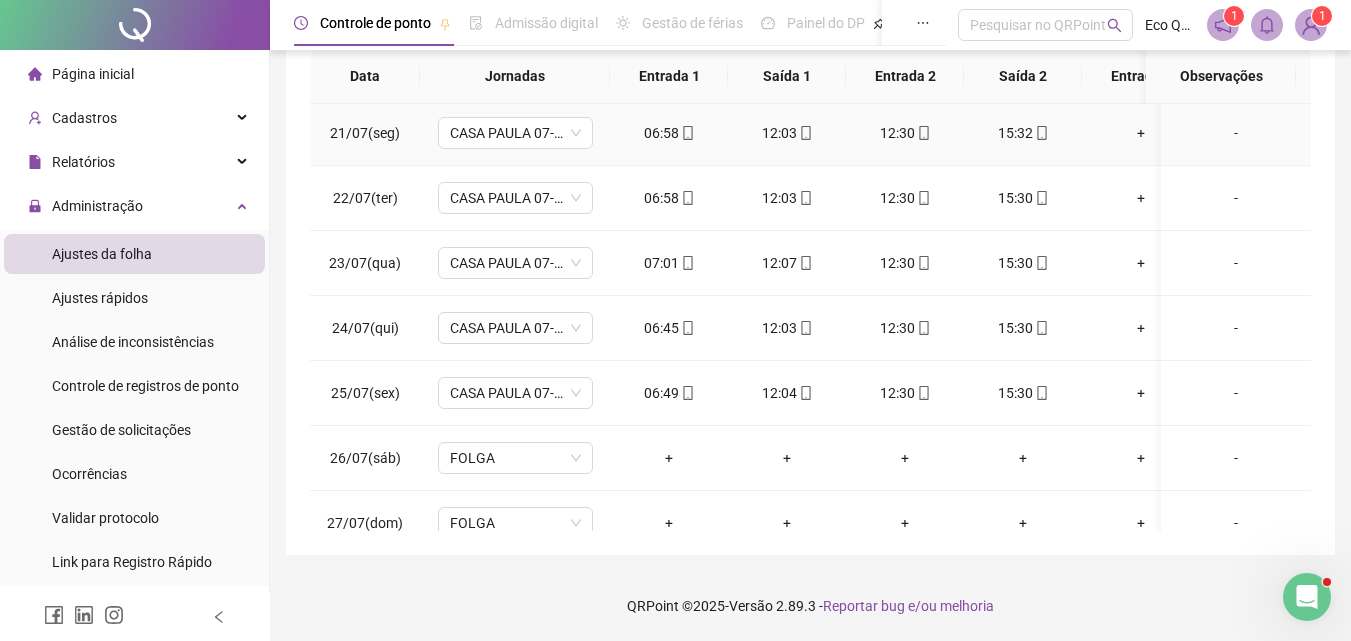 click 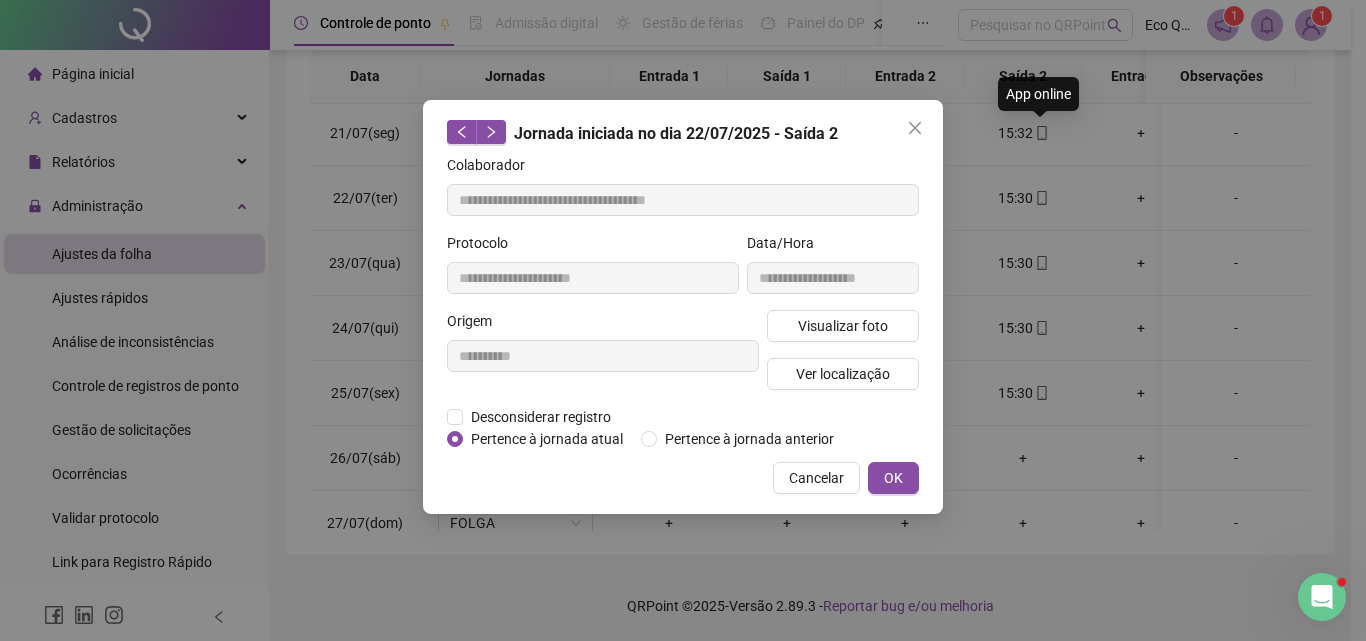 type on "**********" 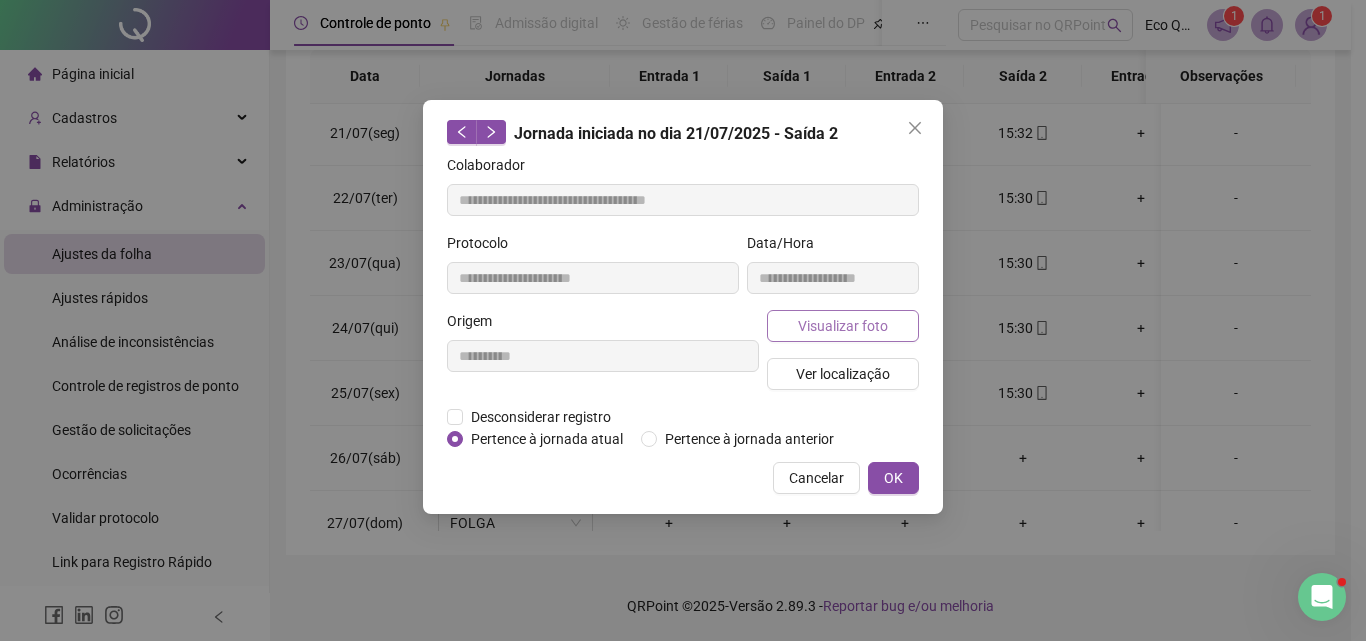 click on "Visualizar foto" at bounding box center [843, 326] 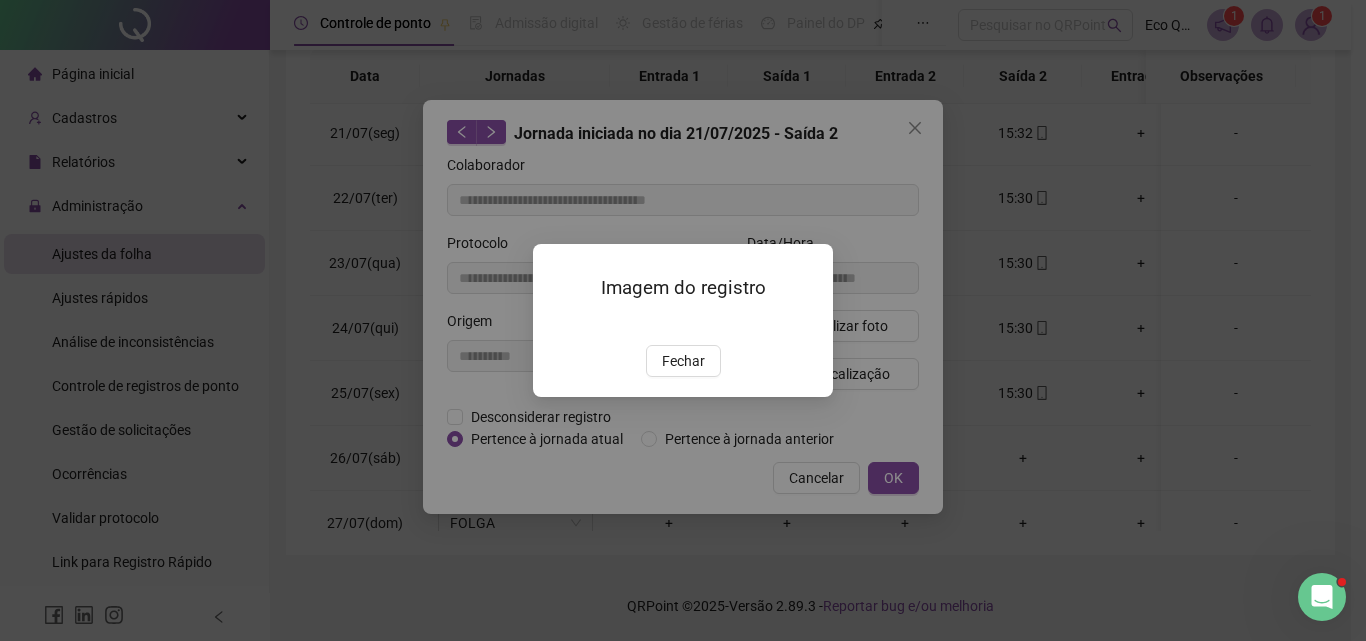 click on "Imagem do registro Fechar" at bounding box center [683, 320] 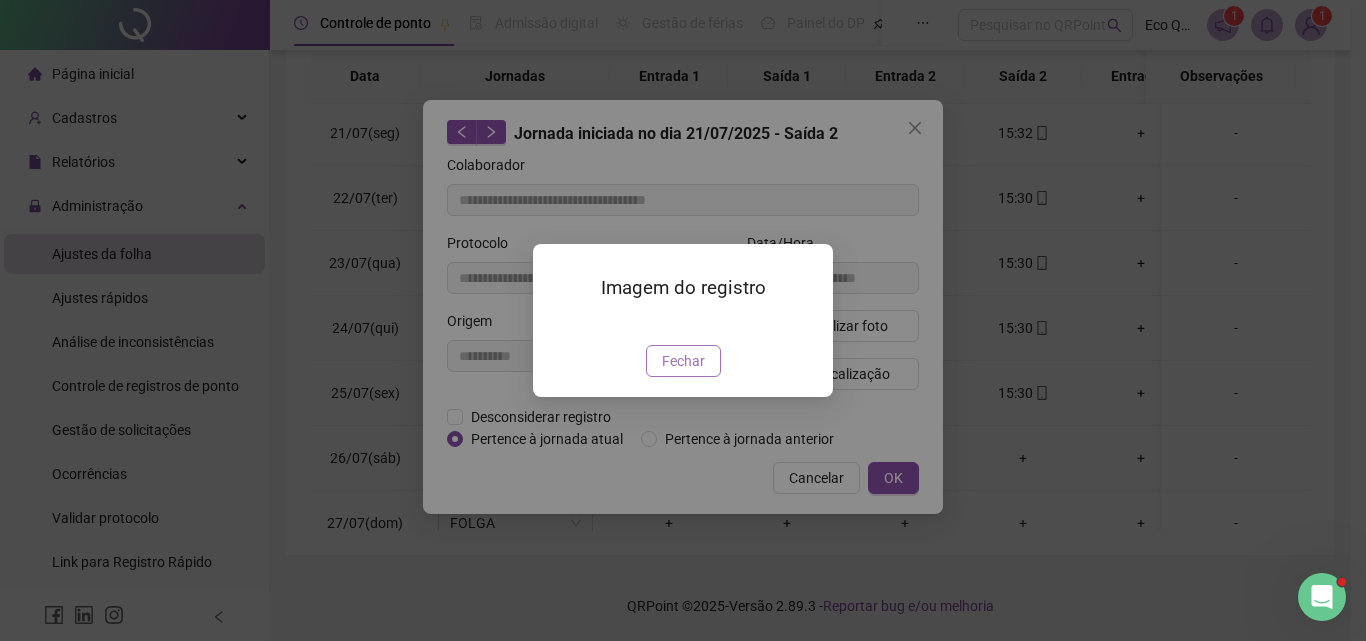 click on "Fechar" at bounding box center [683, 361] 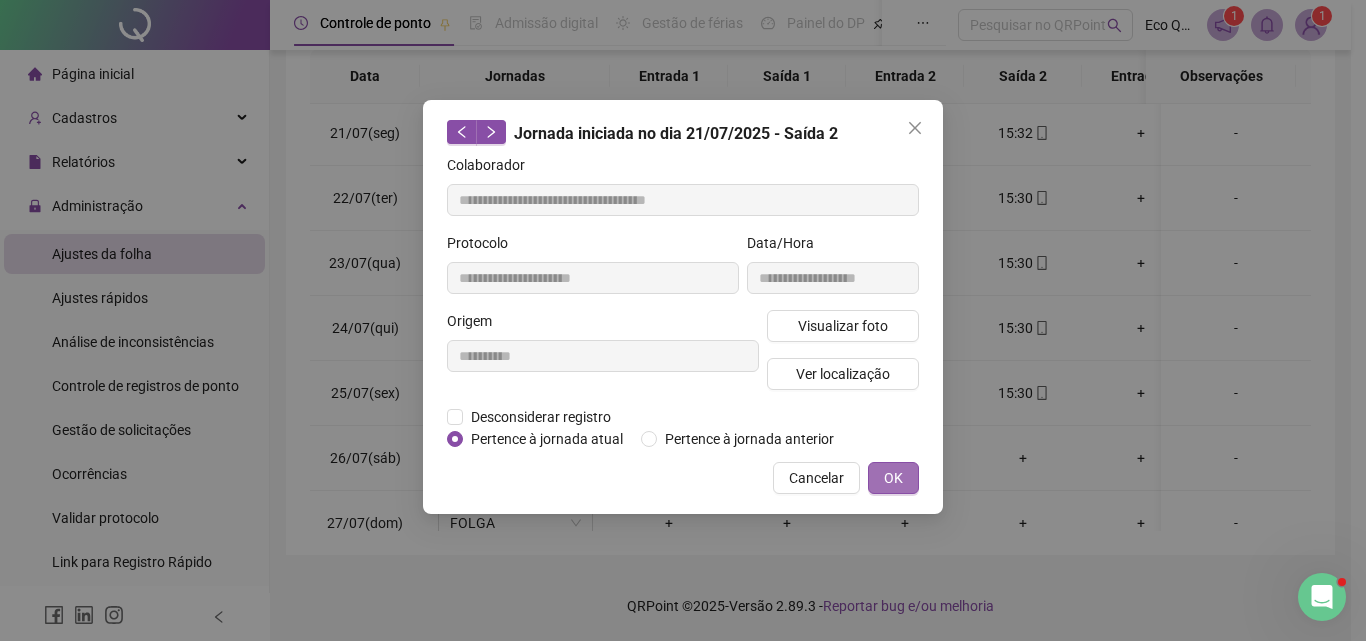 click on "OK" at bounding box center [893, 478] 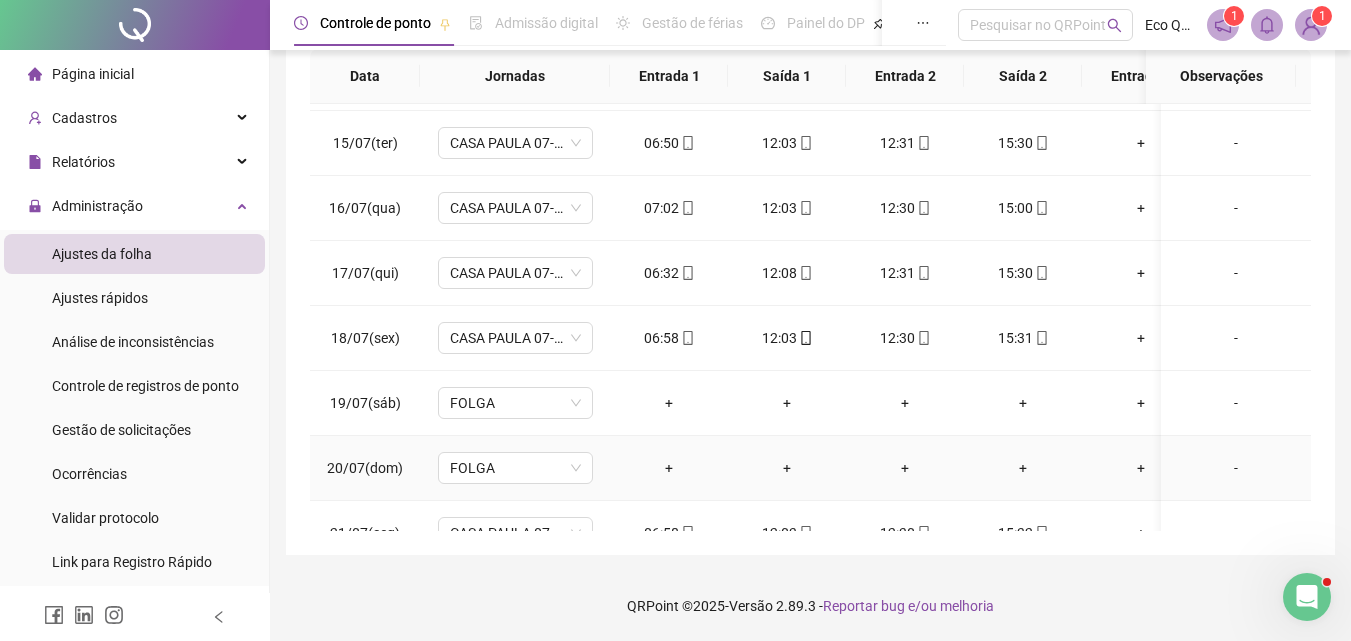 scroll, scrollTop: 803, scrollLeft: 0, axis: vertical 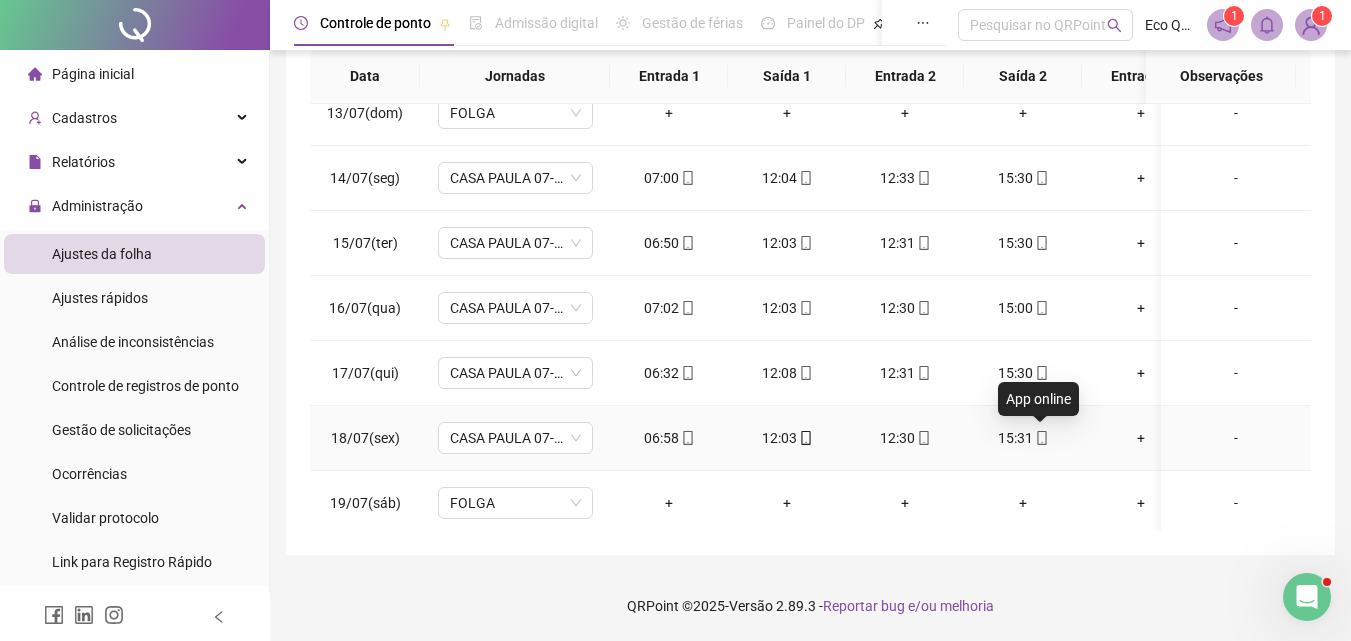 click 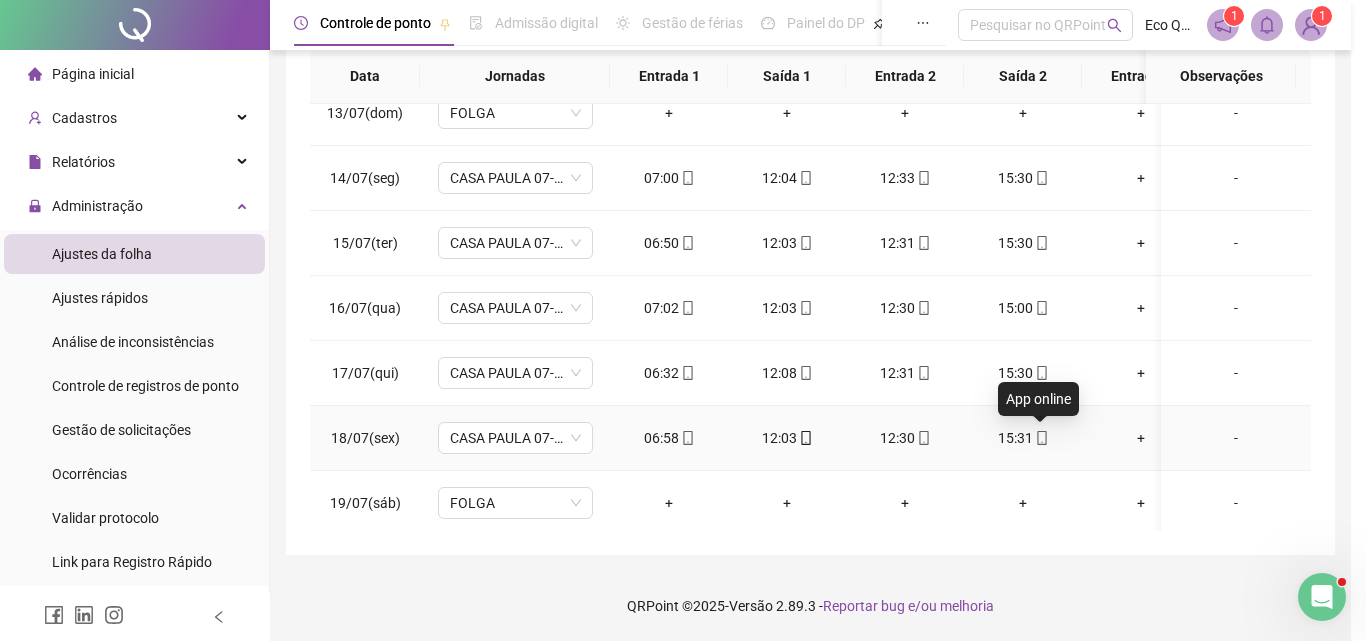 type on "**********" 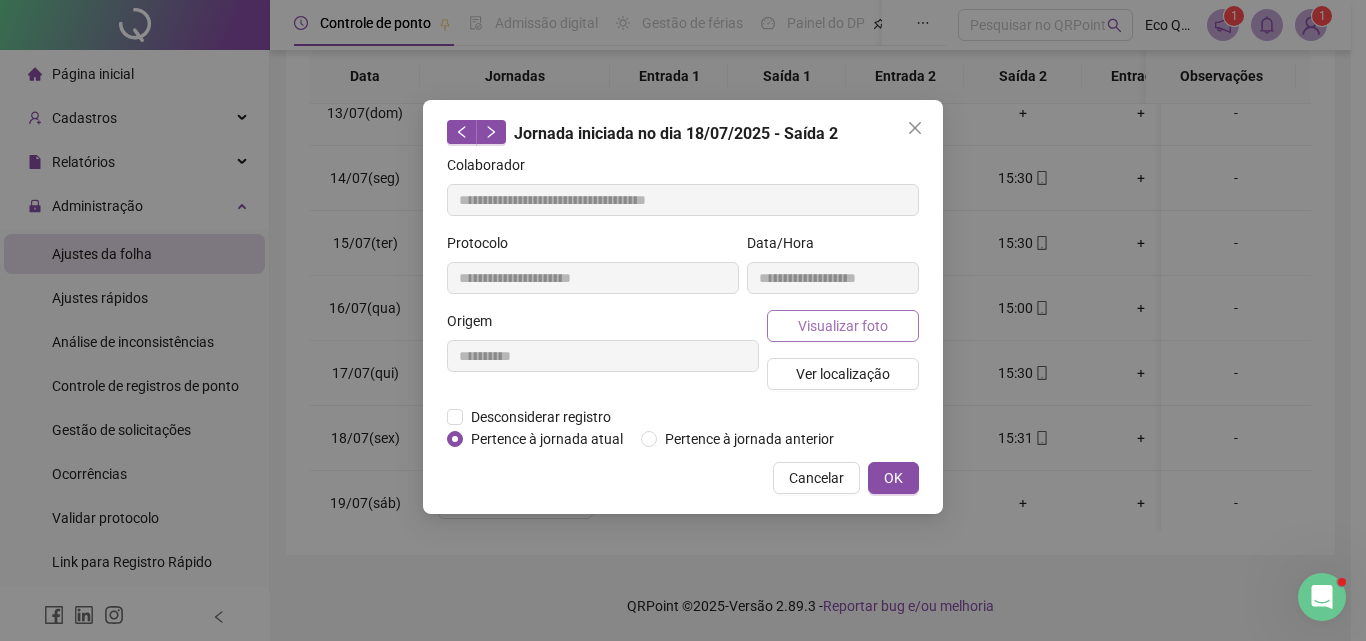 click on "Visualizar foto" at bounding box center [843, 326] 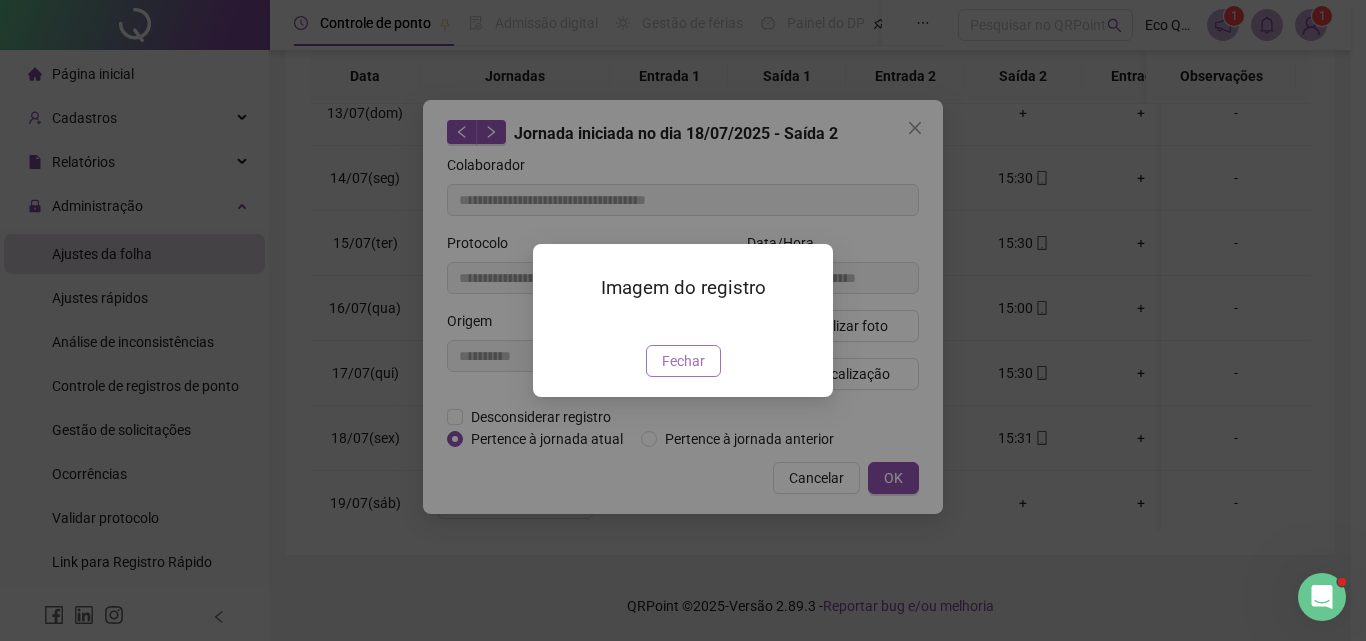 click on "Fechar" at bounding box center [683, 361] 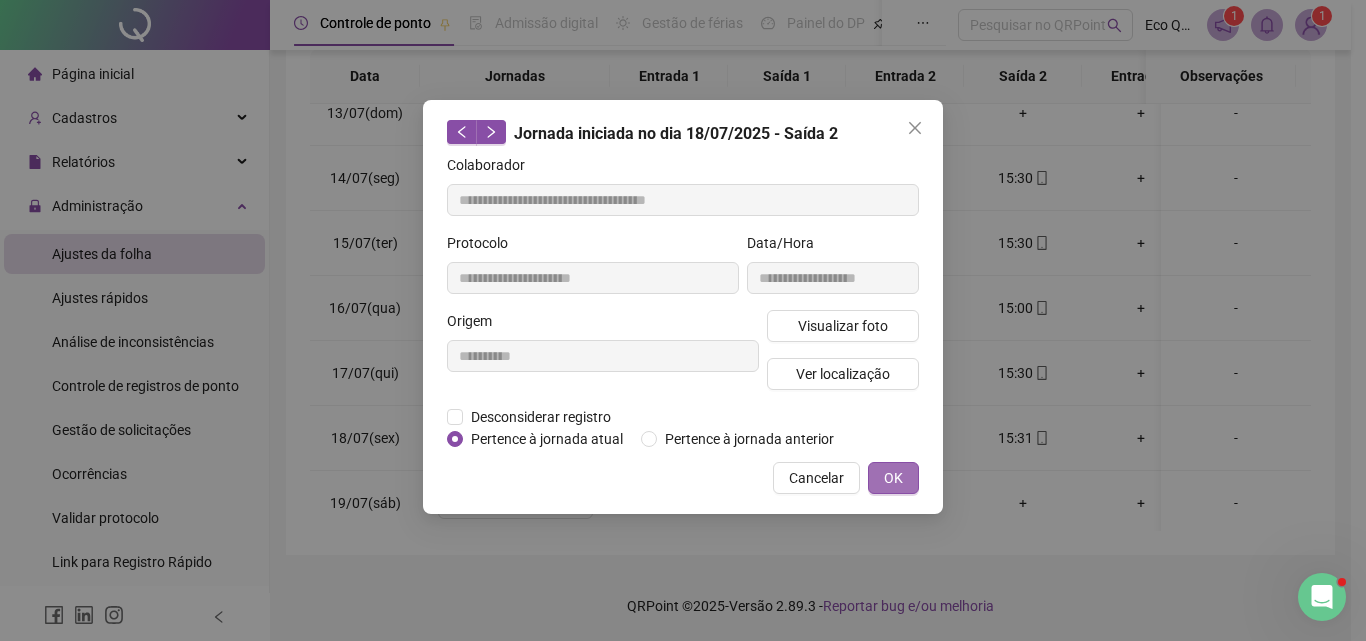 click on "OK" at bounding box center [893, 478] 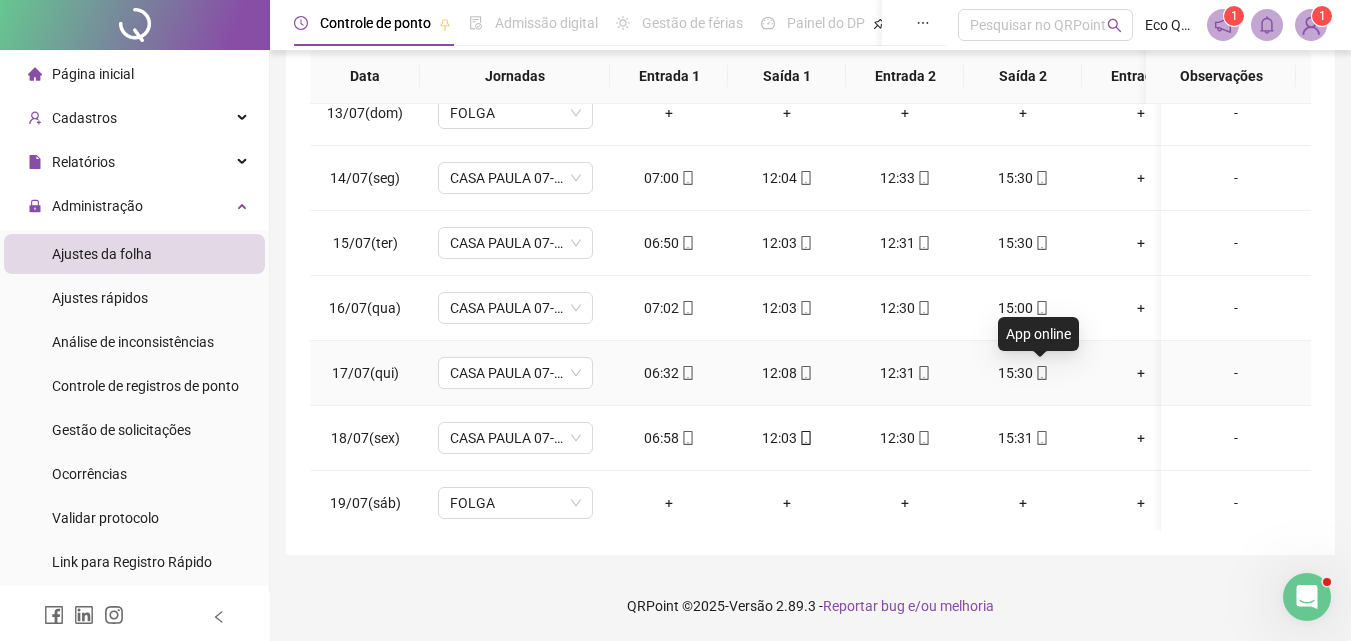 click 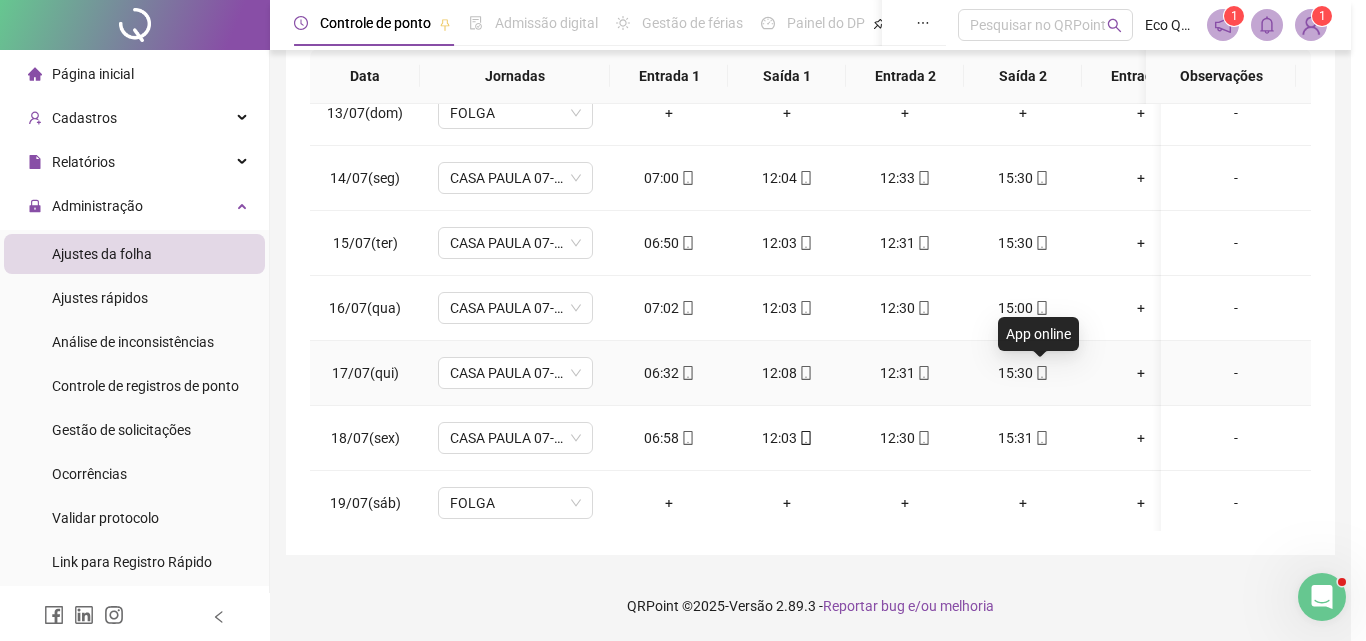 type on "**********" 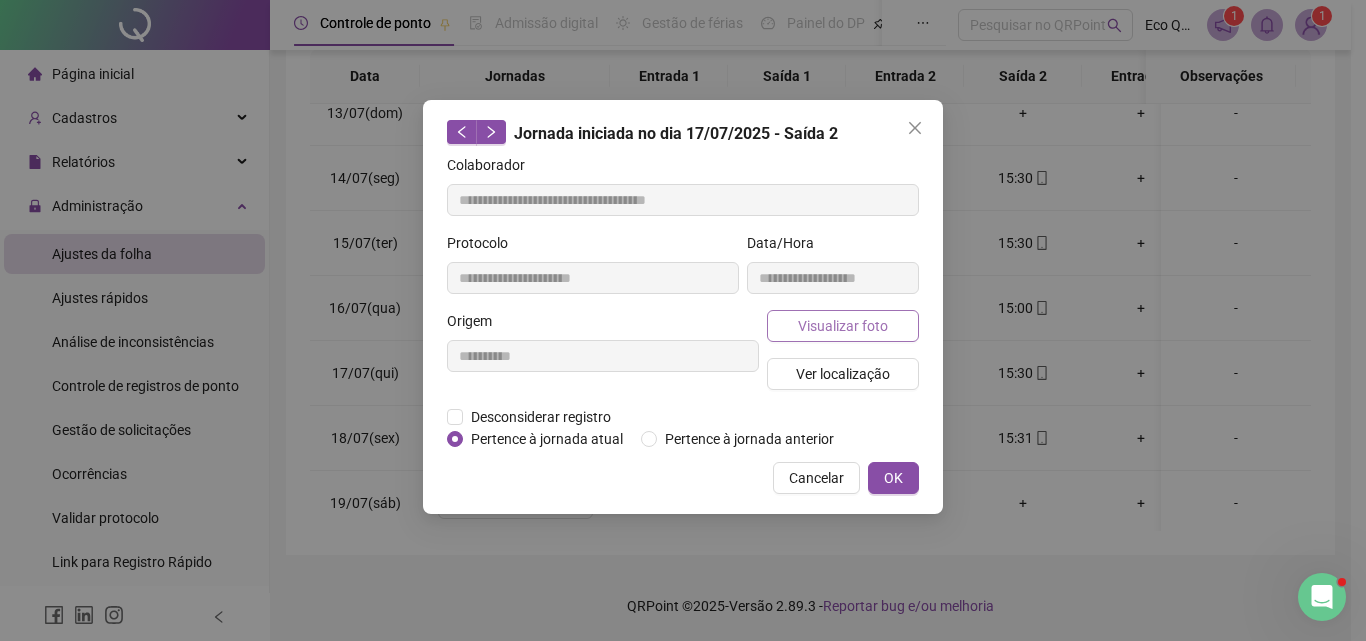 click on "Visualizar foto" at bounding box center (843, 326) 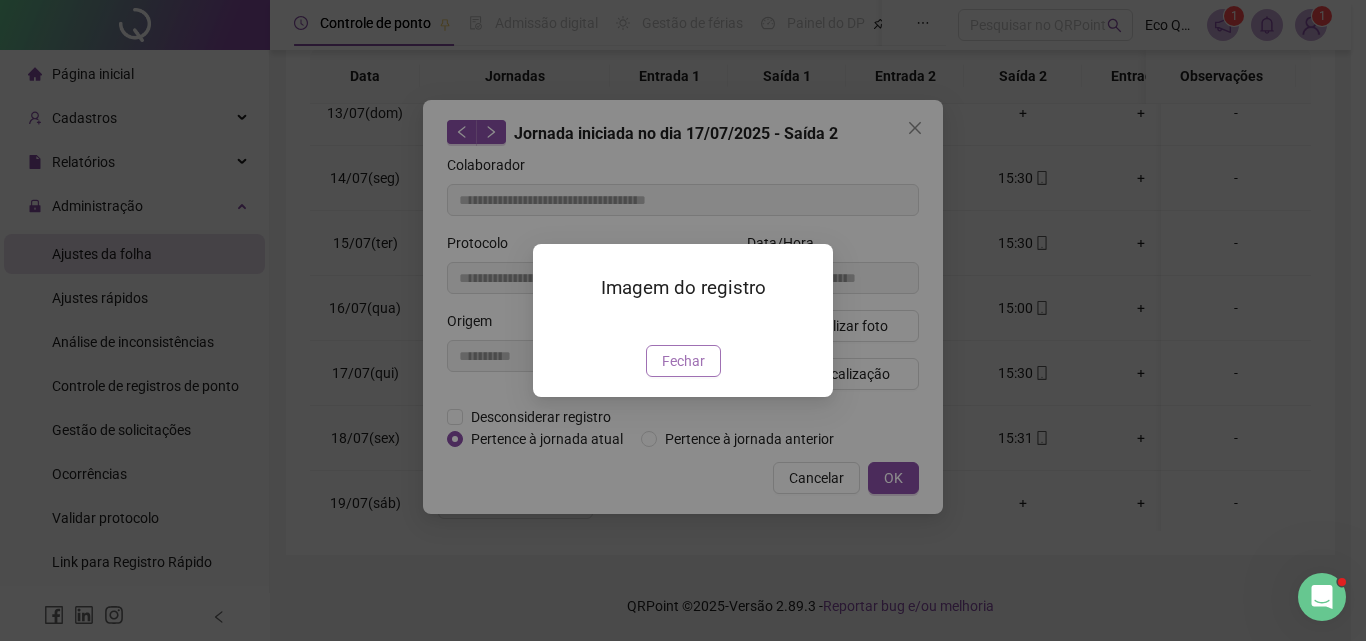 click on "Fechar" at bounding box center (683, 361) 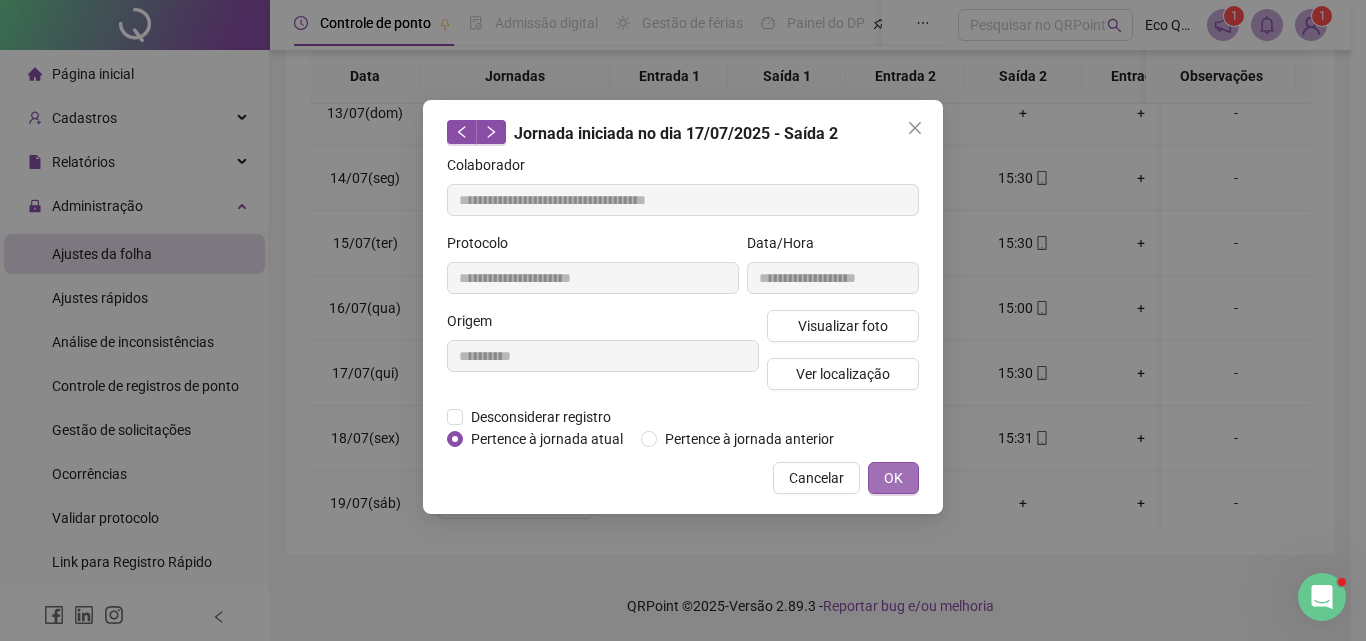 click on "OK" at bounding box center (893, 478) 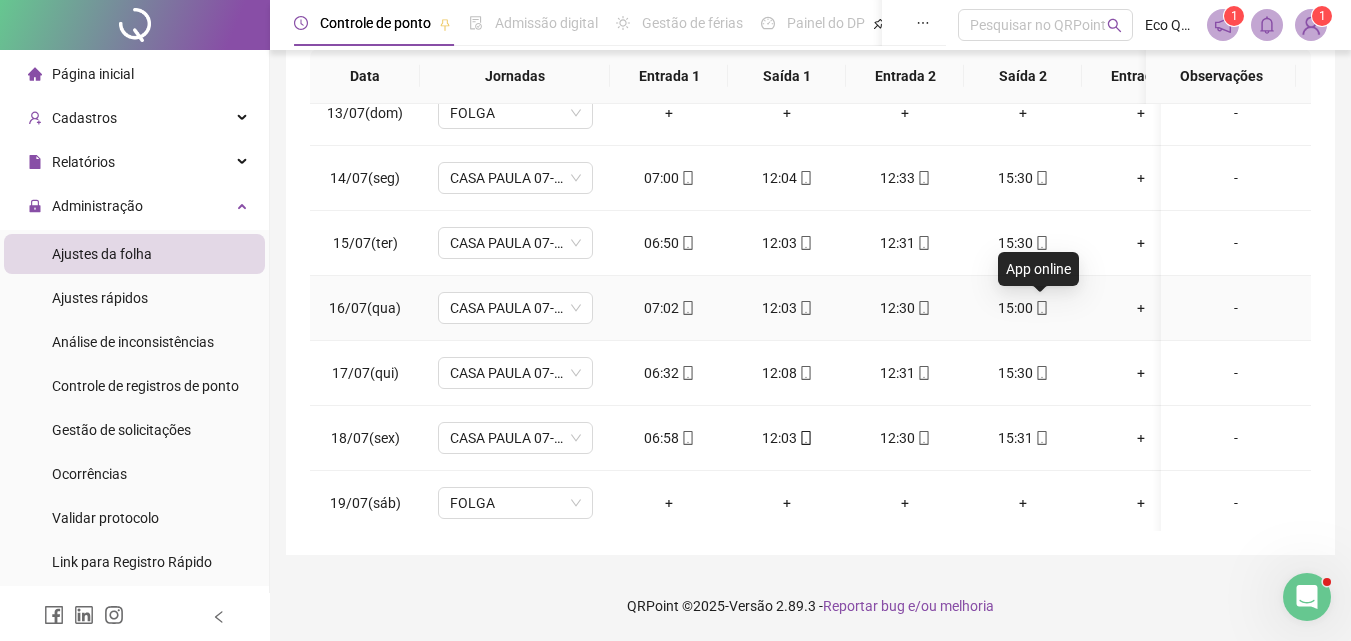 click 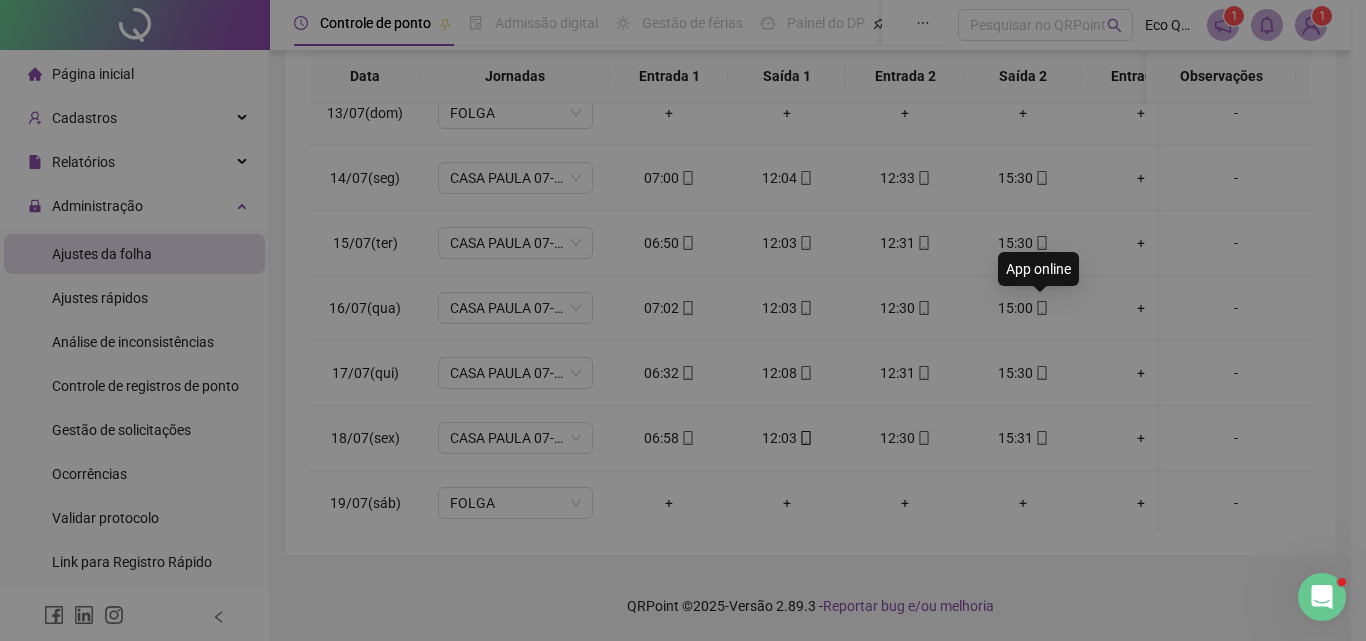 type on "**********" 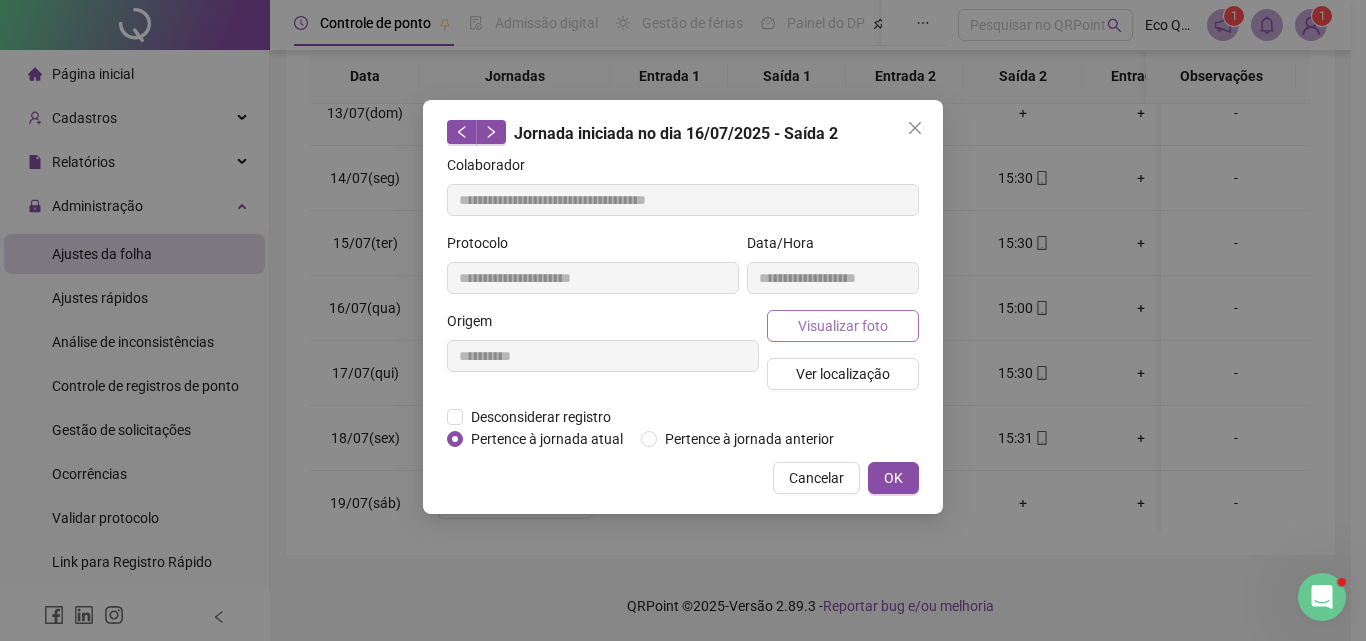 click on "Visualizar foto" at bounding box center (843, 326) 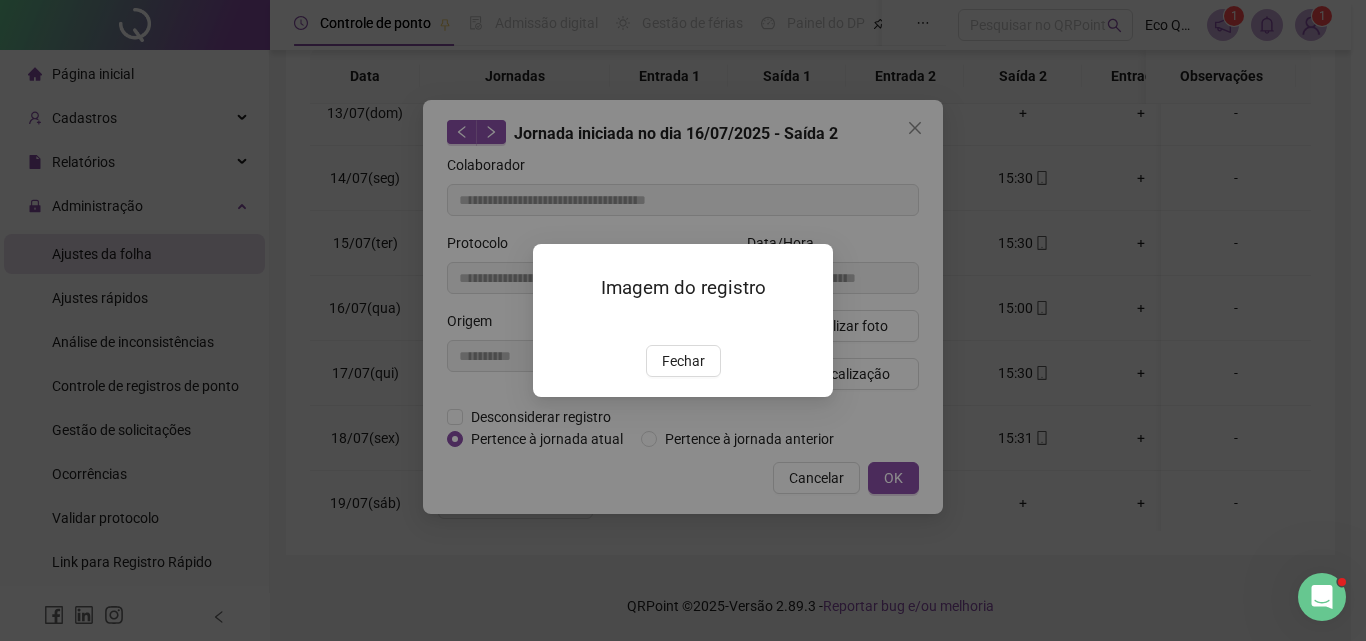 drag, startPoint x: 673, startPoint y: 472, endPoint x: 753, endPoint y: 456, distance: 81.58431 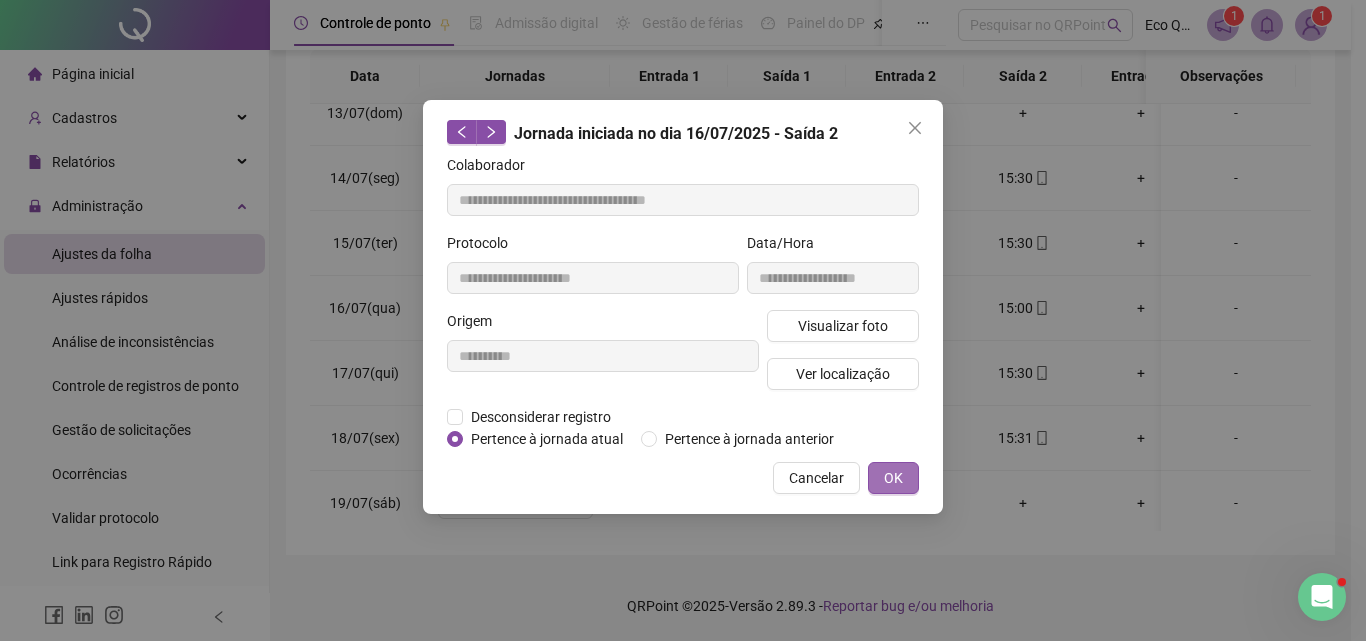 click on "OK" at bounding box center (893, 478) 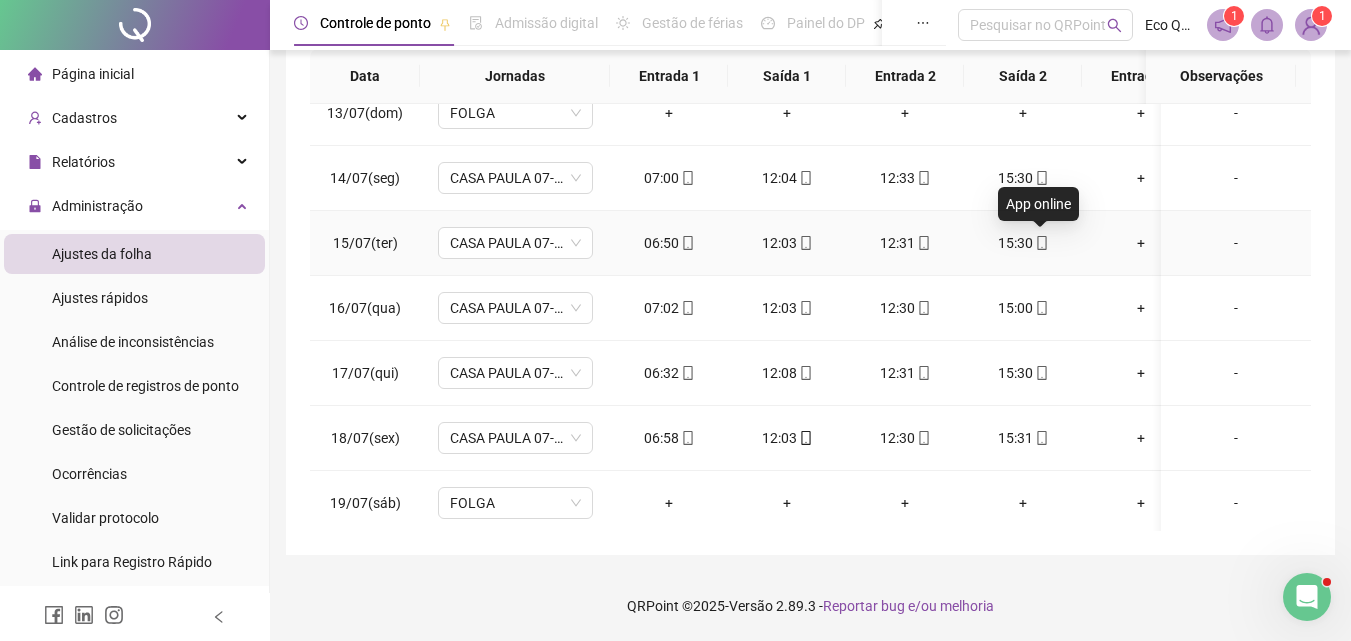 click 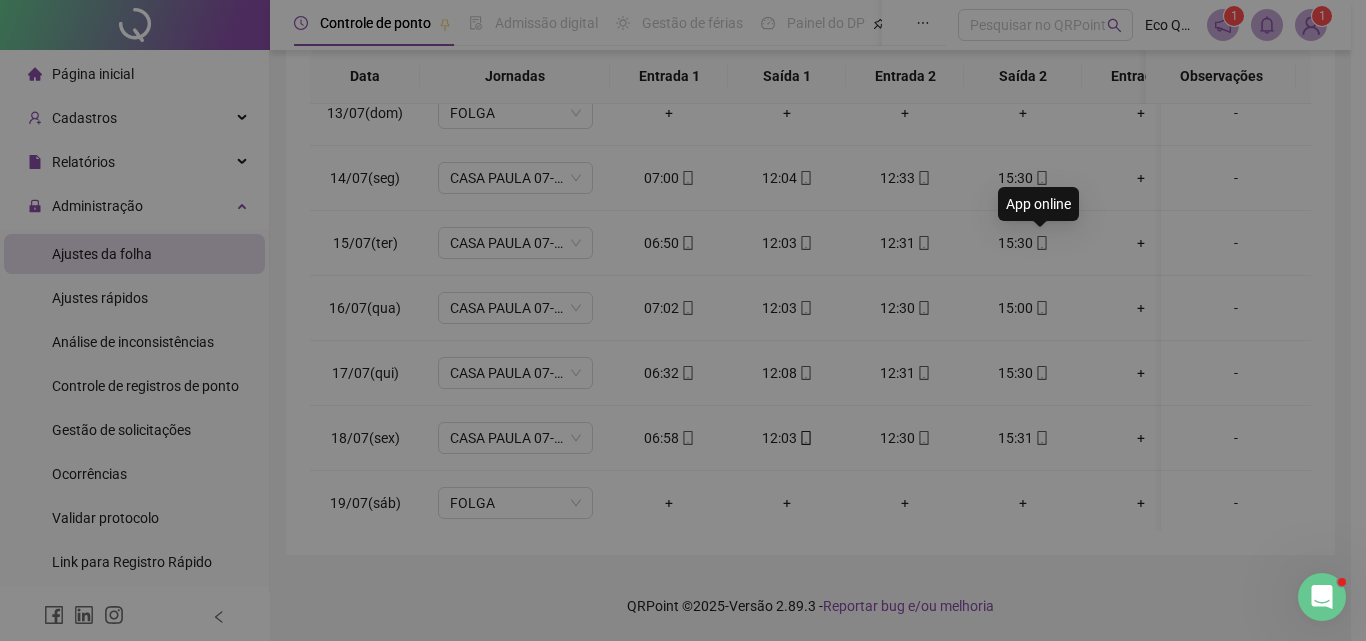 type on "**********" 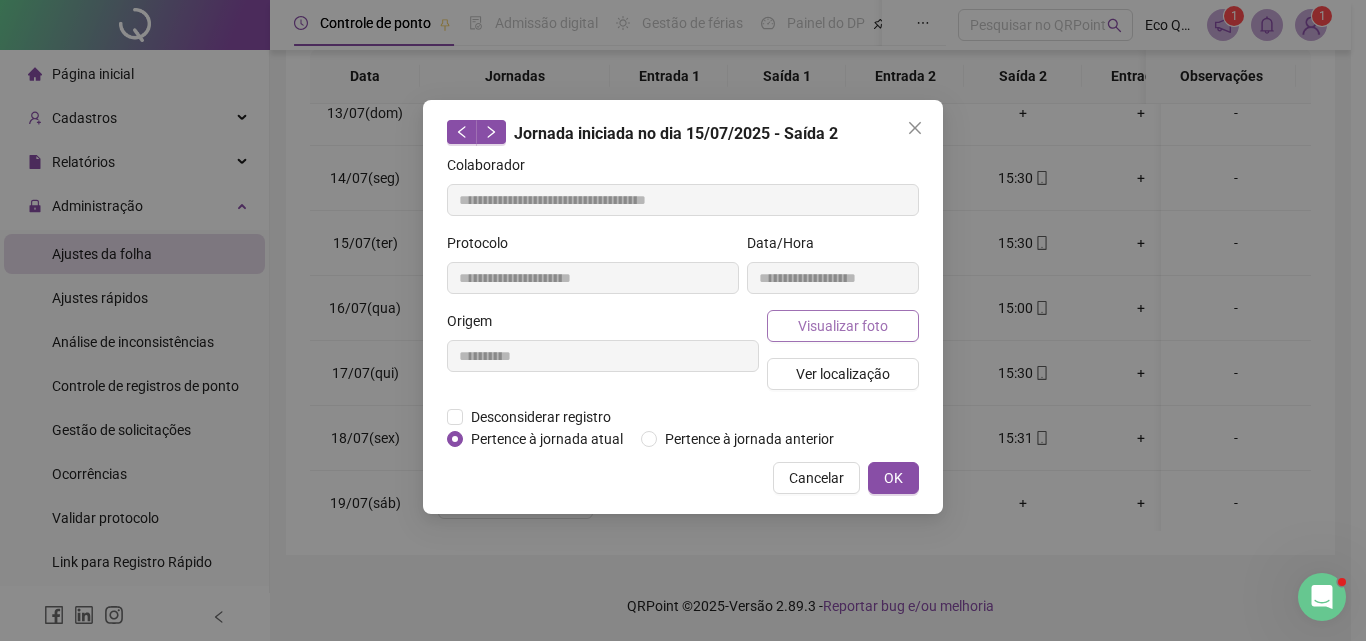 click on "Visualizar foto" at bounding box center (843, 326) 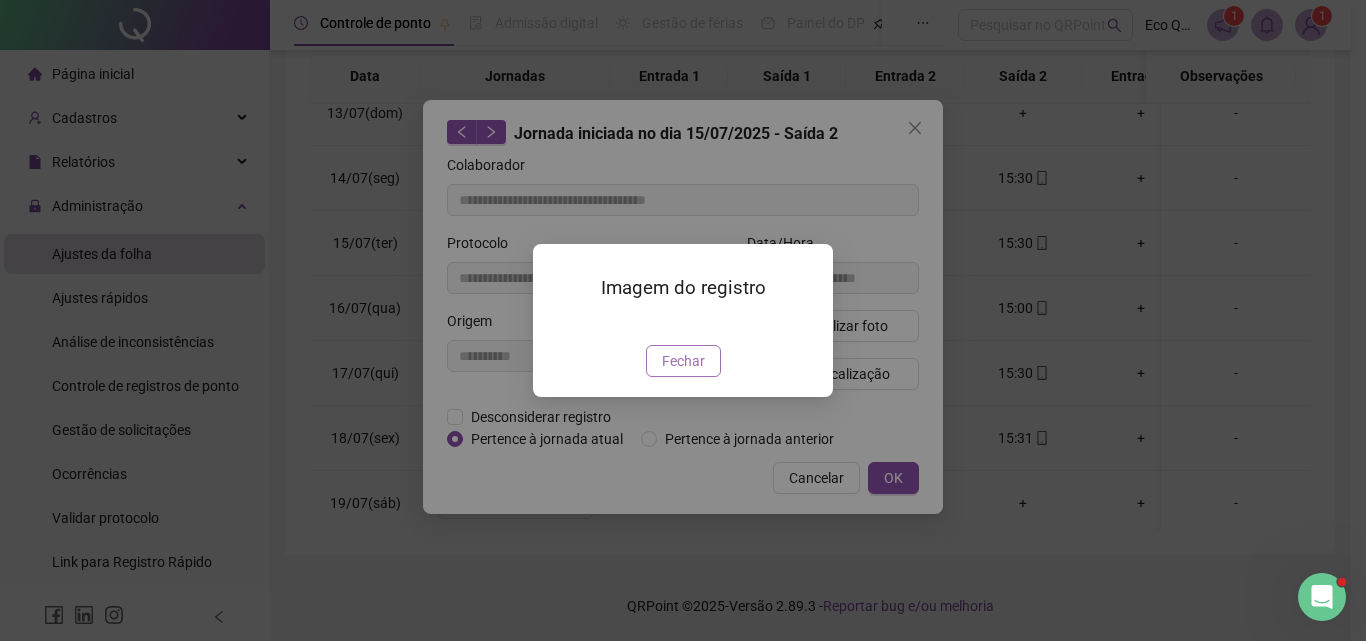 click on "Fechar" at bounding box center [683, 361] 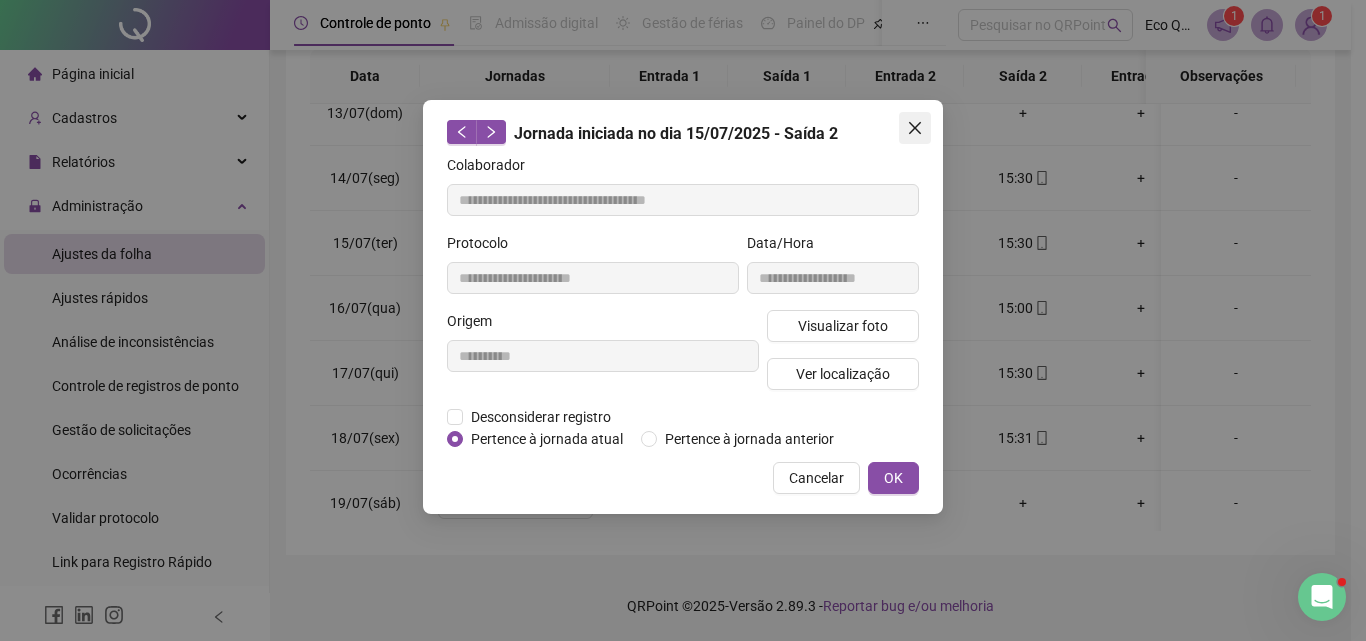 click at bounding box center [915, 128] 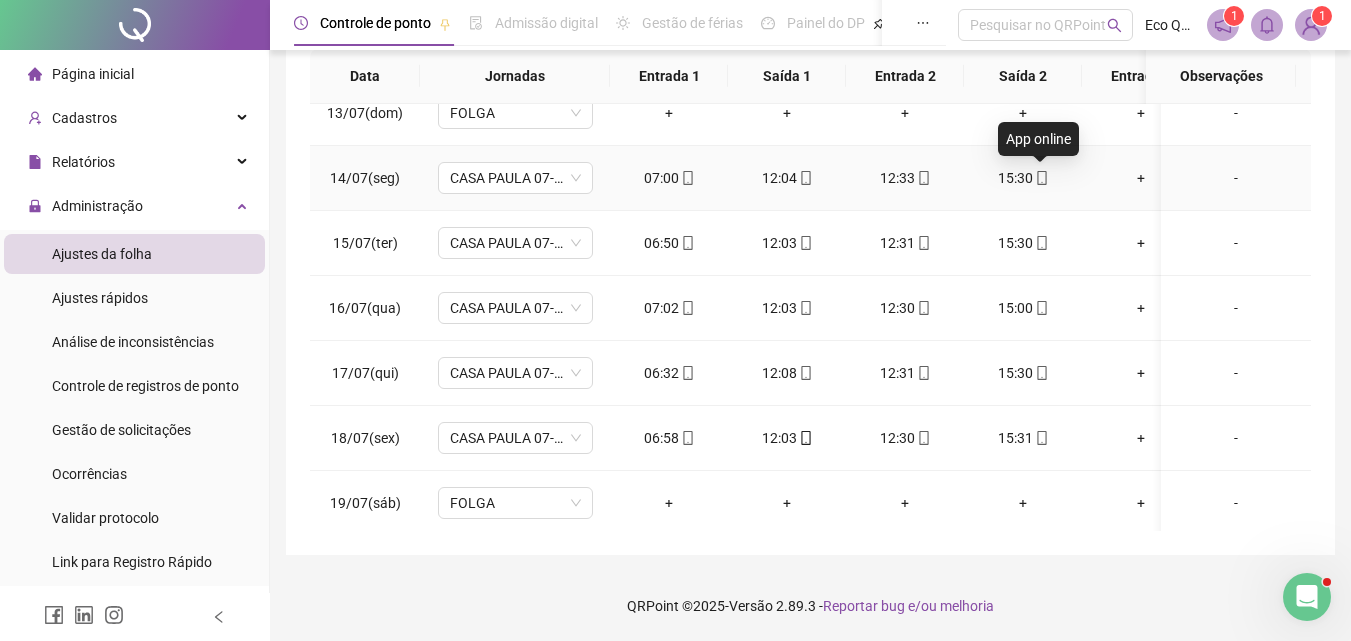 drag, startPoint x: 1040, startPoint y: 180, endPoint x: 990, endPoint y: 210, distance: 58.30952 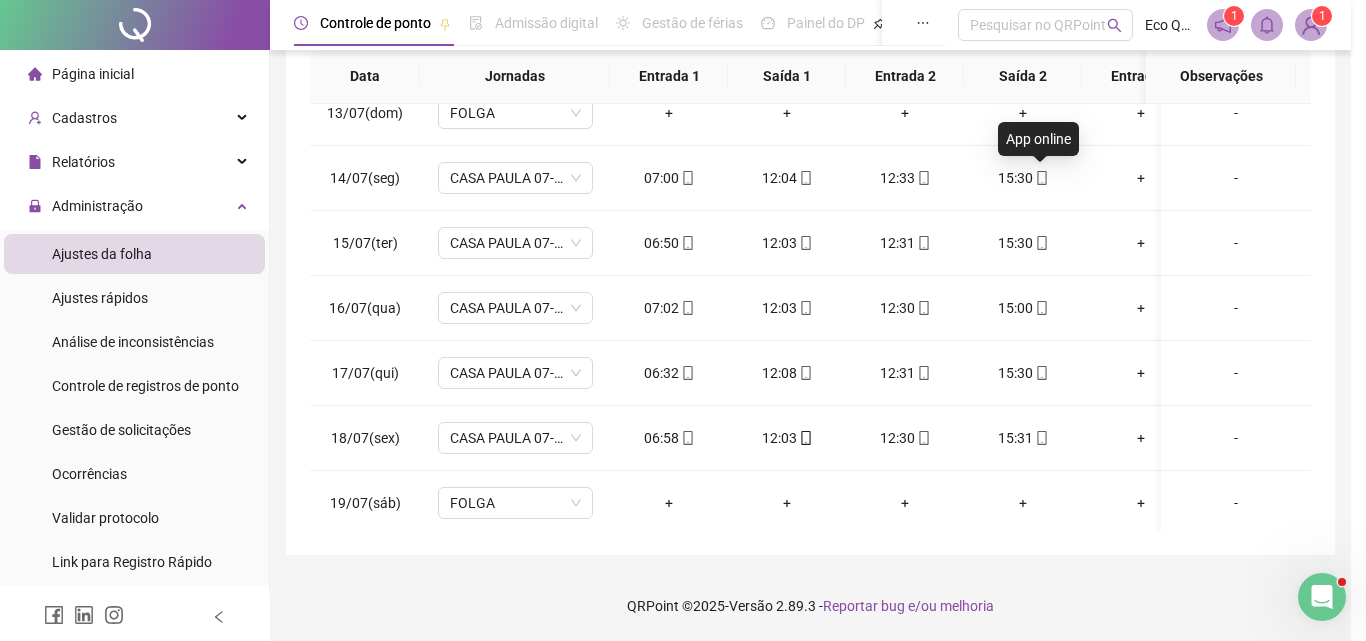 type on "**********" 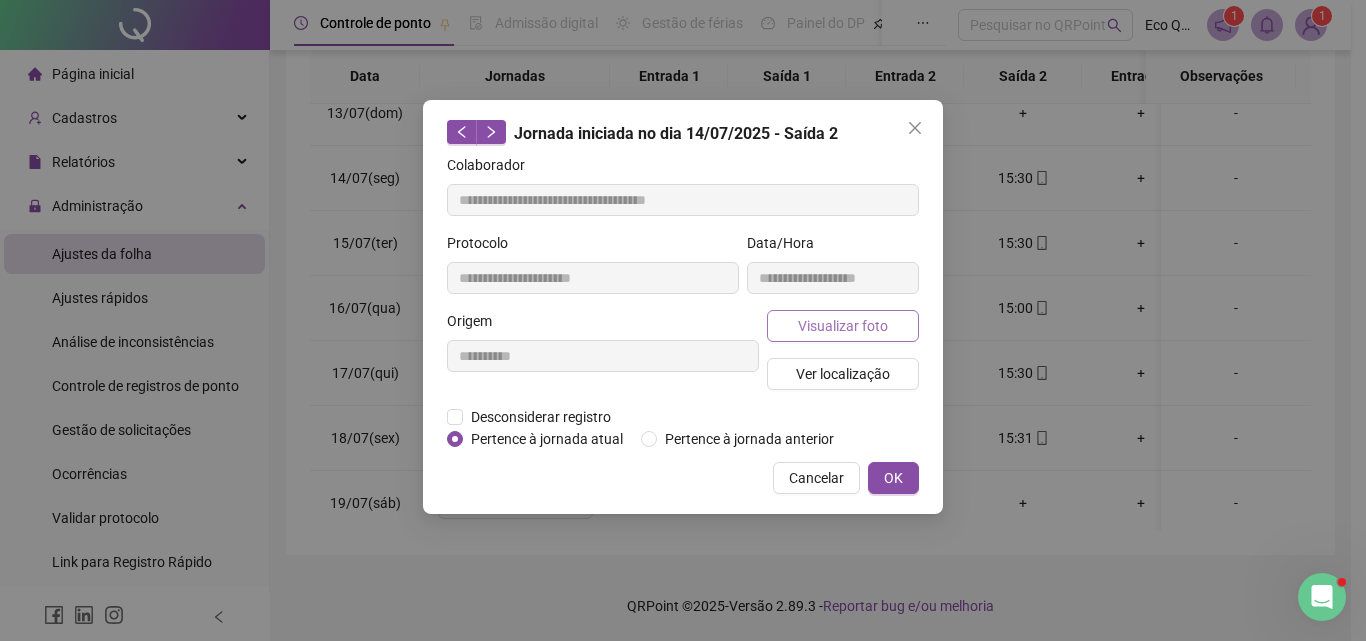 click on "Visualizar foto" at bounding box center [843, 326] 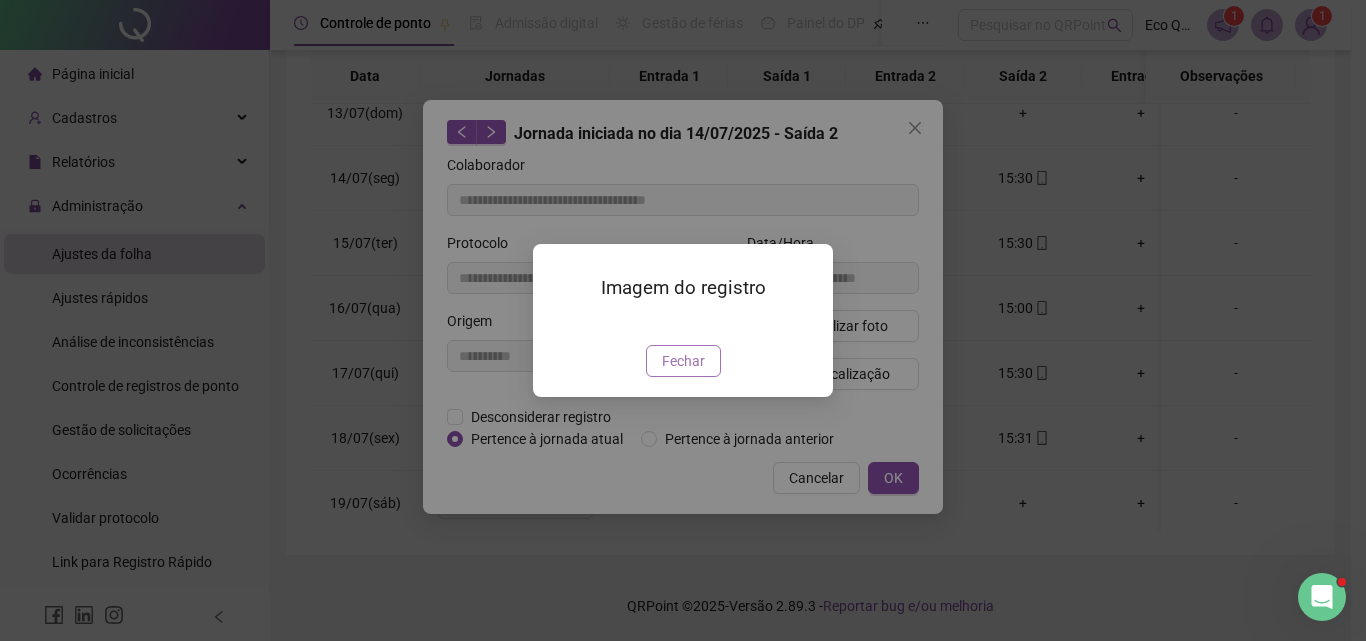 click on "Fechar" at bounding box center (683, 361) 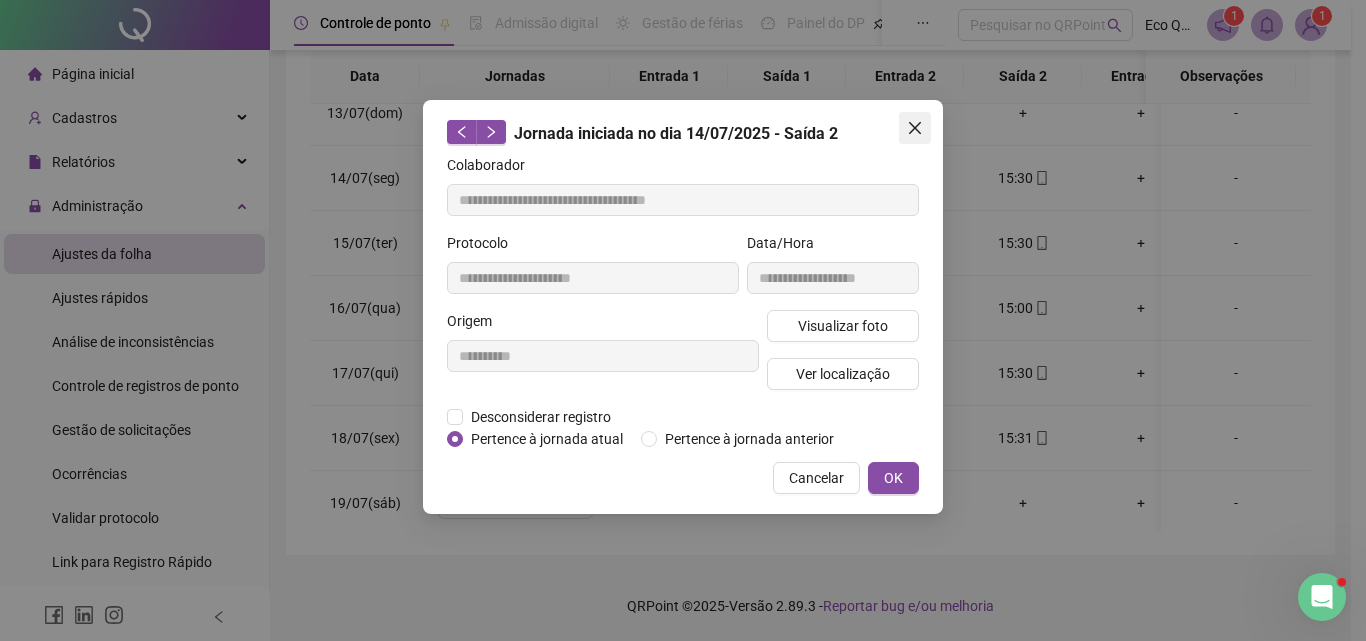 click 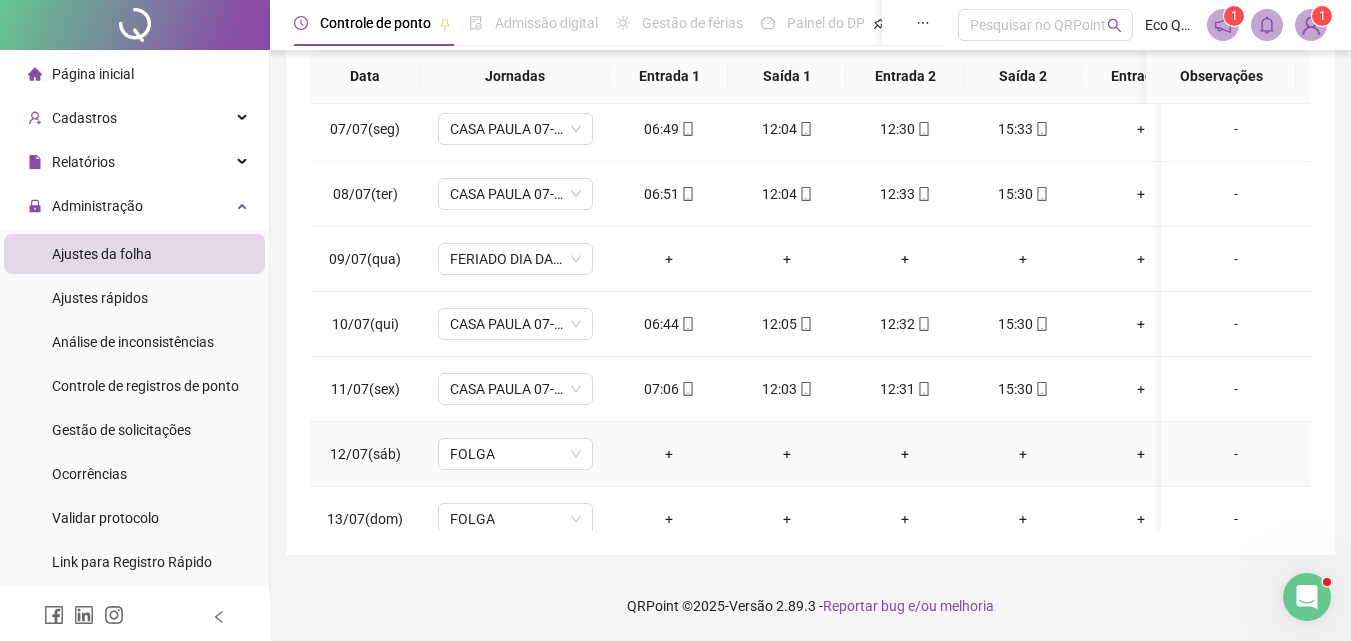 scroll, scrollTop: 303, scrollLeft: 0, axis: vertical 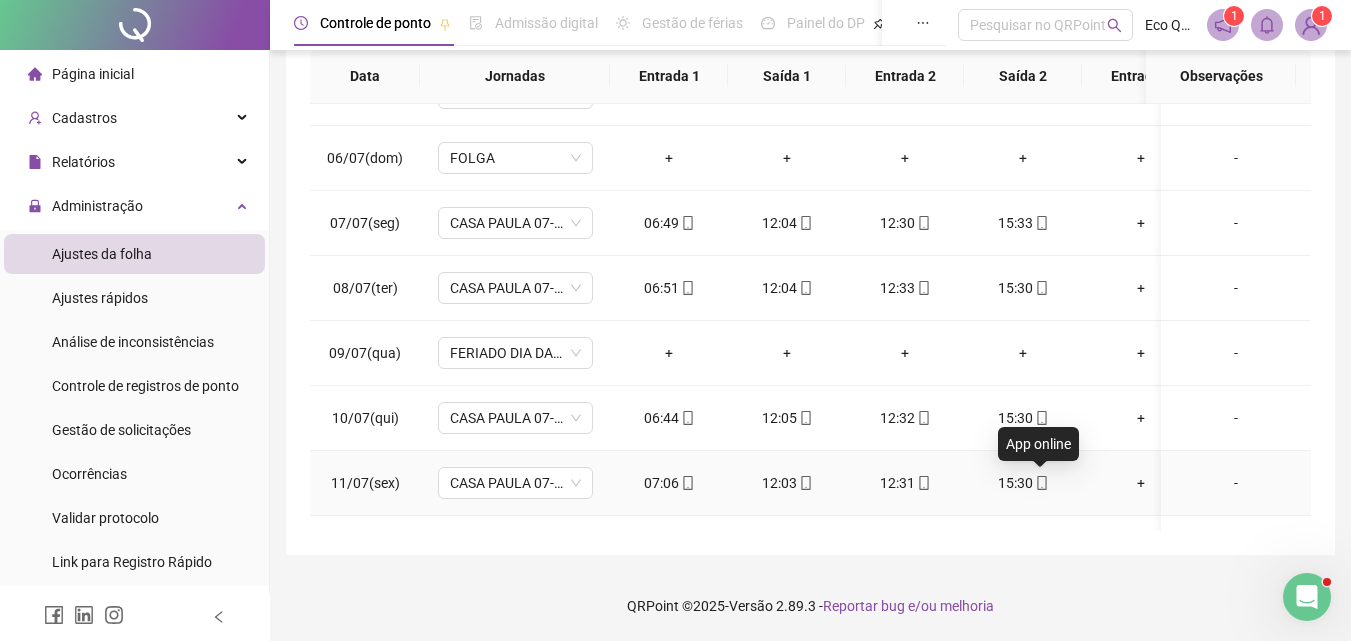 click at bounding box center (1041, 483) 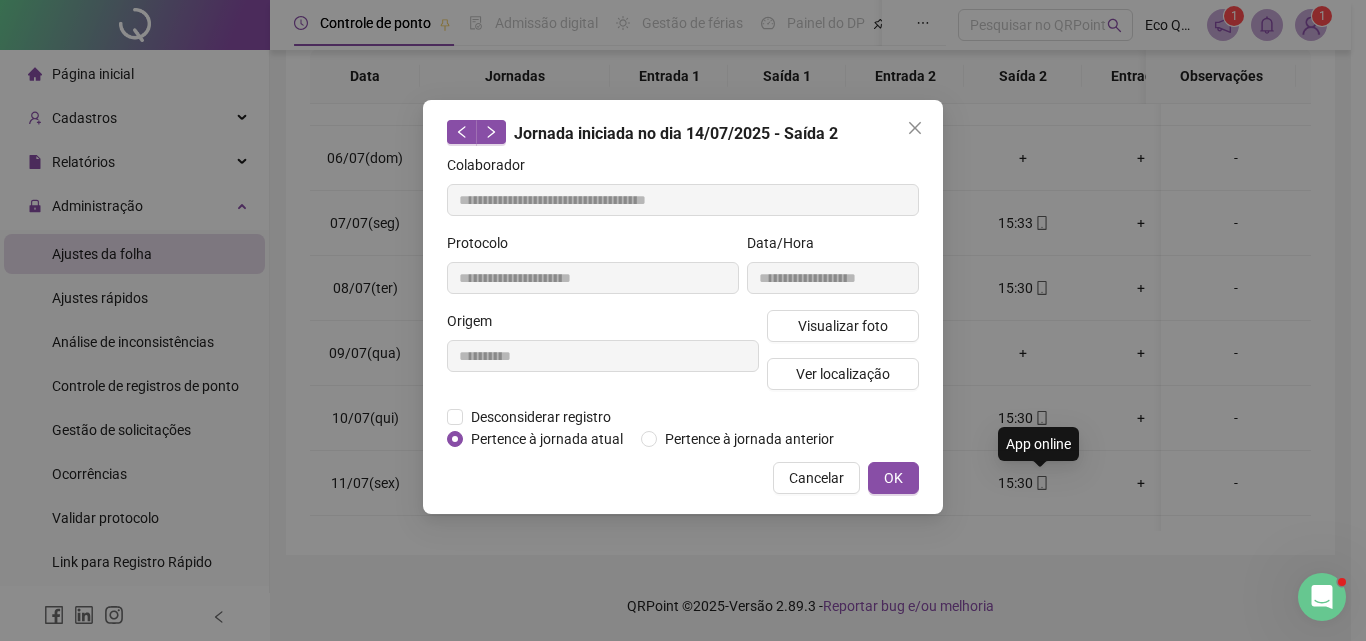 type on "**********" 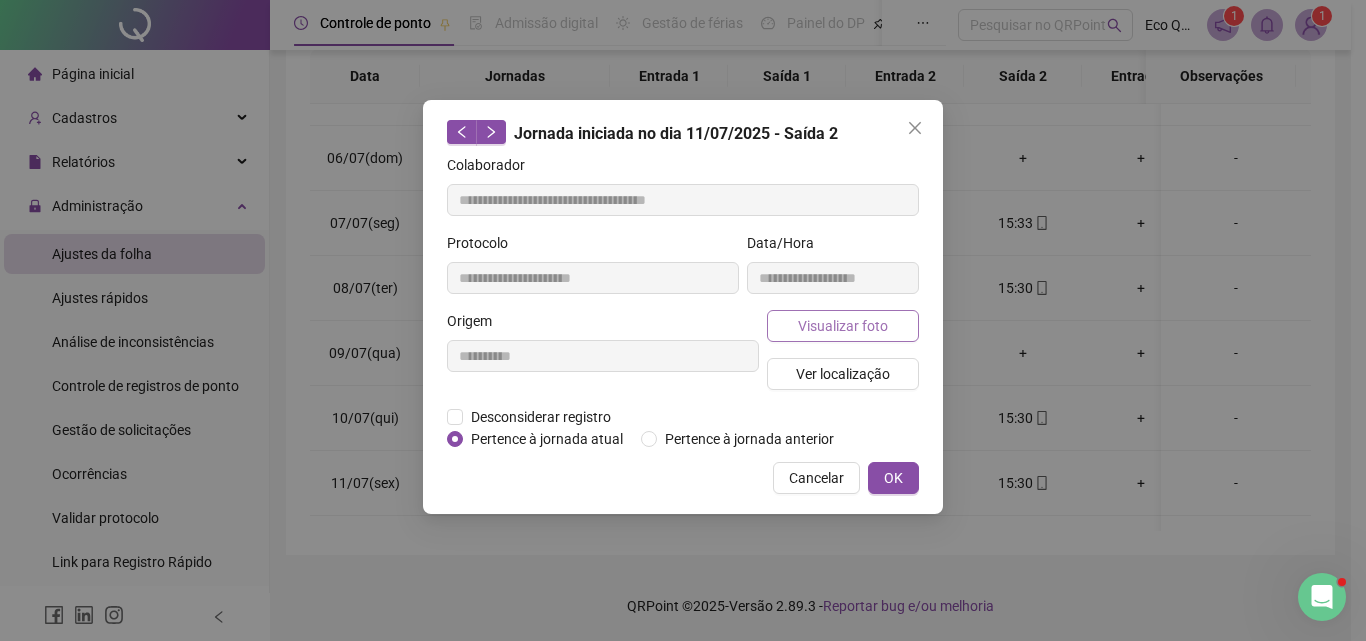 click on "Visualizar foto" at bounding box center [843, 326] 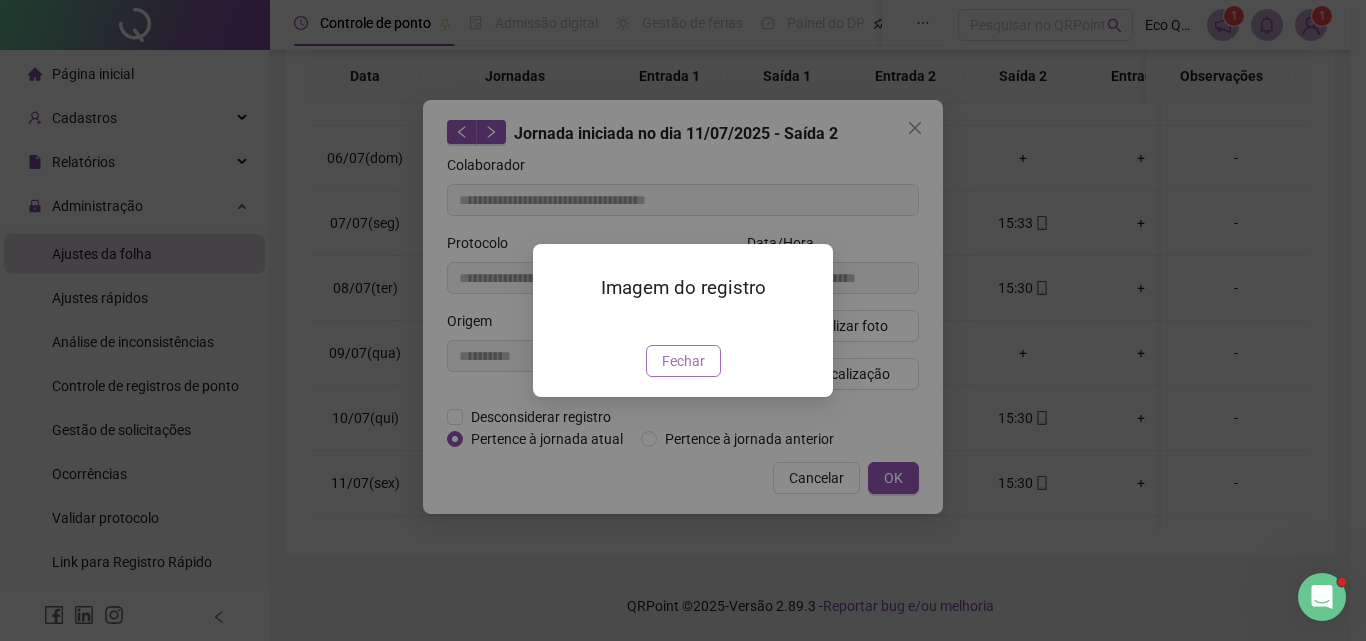 click on "Fechar" at bounding box center (683, 361) 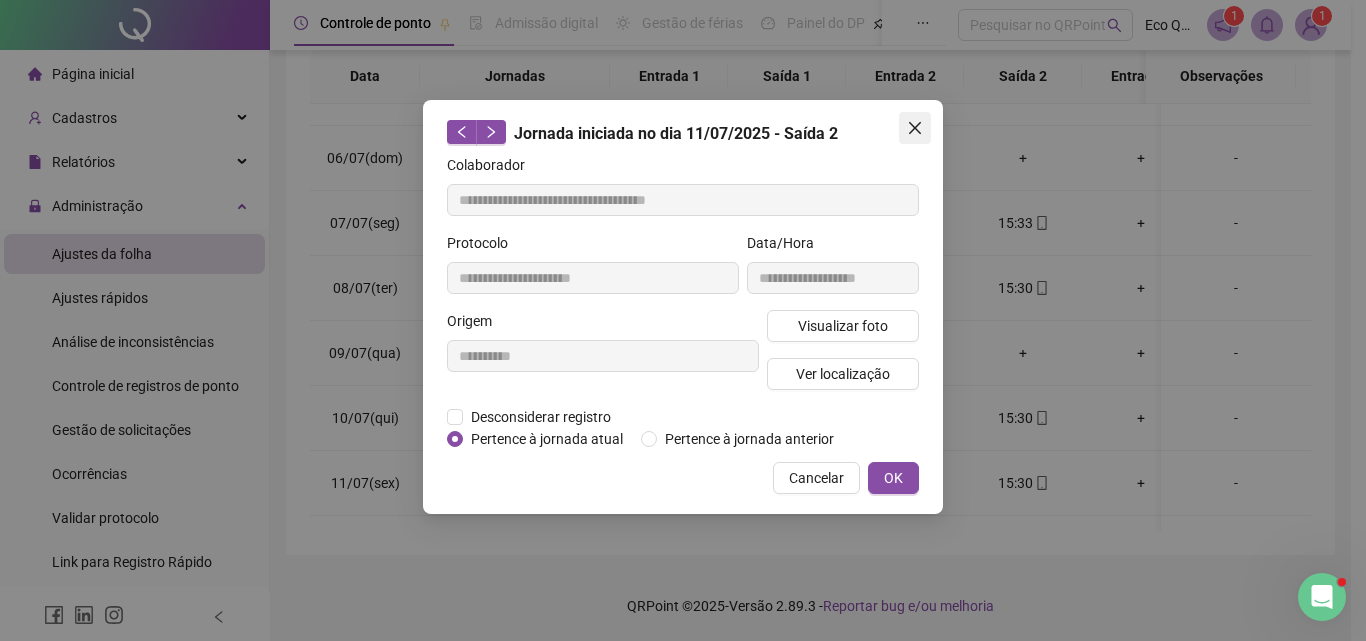 click at bounding box center [915, 128] 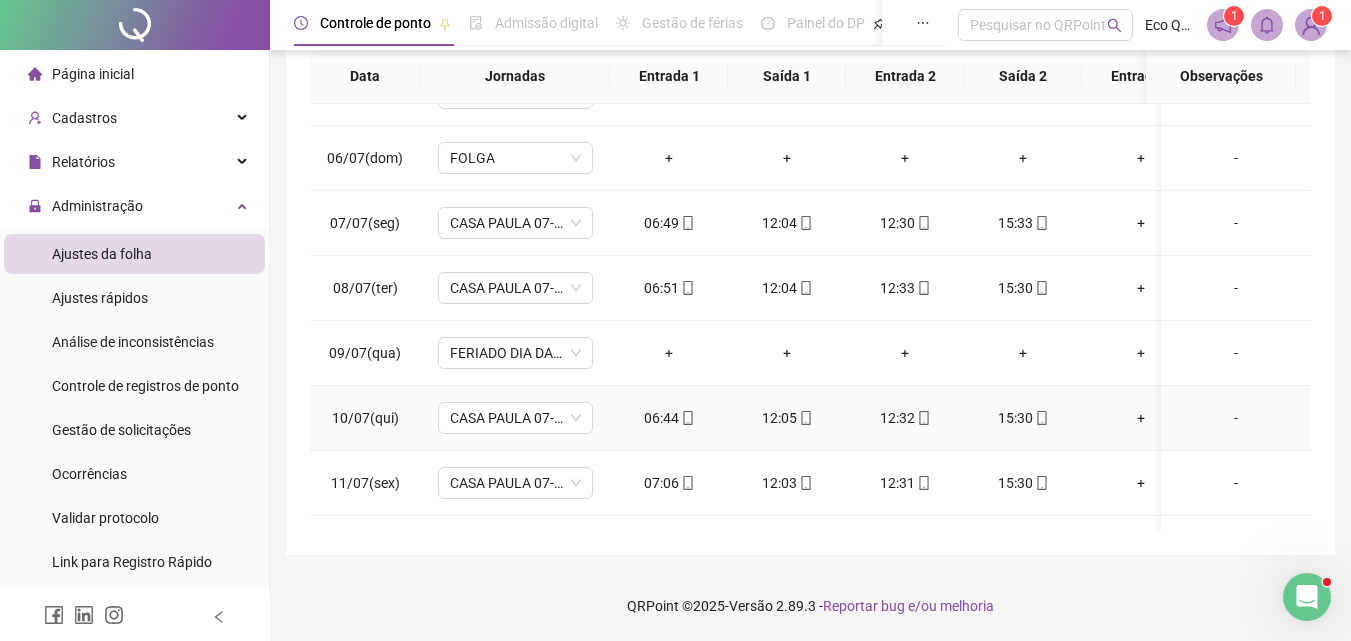 click at bounding box center (1041, 418) 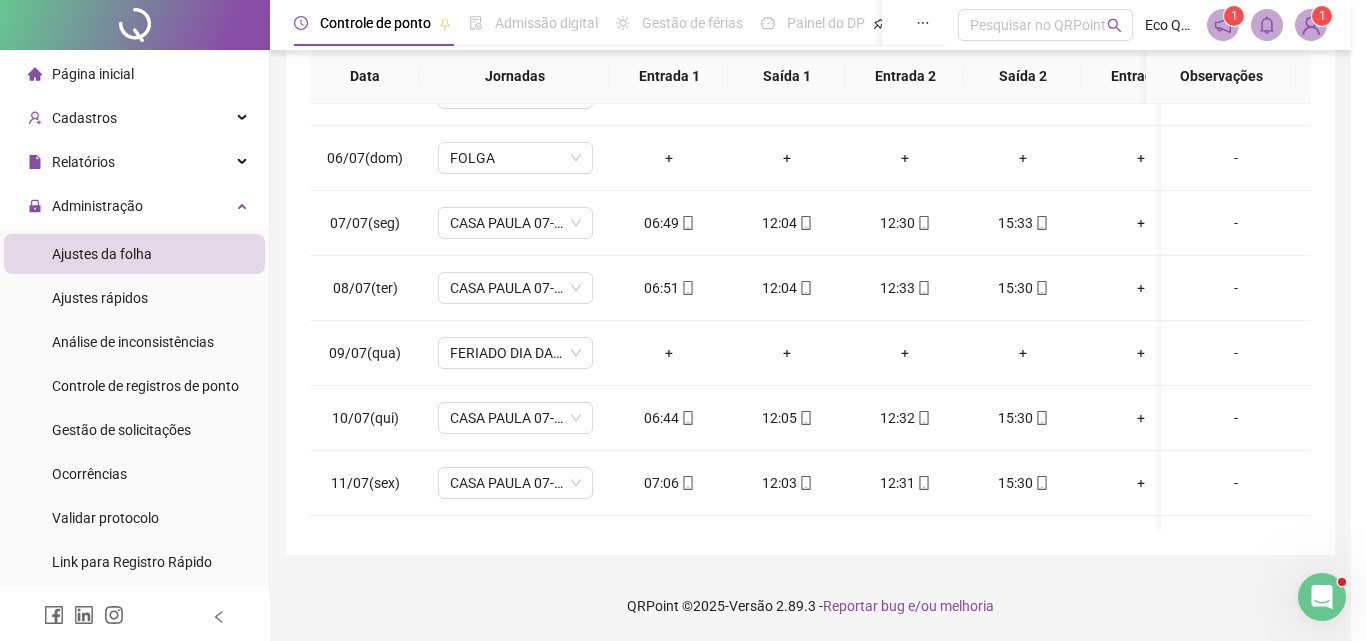 type on "**********" 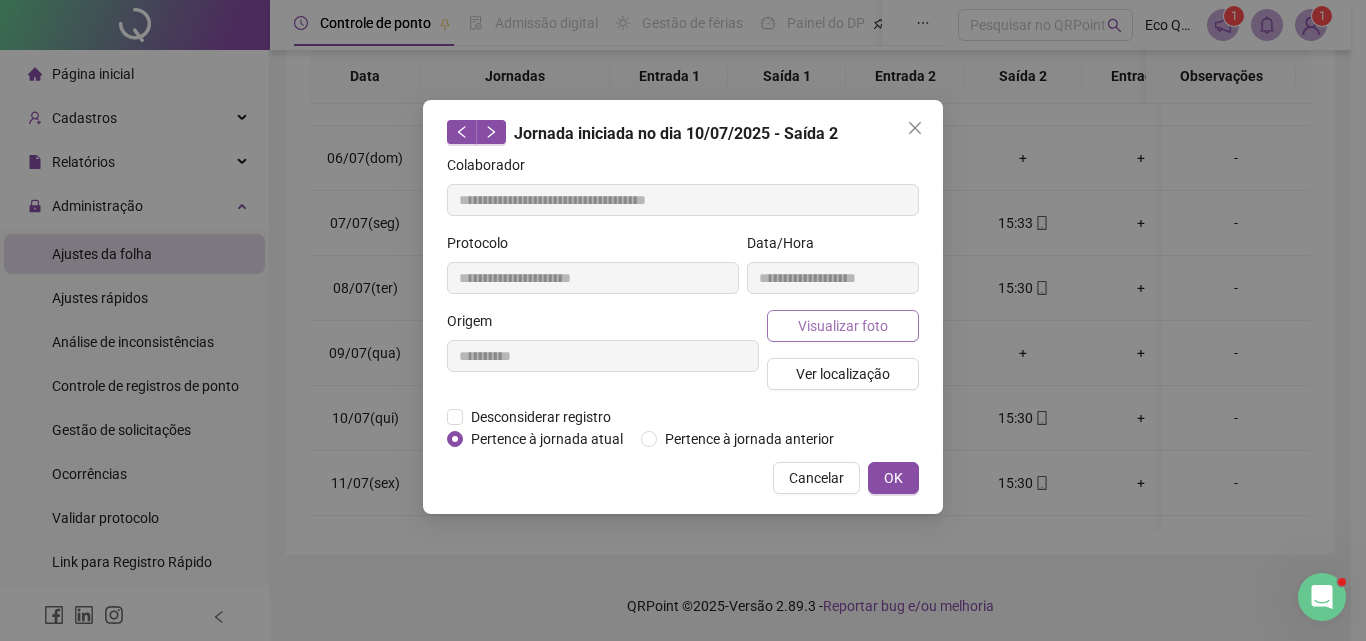 click on "Visualizar foto" at bounding box center (843, 326) 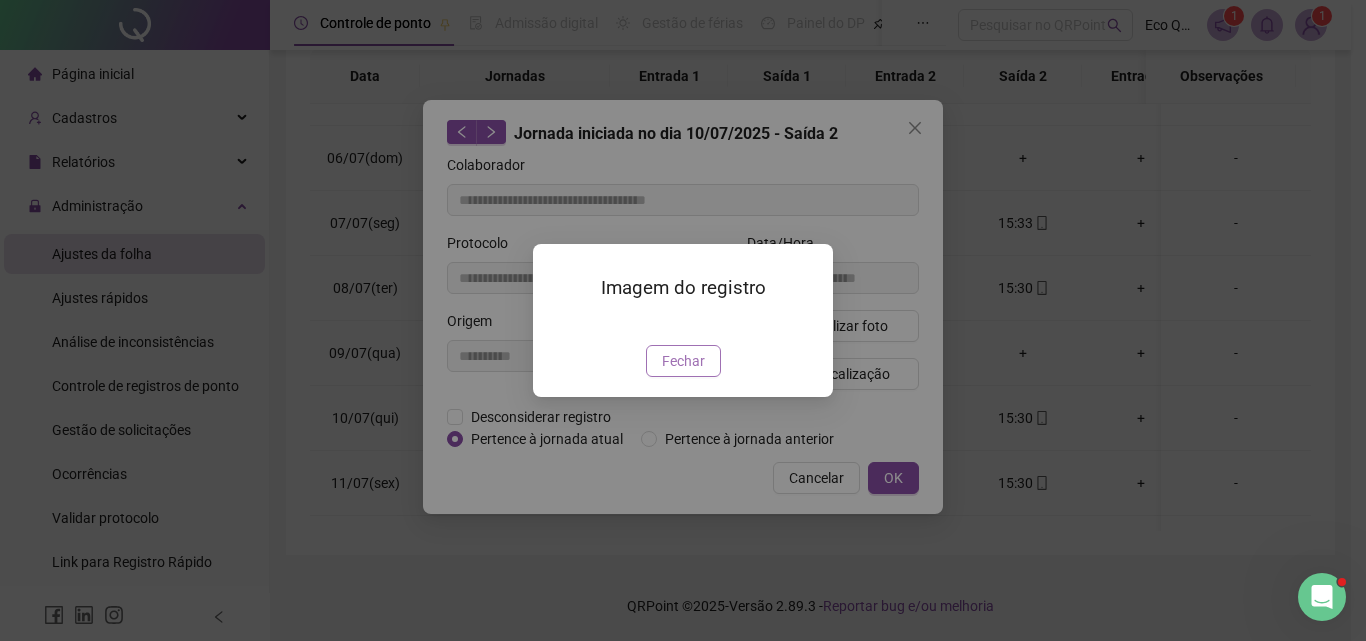 click on "Fechar" at bounding box center (683, 361) 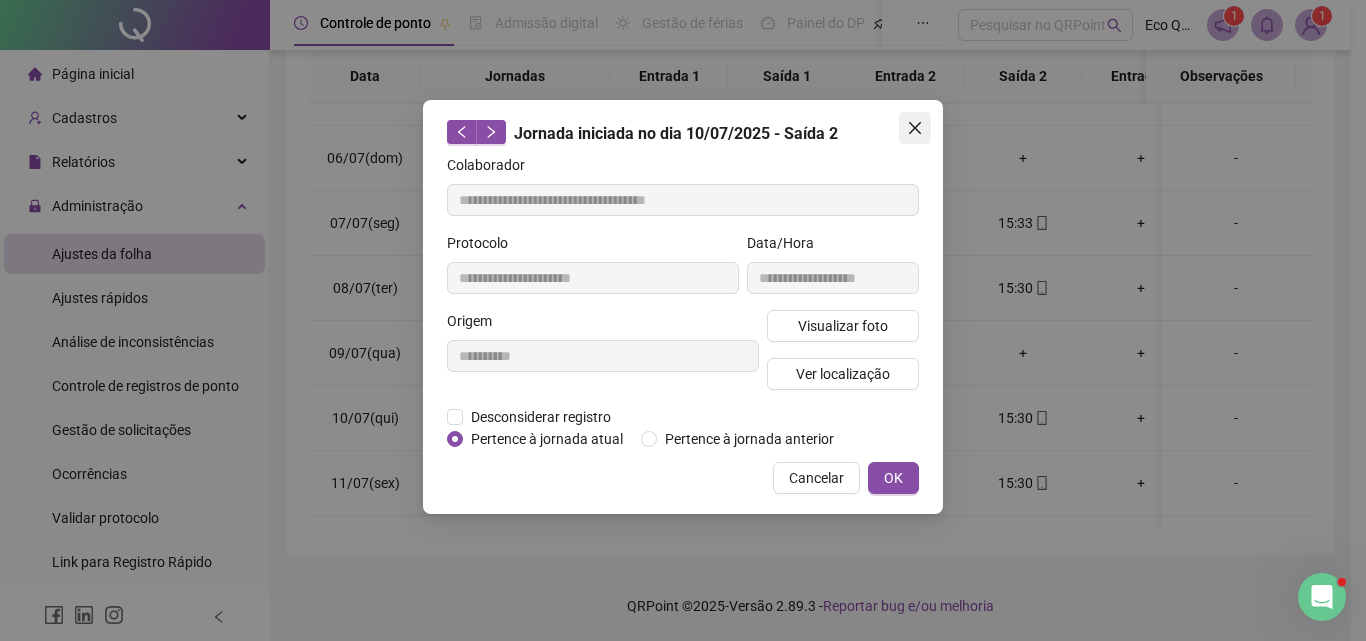 click 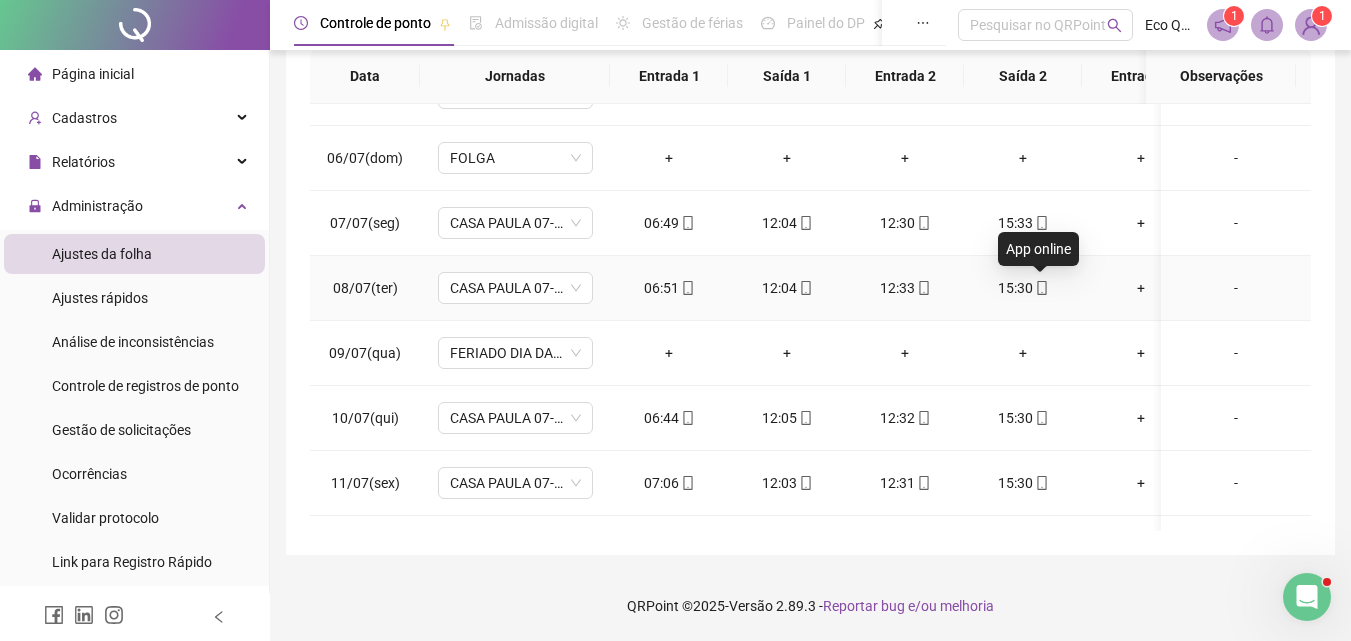 click 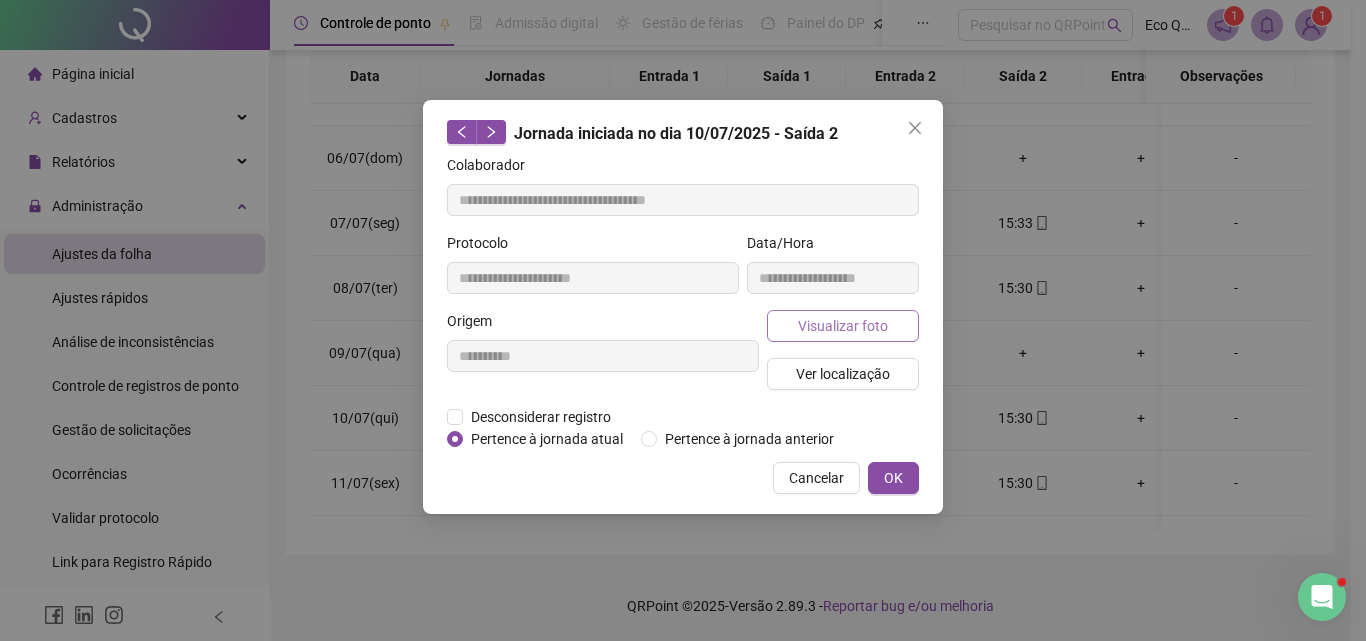 click on "Visualizar foto" at bounding box center [843, 326] 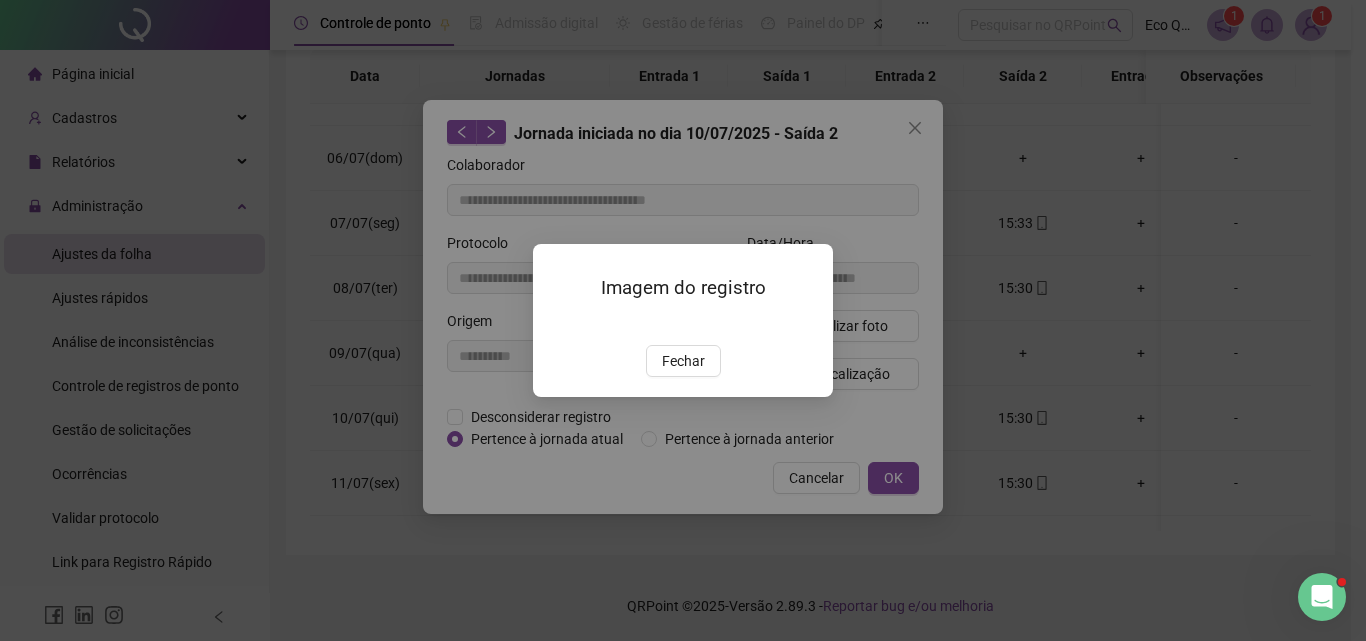 type on "**********" 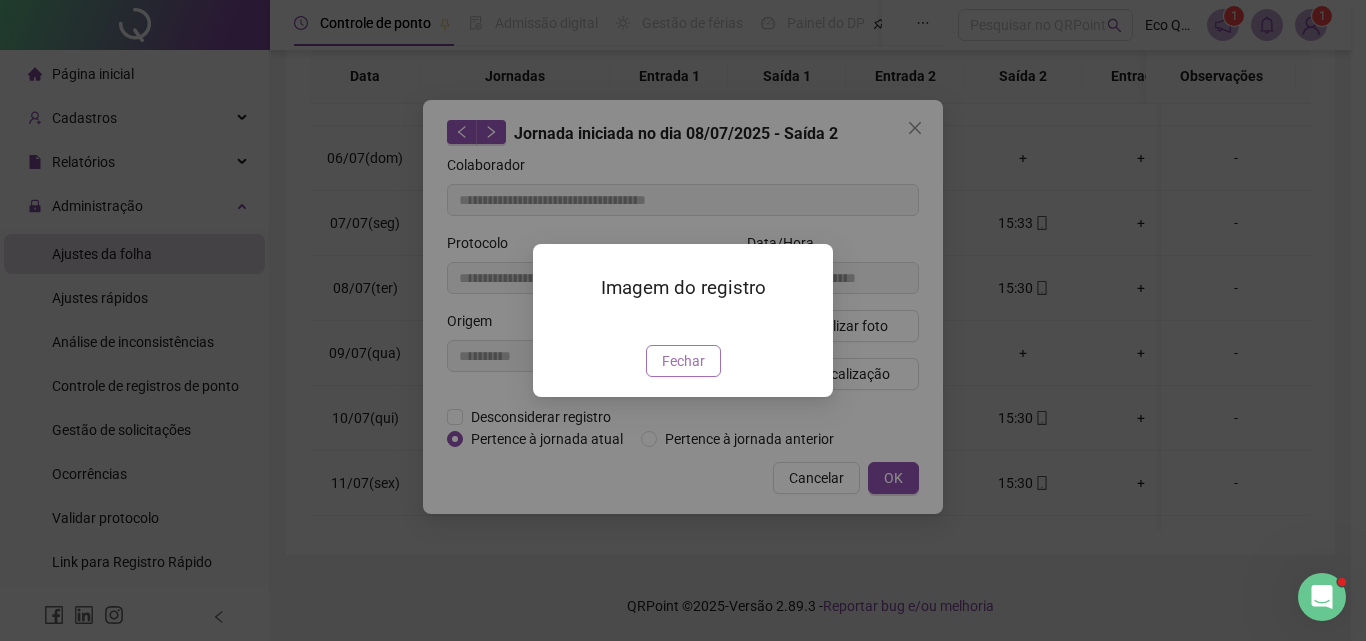drag, startPoint x: 680, startPoint y: 477, endPoint x: 703, endPoint y: 449, distance: 36.23534 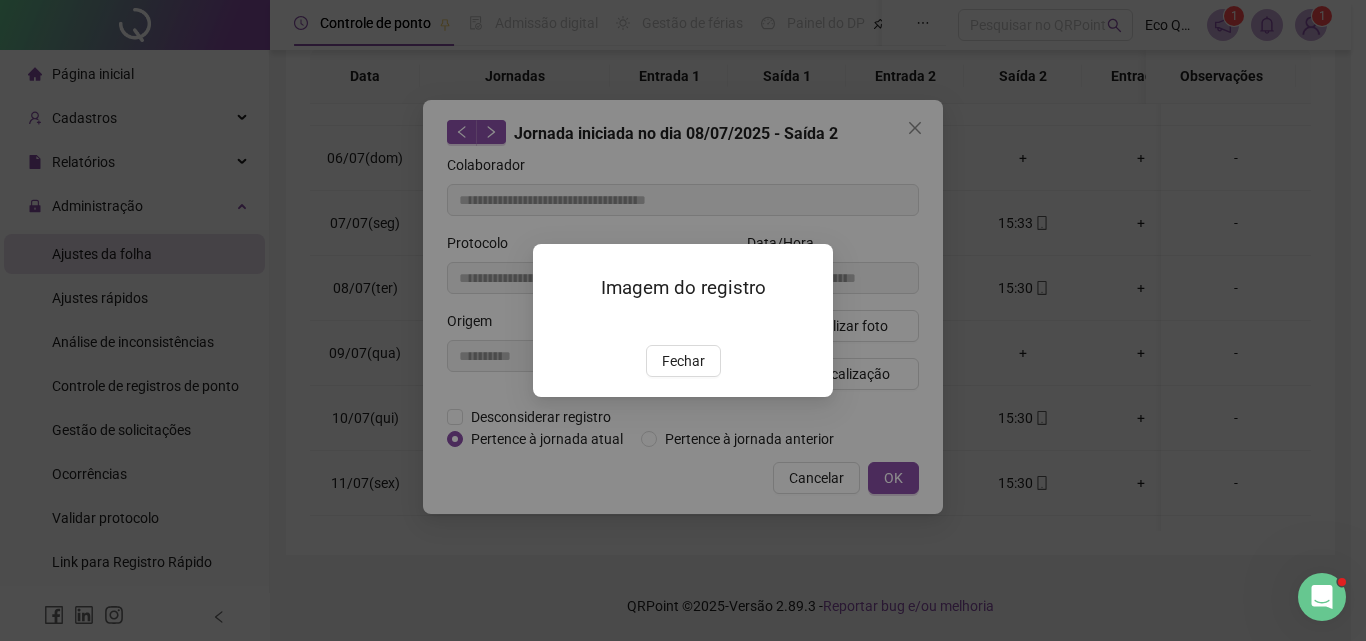 click on "Fechar" at bounding box center (683, 361) 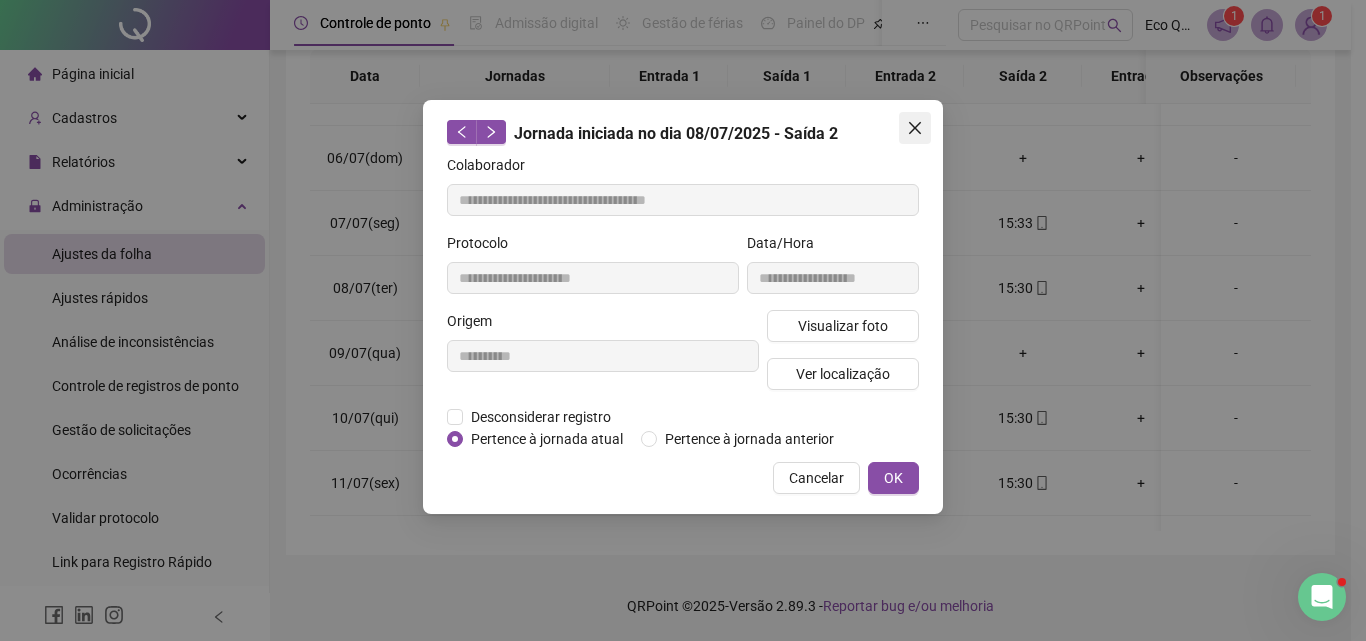 click 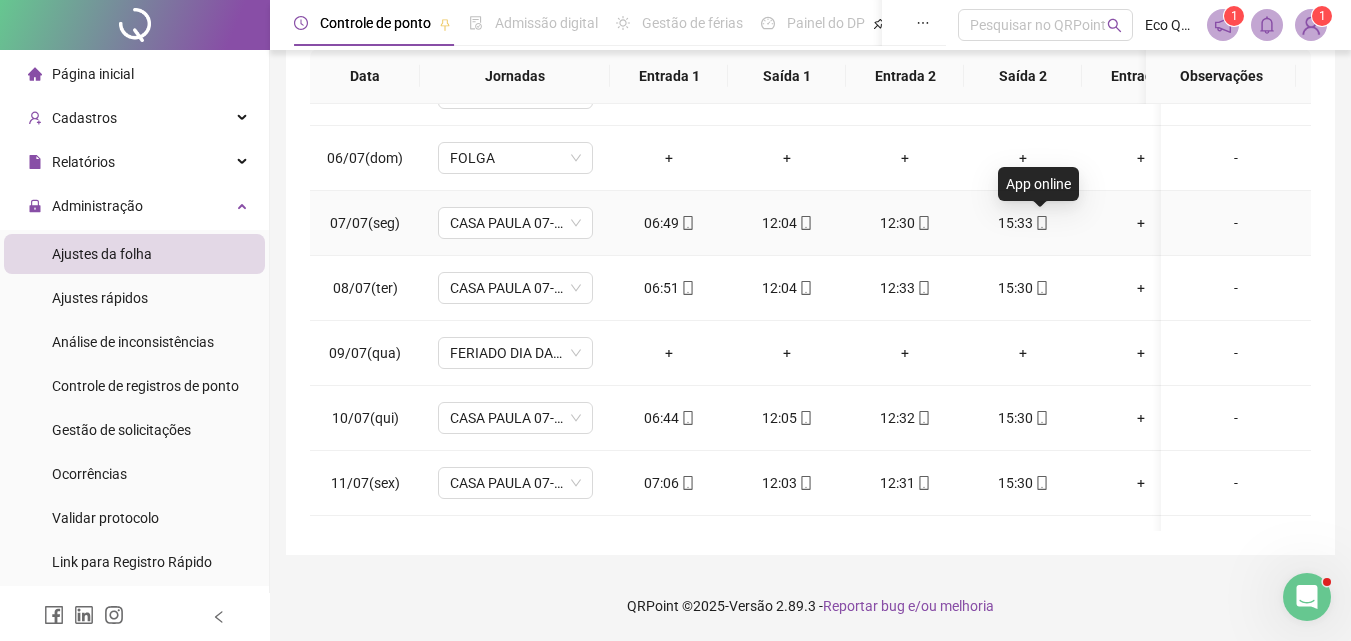 click 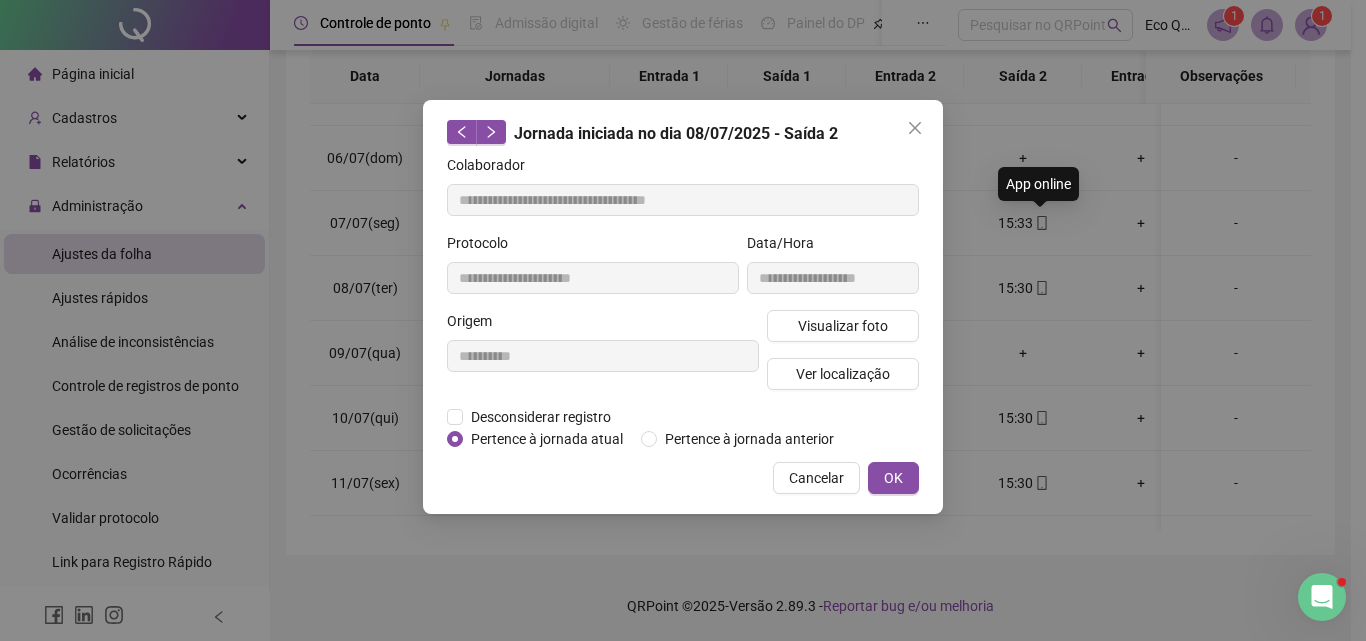 type on "**********" 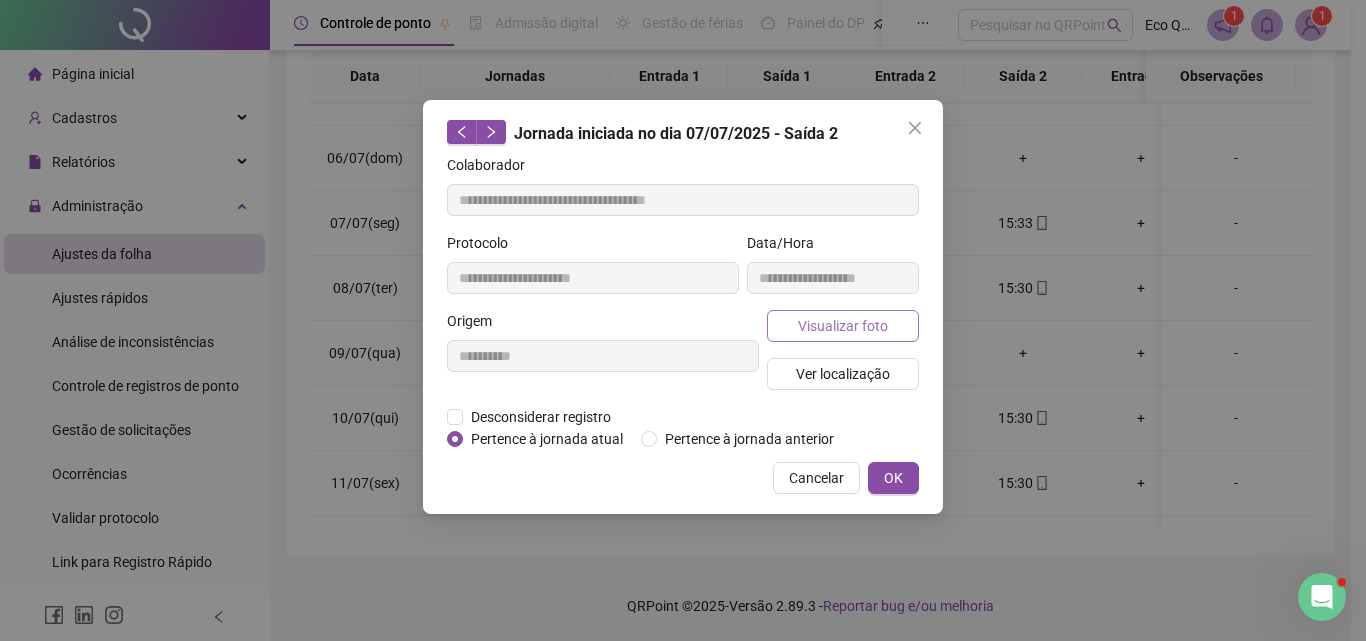 click on "Visualizar foto" at bounding box center (843, 326) 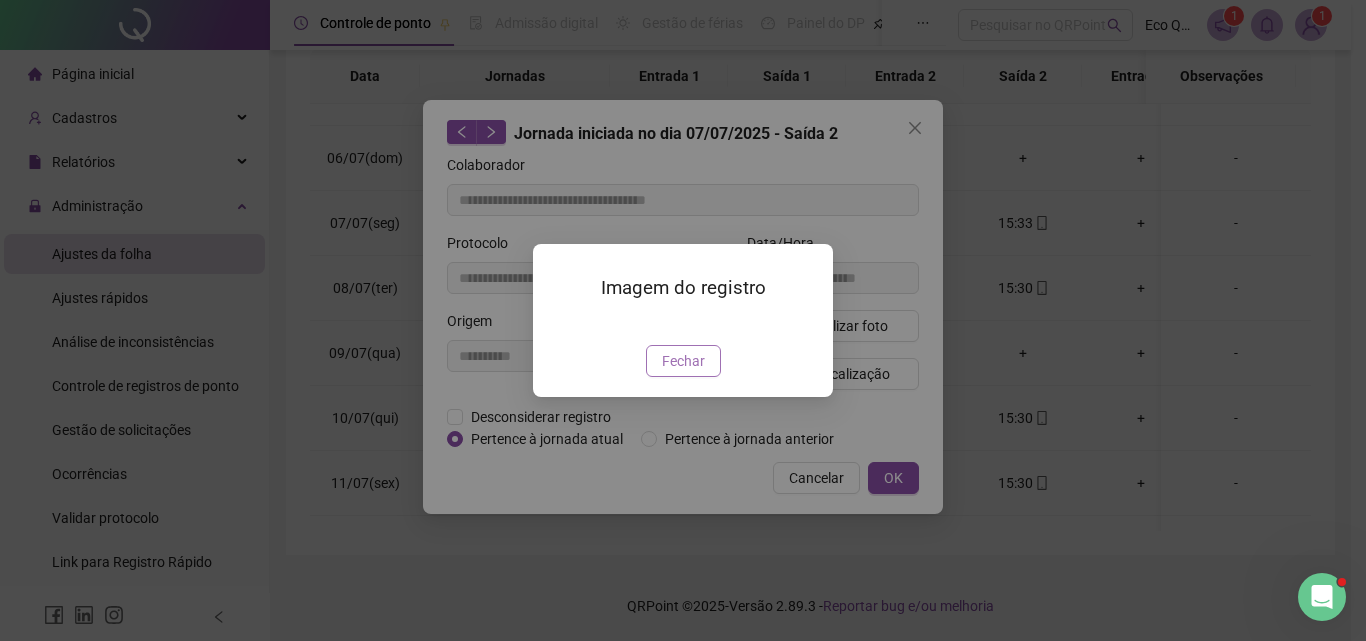 click on "Fechar" at bounding box center (683, 361) 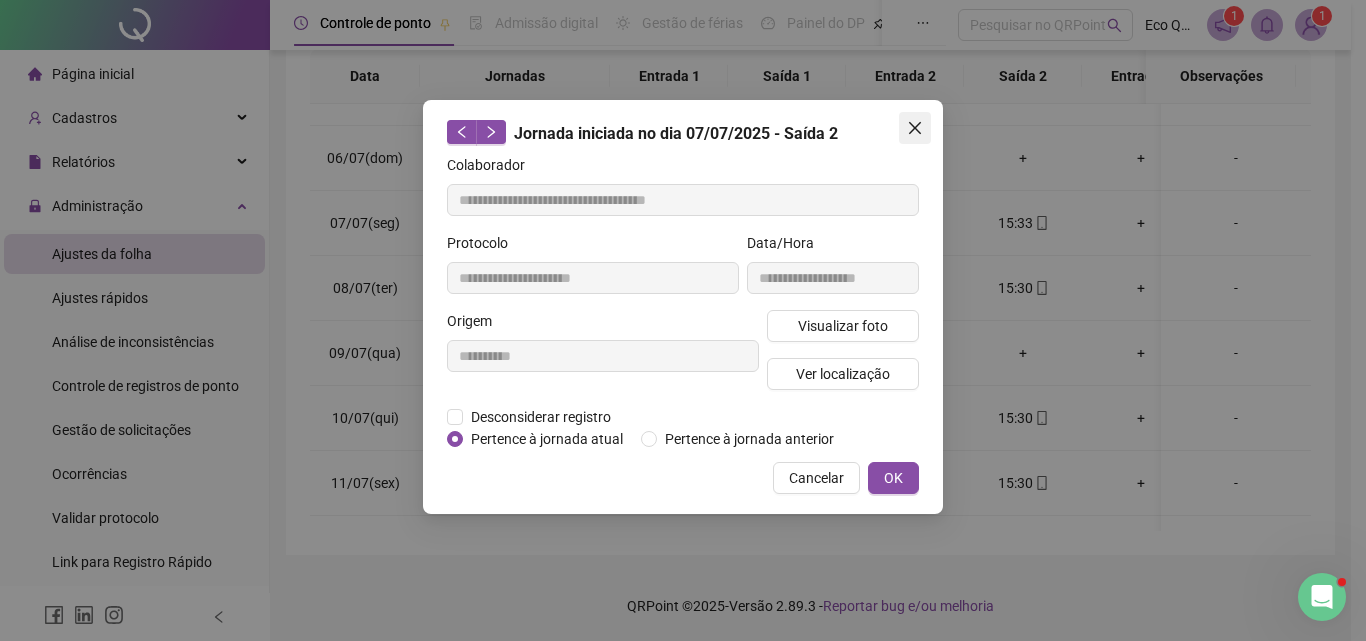 click at bounding box center [915, 128] 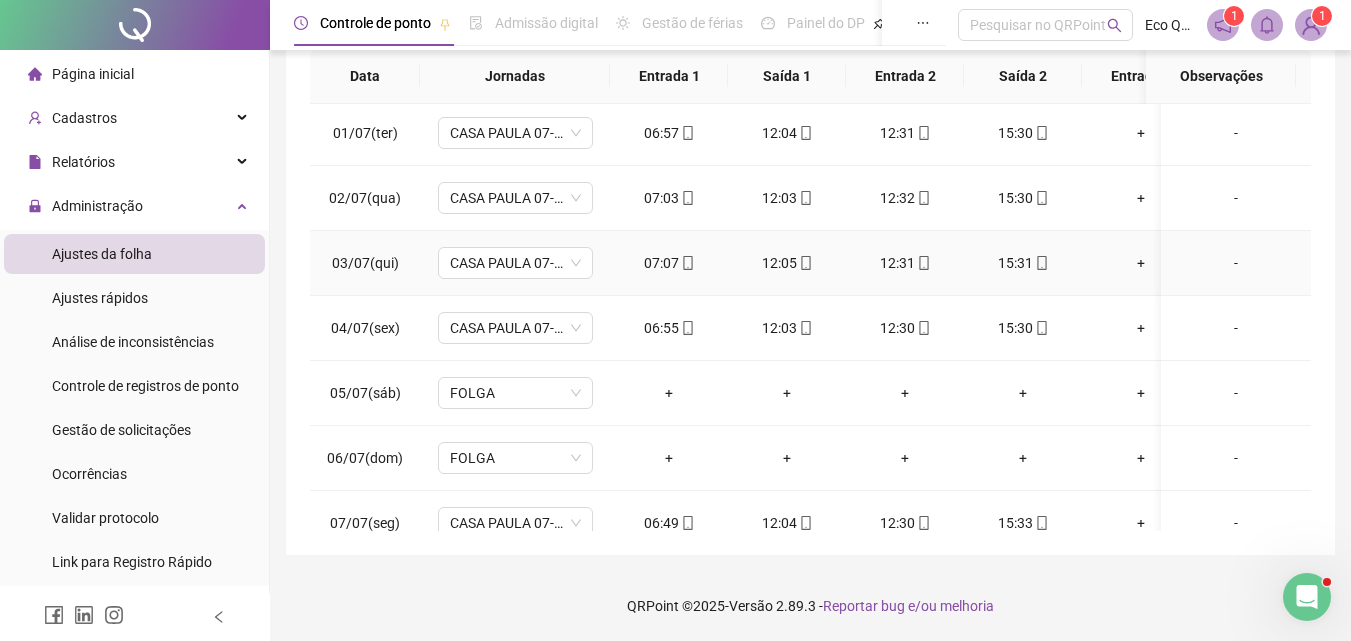 scroll, scrollTop: 0, scrollLeft: 0, axis: both 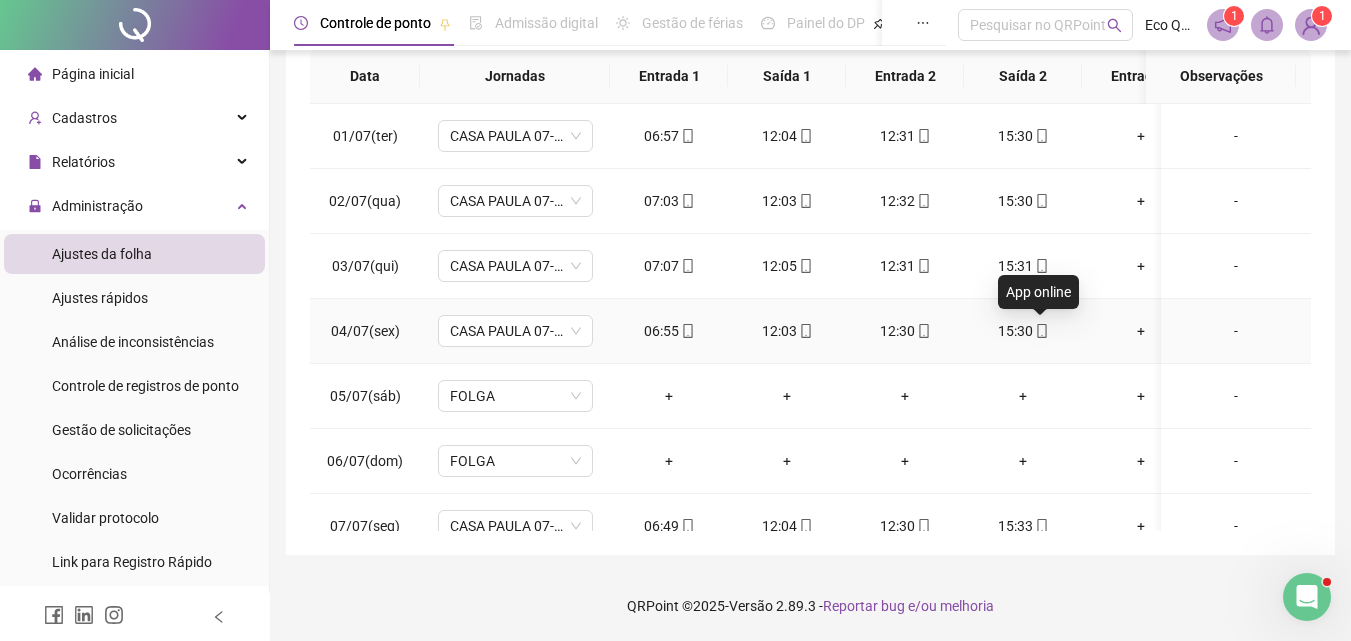 click 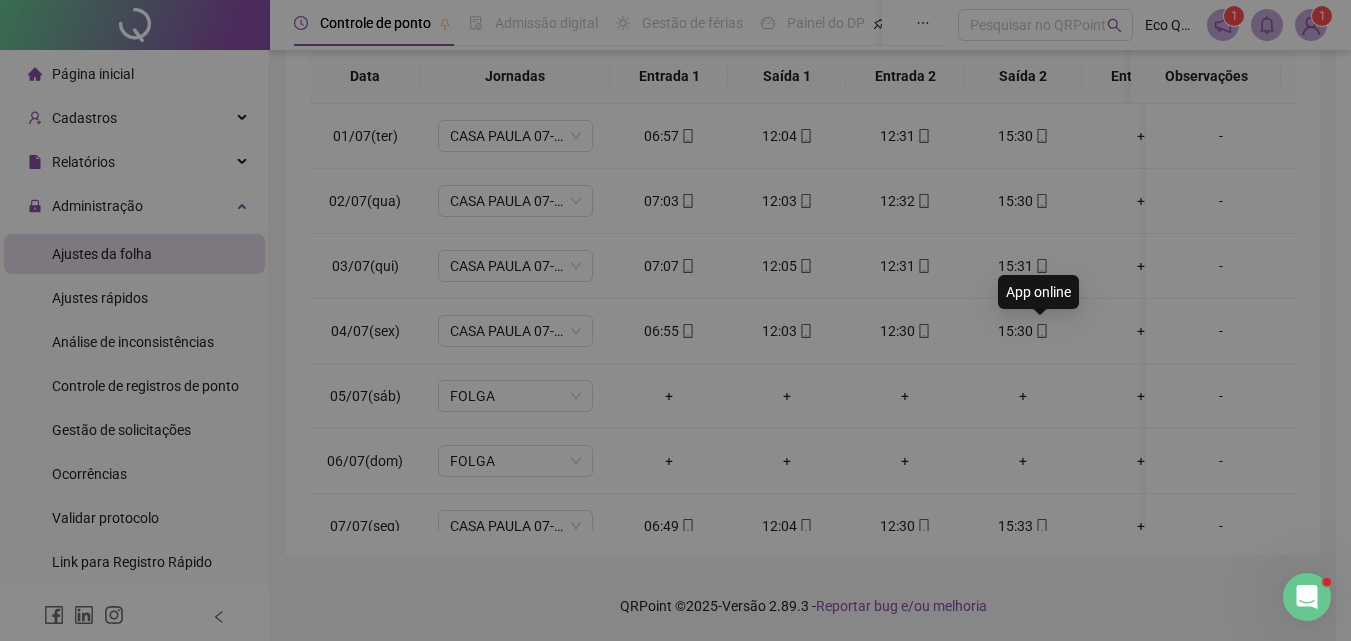 type on "**********" 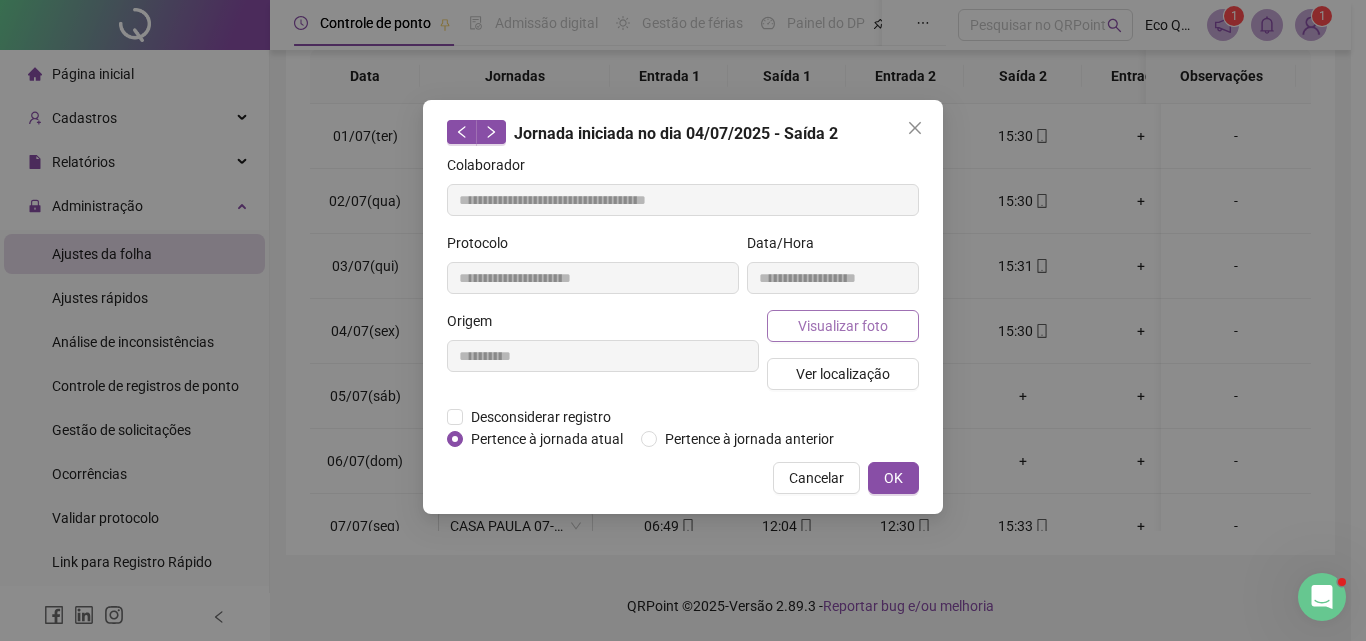 click on "Visualizar foto" at bounding box center [843, 326] 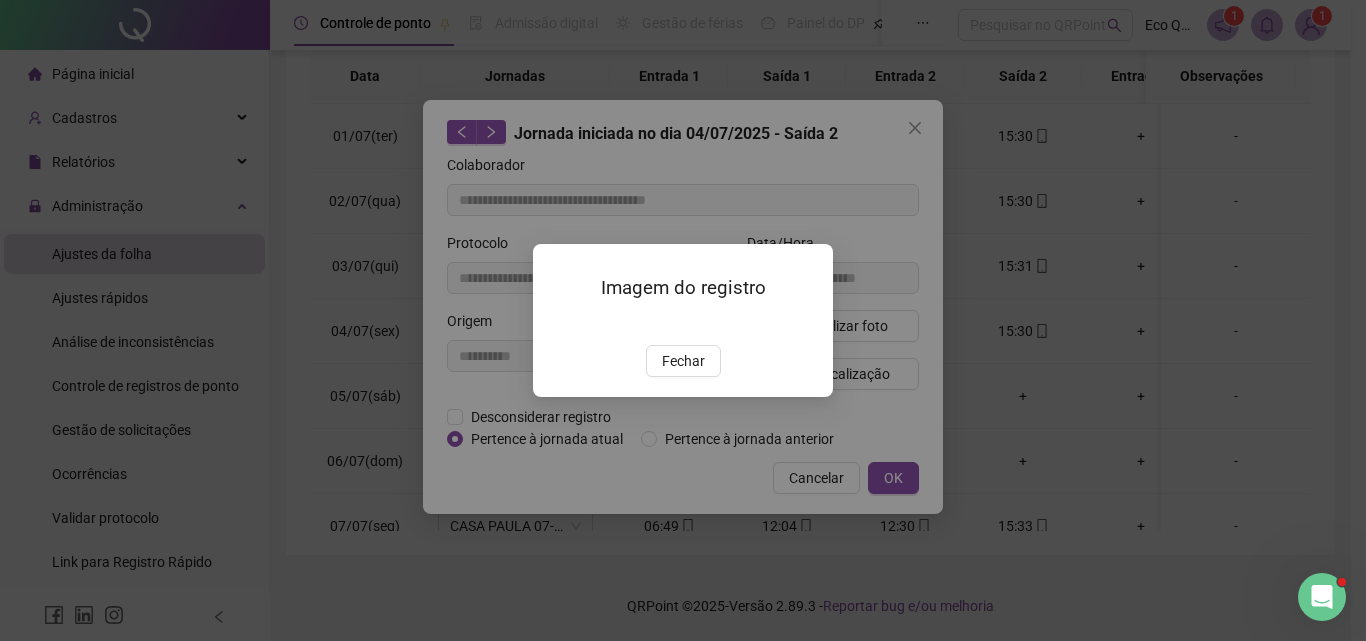 click on "Fechar" at bounding box center (683, 361) 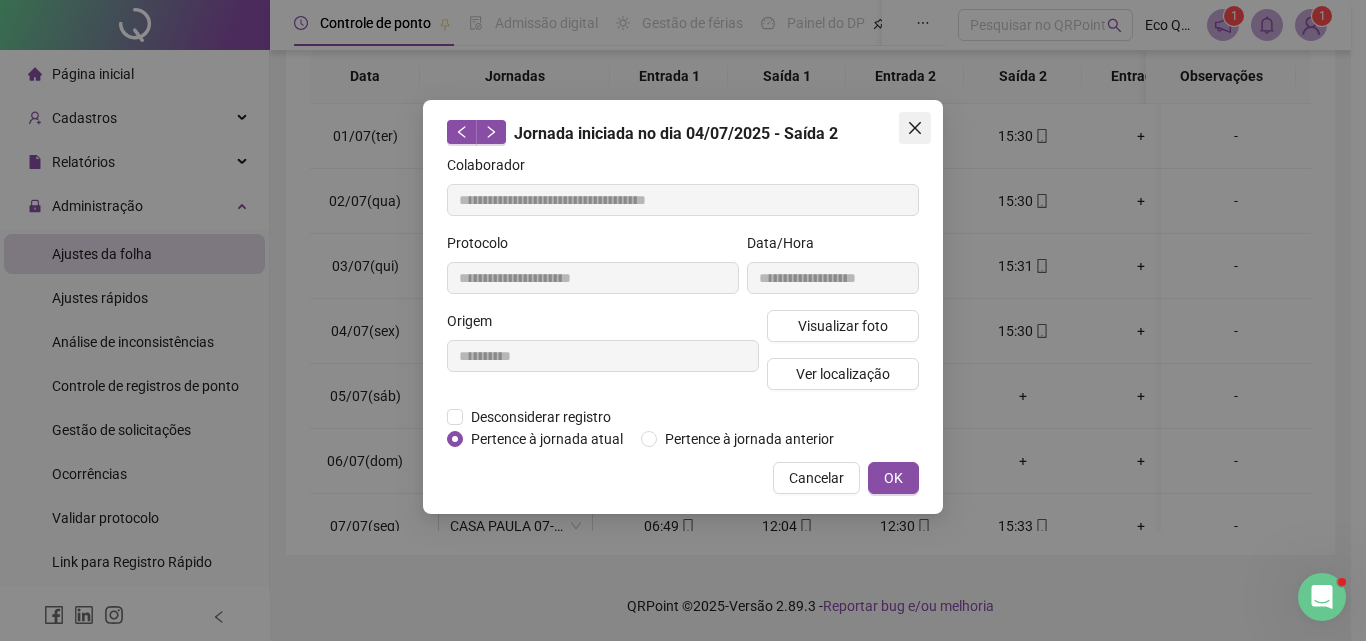 click 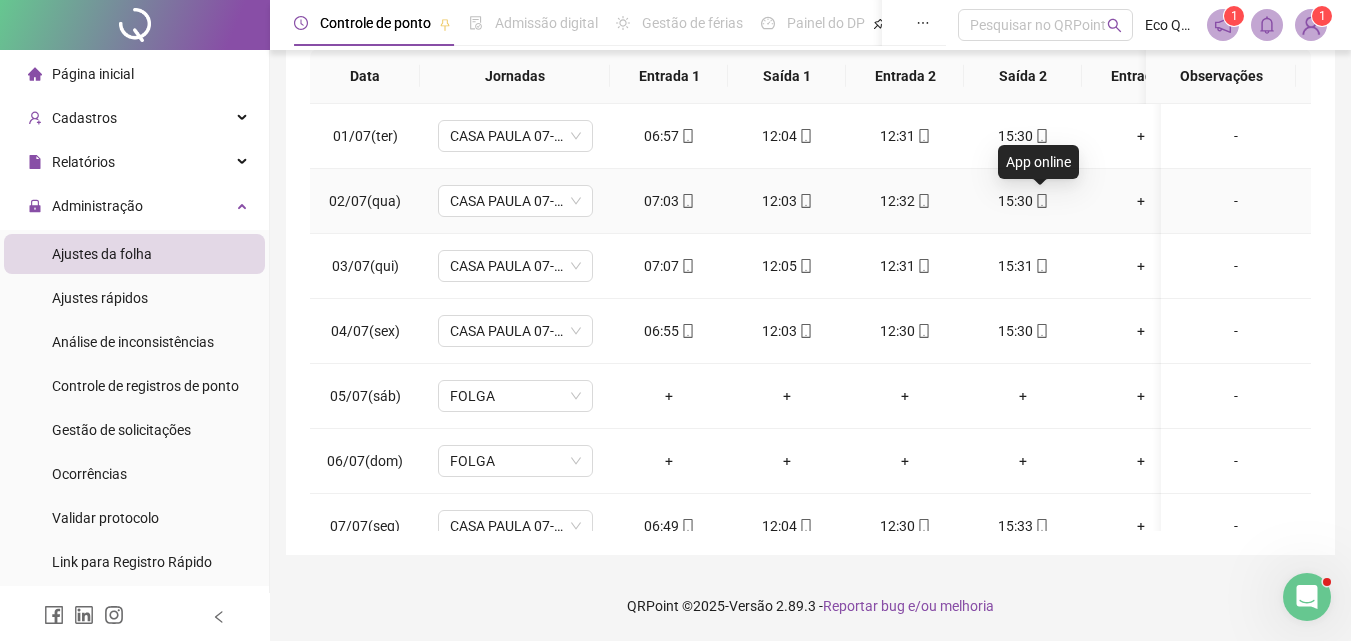 click 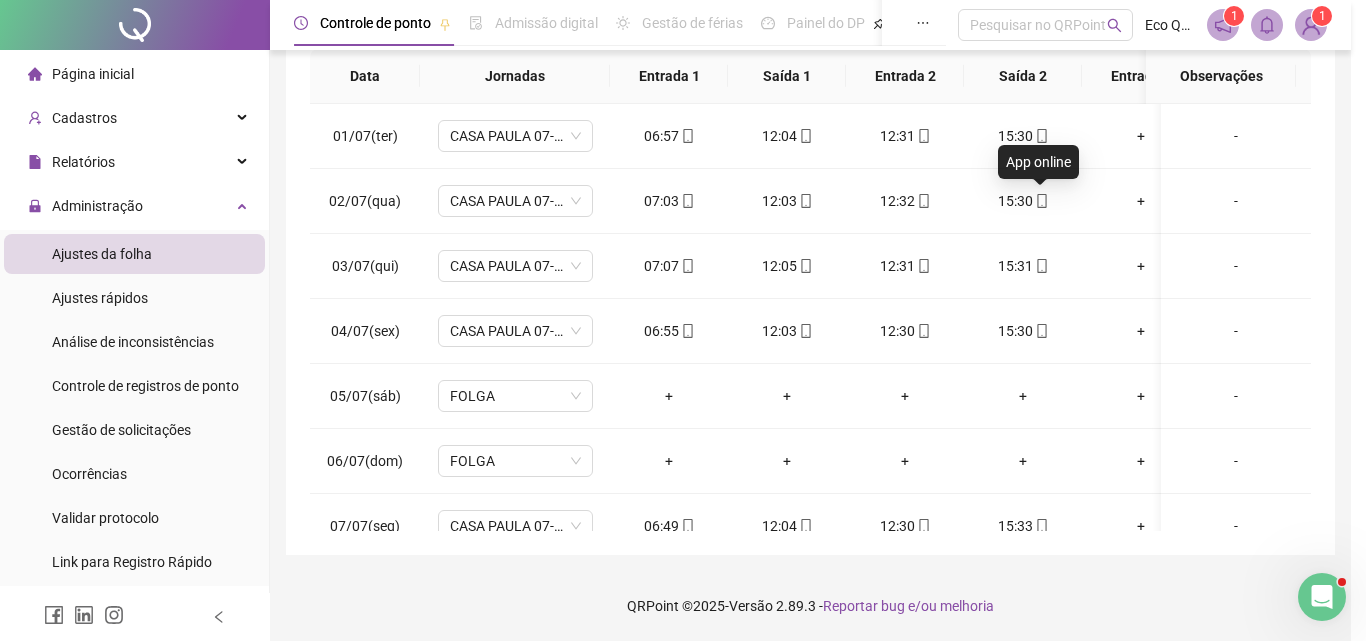 type on "**********" 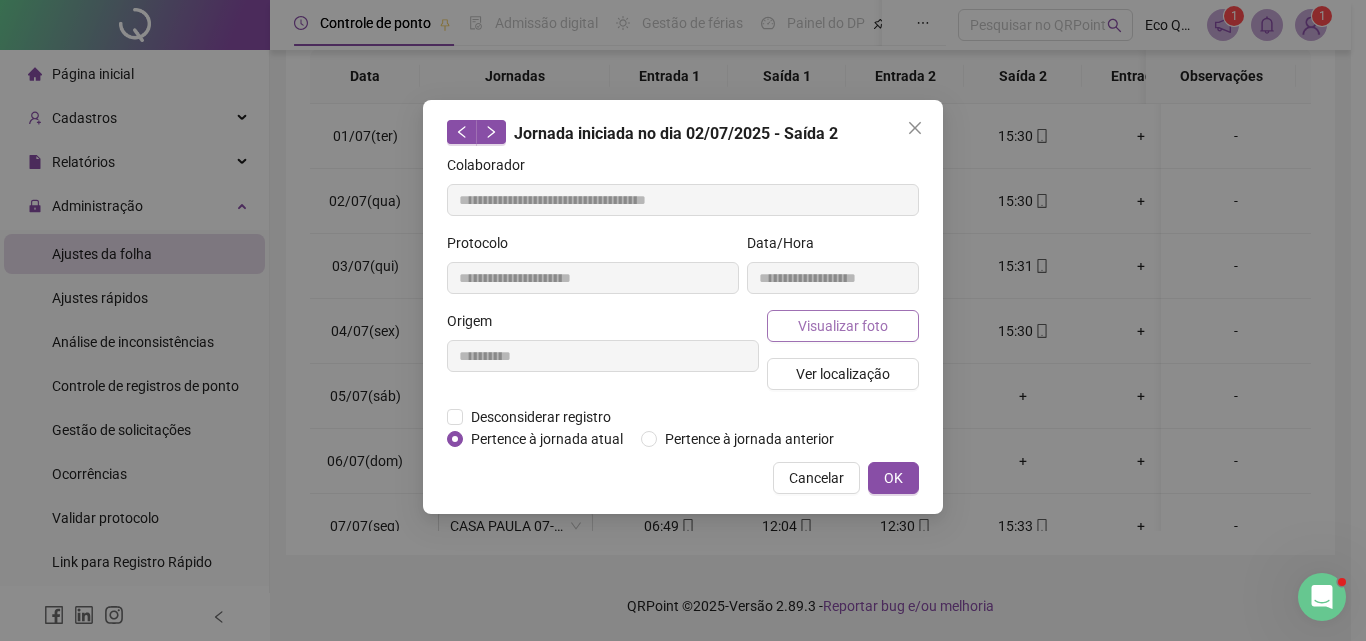 click on "Visualizar foto" at bounding box center [843, 326] 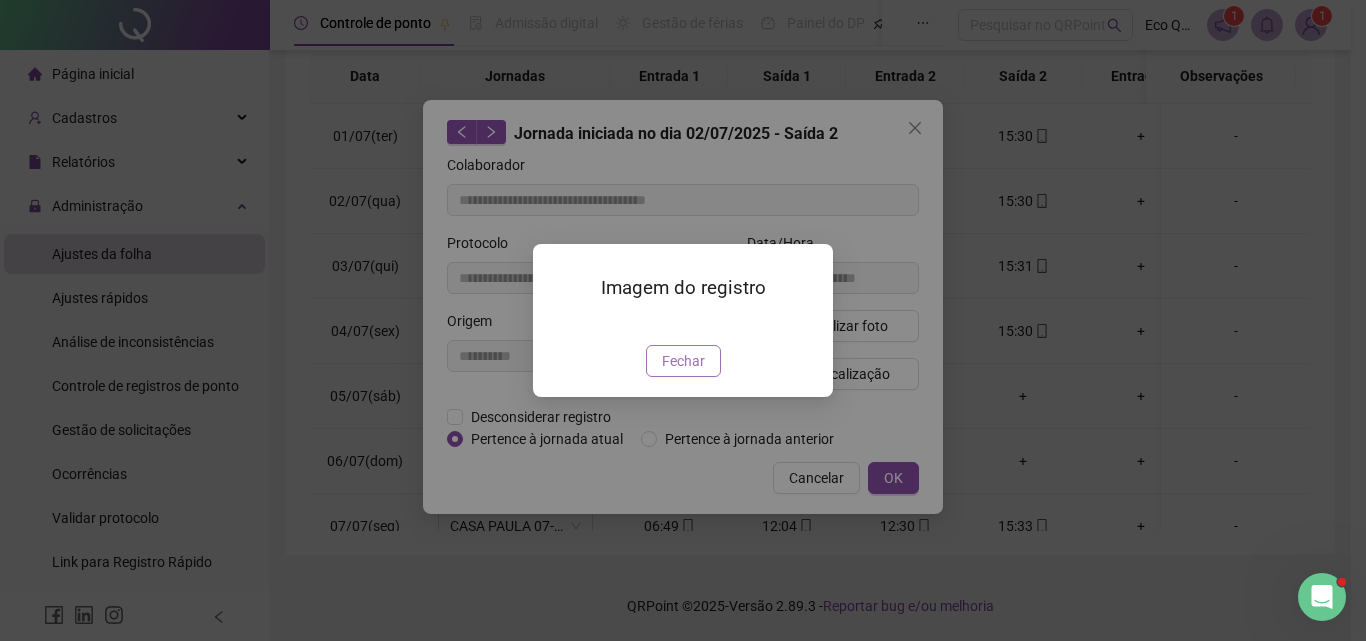 click on "Fechar" at bounding box center [683, 361] 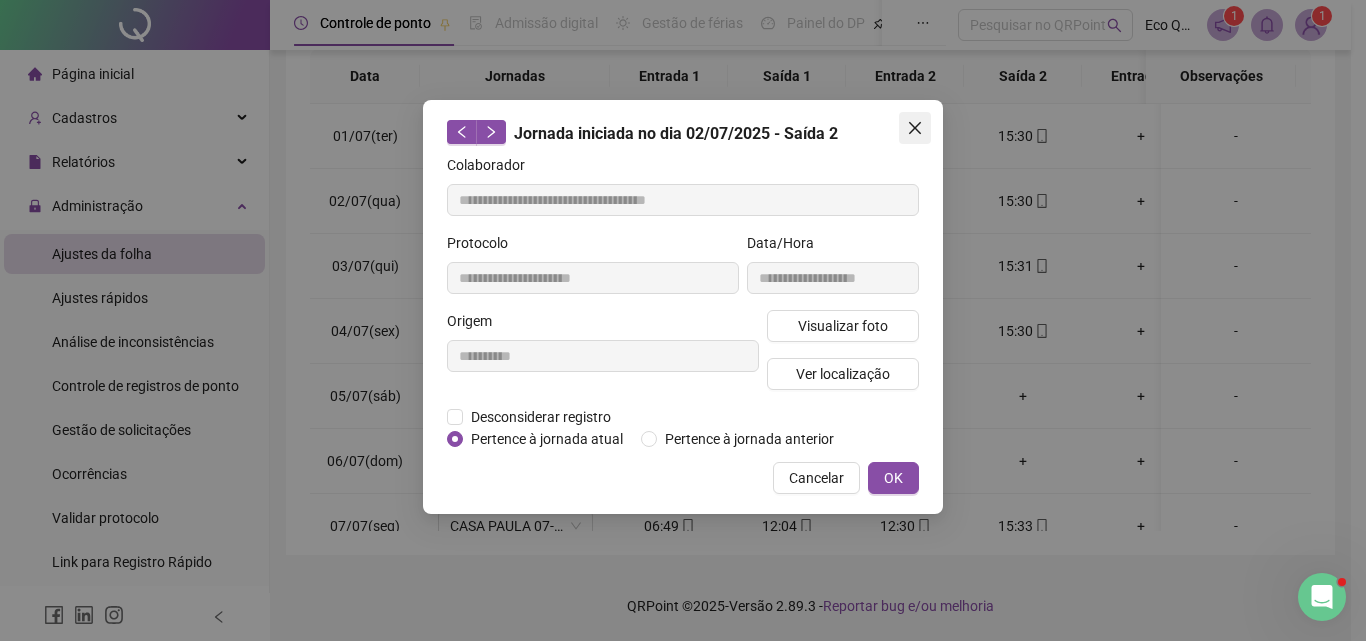 click 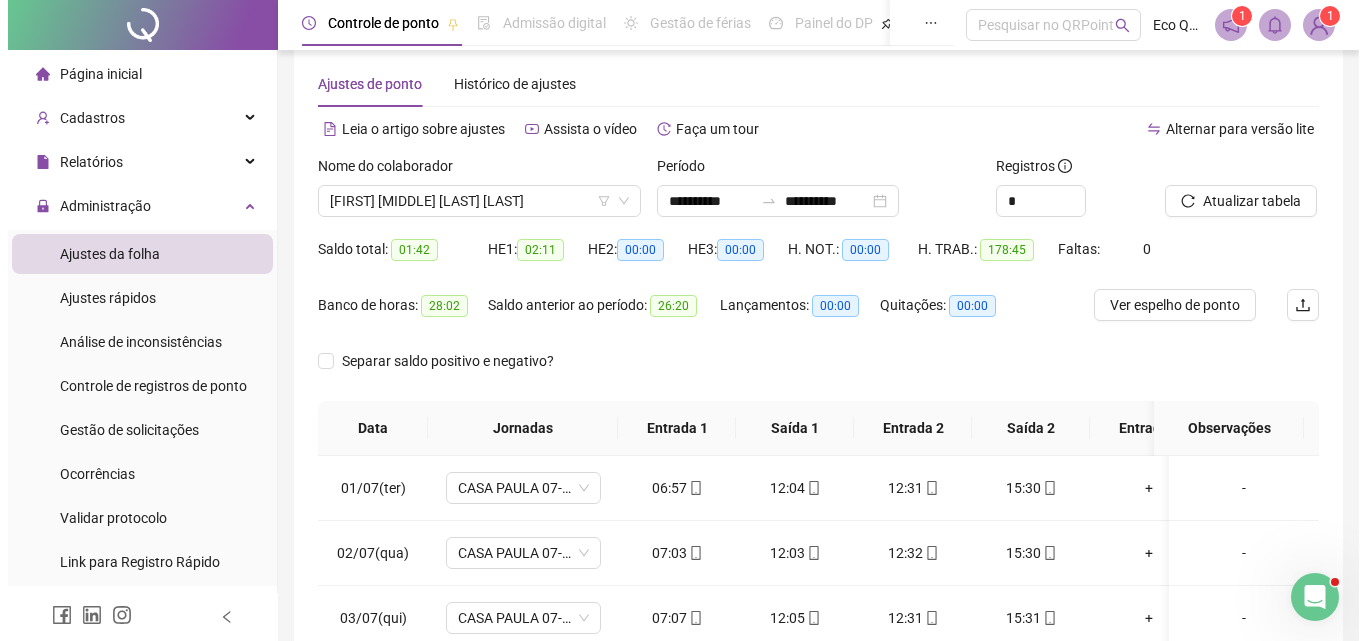 scroll, scrollTop: 0, scrollLeft: 0, axis: both 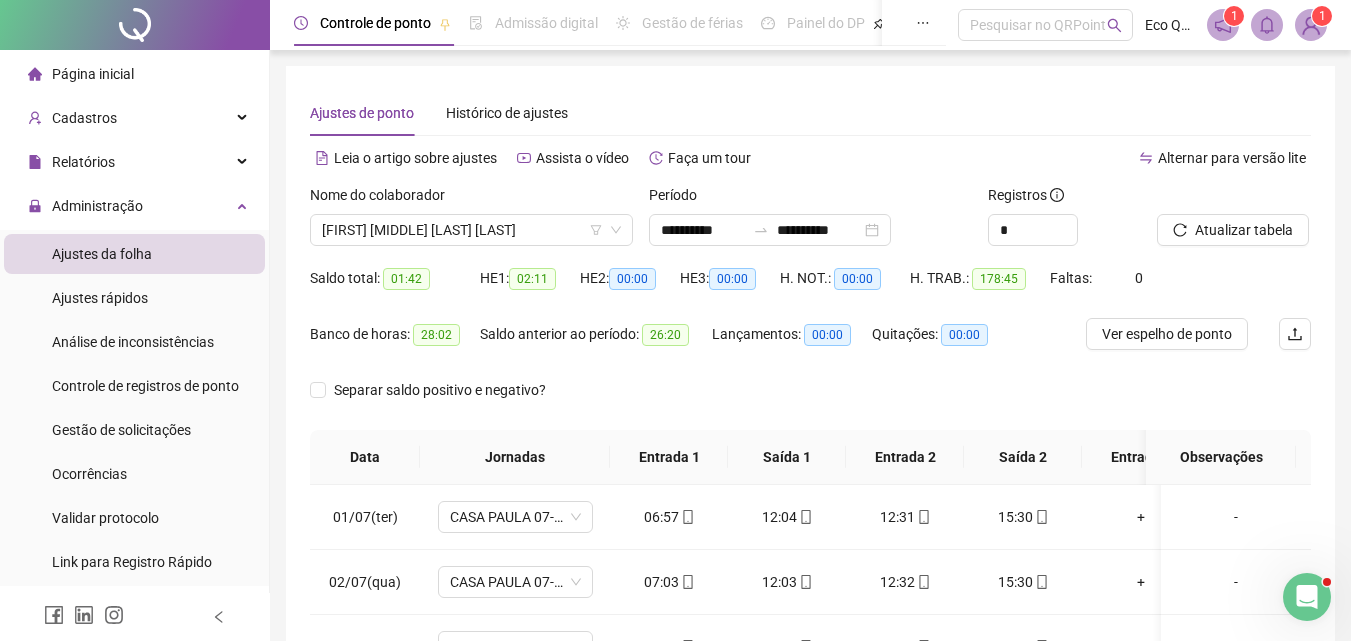 click on "Nome do colaborador" at bounding box center (471, 199) 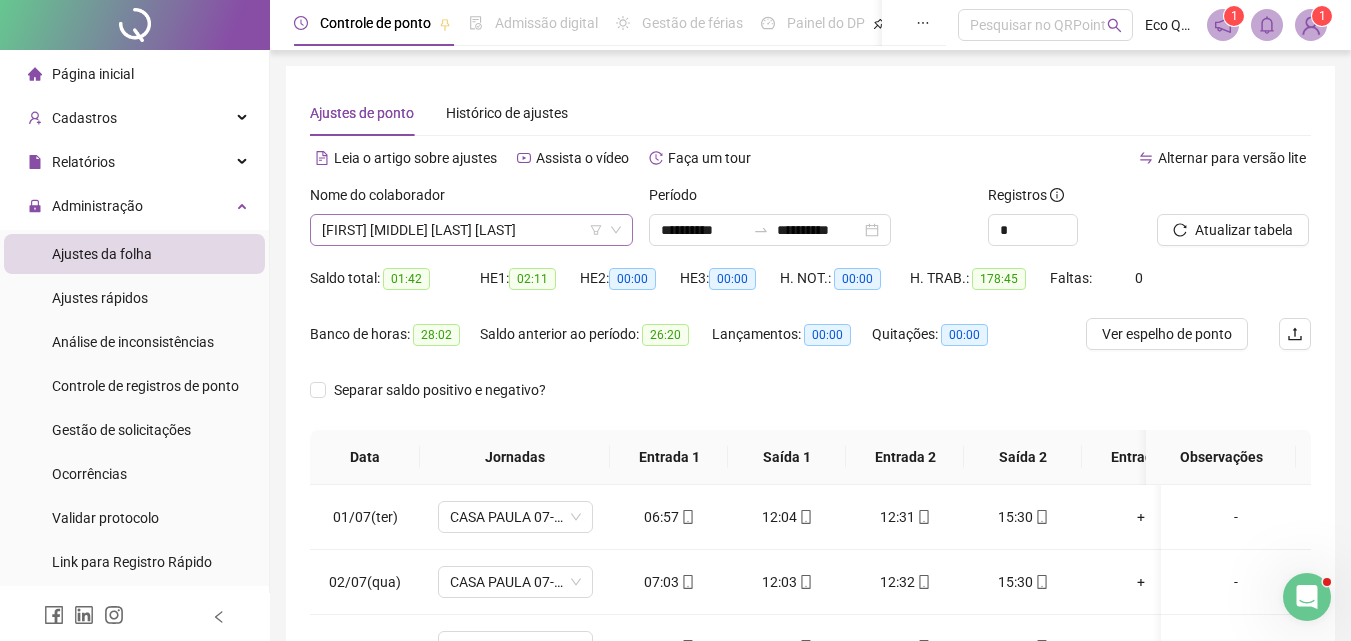 click on "MARIA DO BOM SUCESSO GADELHA DA SILVA" at bounding box center [471, 230] 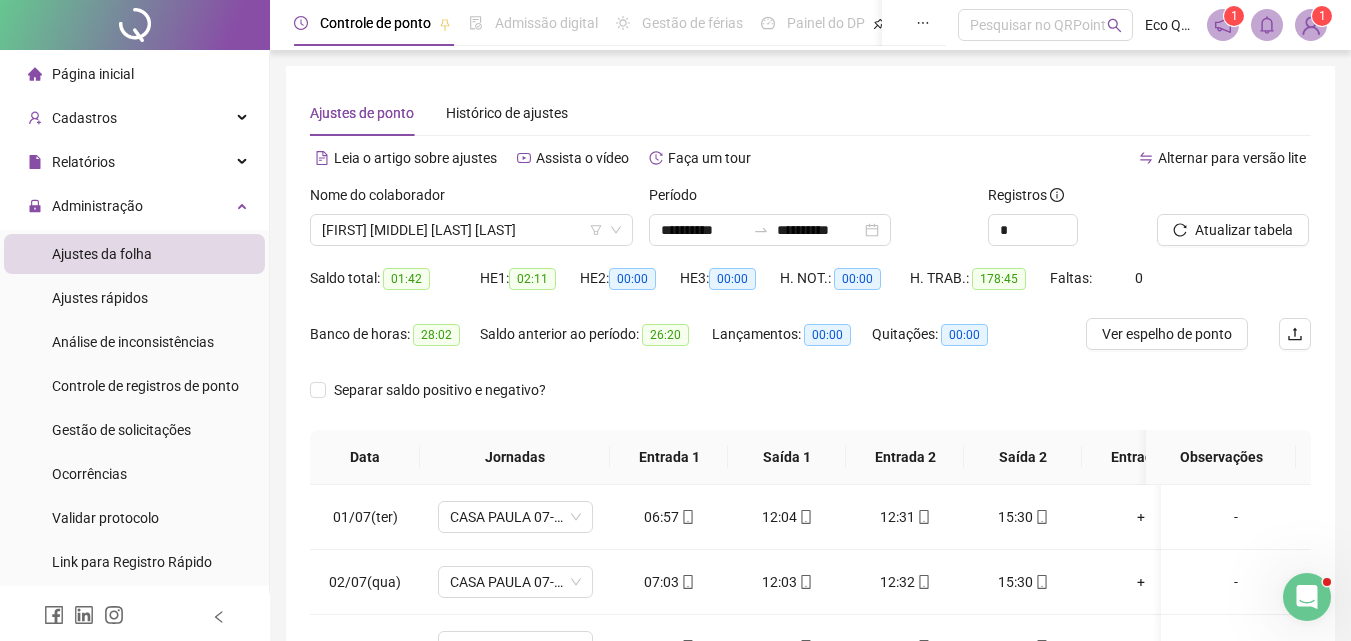 click at bounding box center [1311, 25] 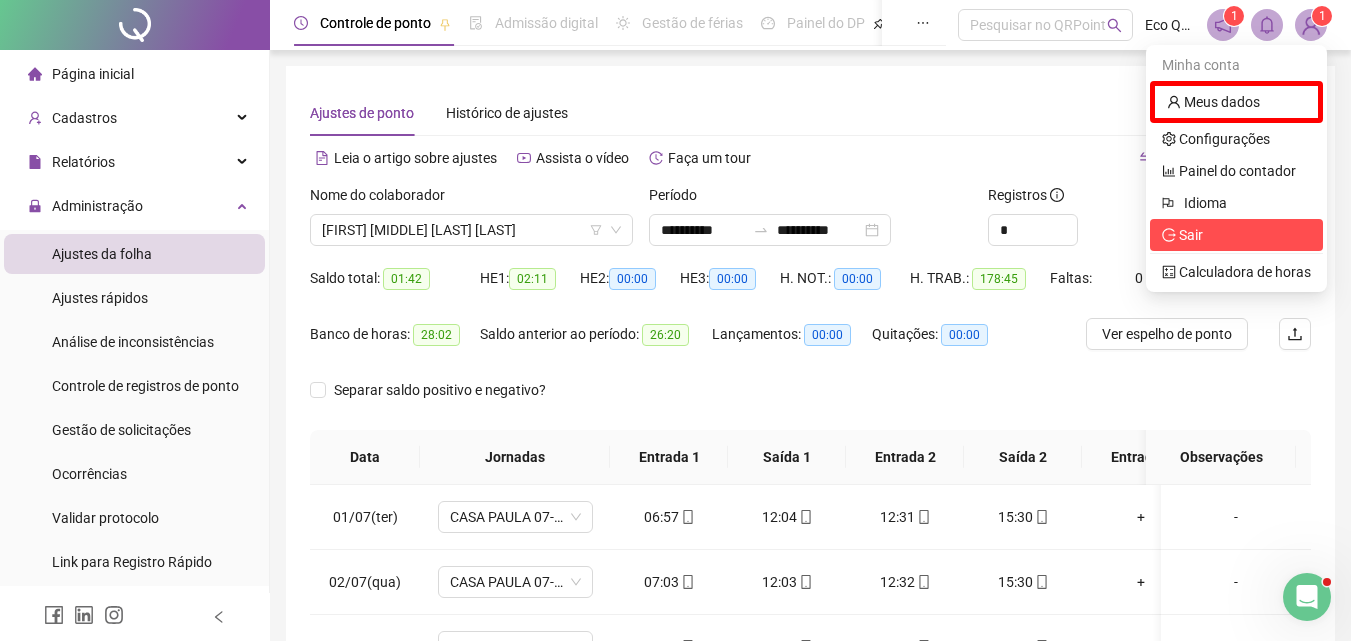 click on "Sair" at bounding box center [1191, 235] 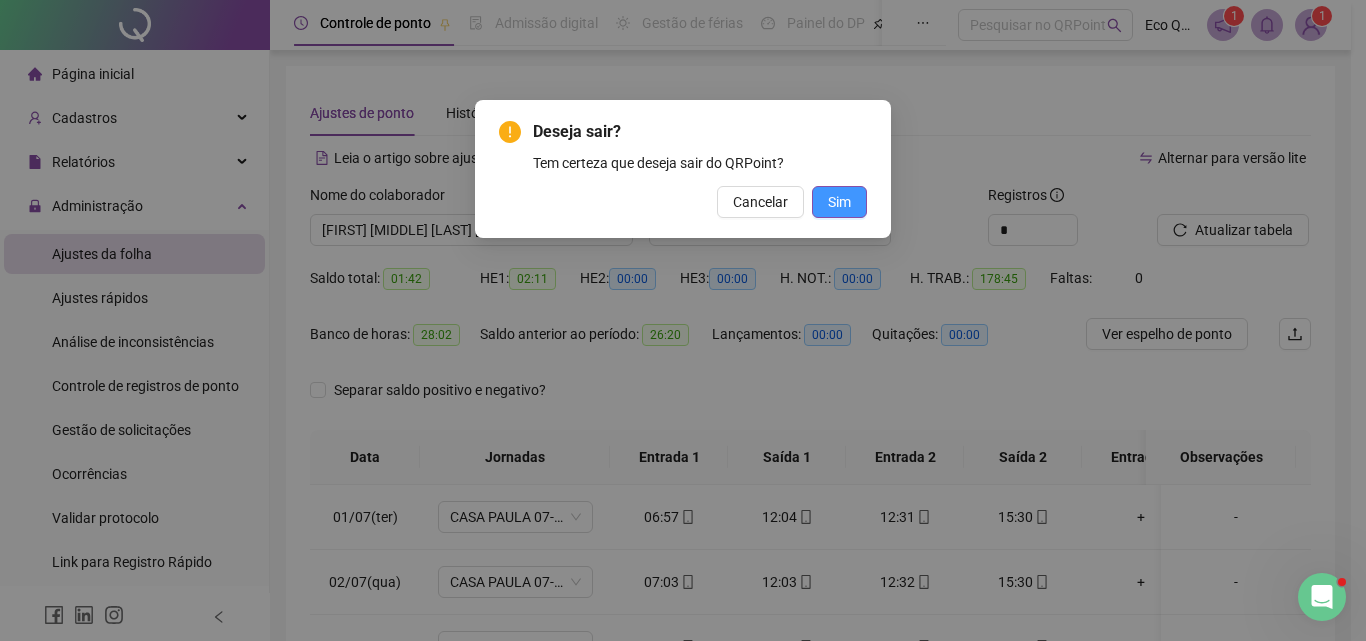 click on "Sim" at bounding box center [839, 202] 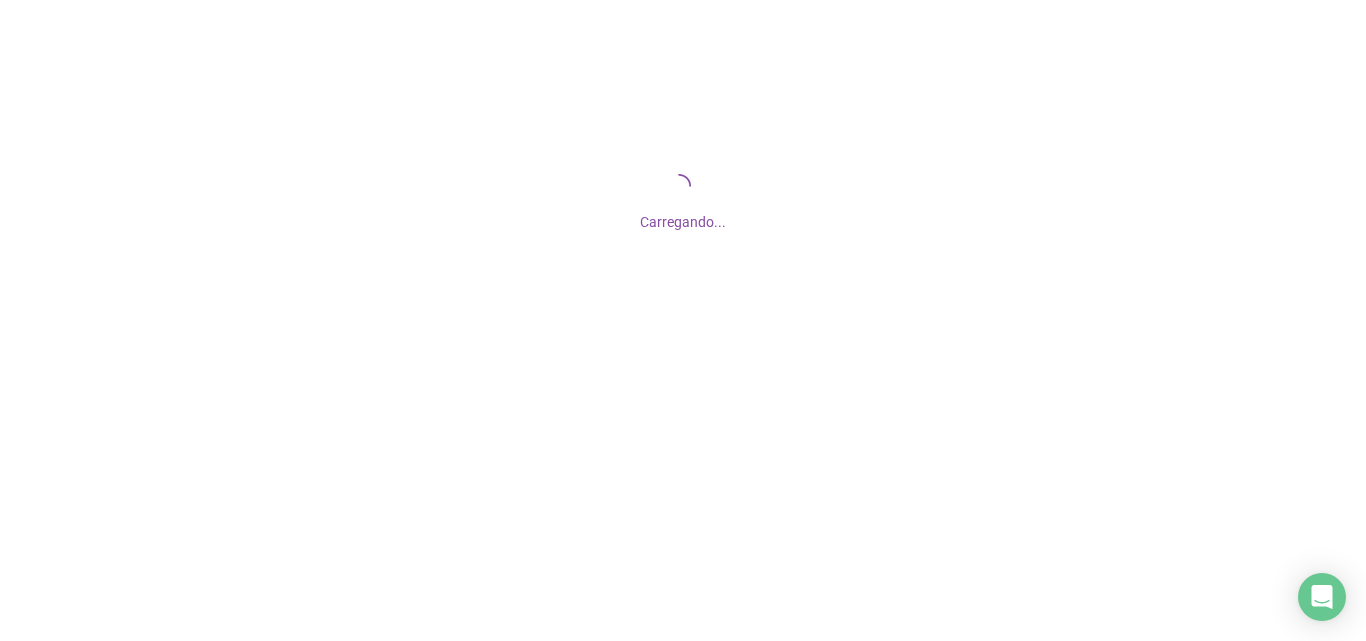 scroll, scrollTop: 0, scrollLeft: 0, axis: both 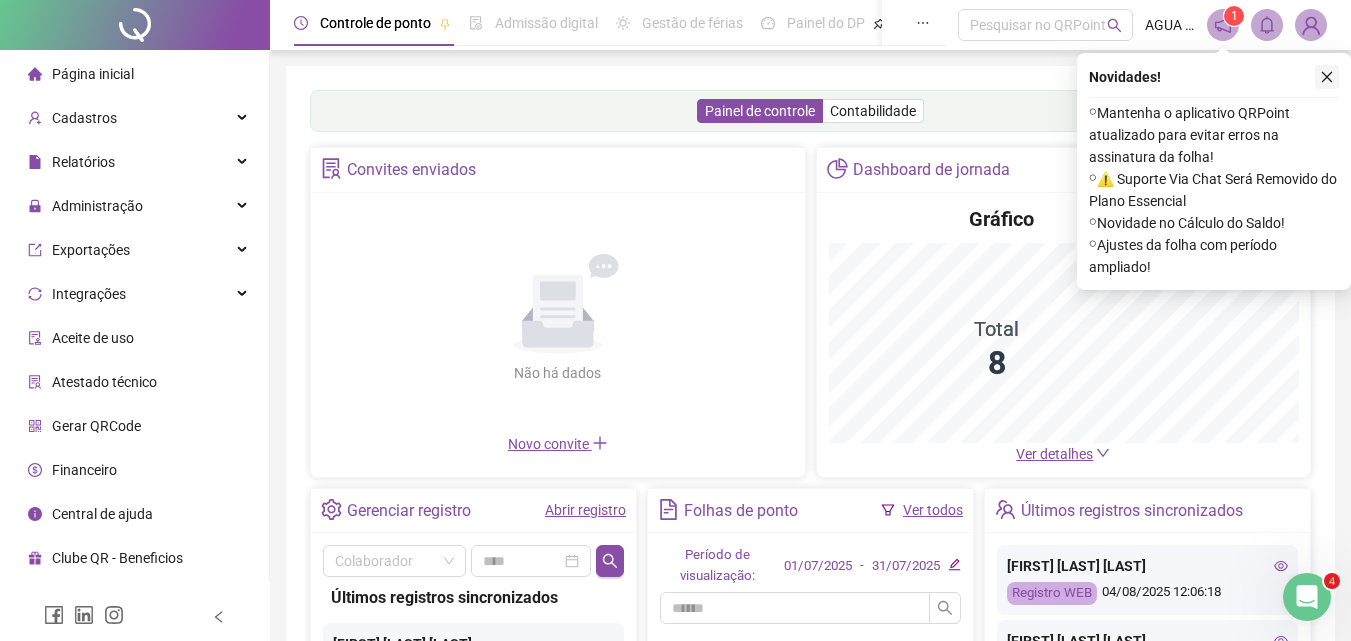 click 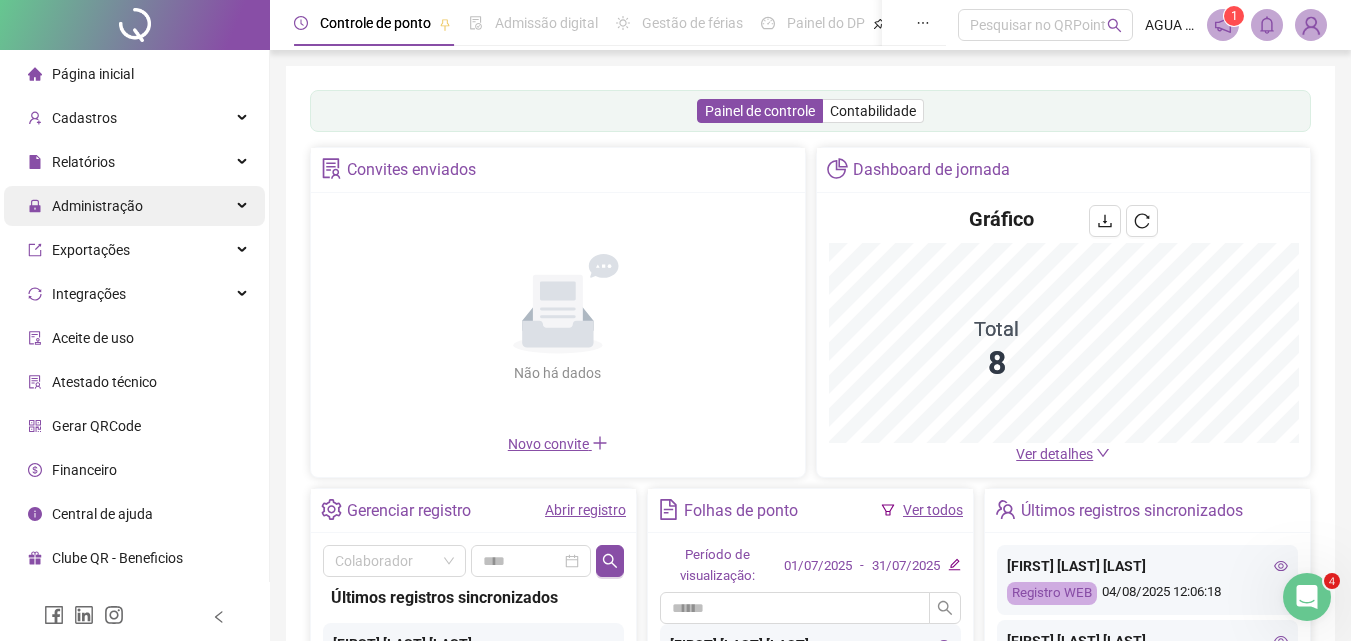 click on "Administração" at bounding box center (97, 206) 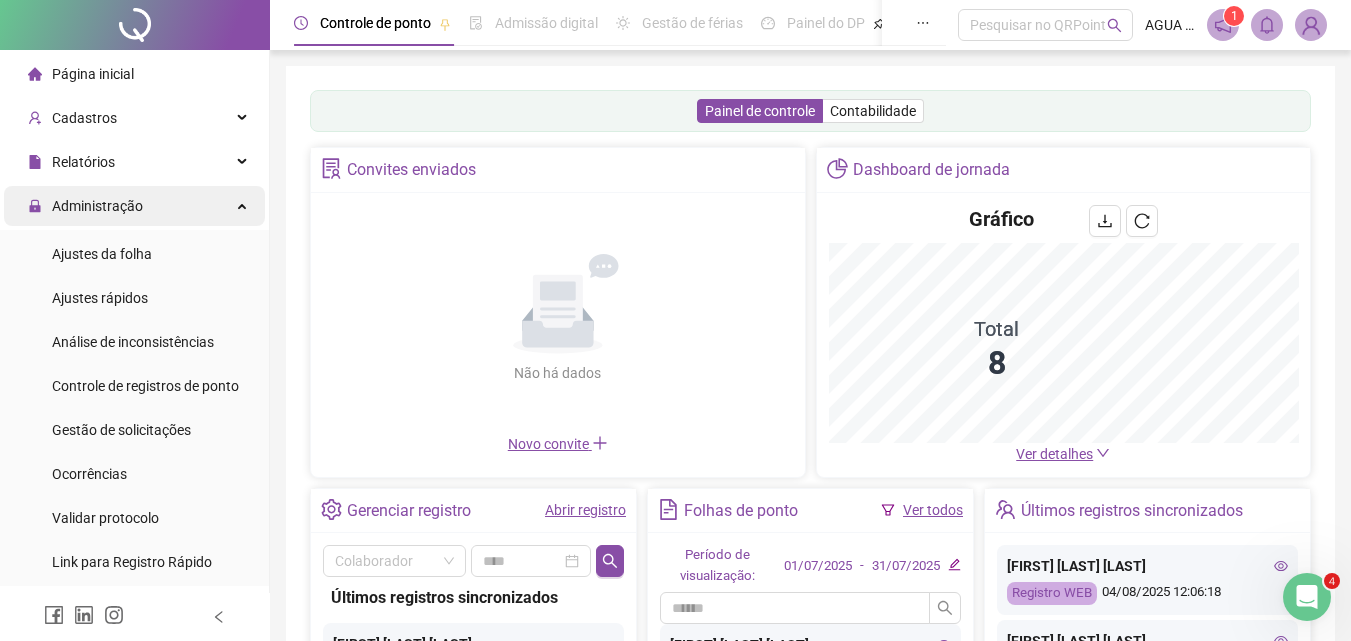 click on "Administração" at bounding box center [134, 206] 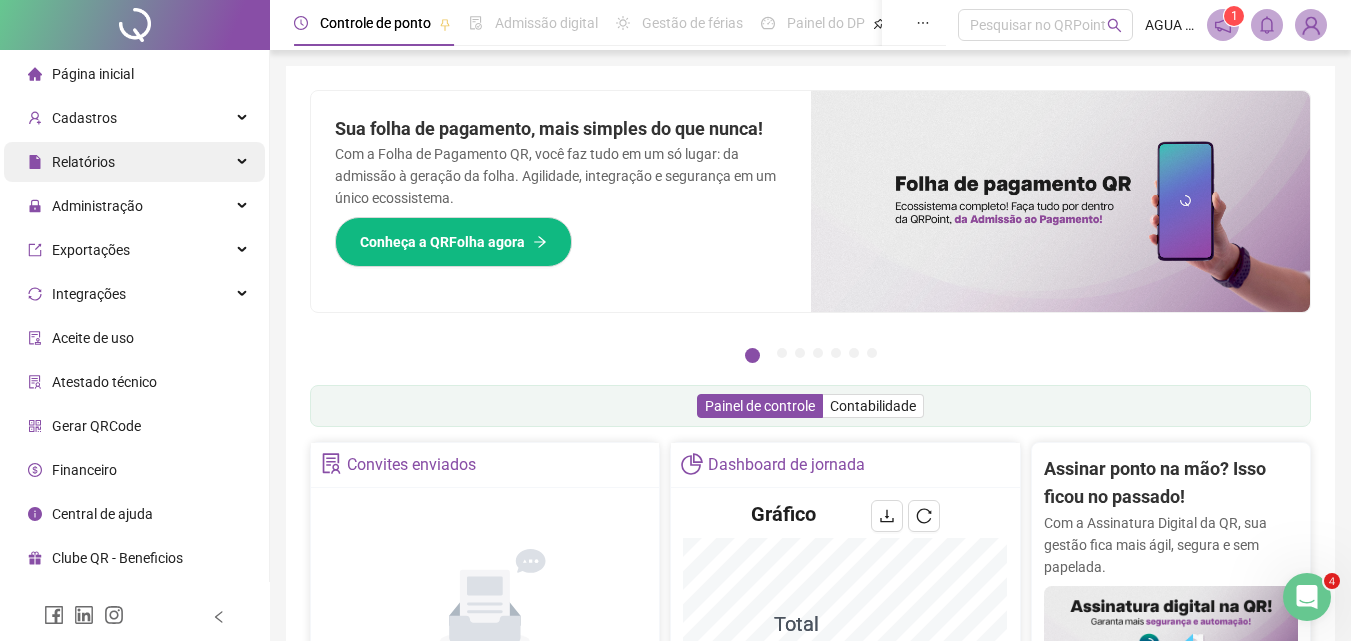 click on "Relatórios" at bounding box center [134, 162] 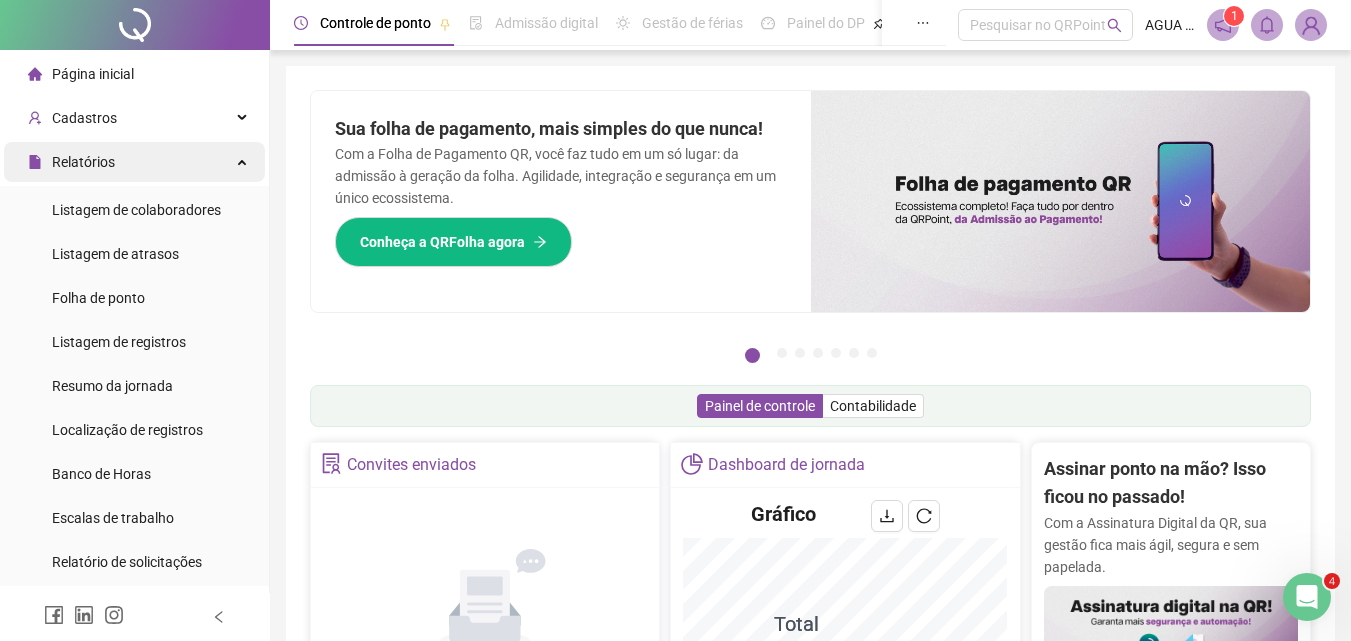 click on "Relatórios" at bounding box center [134, 162] 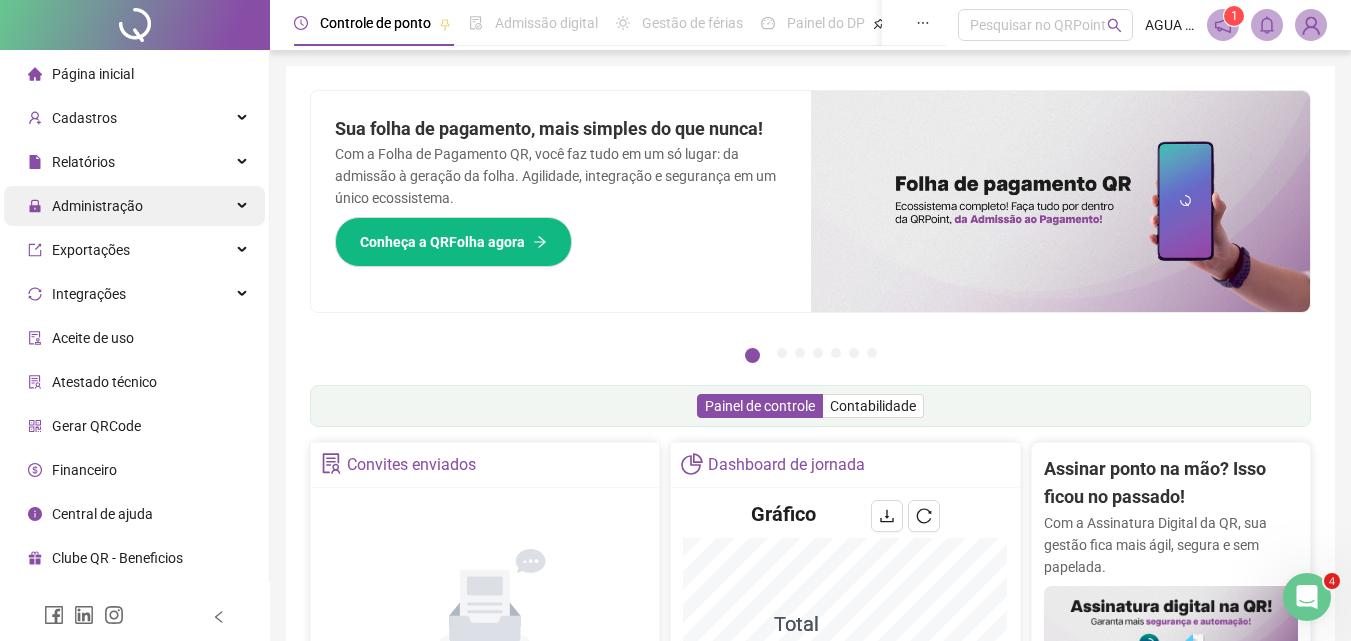 click on "Administração" at bounding box center (134, 206) 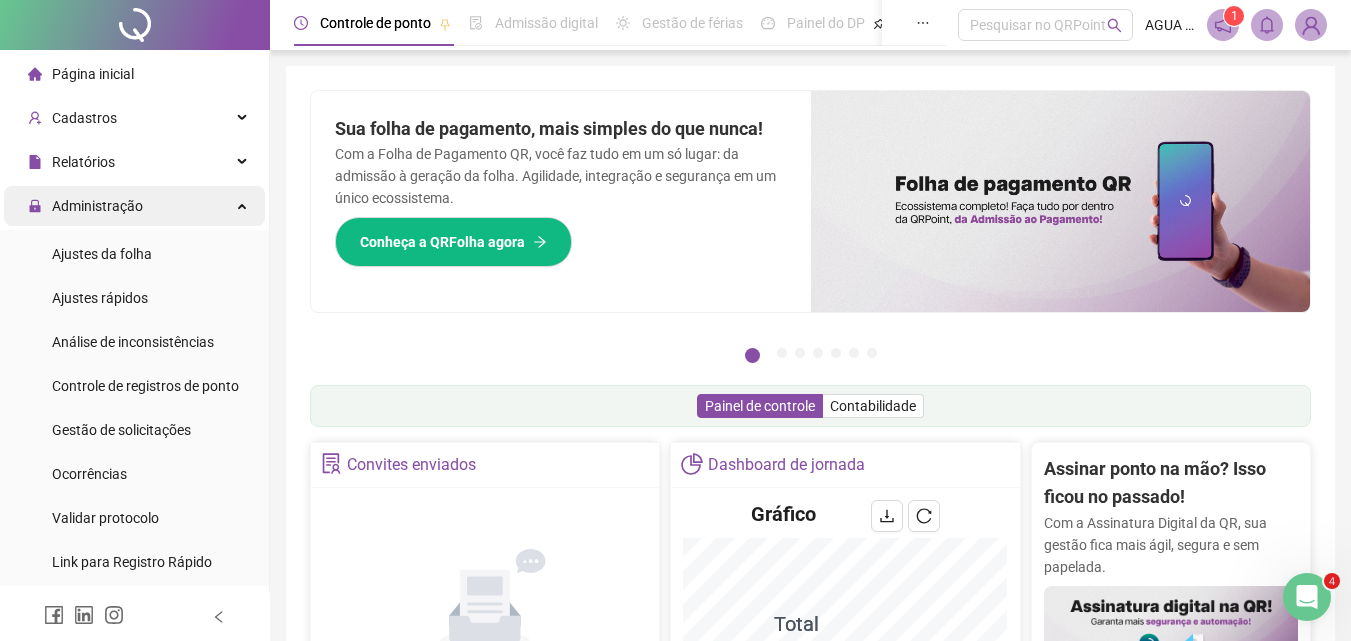 click at bounding box center [244, 204] 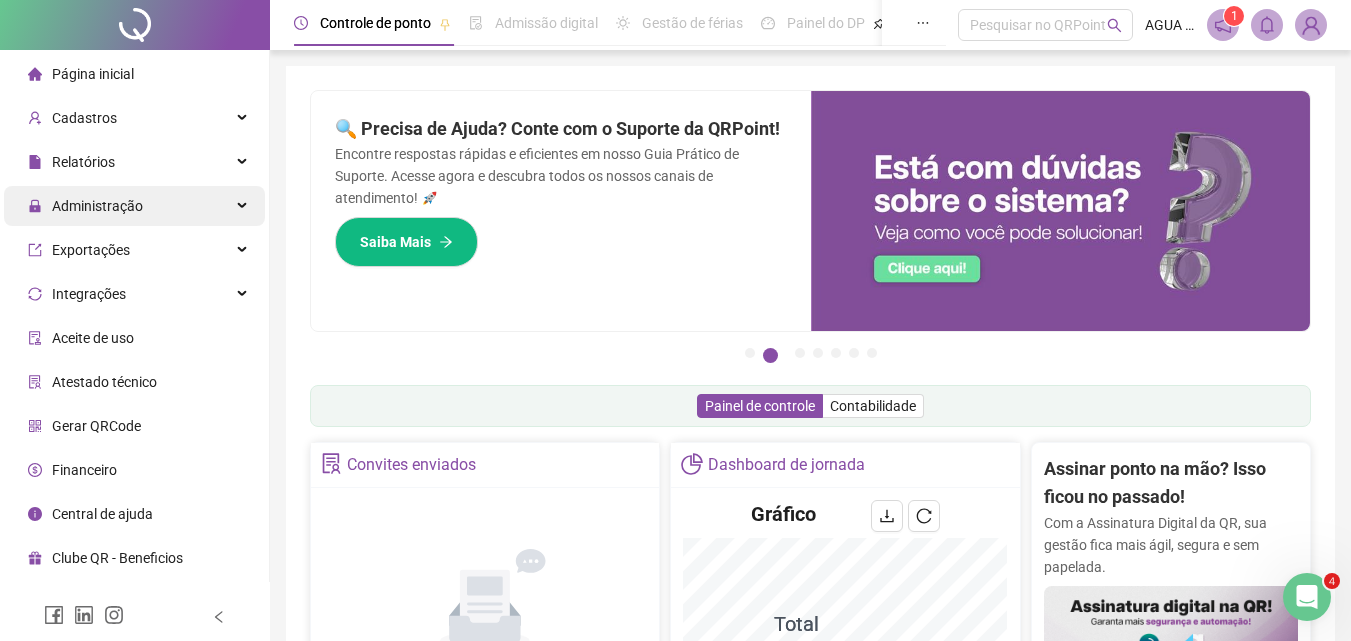 click on "Administração" at bounding box center [134, 206] 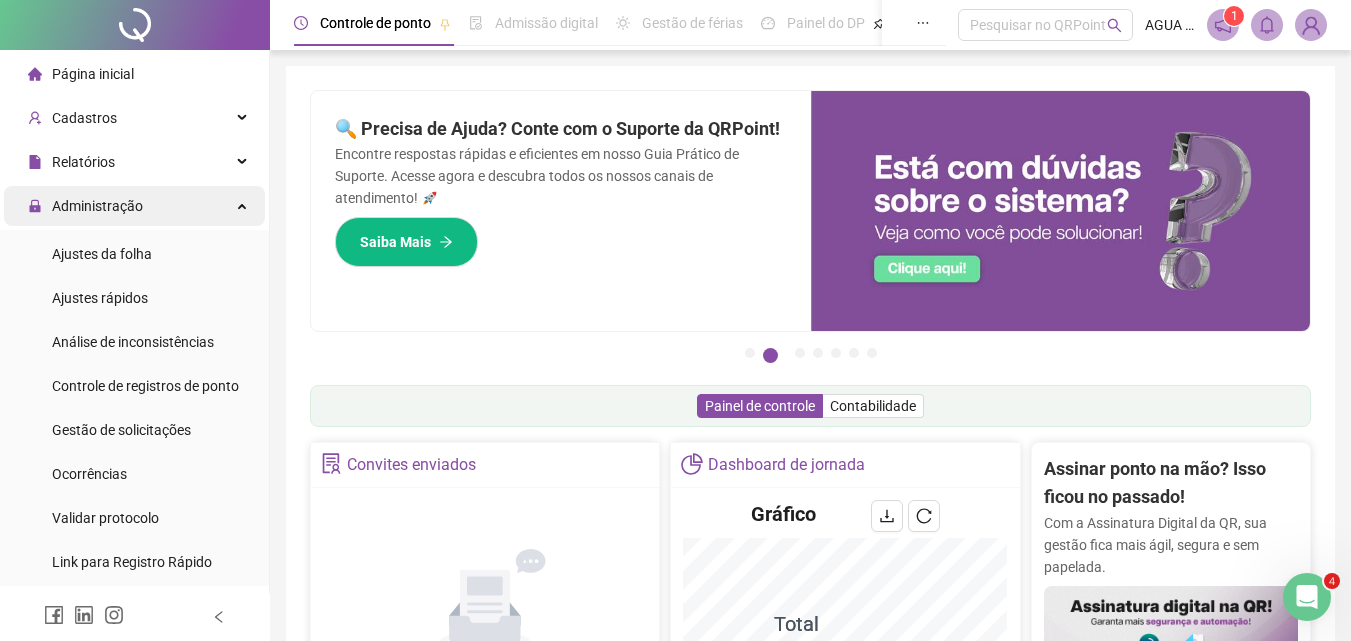 click on "Administração" at bounding box center [134, 206] 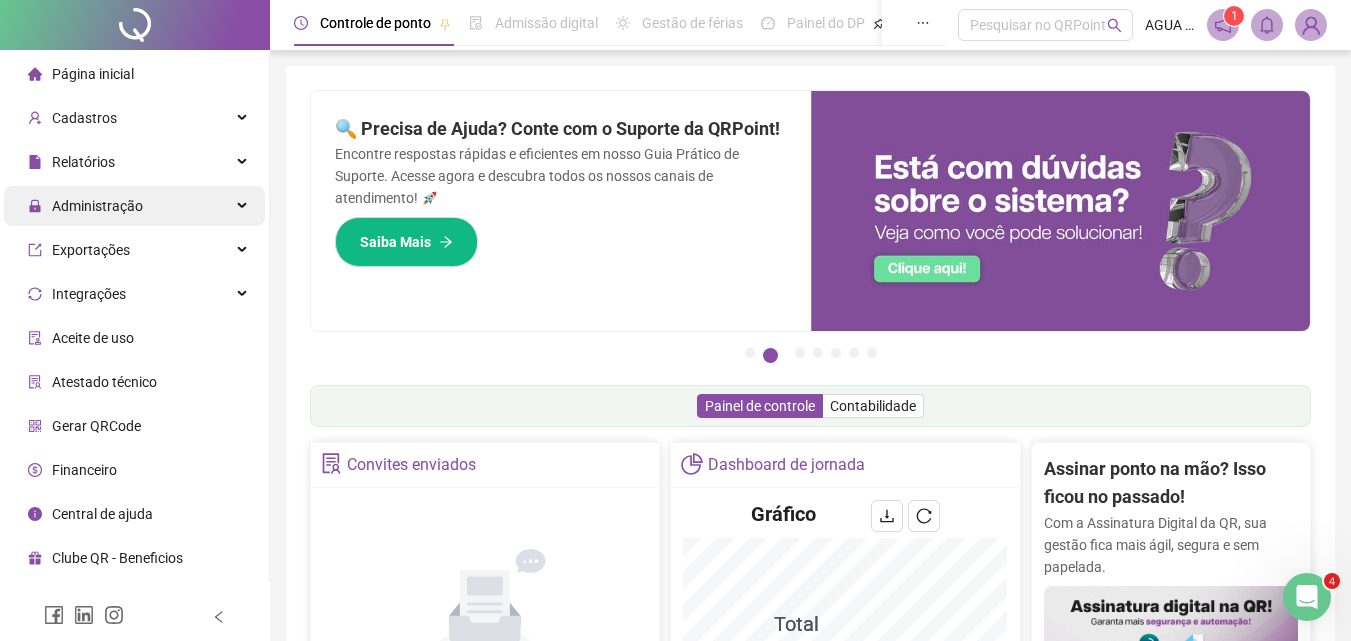 click on "Administração" at bounding box center (134, 206) 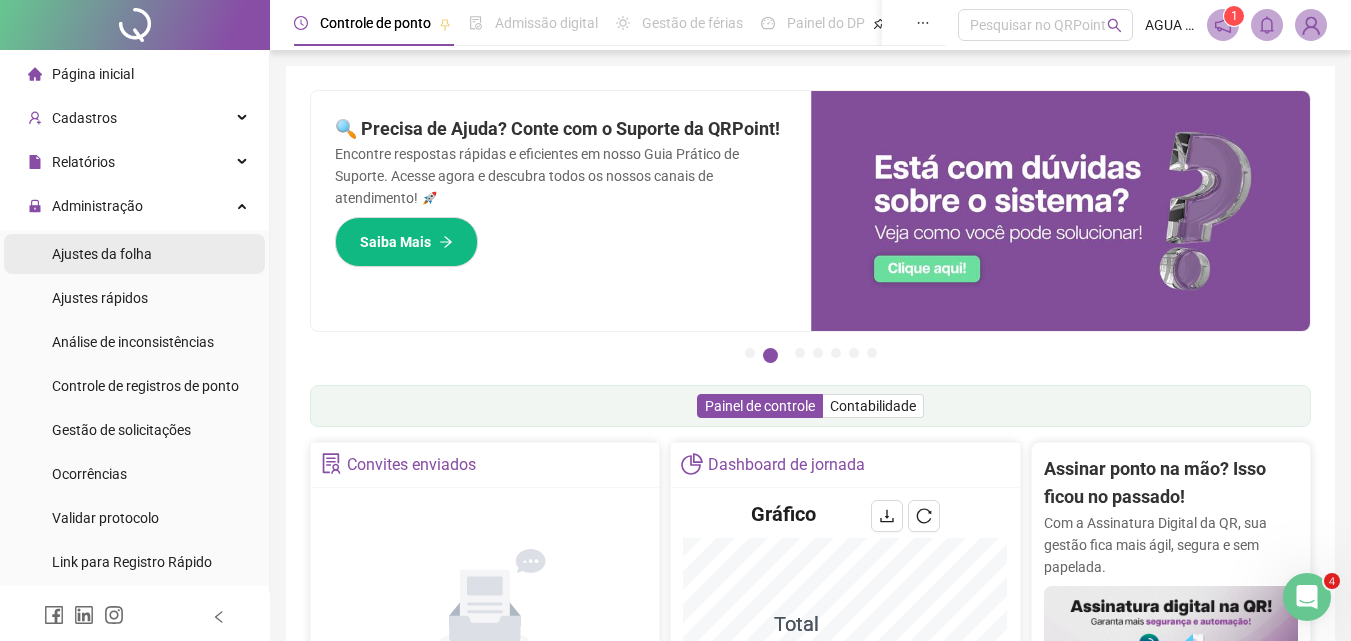 click on "Ajustes da folha" at bounding box center (134, 254) 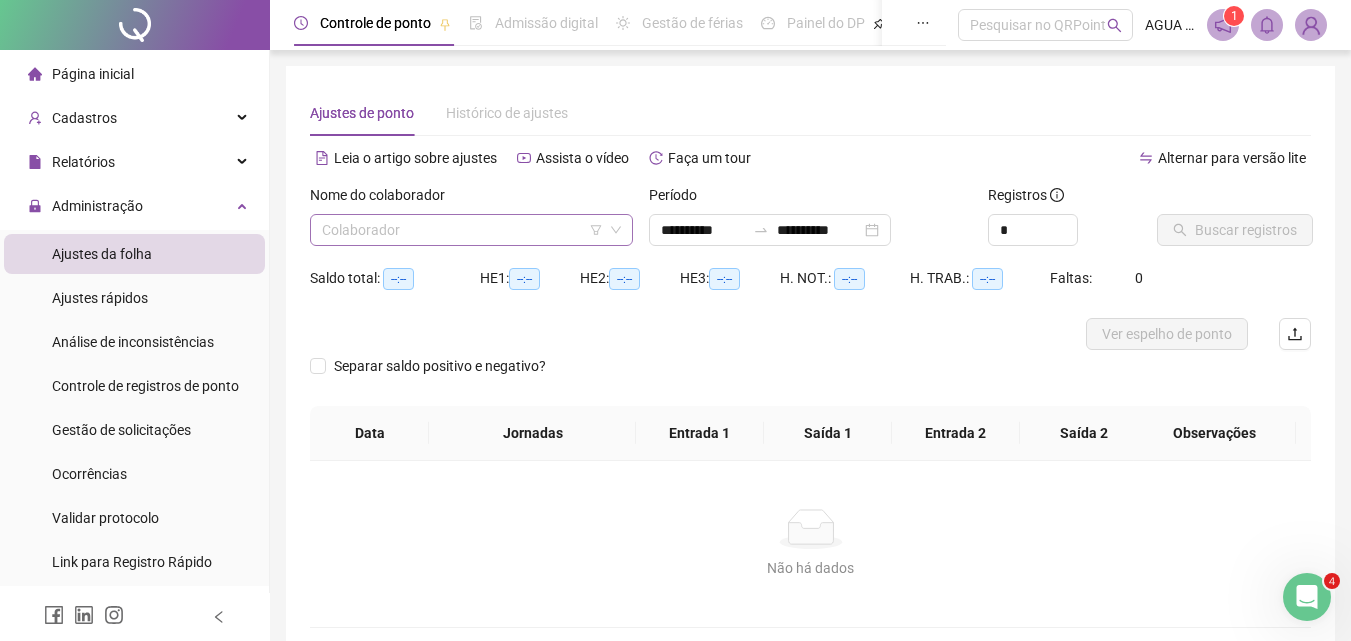 click at bounding box center [462, 230] 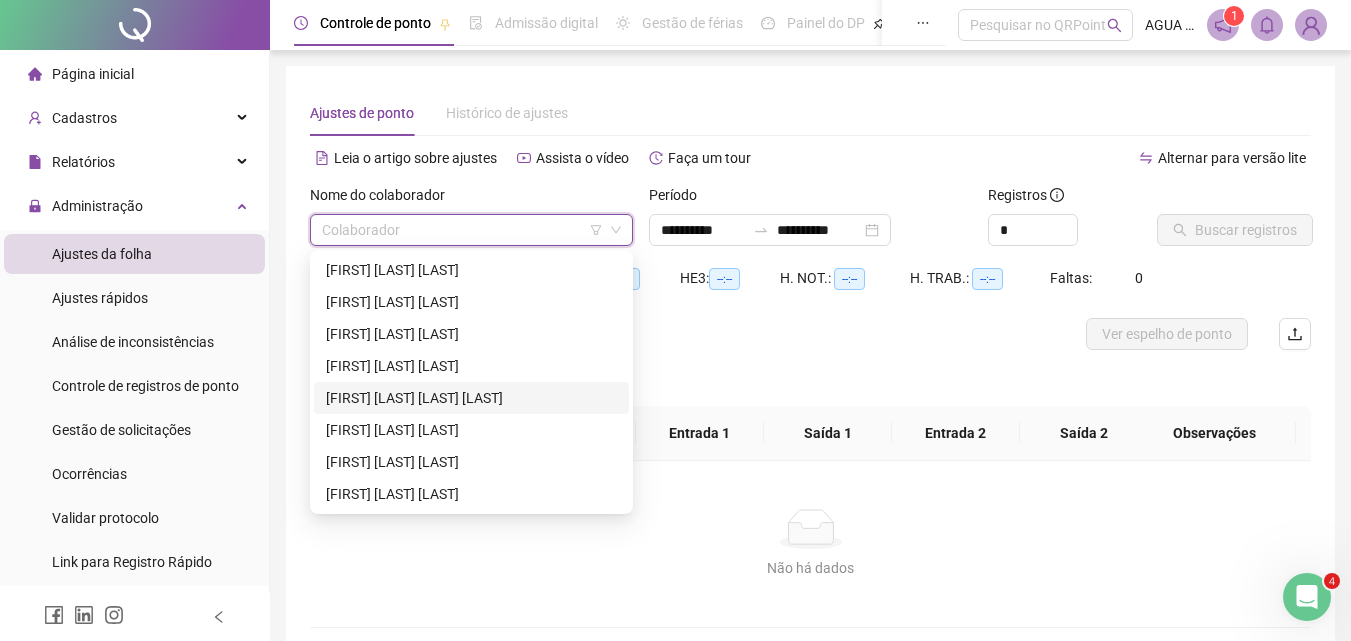 click on "MARGARETE PEREIRA DA SILVA RAMOS" at bounding box center (471, 398) 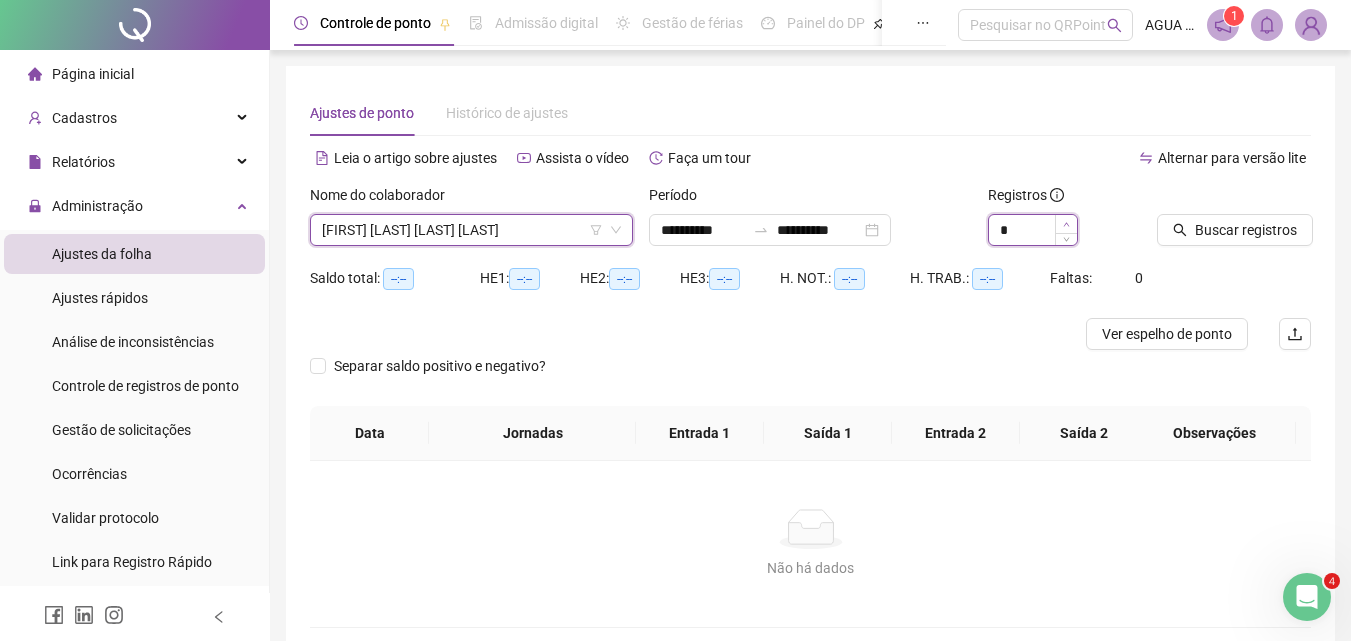 click 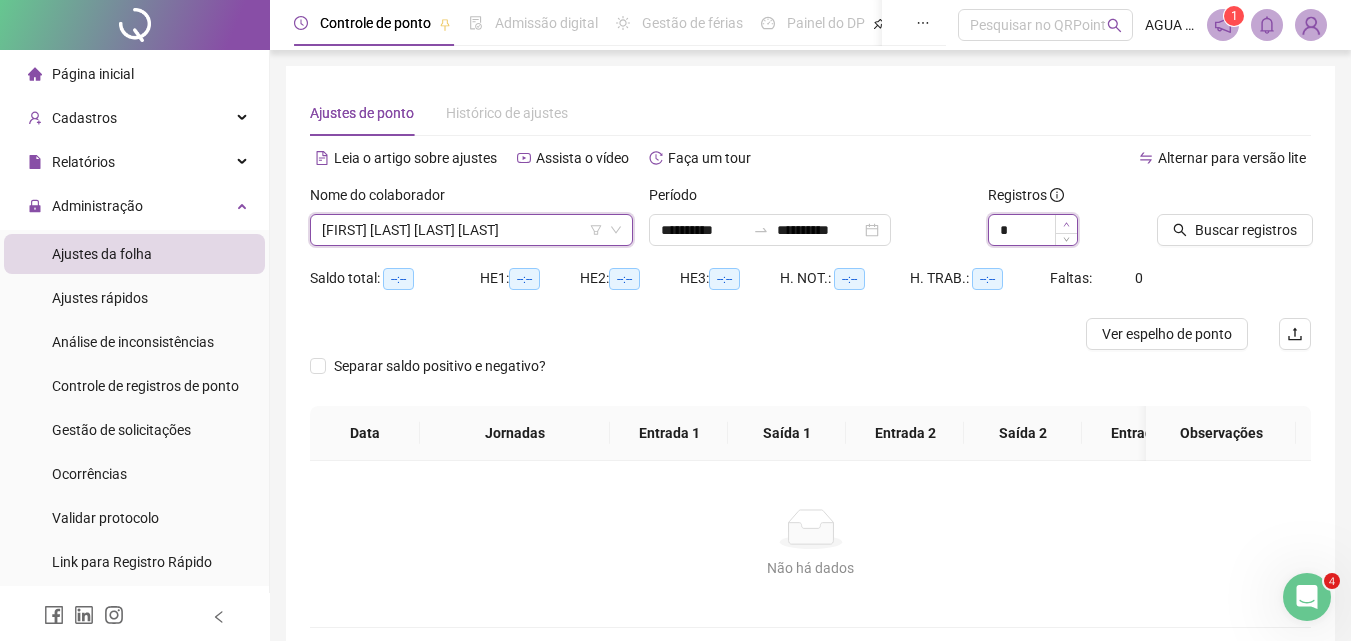 type on "*" 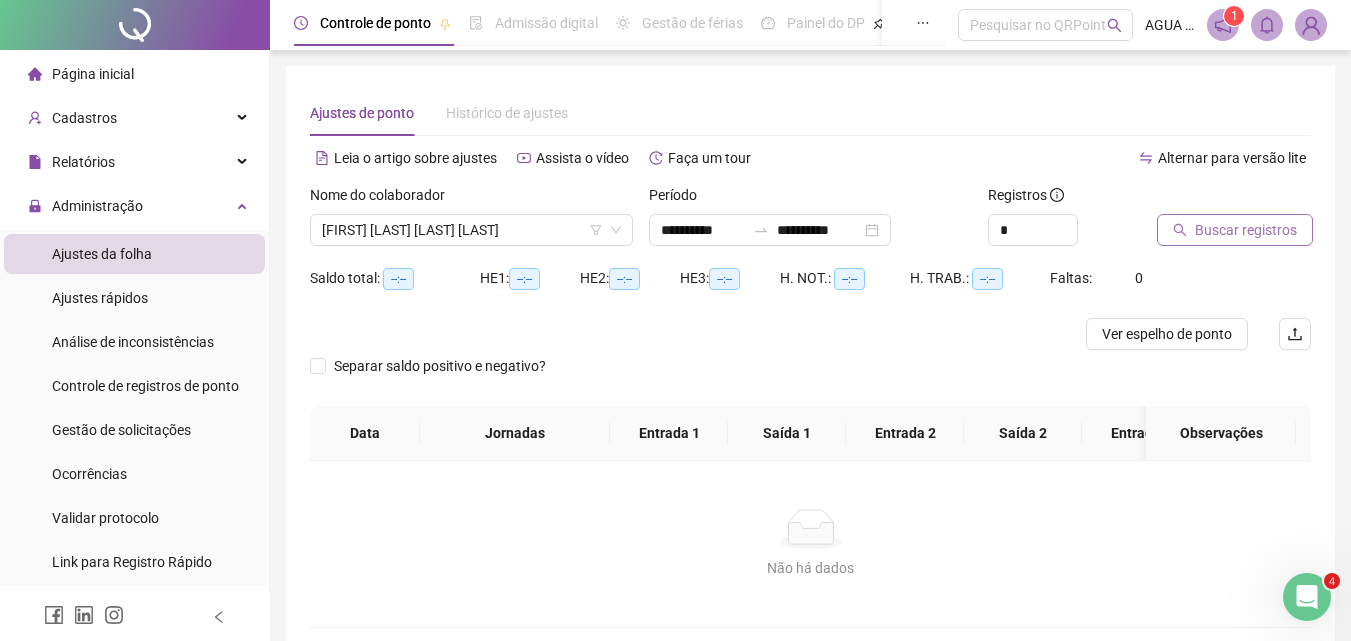 click on "Buscar registros" at bounding box center [1235, 230] 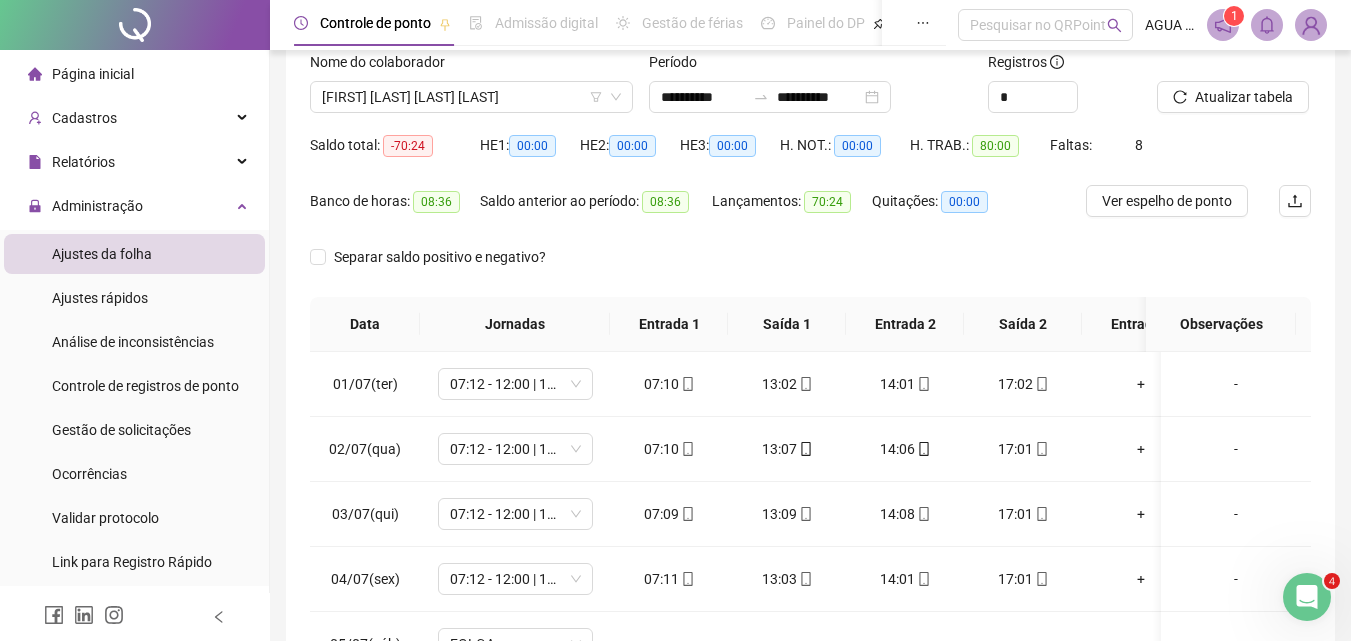 scroll, scrollTop: 100, scrollLeft: 0, axis: vertical 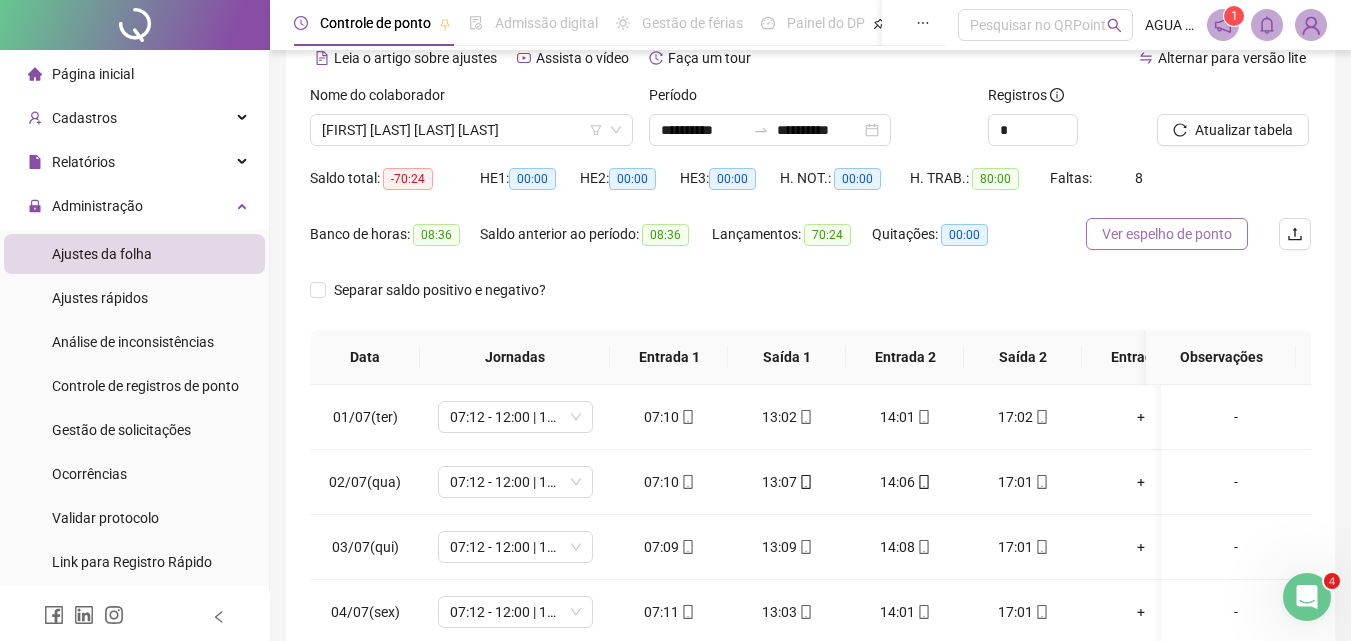 click on "Ver espelho de ponto" at bounding box center [1167, 234] 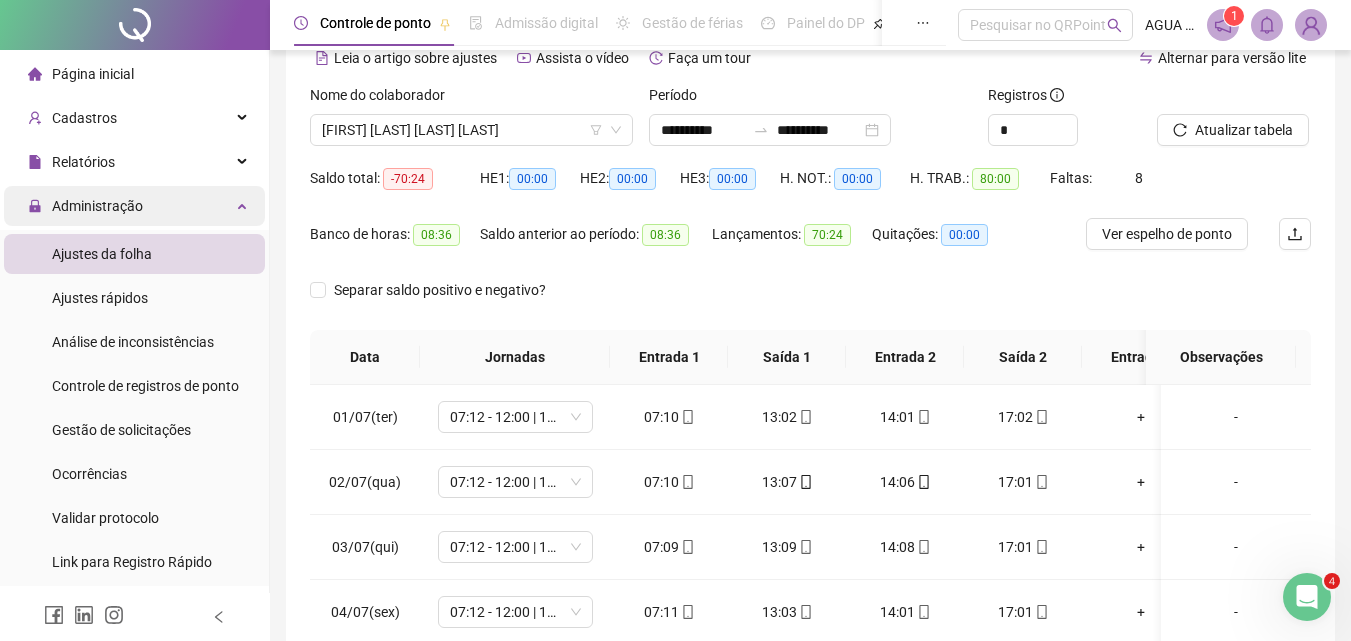 click on "Administração" at bounding box center (134, 206) 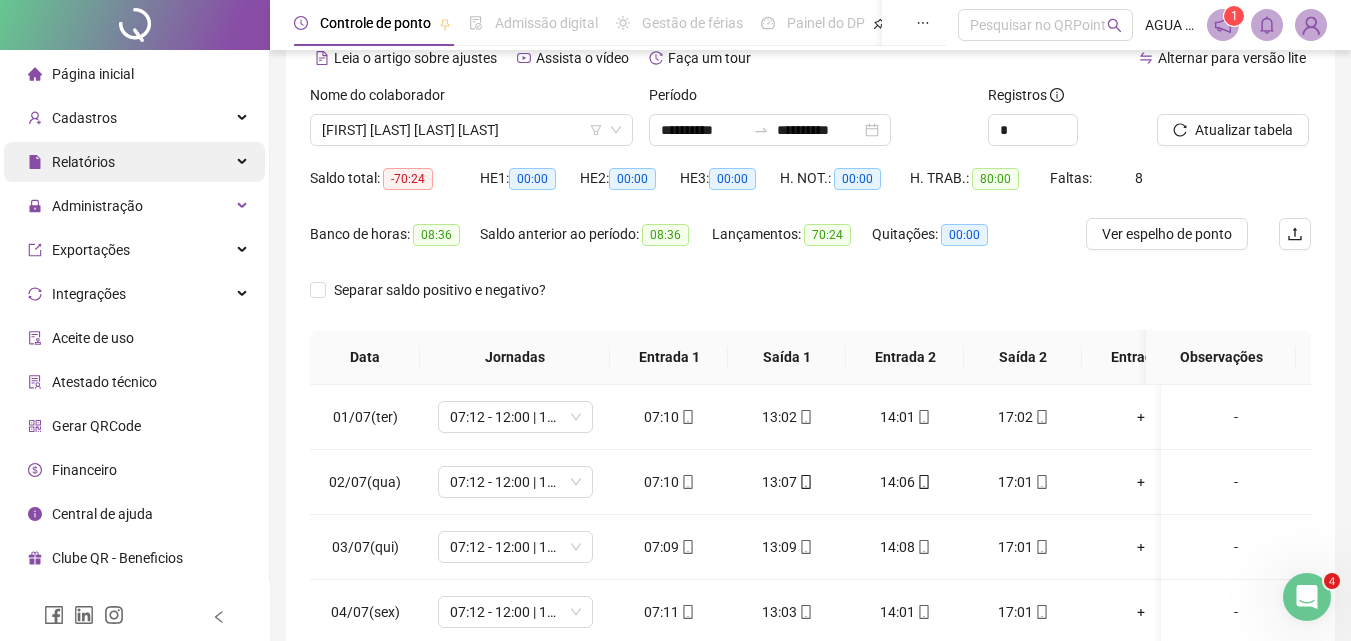 click on "Relatórios" at bounding box center (134, 162) 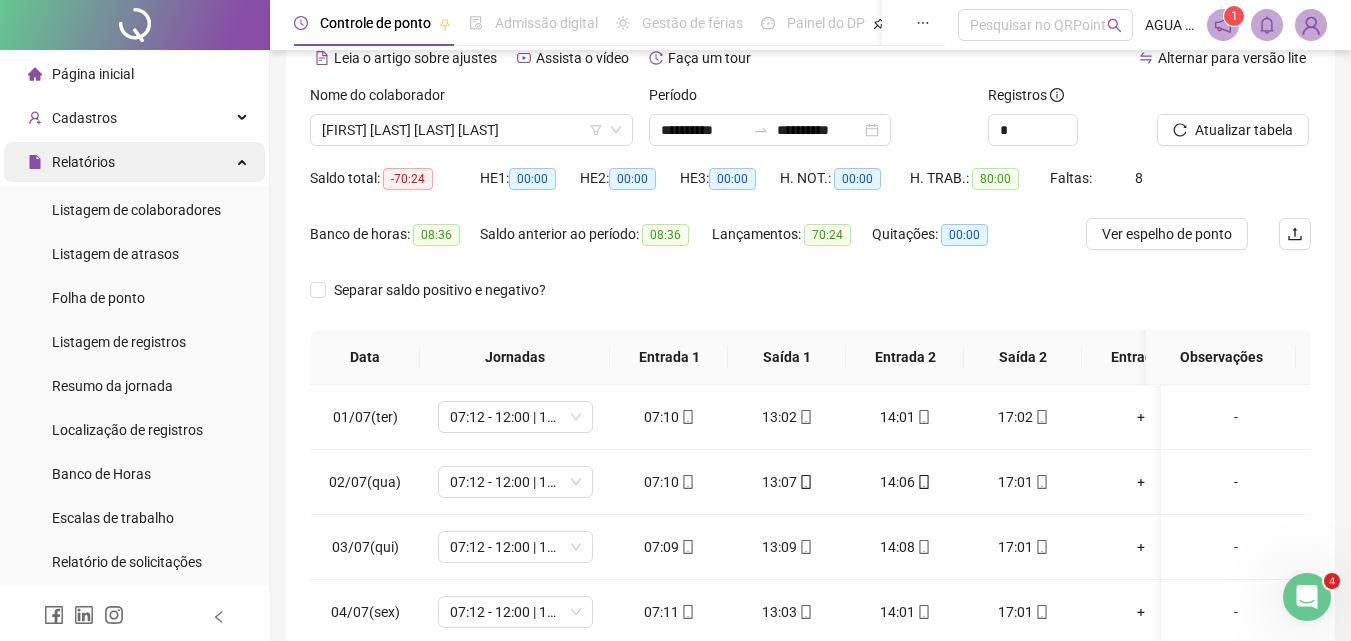 click on "Relatórios" at bounding box center [134, 162] 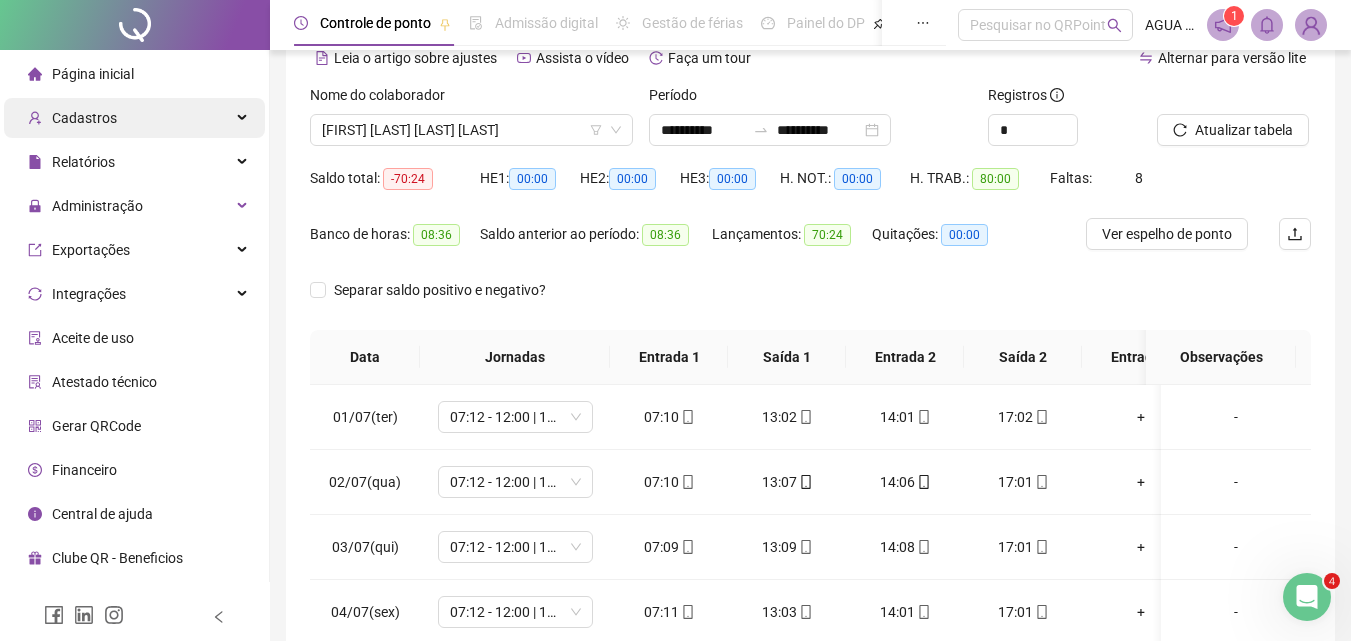 click on "Cadastros" at bounding box center [134, 118] 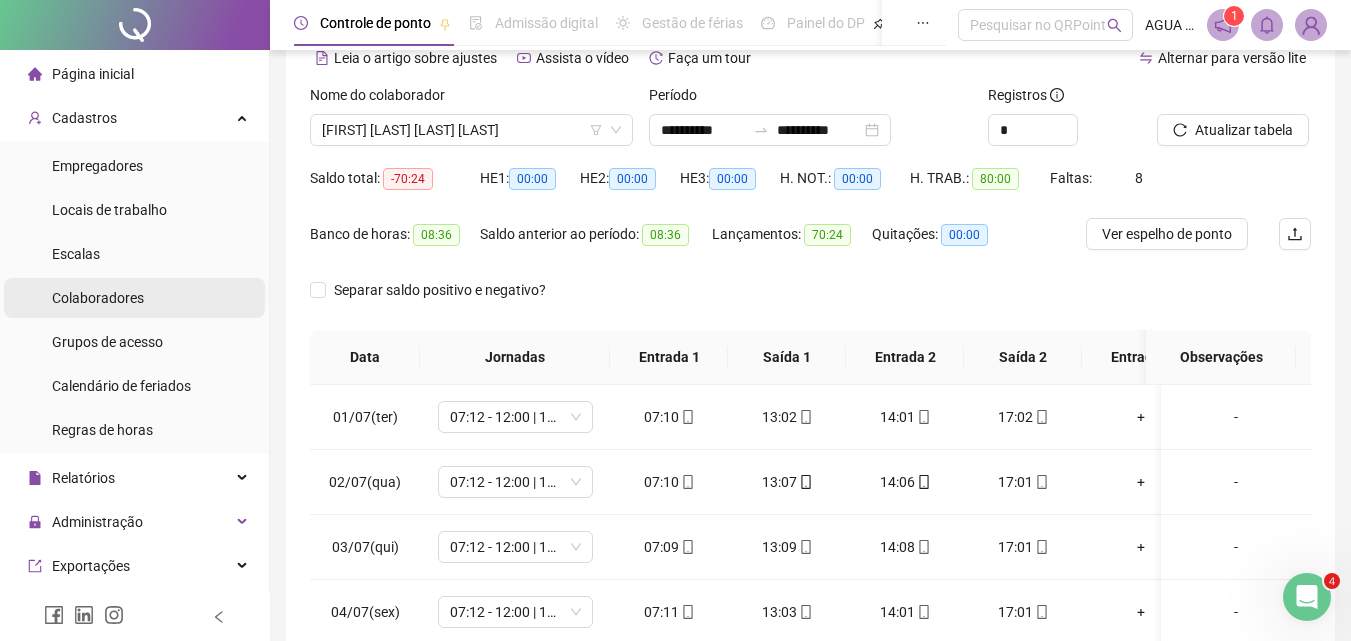 click on "Colaboradores" at bounding box center (134, 298) 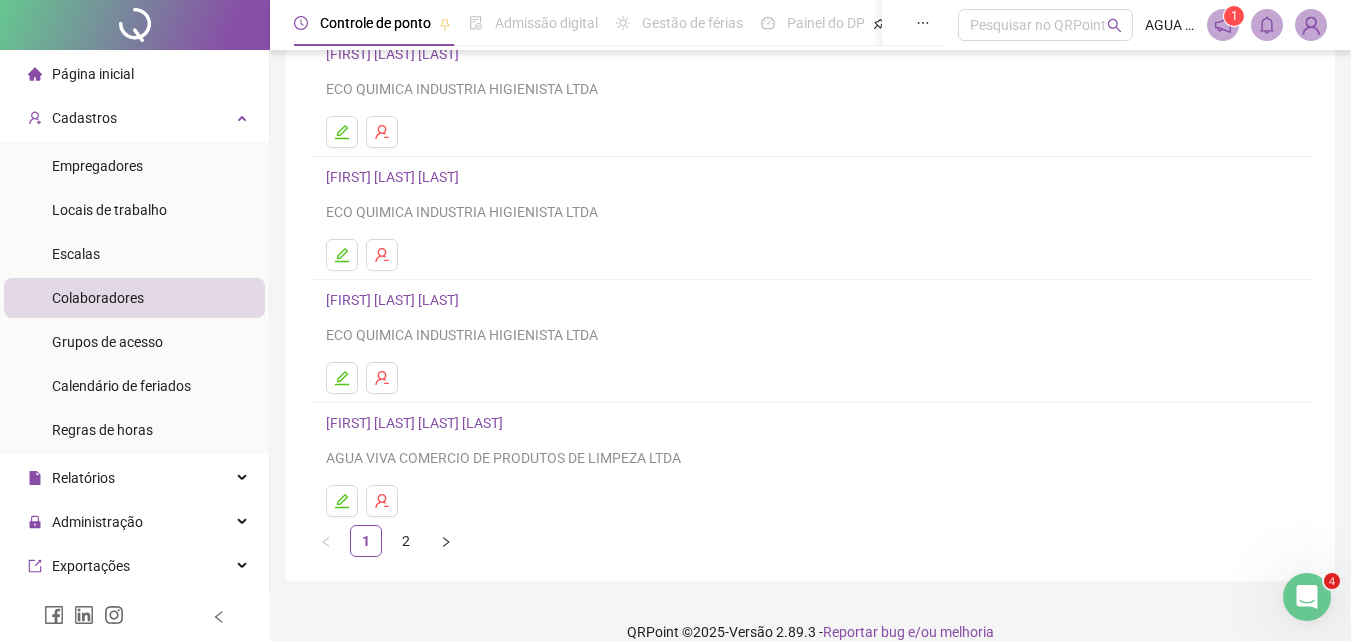 scroll, scrollTop: 326, scrollLeft: 0, axis: vertical 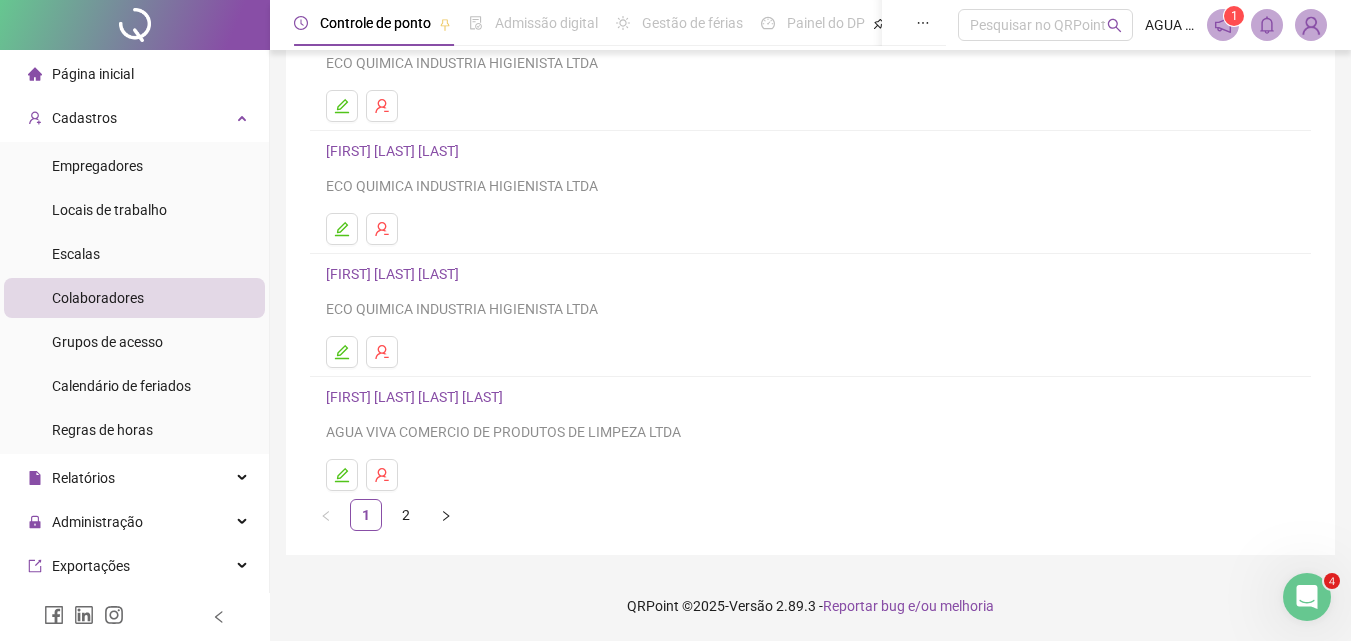 click on "MARGARETE PEREIRA DA SILVA RAMOS" at bounding box center [417, 397] 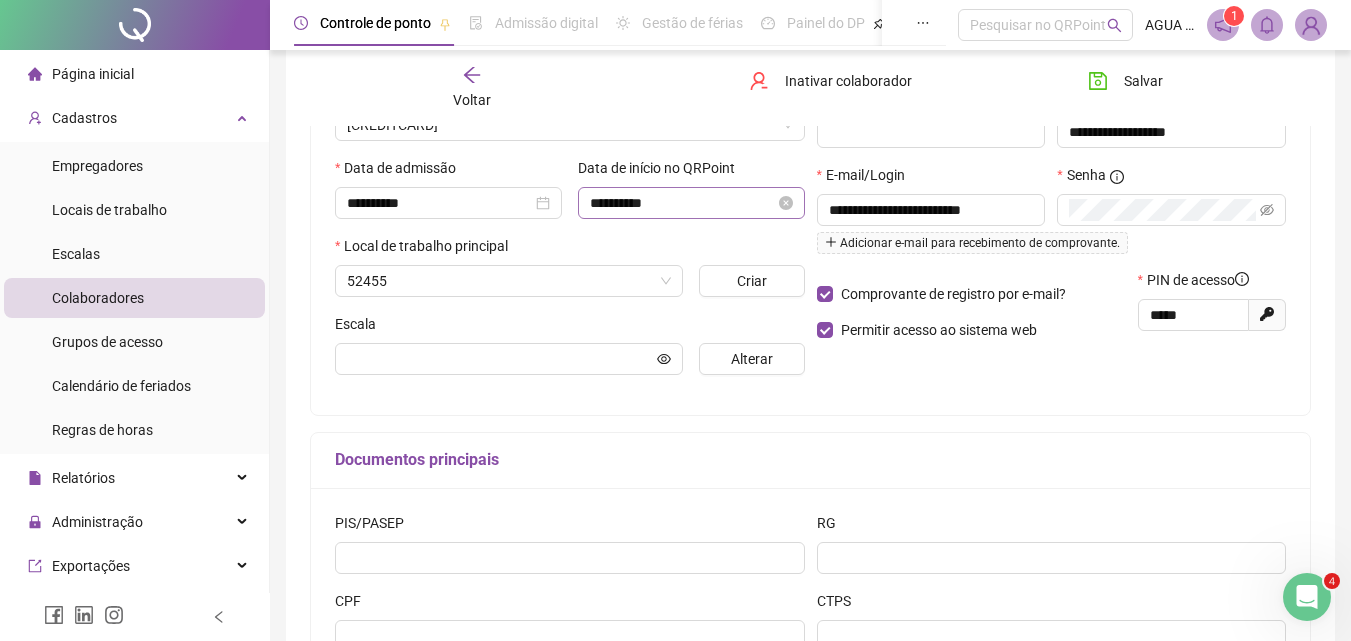 scroll, scrollTop: 336, scrollLeft: 0, axis: vertical 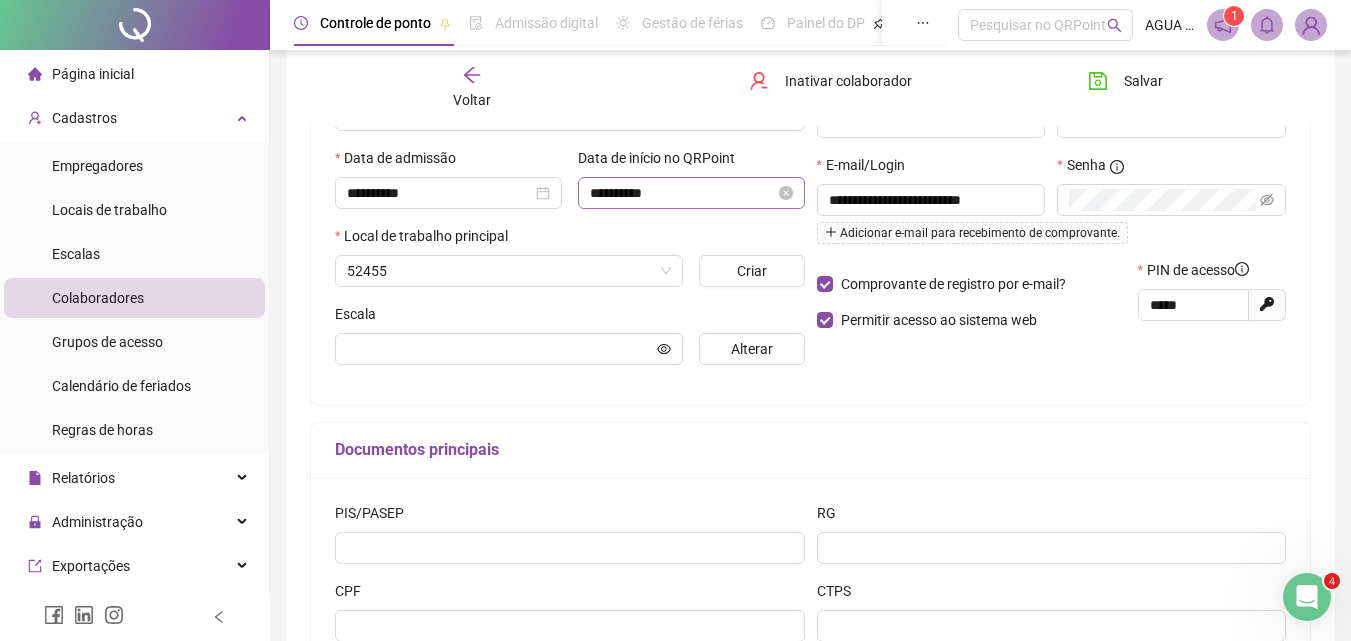 type on "**********" 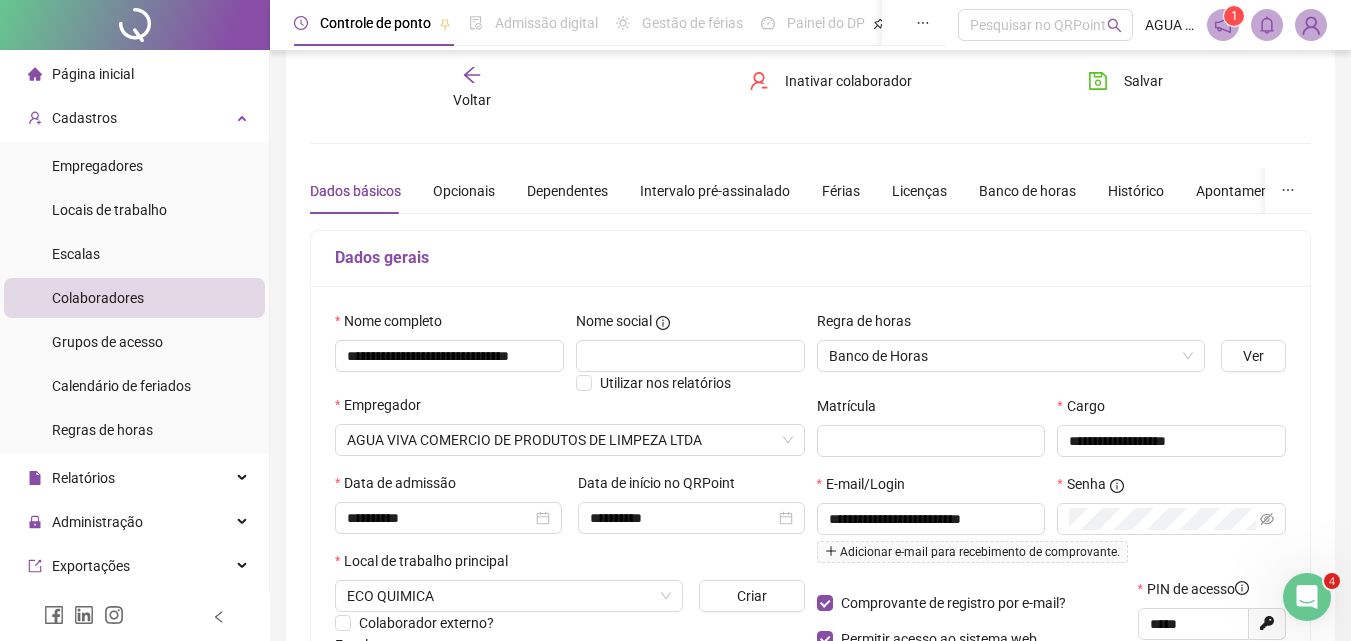 scroll, scrollTop: 0, scrollLeft: 0, axis: both 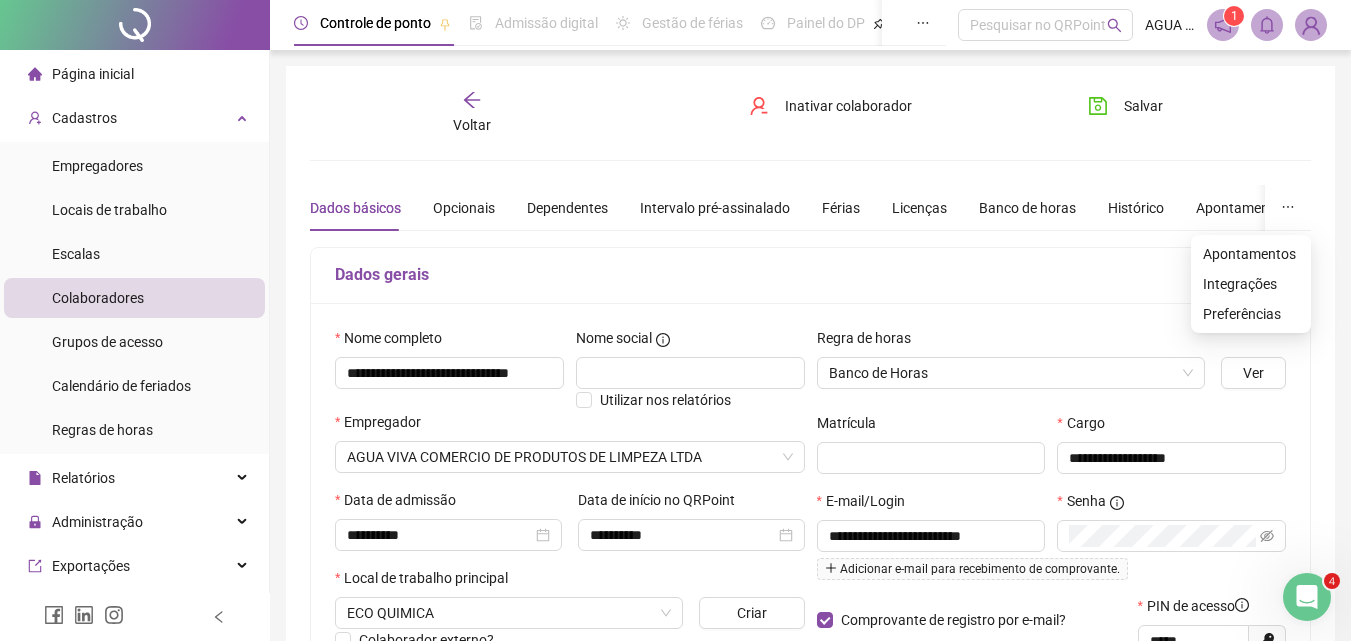 drag, startPoint x: 1291, startPoint y: 208, endPoint x: 1255, endPoint y: 273, distance: 74.30343 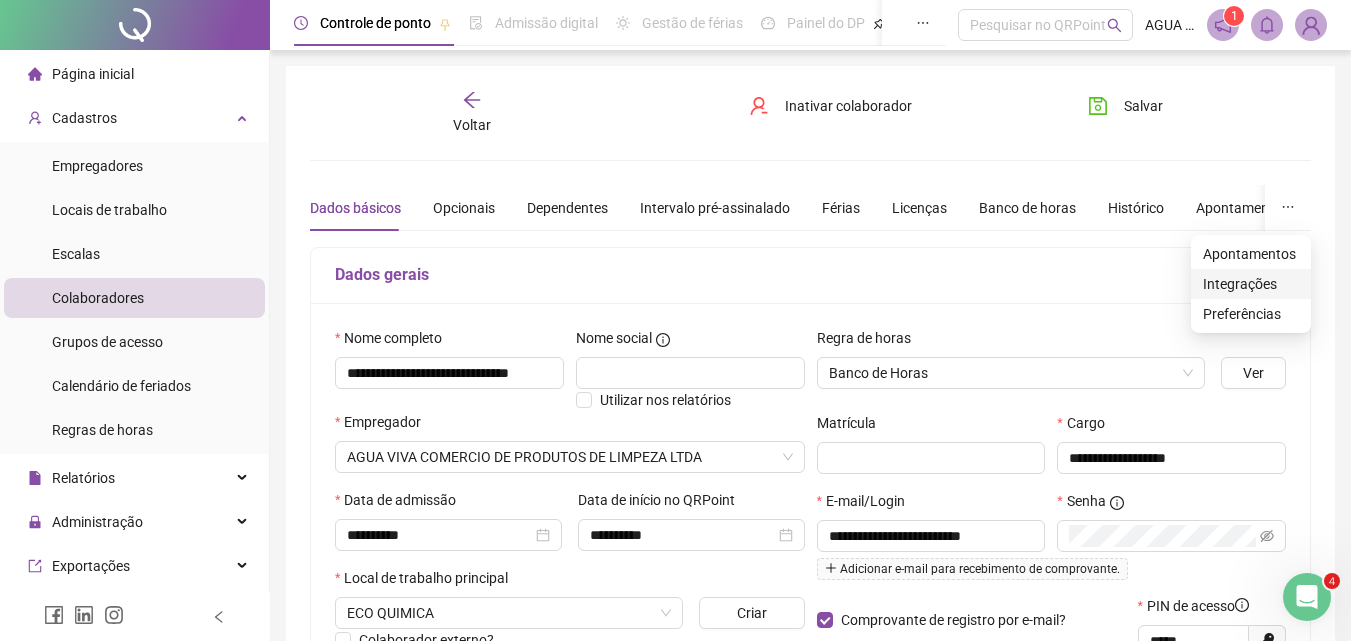 click at bounding box center (1288, 208) 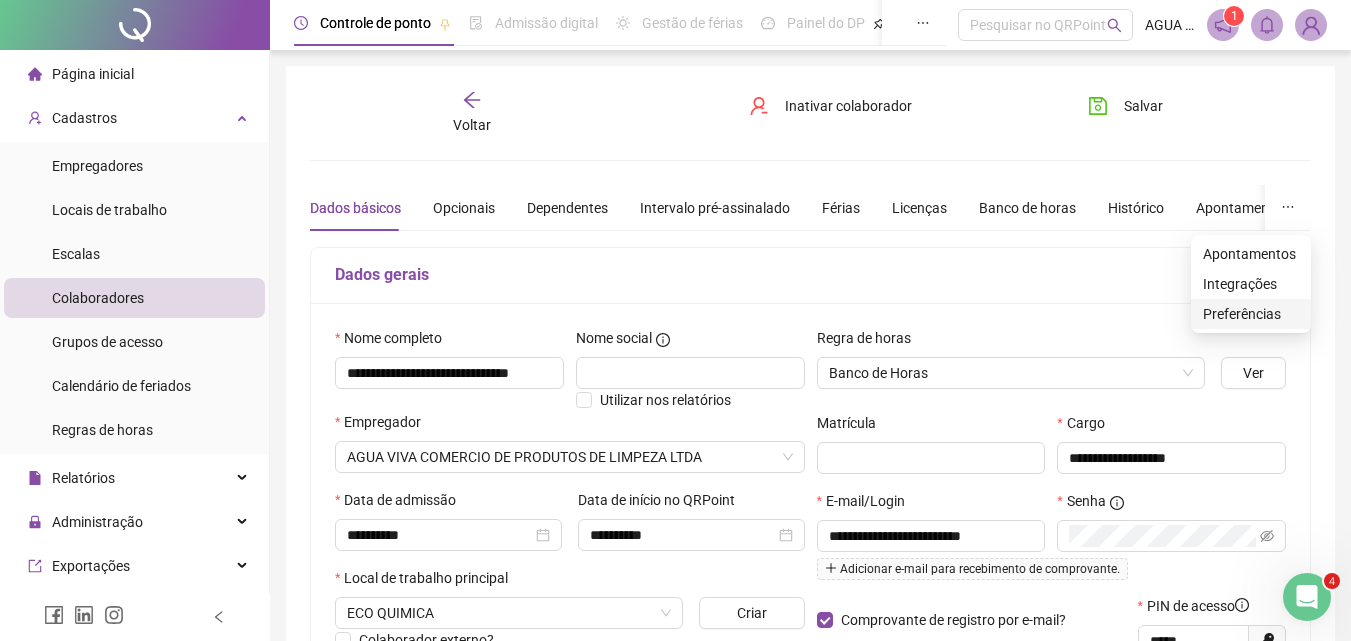 click on "Preferências" at bounding box center [1251, 314] 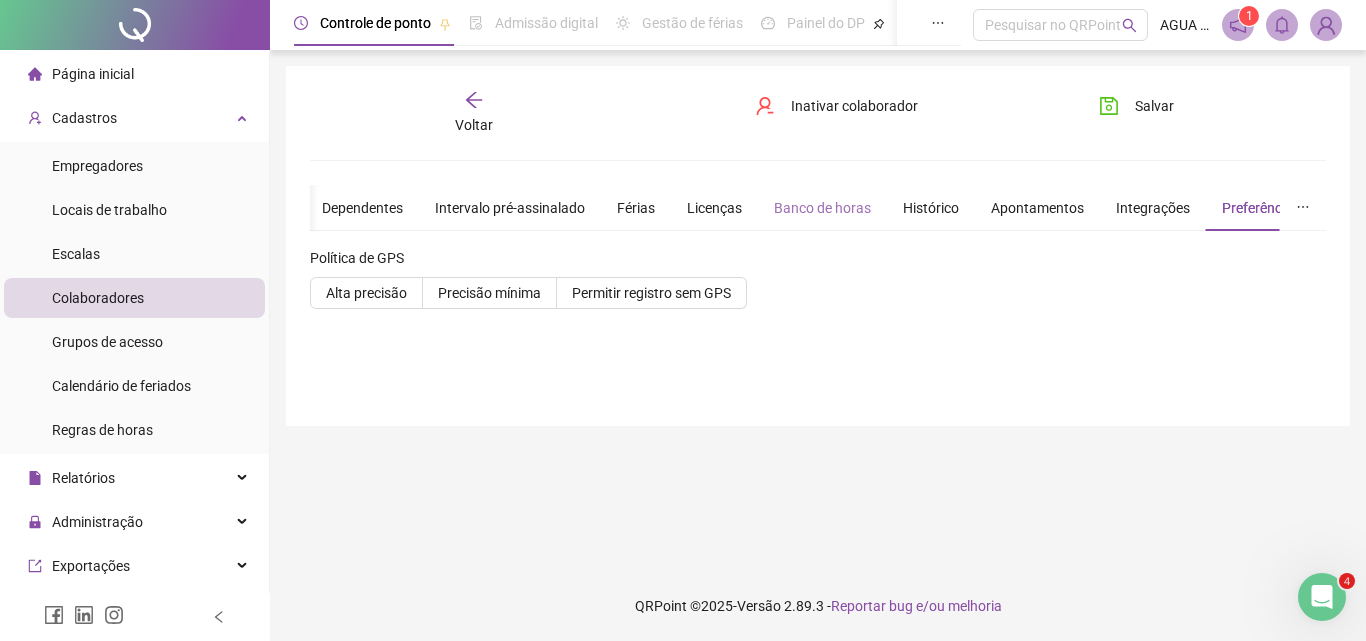 click on "Banco de horas" at bounding box center [822, 208] 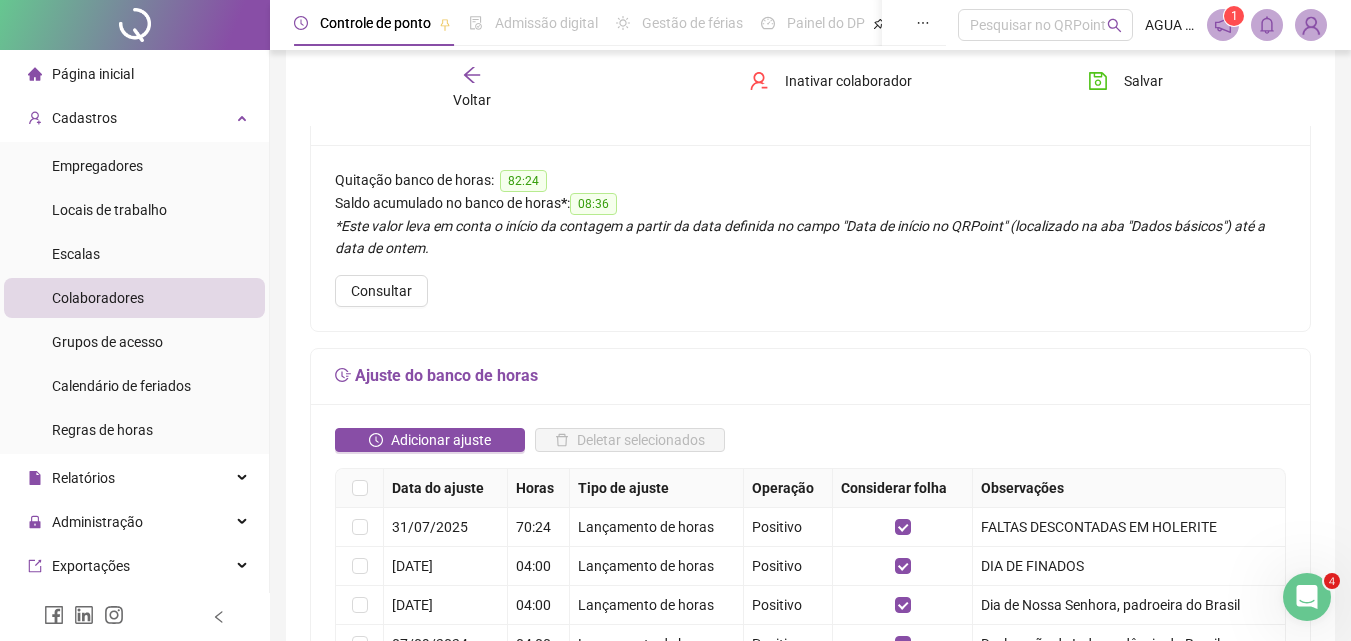 scroll, scrollTop: 400, scrollLeft: 0, axis: vertical 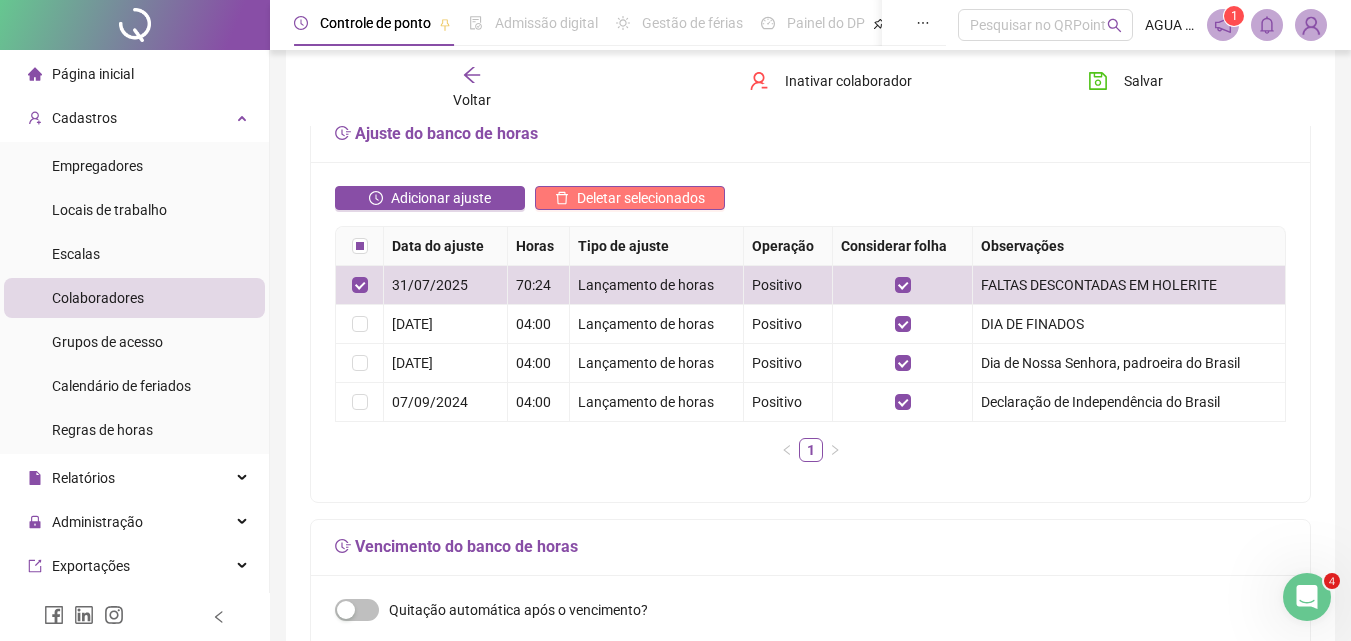 click on "Deletar selecionados" at bounding box center [641, 198] 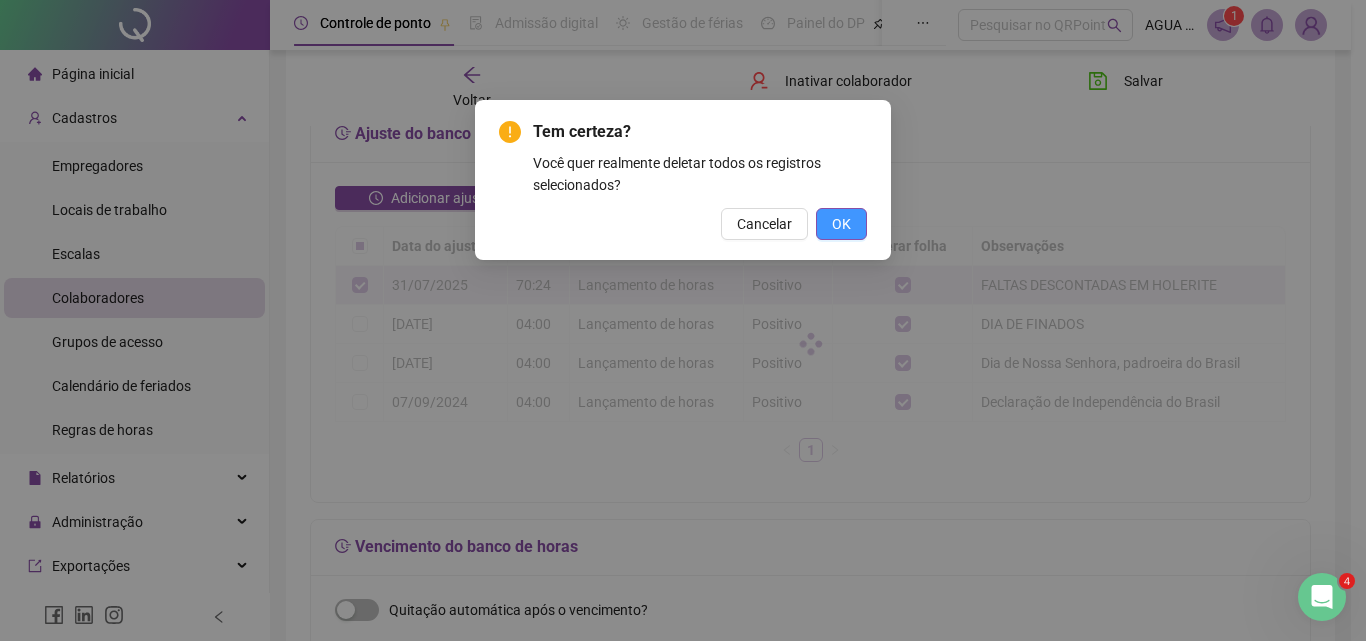 click on "OK" at bounding box center [841, 224] 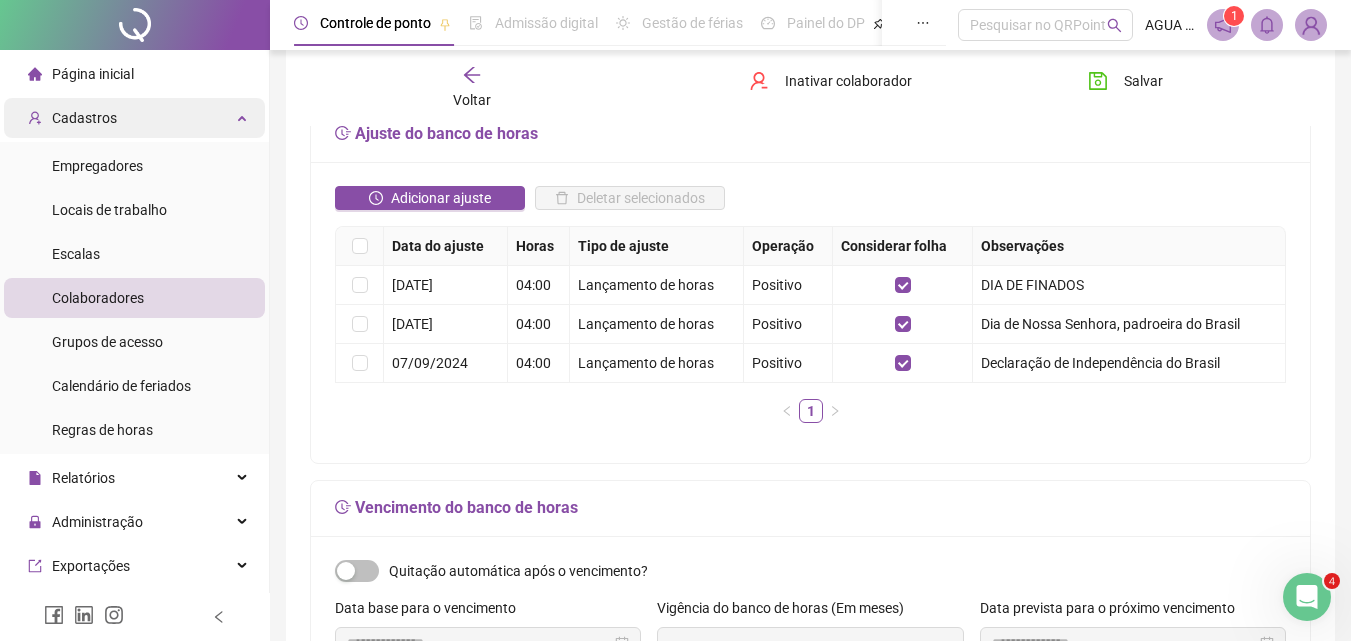 click on "Cadastros" at bounding box center [134, 118] 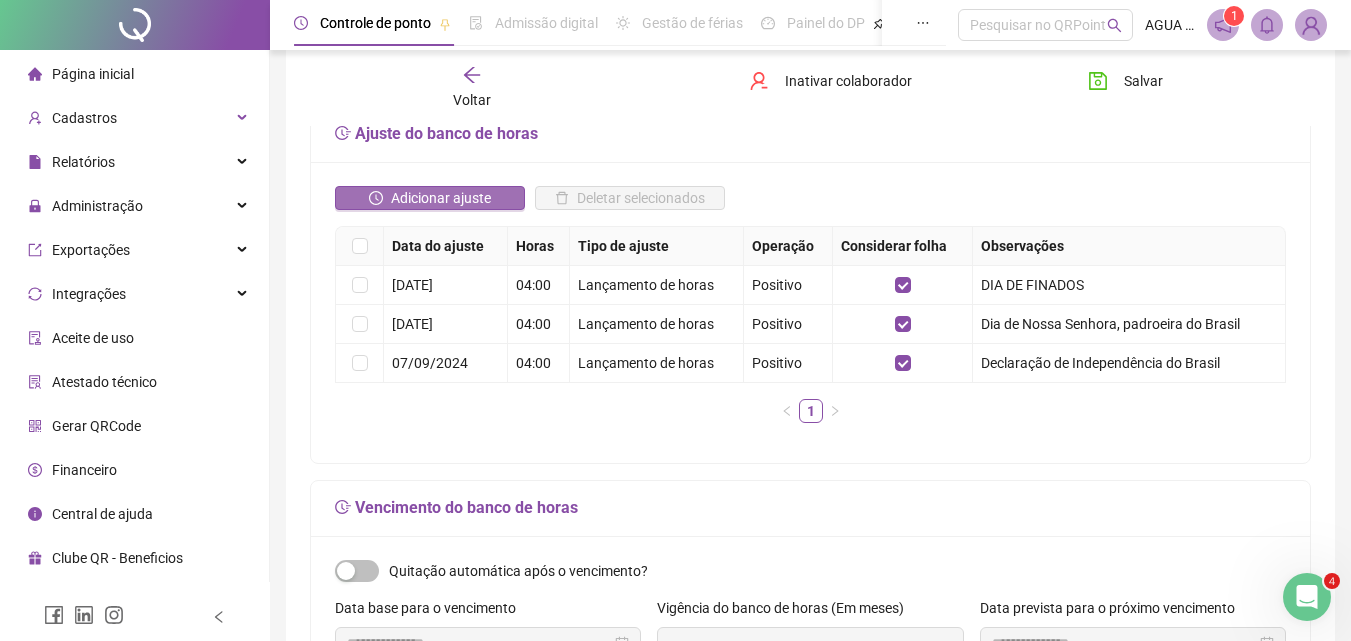 click on "Adicionar ajuste" at bounding box center [441, 198] 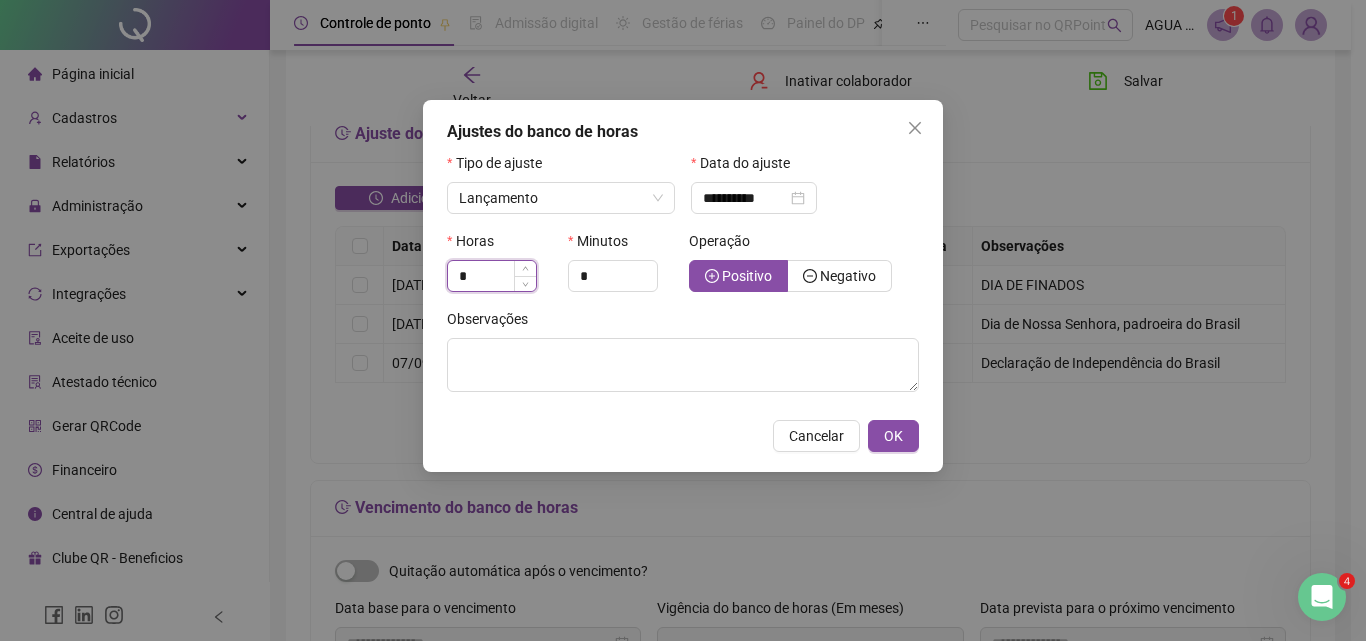 click on "*" at bounding box center [492, 276] 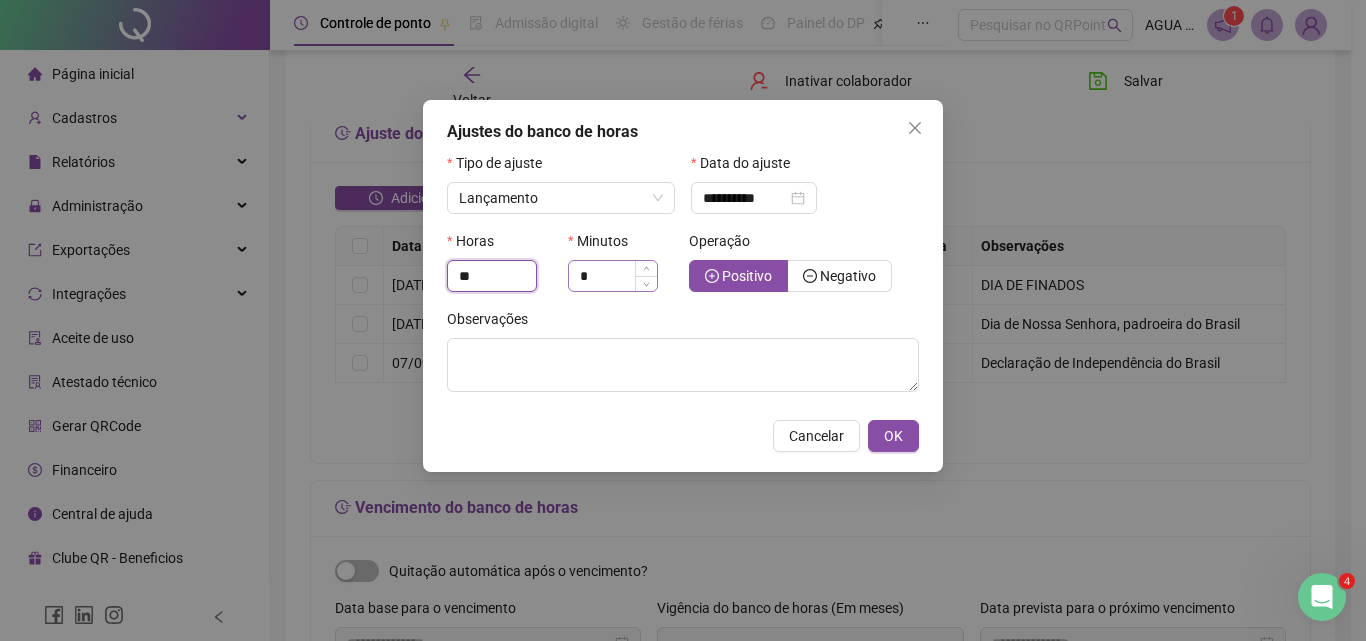 type on "**" 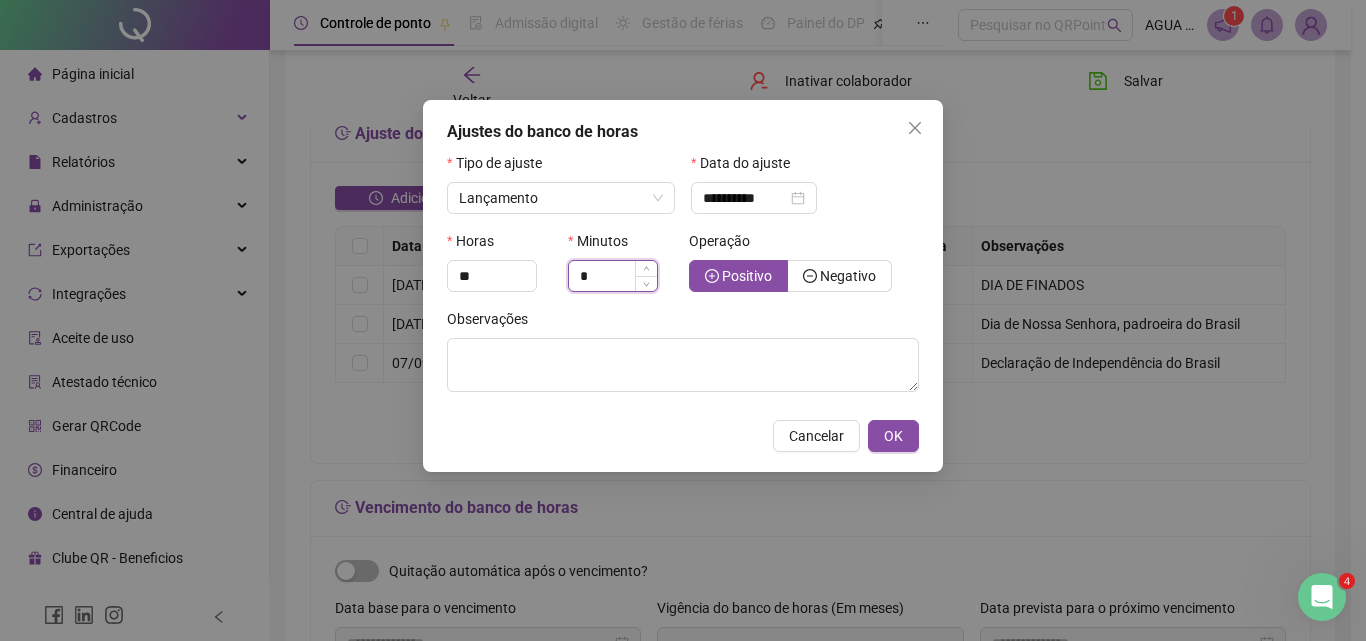 click at bounding box center [646, 268] 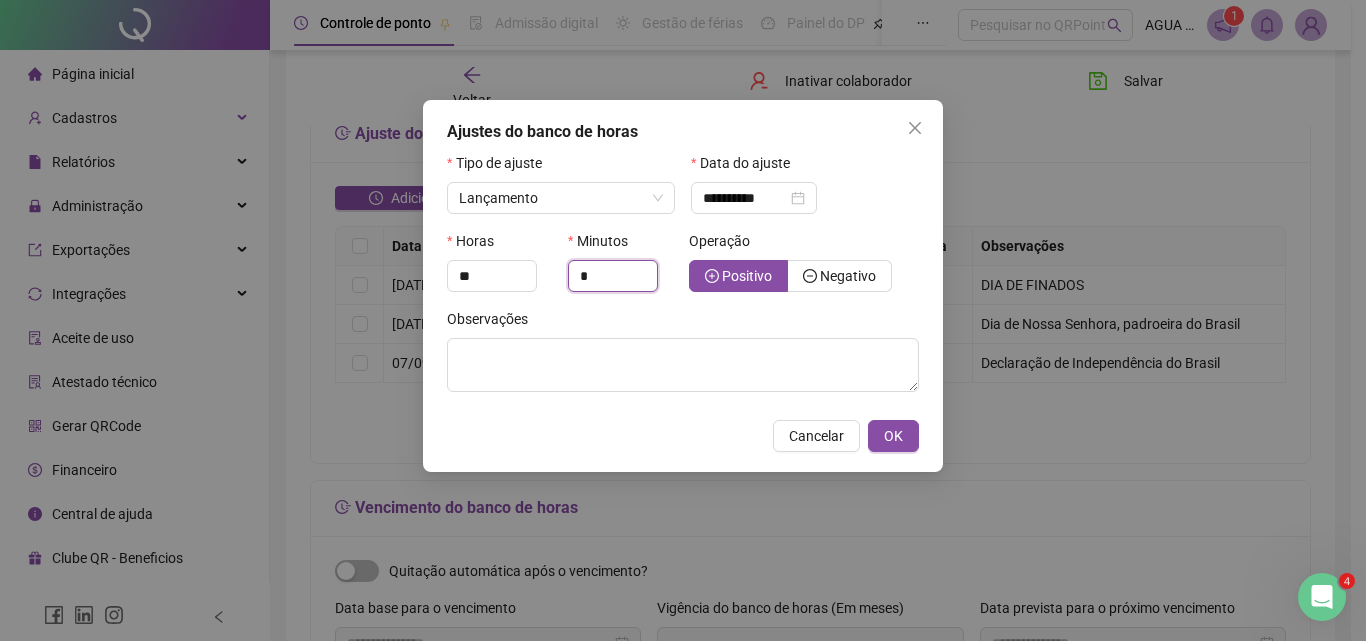 drag, startPoint x: 617, startPoint y: 277, endPoint x: 512, endPoint y: 298, distance: 107.07941 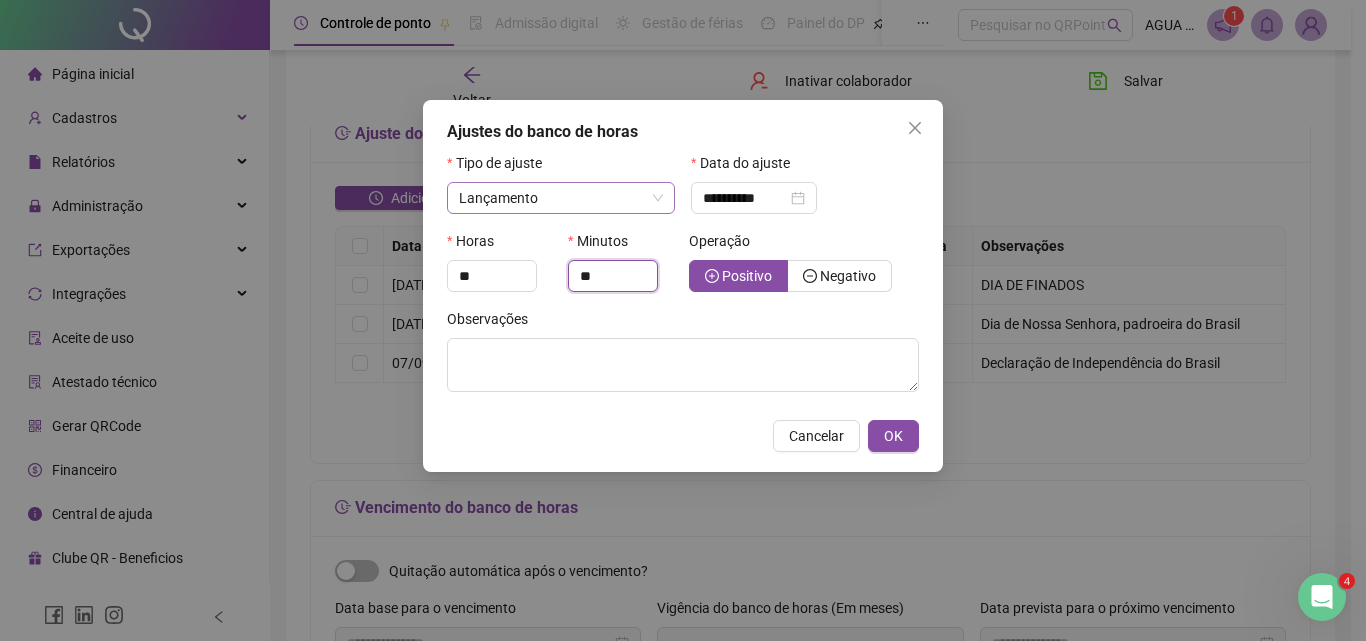 click on "Lançamento" at bounding box center (561, 198) 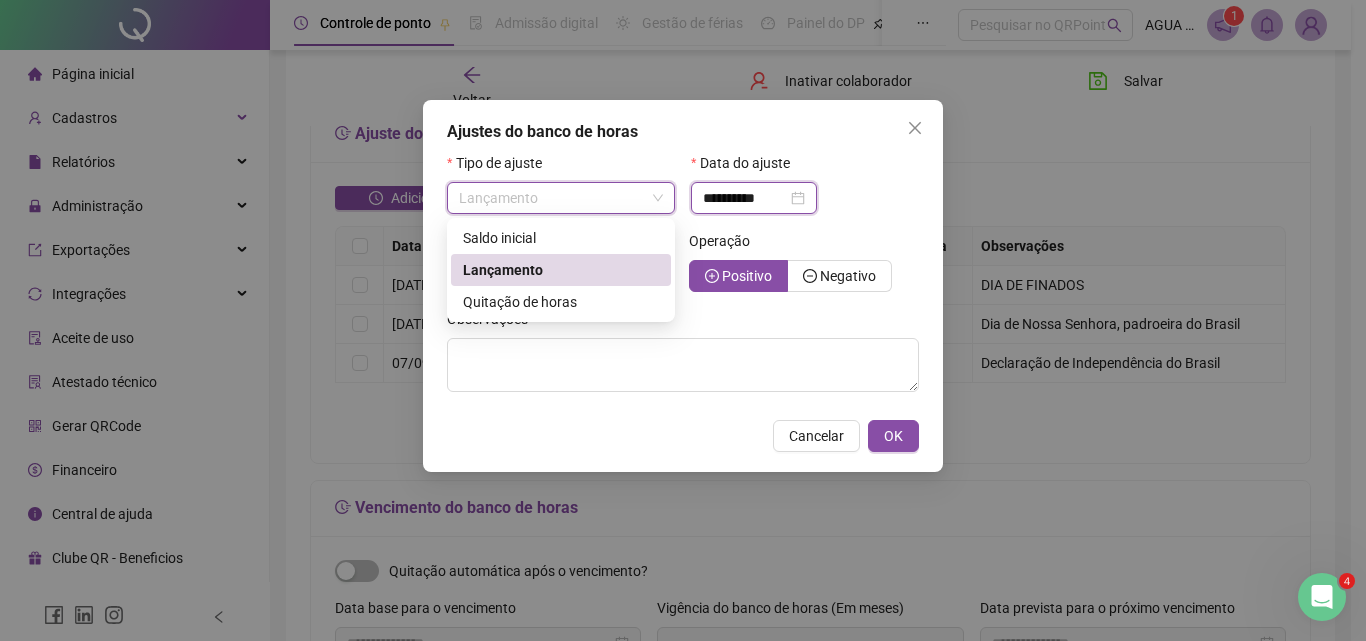 click on "**********" at bounding box center (745, 198) 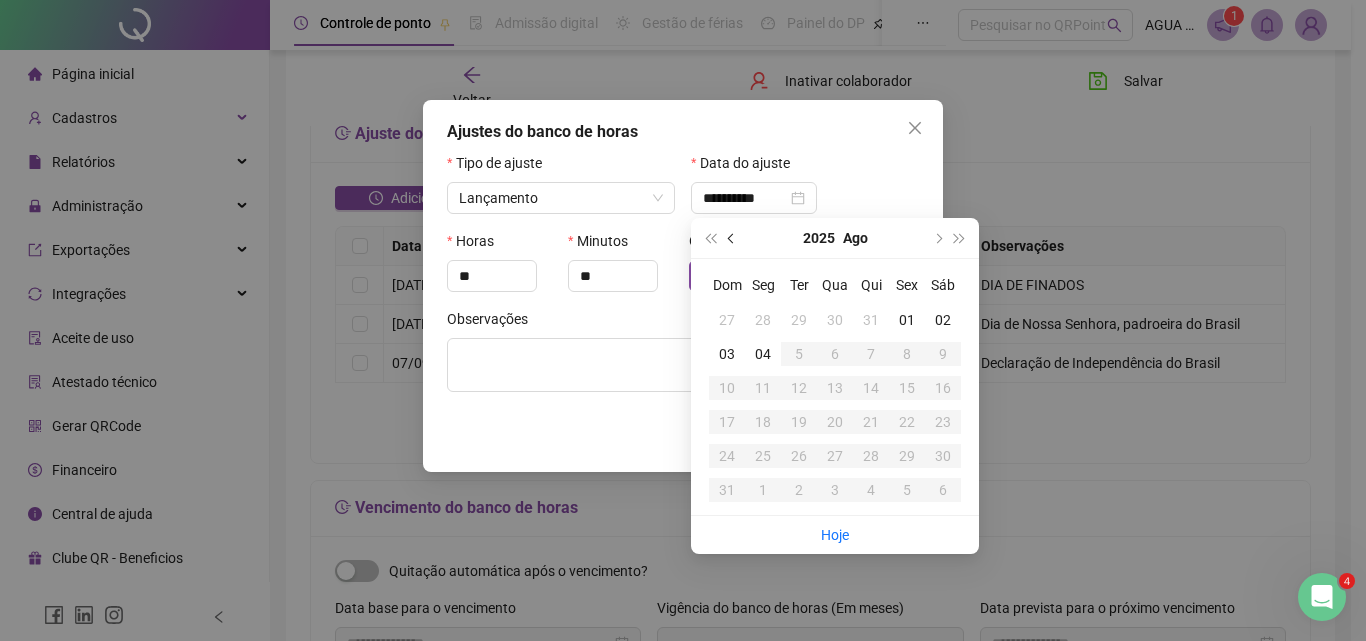 click at bounding box center [732, 238] 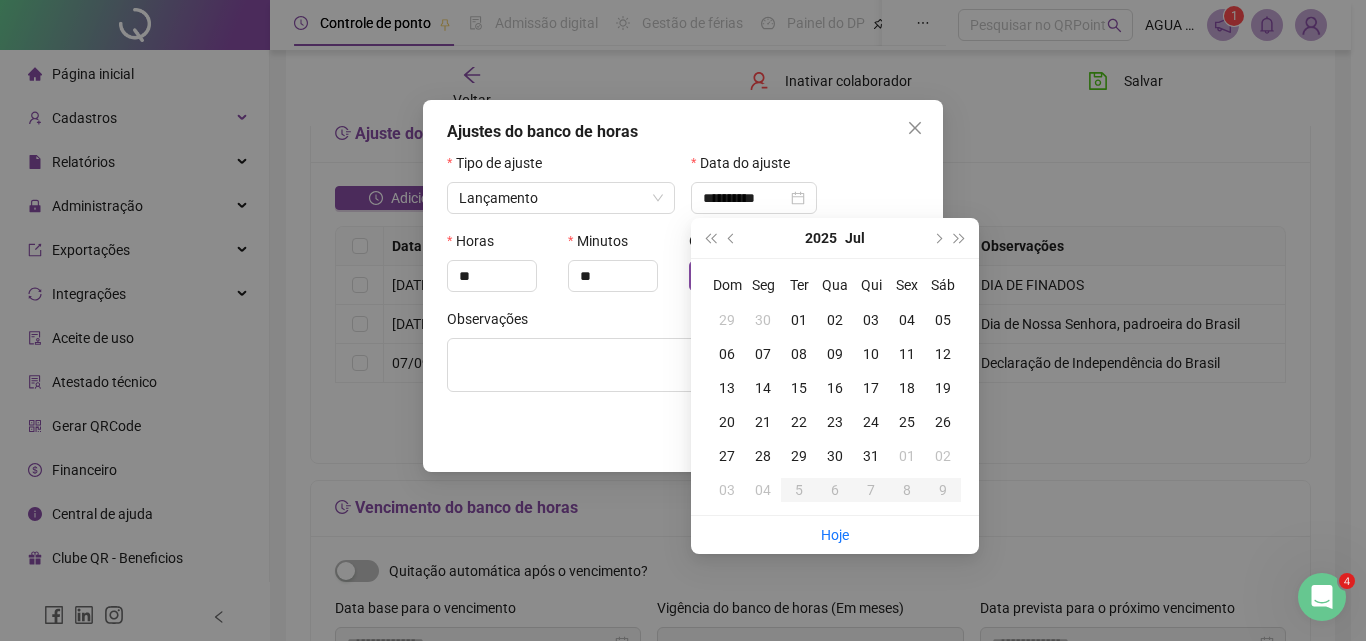 type on "**********" 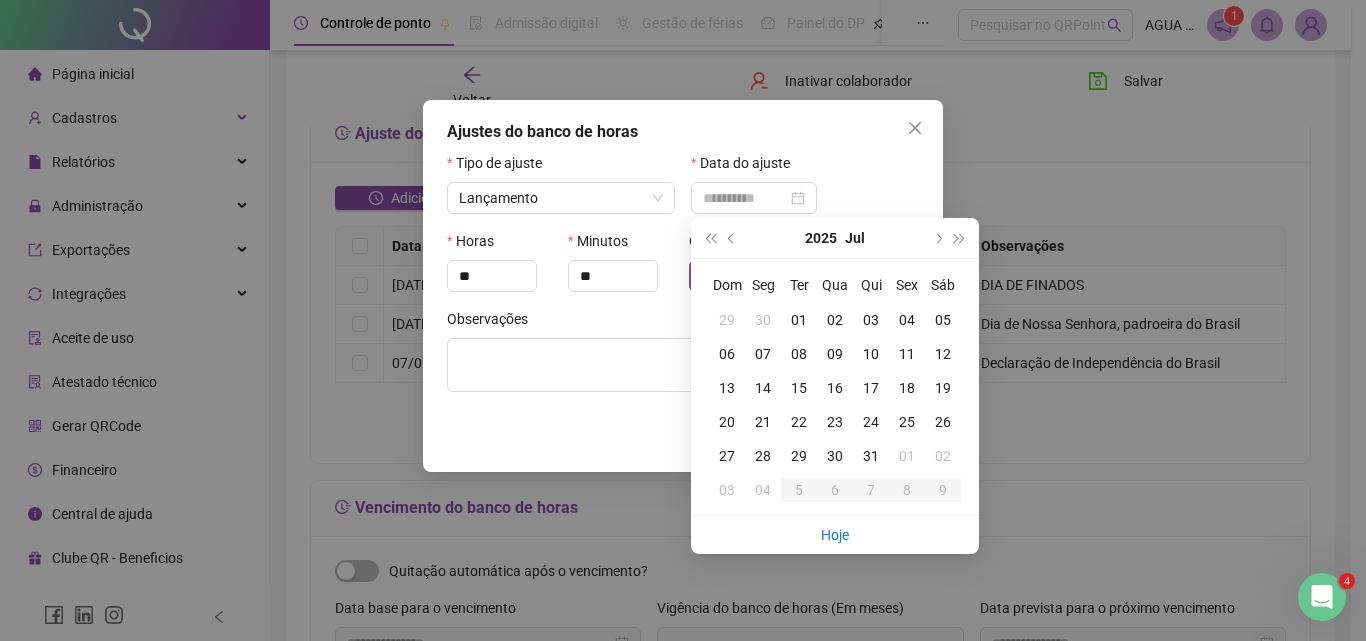 click on "31" at bounding box center (871, 456) 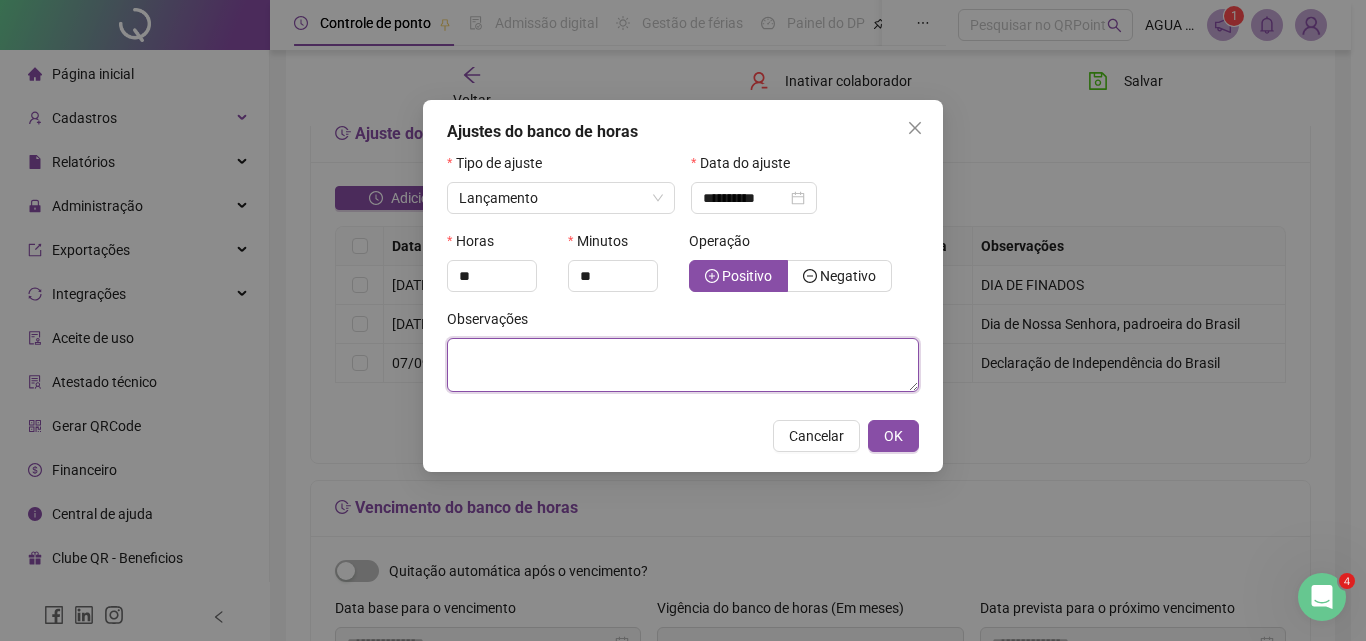 drag, startPoint x: 683, startPoint y: 361, endPoint x: 866, endPoint y: 127, distance: 297.0606 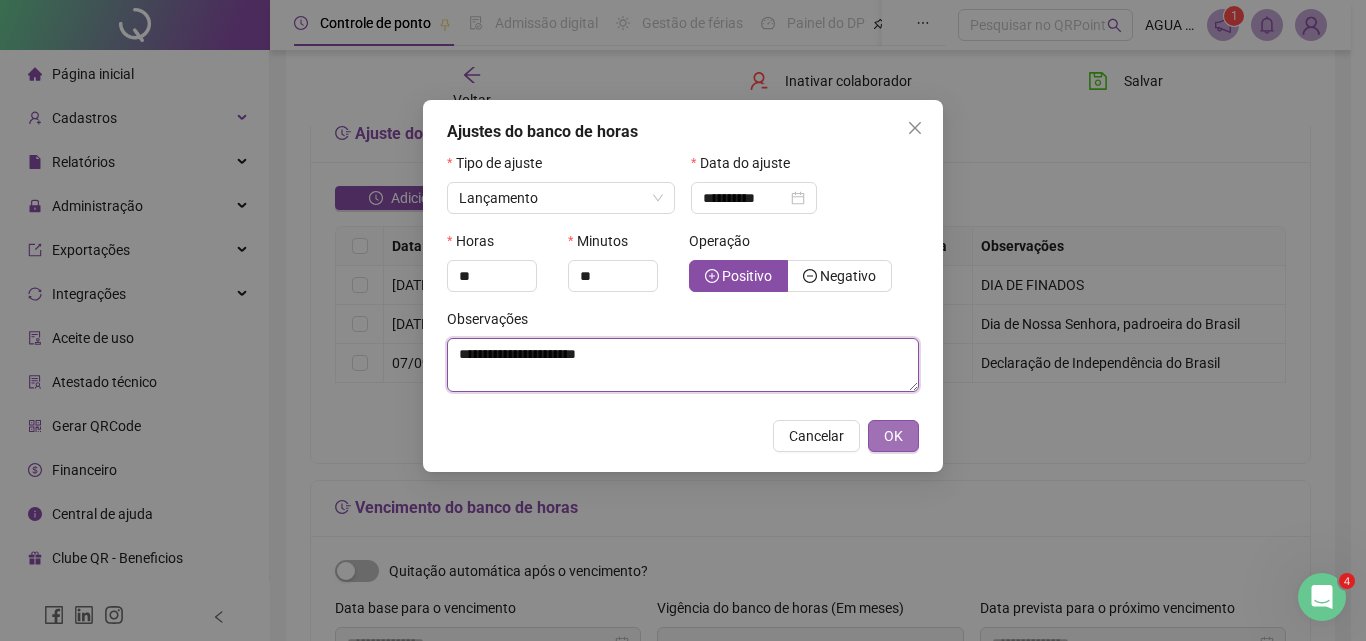 type on "**********" 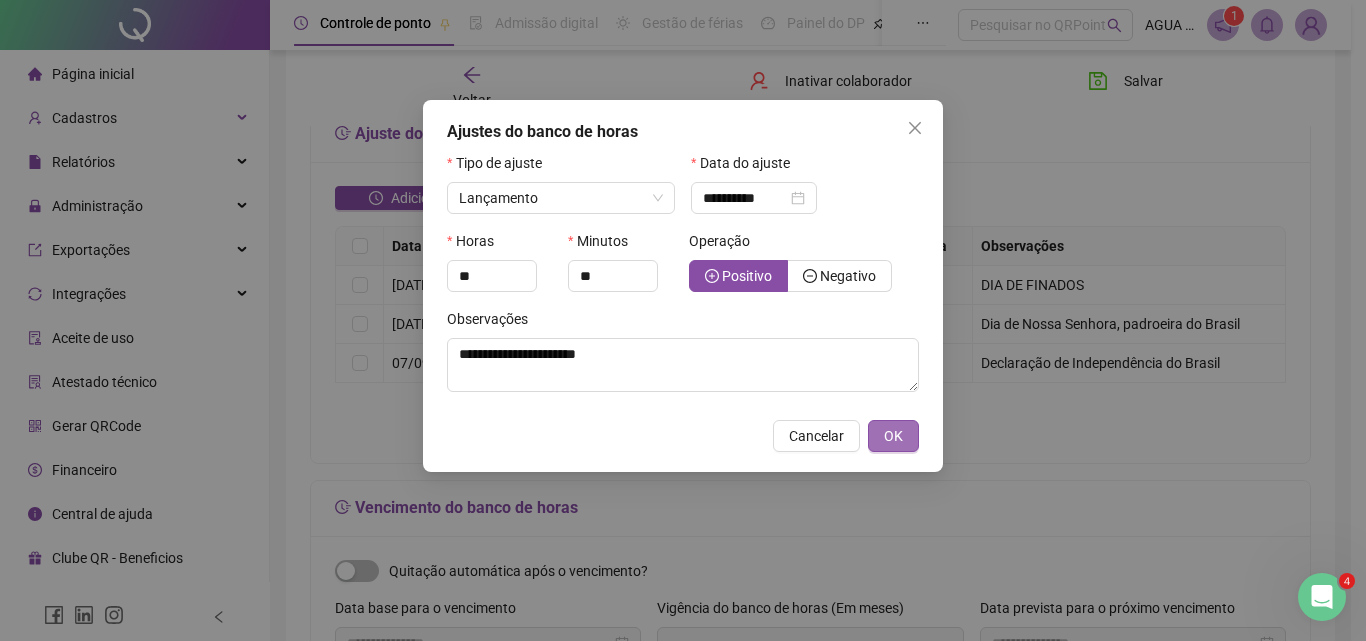 click on "OK" at bounding box center (893, 436) 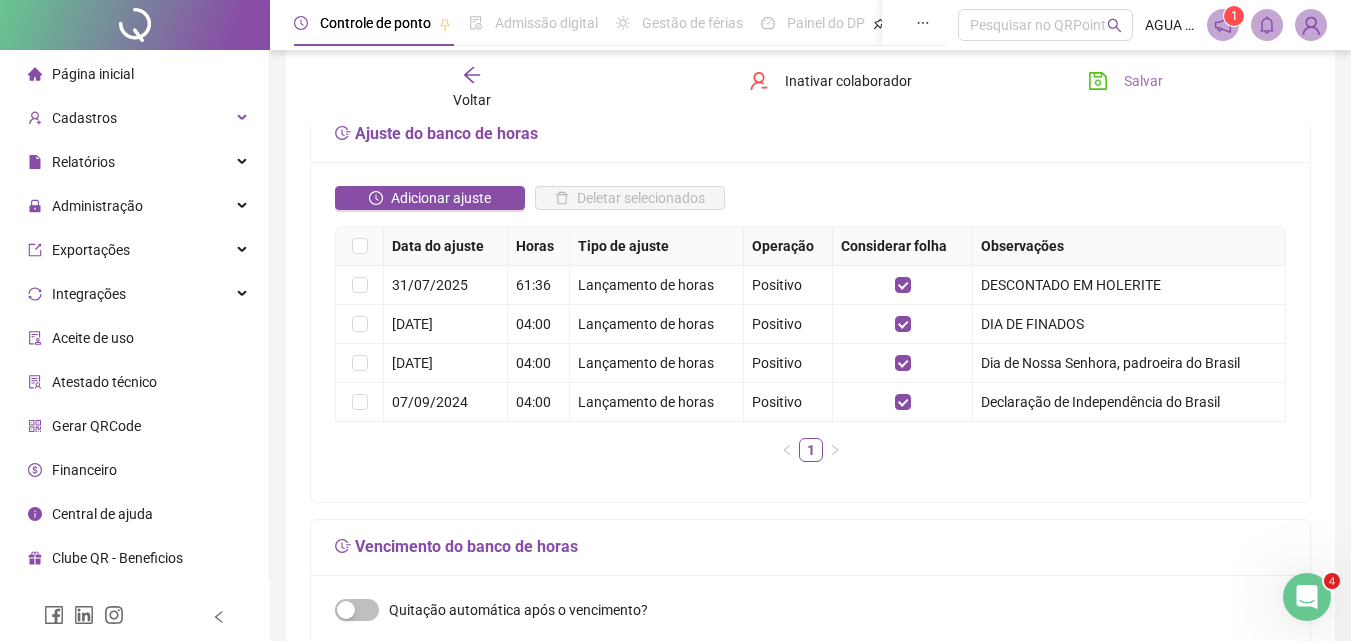click on "Salvar" at bounding box center [1125, 81] 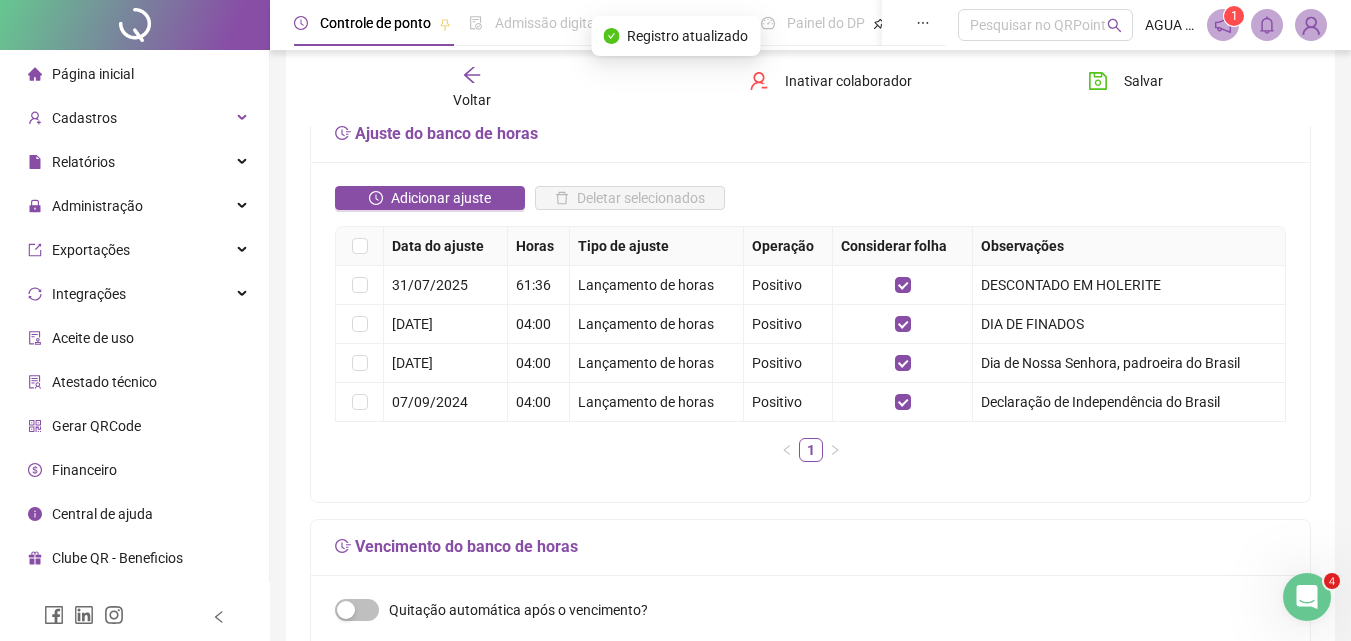 click 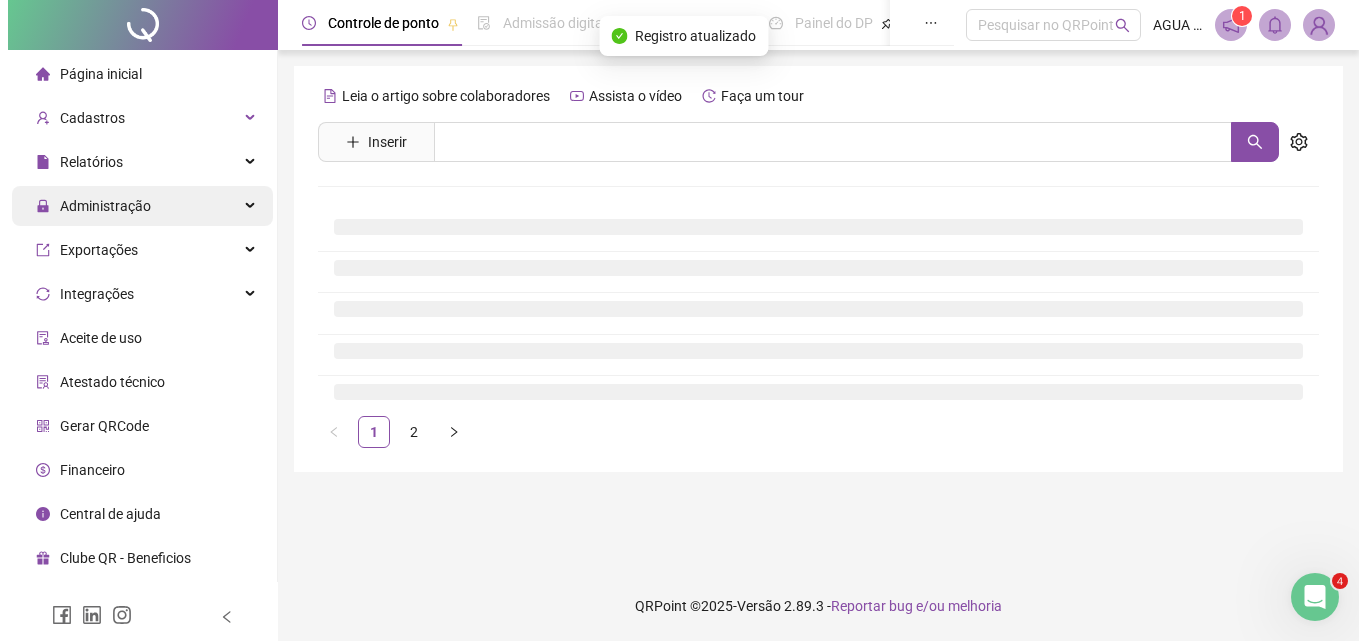 scroll, scrollTop: 0, scrollLeft: 0, axis: both 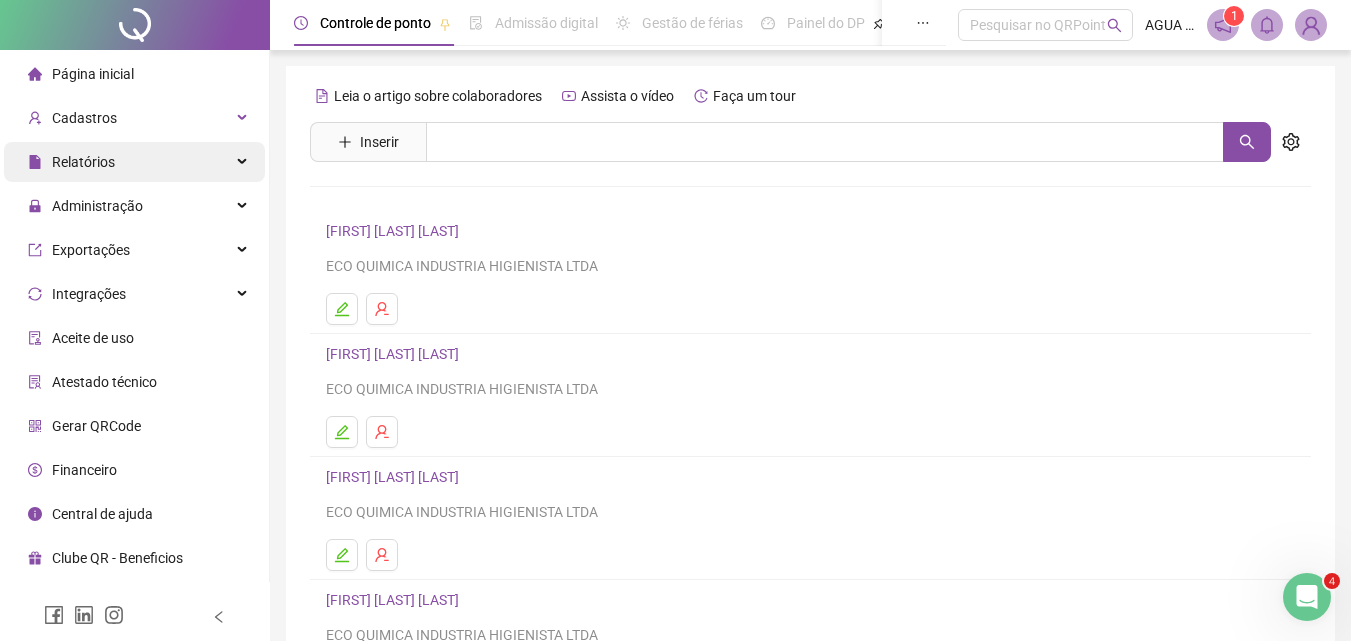 click on "Relatórios" at bounding box center (134, 162) 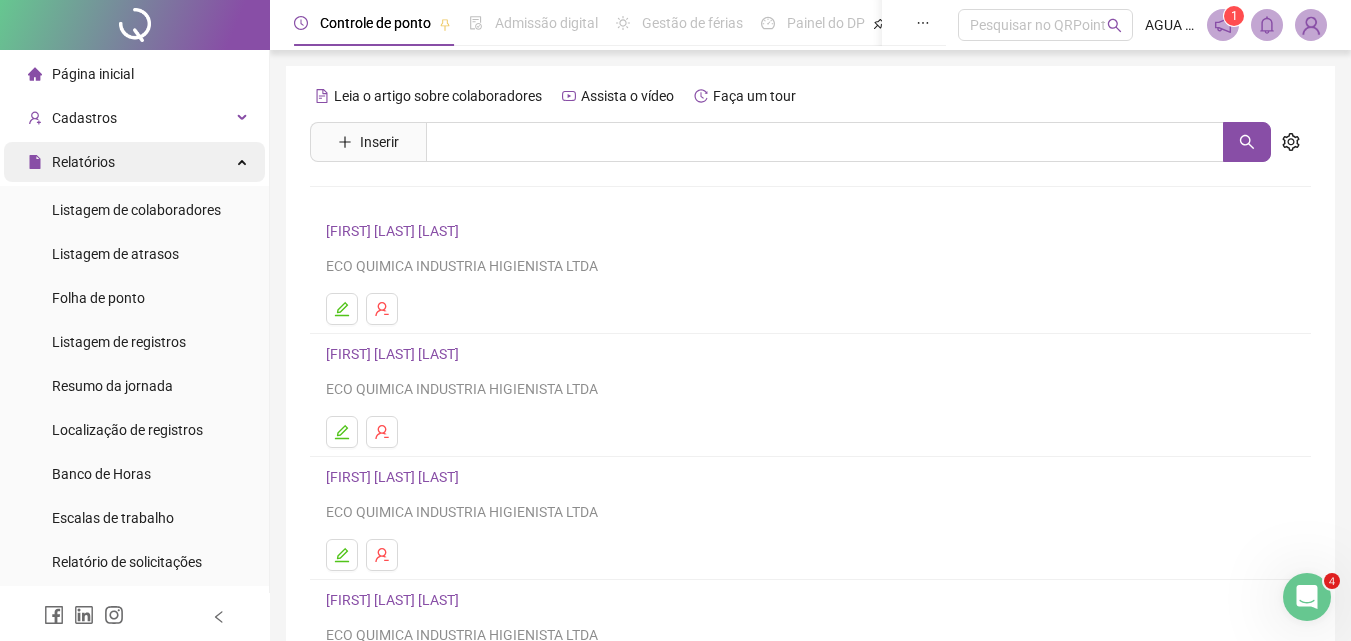 click on "Relatórios" at bounding box center [134, 162] 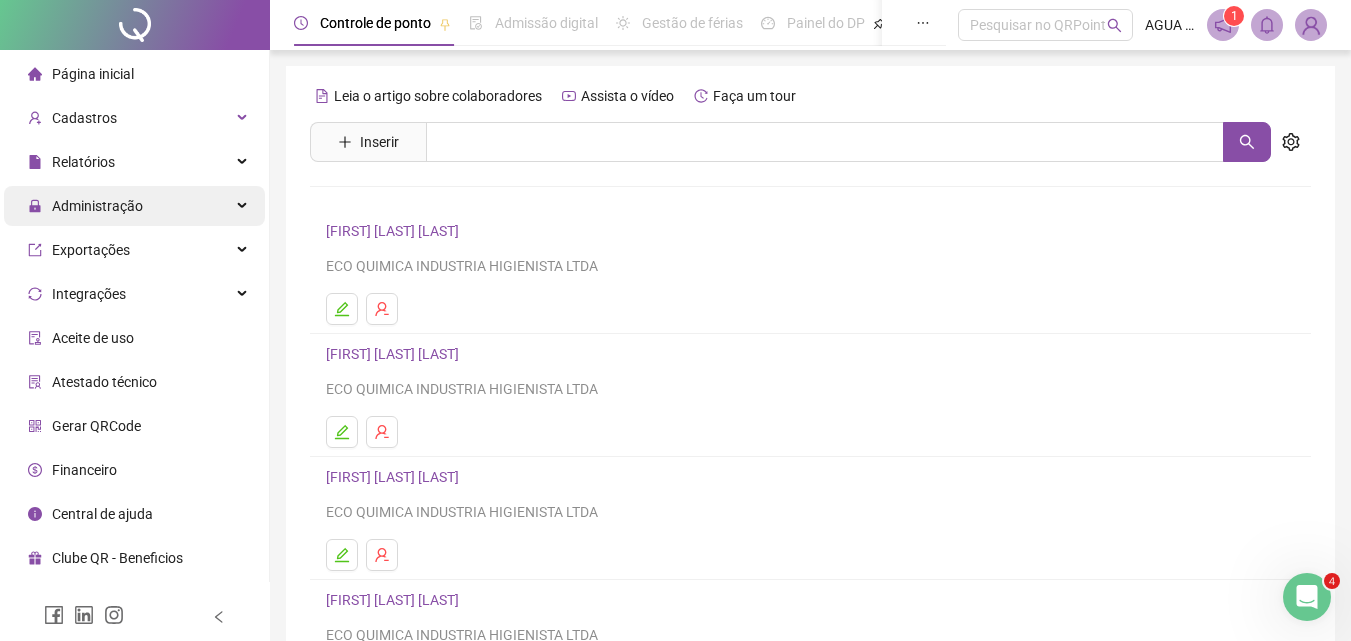click on "Administração" at bounding box center [134, 206] 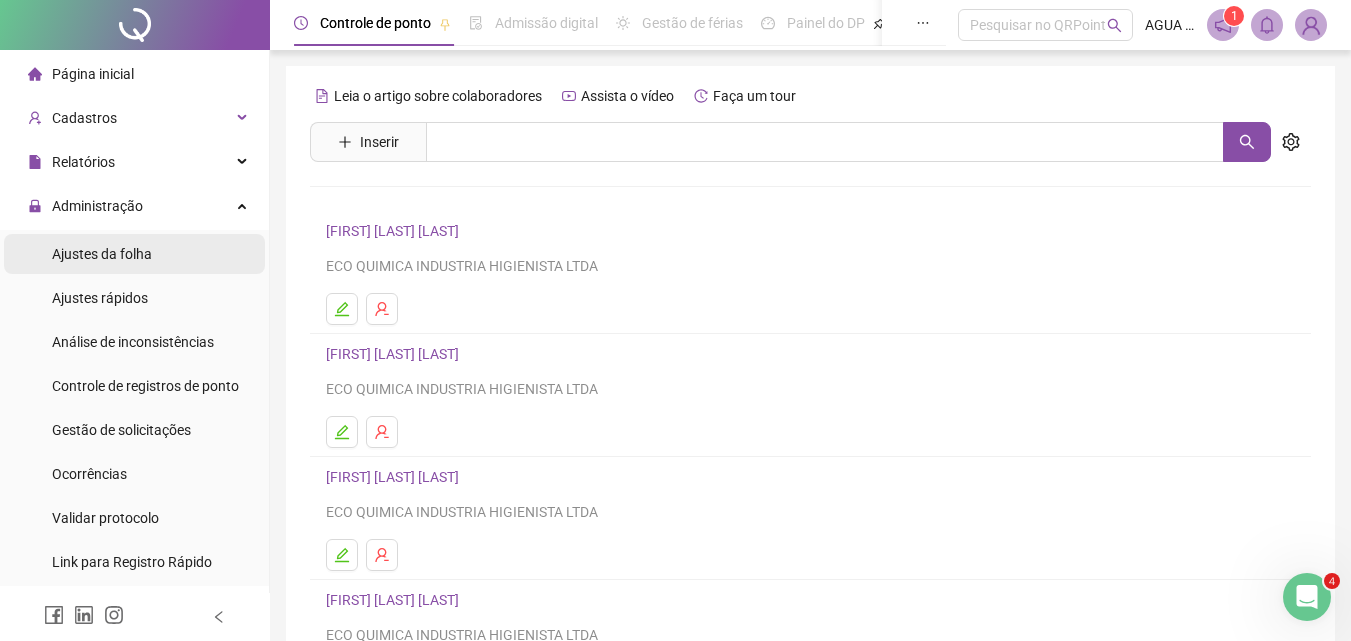 click on "Ajustes da folha" at bounding box center (134, 254) 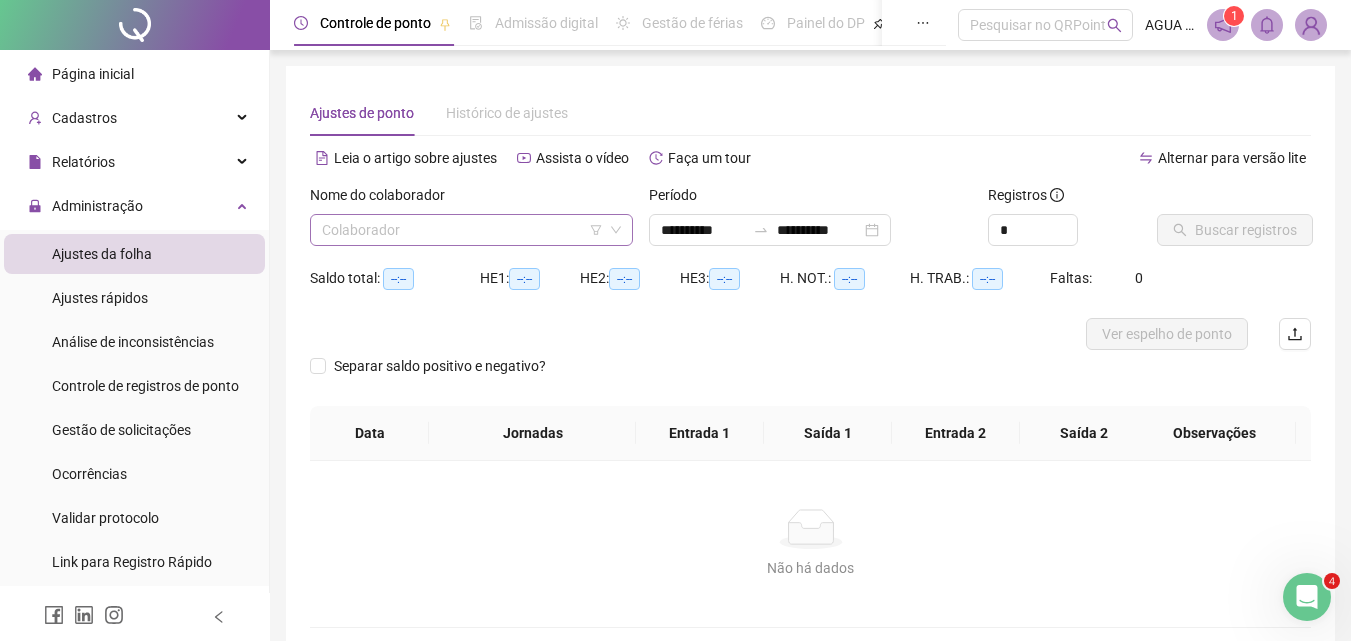 click at bounding box center [462, 230] 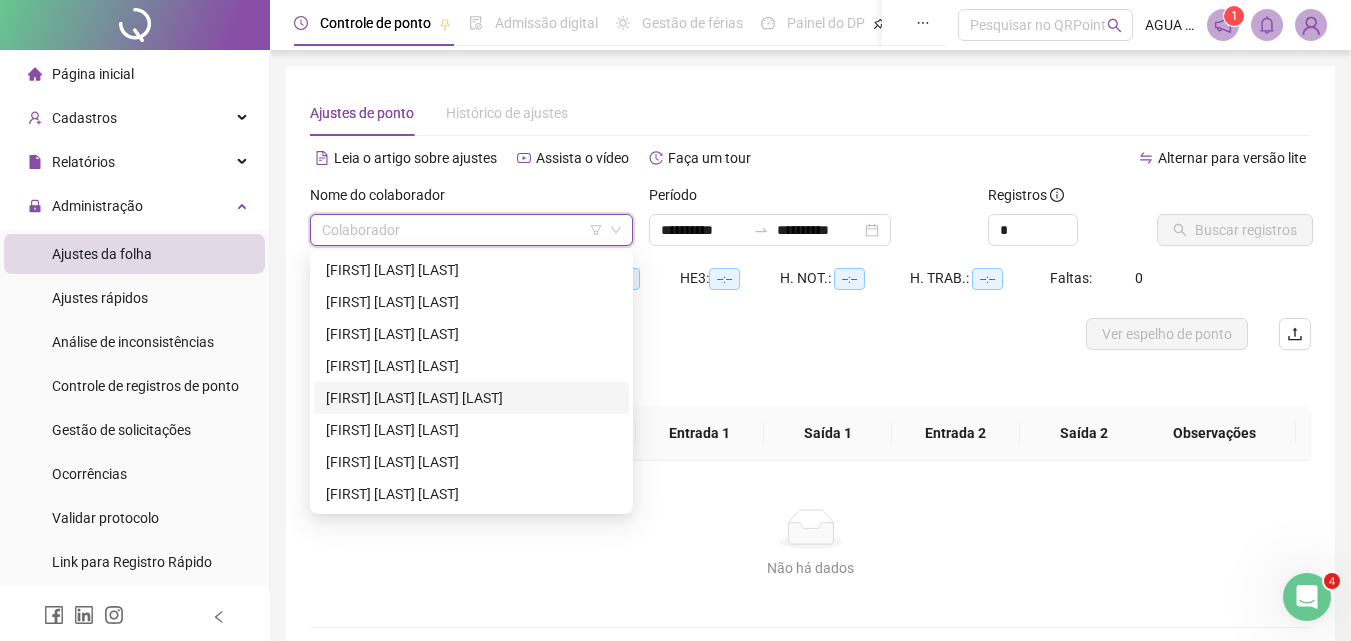 click on "MARGARETE PEREIRA DA SILVA RAMOS" at bounding box center [471, 398] 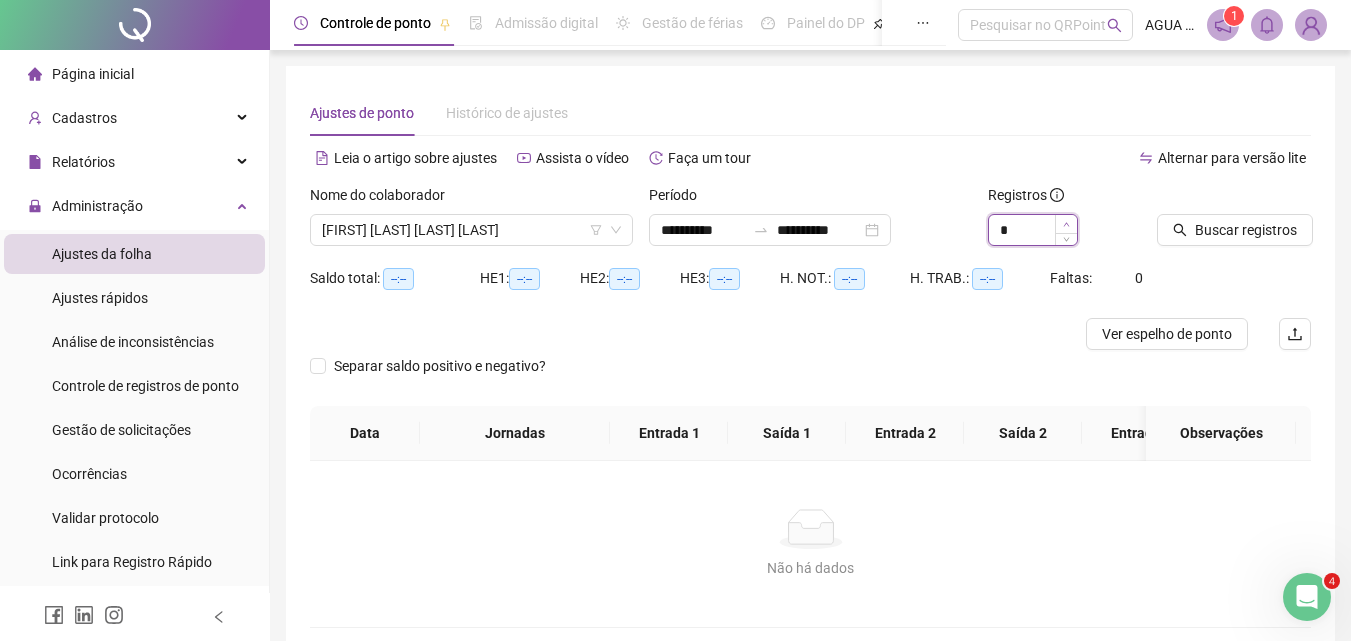 click 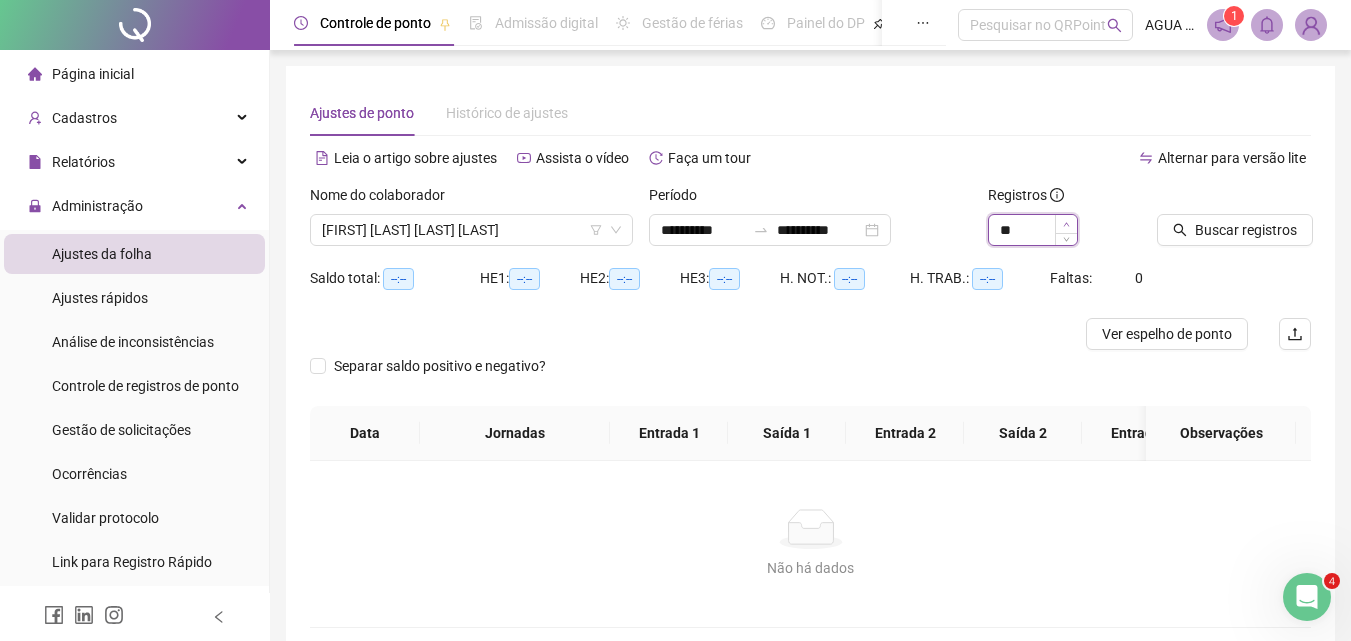 click 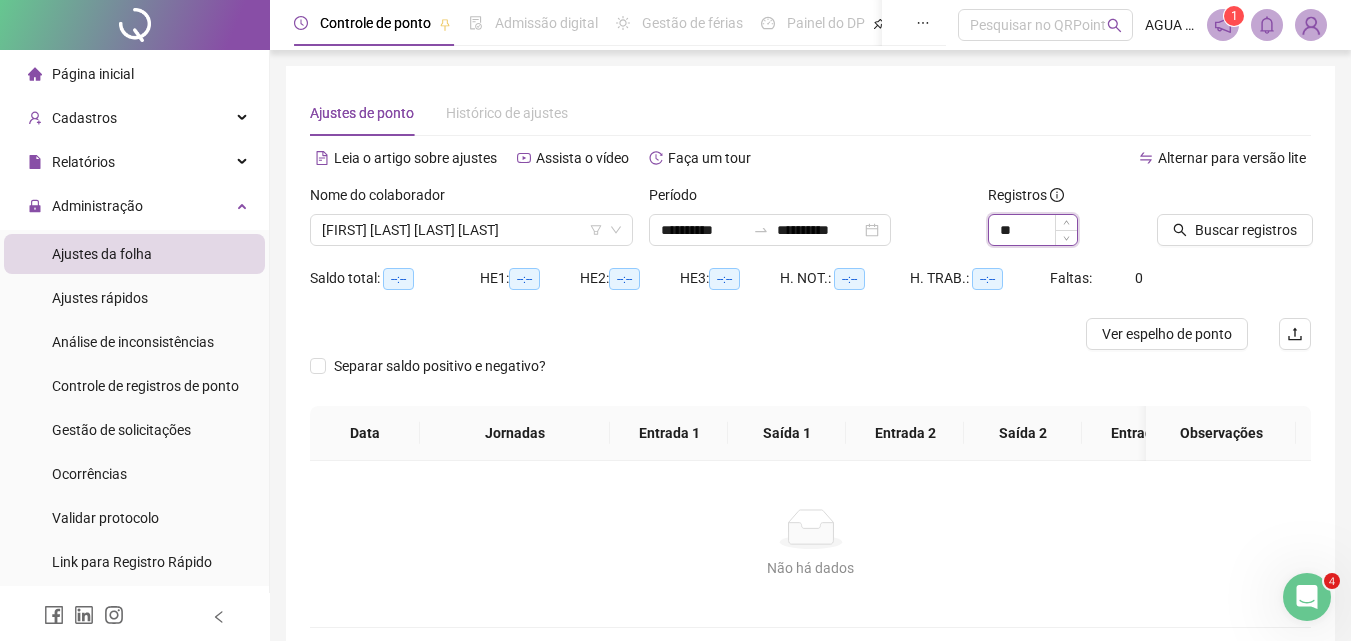 type on "*" 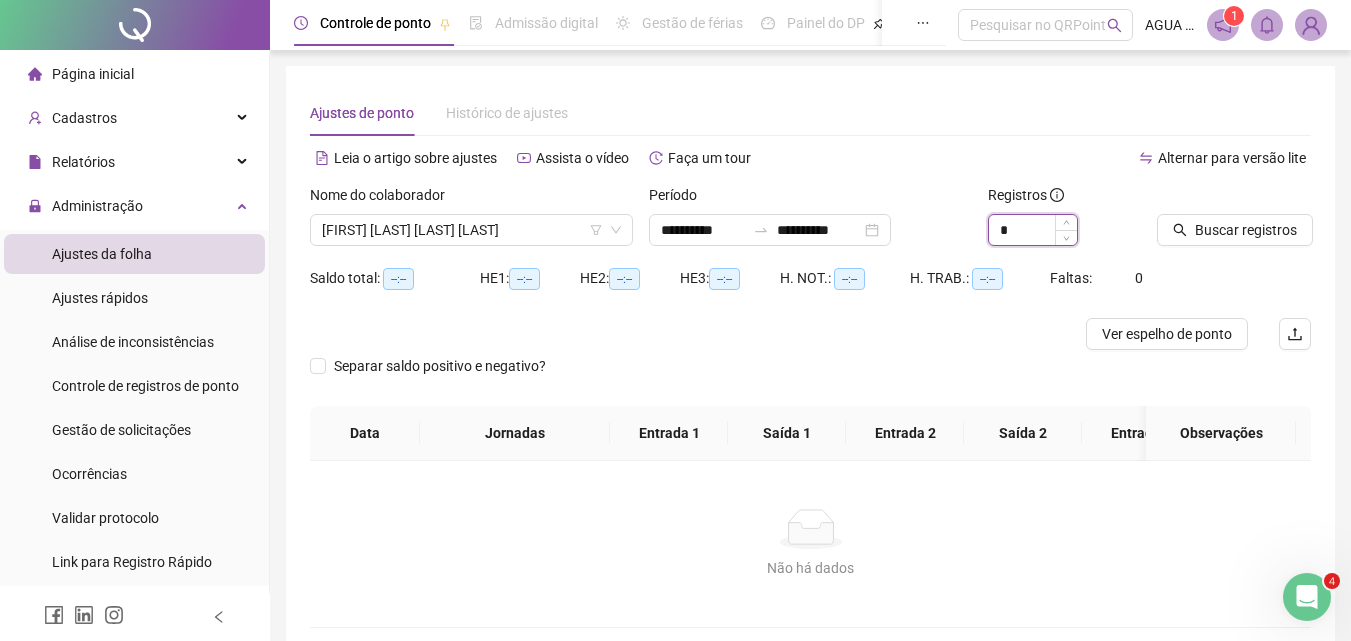 click at bounding box center (1066, 237) 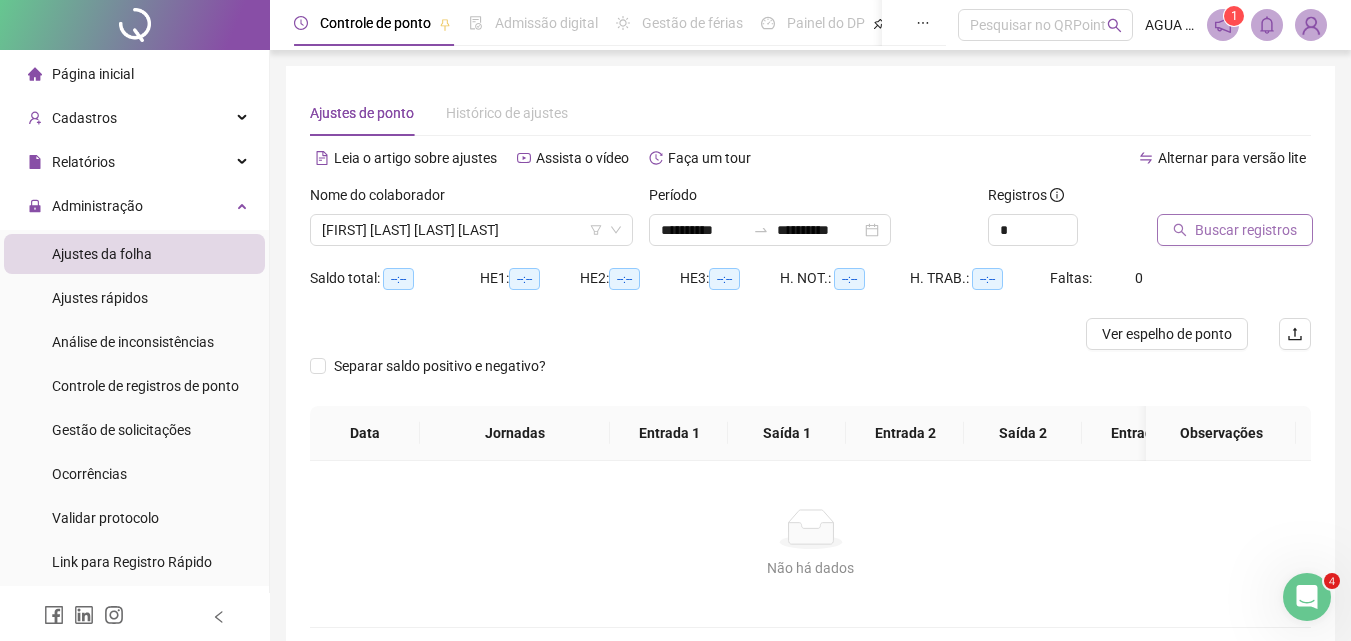 click on "Buscar registros" at bounding box center (1246, 230) 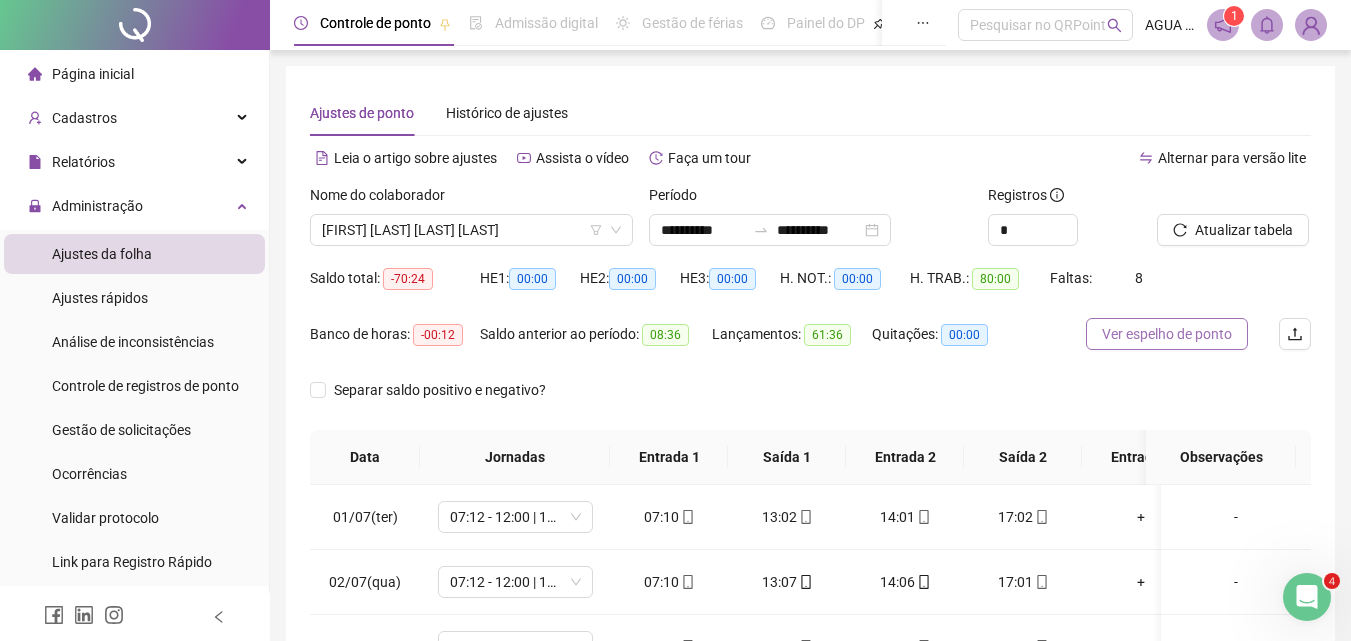 click on "Ver espelho de ponto" at bounding box center (1167, 334) 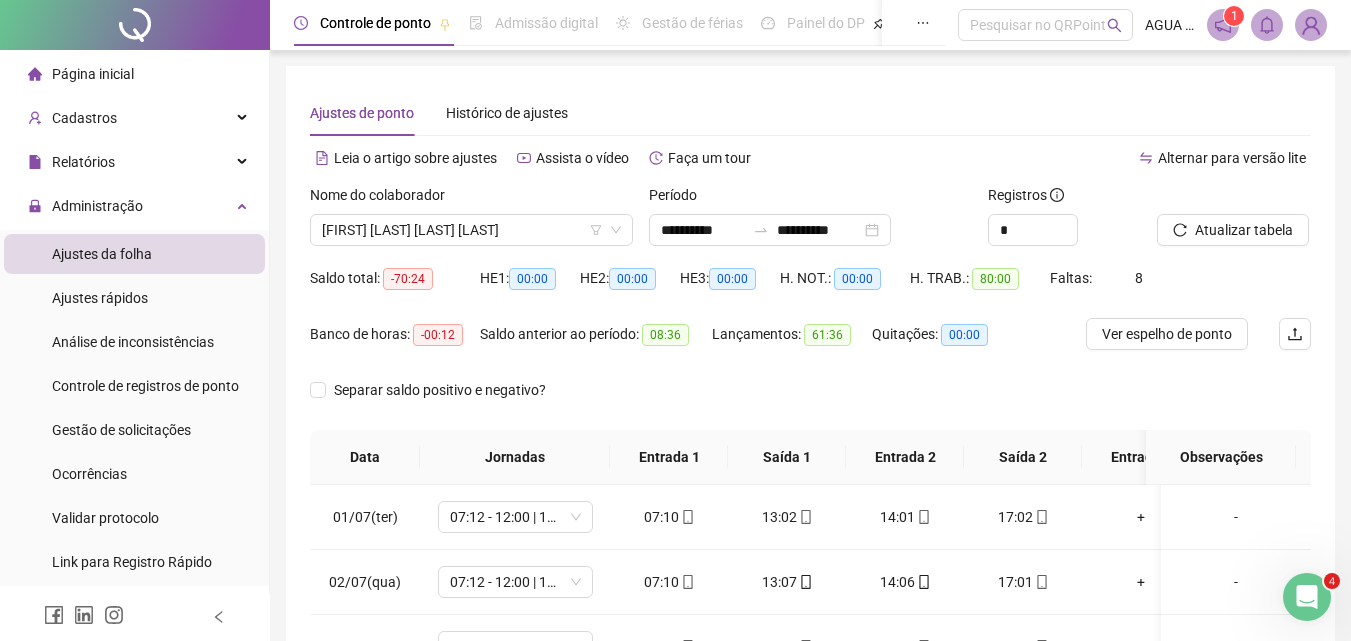 click at bounding box center [1311, 25] 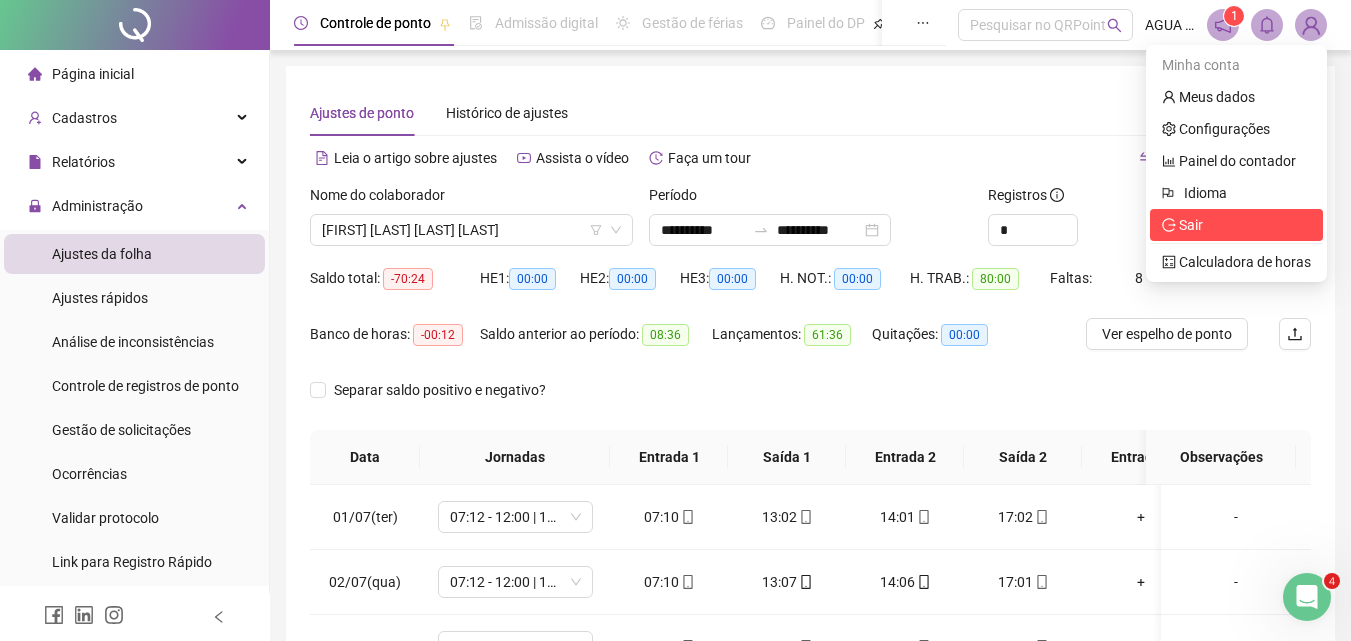 click on "Sair" at bounding box center (1236, 225) 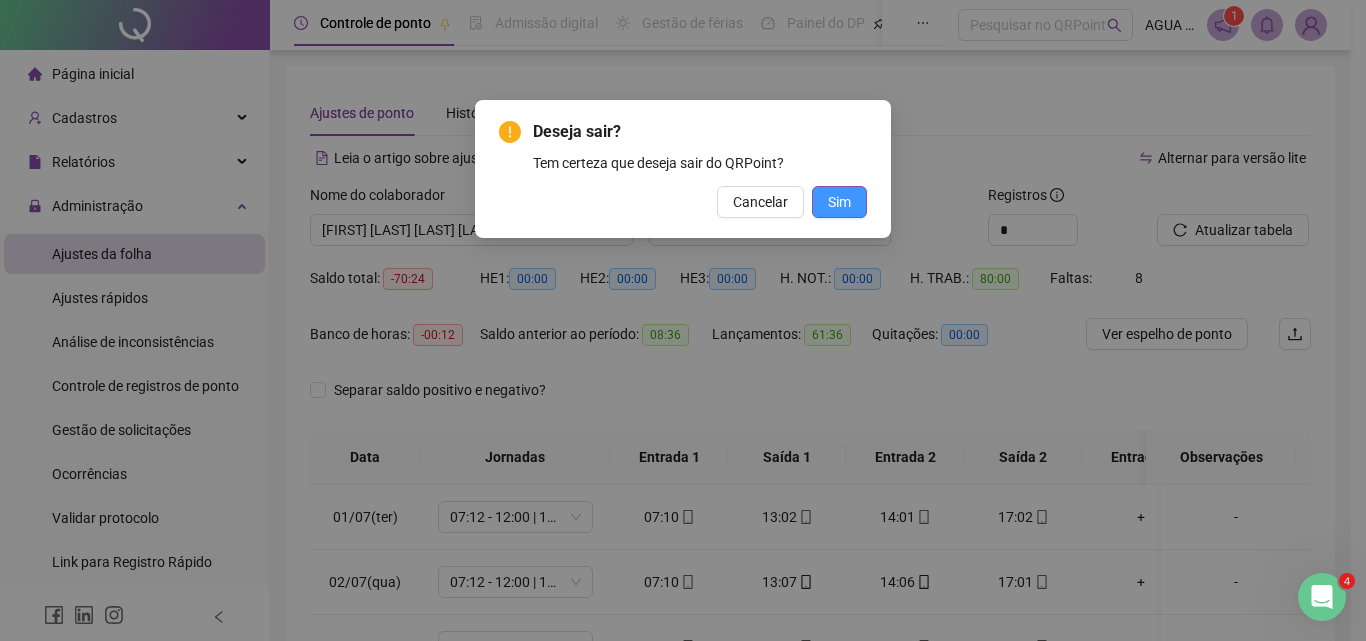 click on "Sim" at bounding box center (839, 202) 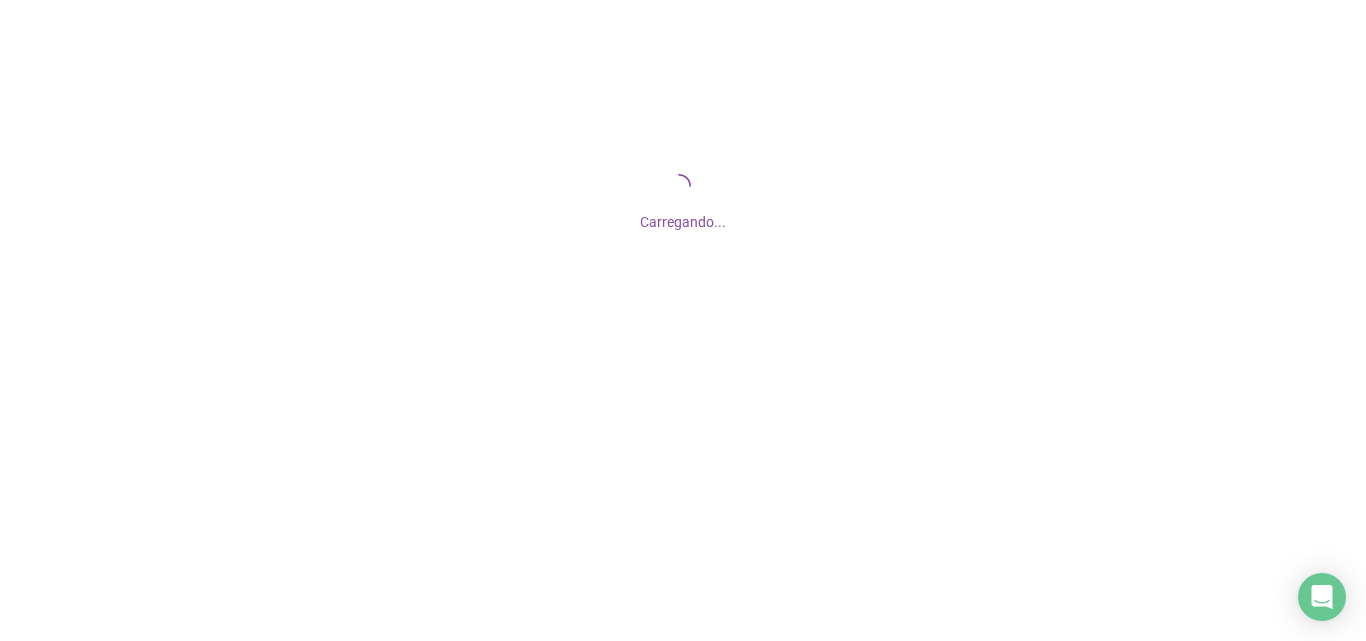 scroll, scrollTop: 0, scrollLeft: 0, axis: both 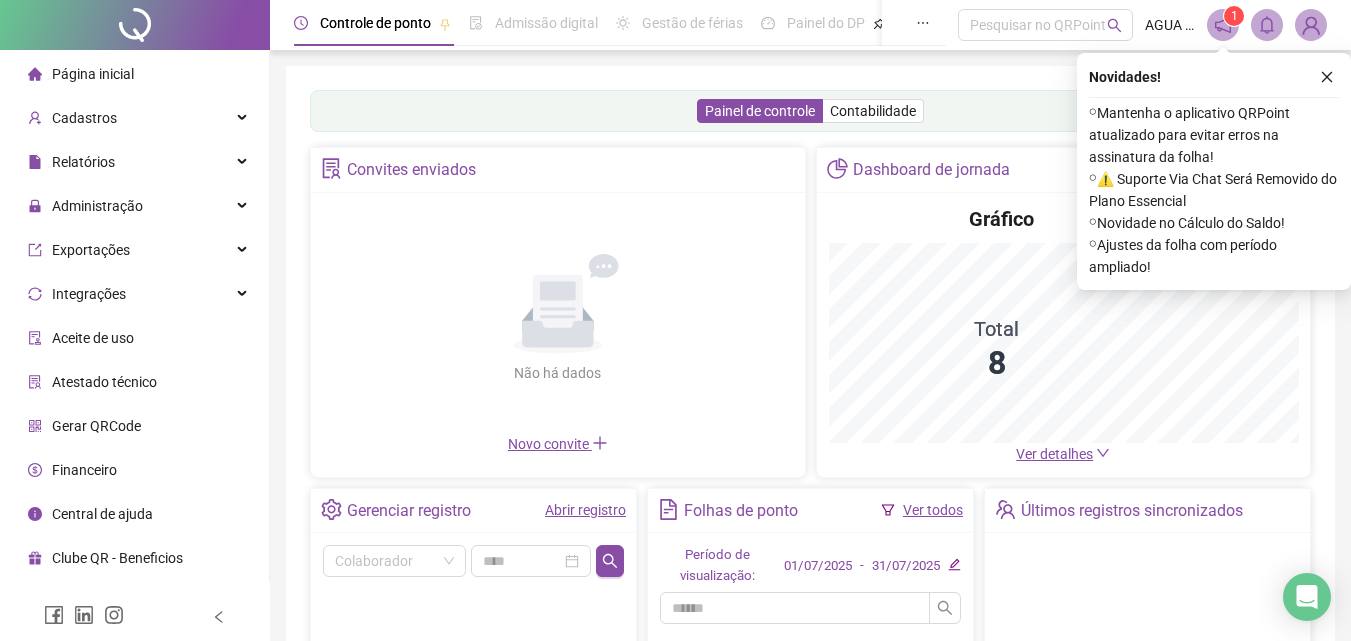 click at bounding box center (1311, 25) 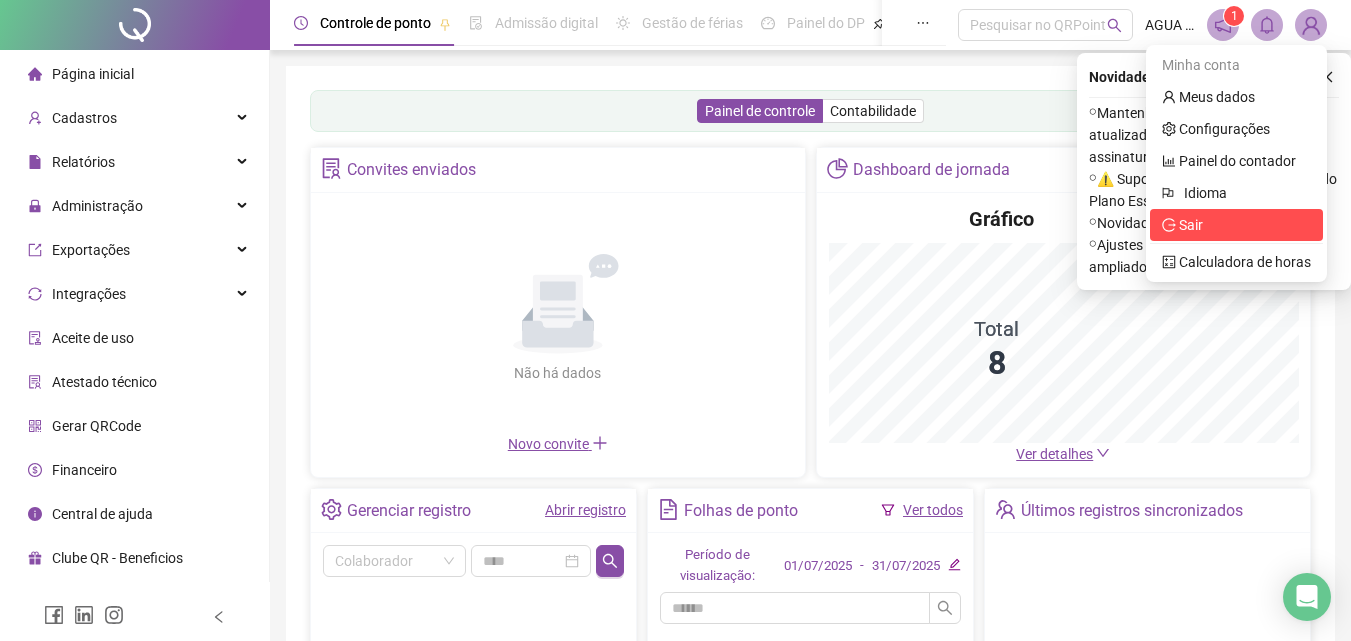 click on "Sair" at bounding box center (1191, 225) 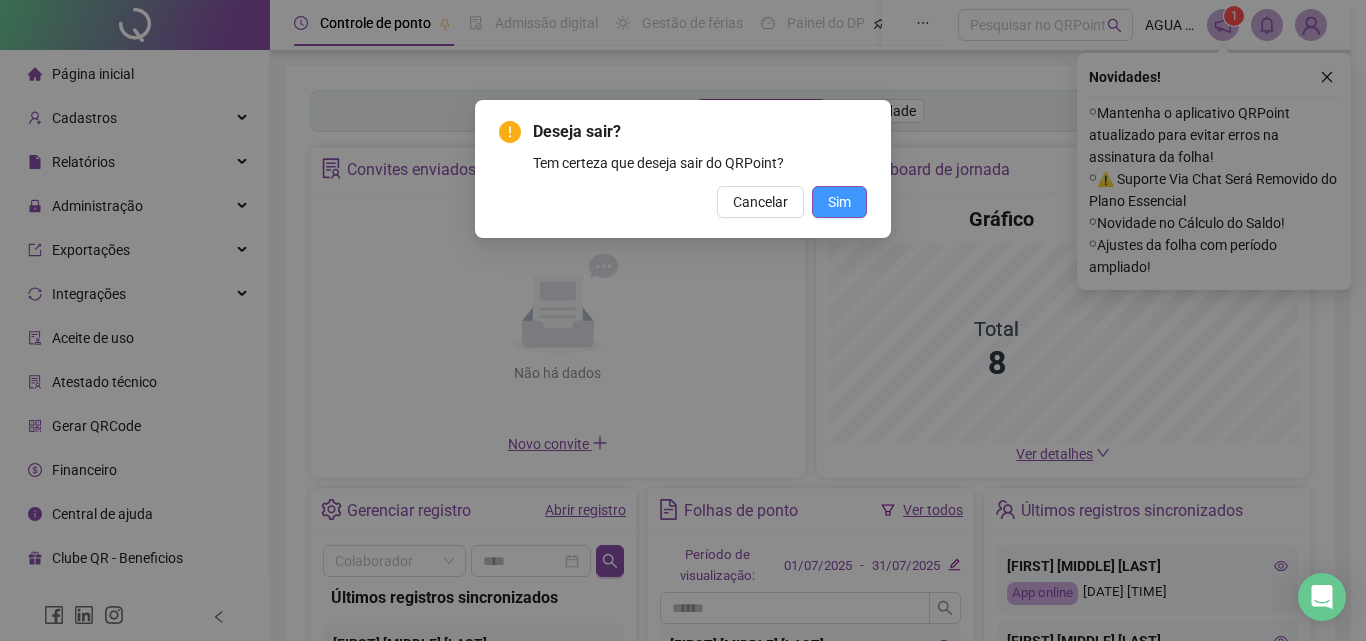 click on "Sim" at bounding box center (839, 202) 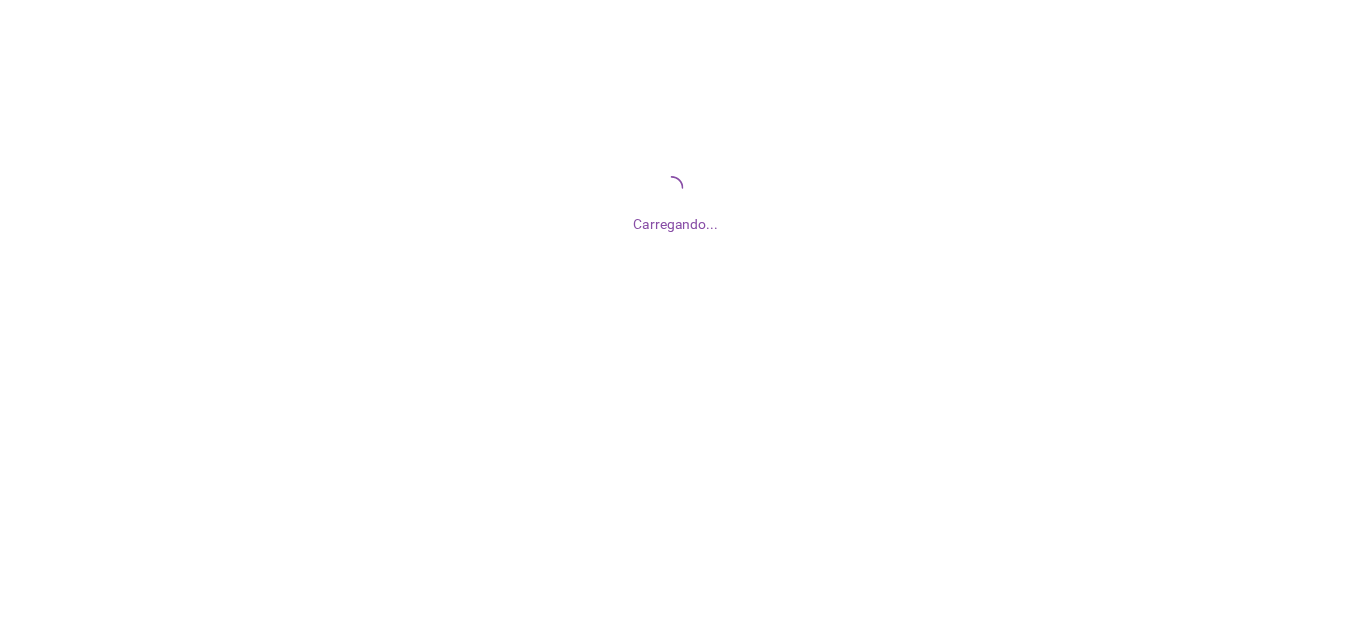 scroll, scrollTop: 0, scrollLeft: 0, axis: both 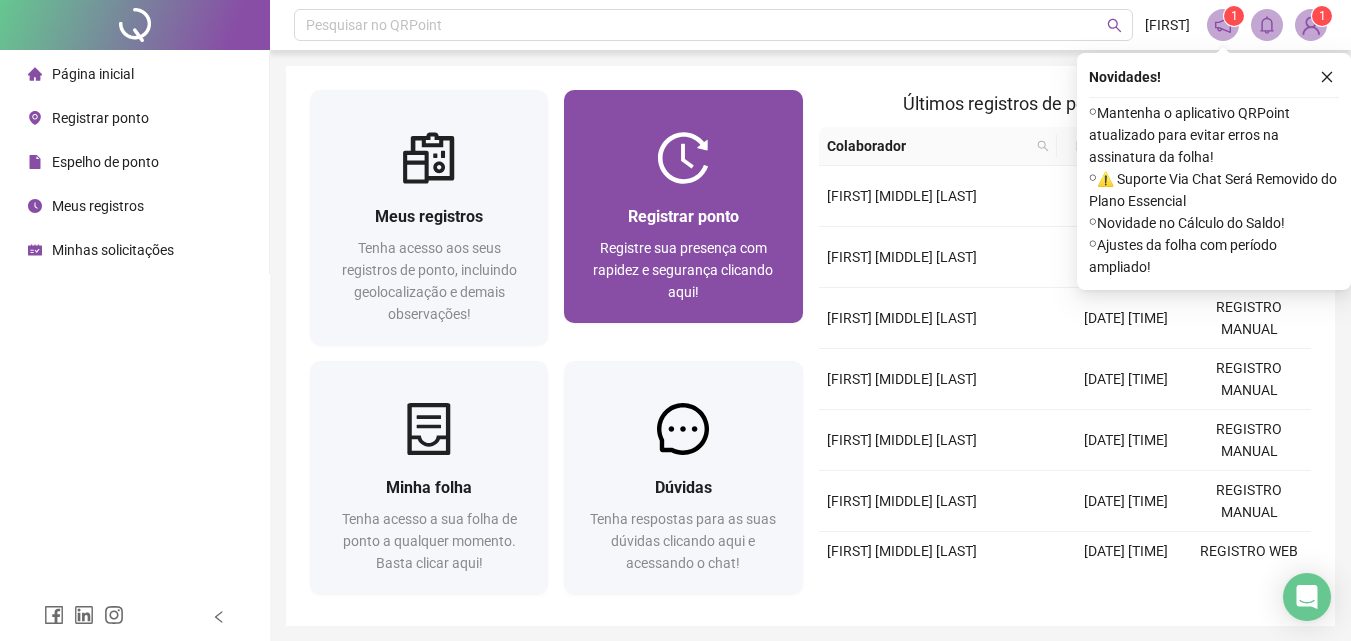 click on "Registre sua presença com rapidez e segurança clicando aqui!" at bounding box center (683, 270) 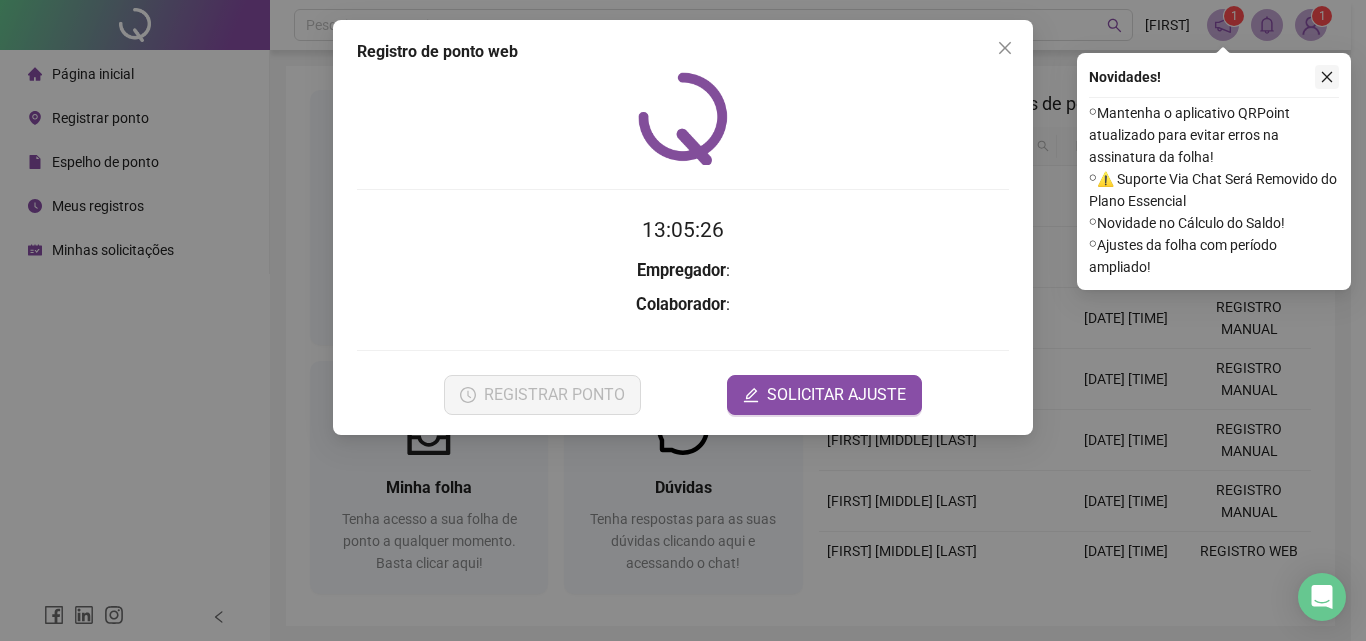 click 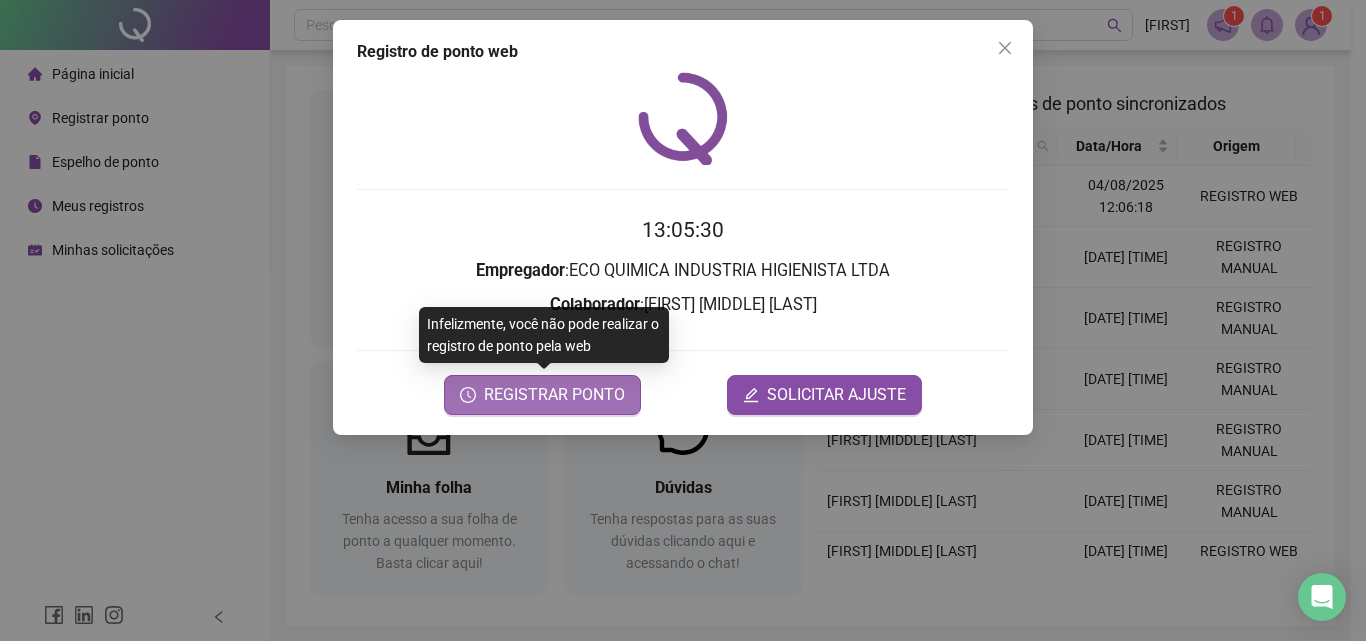 click on "REGISTRAR PONTO" at bounding box center (554, 395) 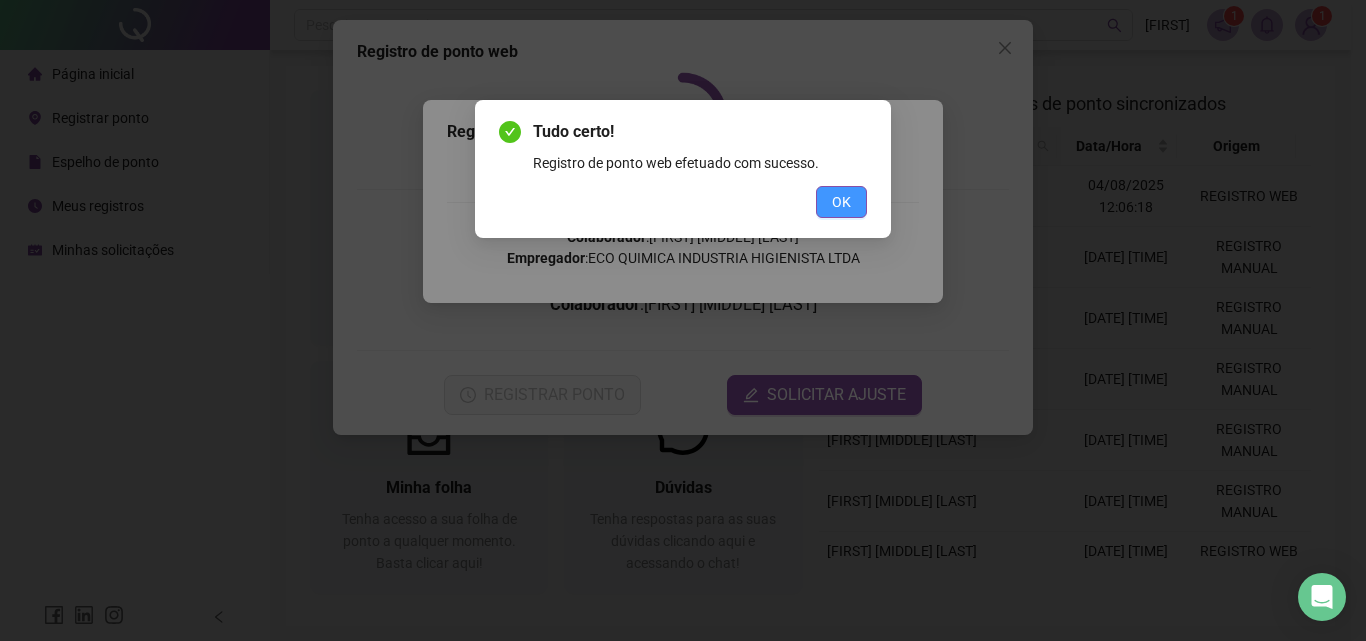 click on "OK" at bounding box center [841, 202] 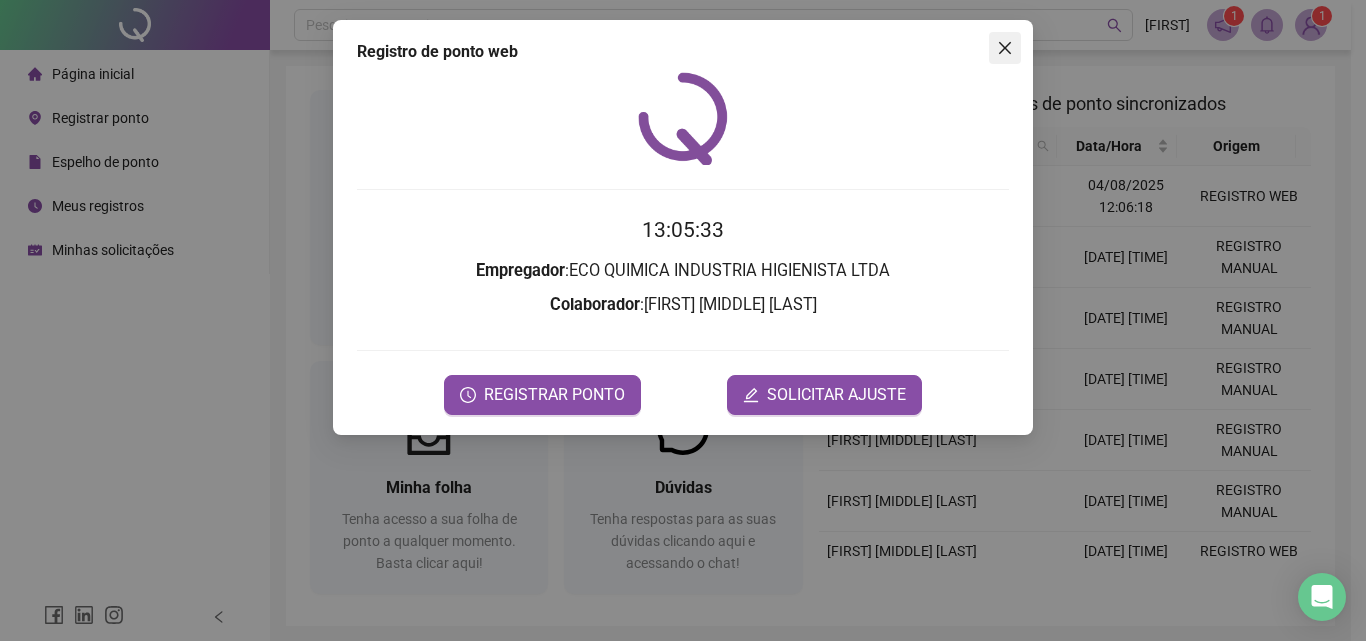 click at bounding box center [1005, 48] 